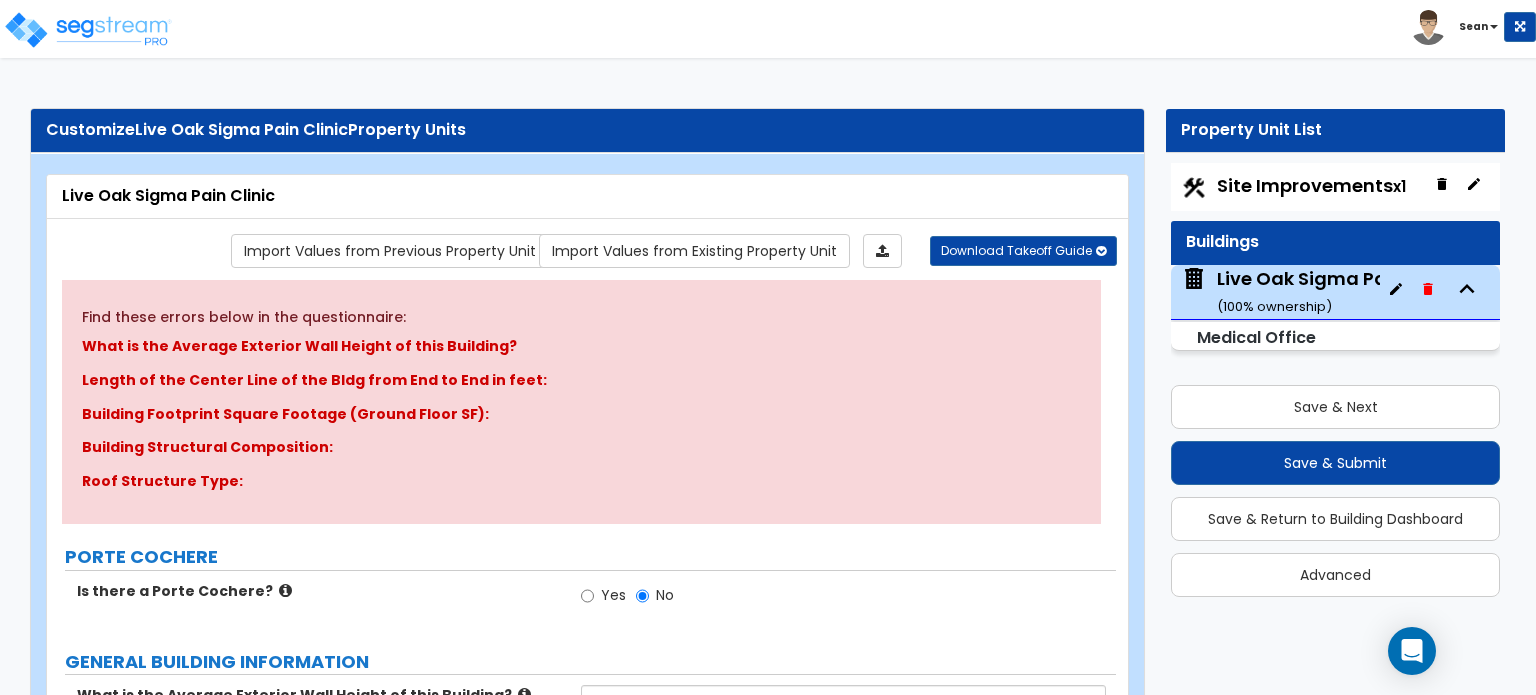select on "7" 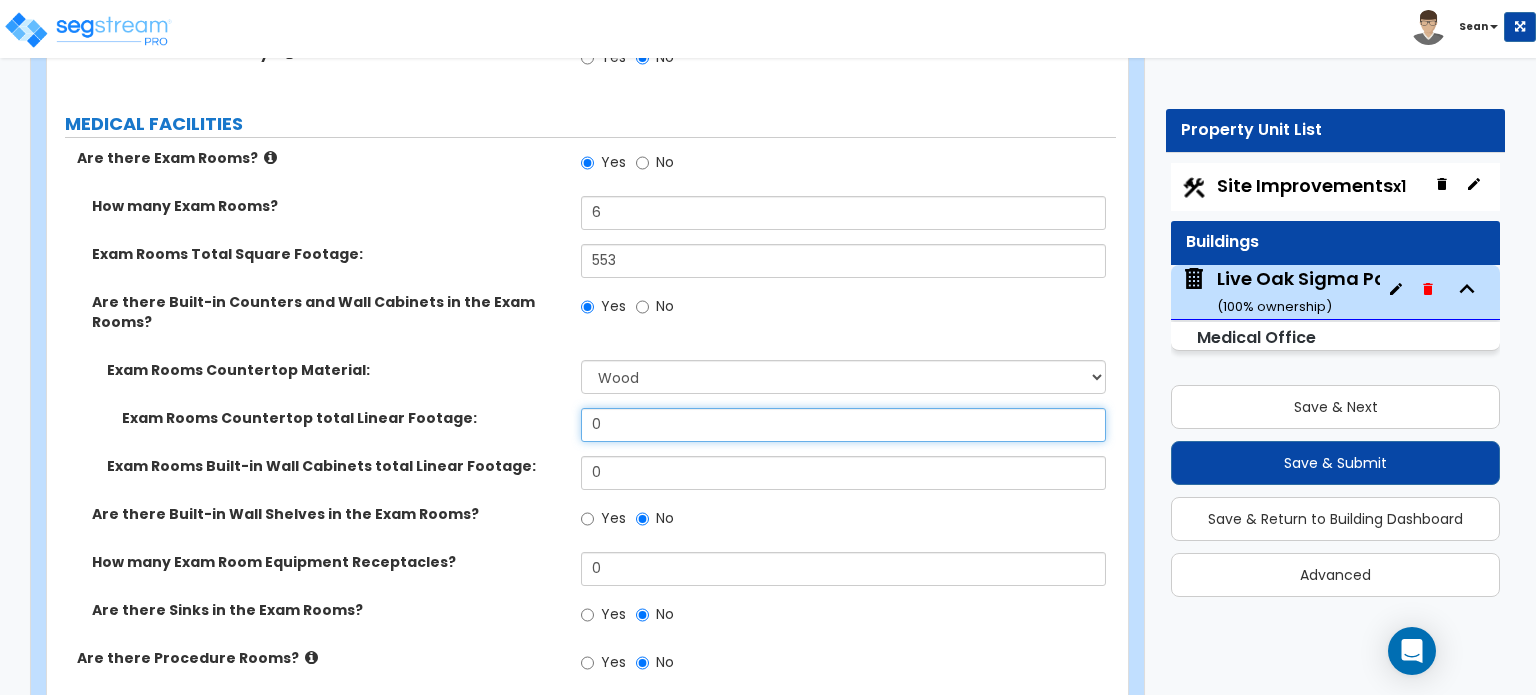 drag, startPoint x: 626, startPoint y: 383, endPoint x: 584, endPoint y: 383, distance: 42 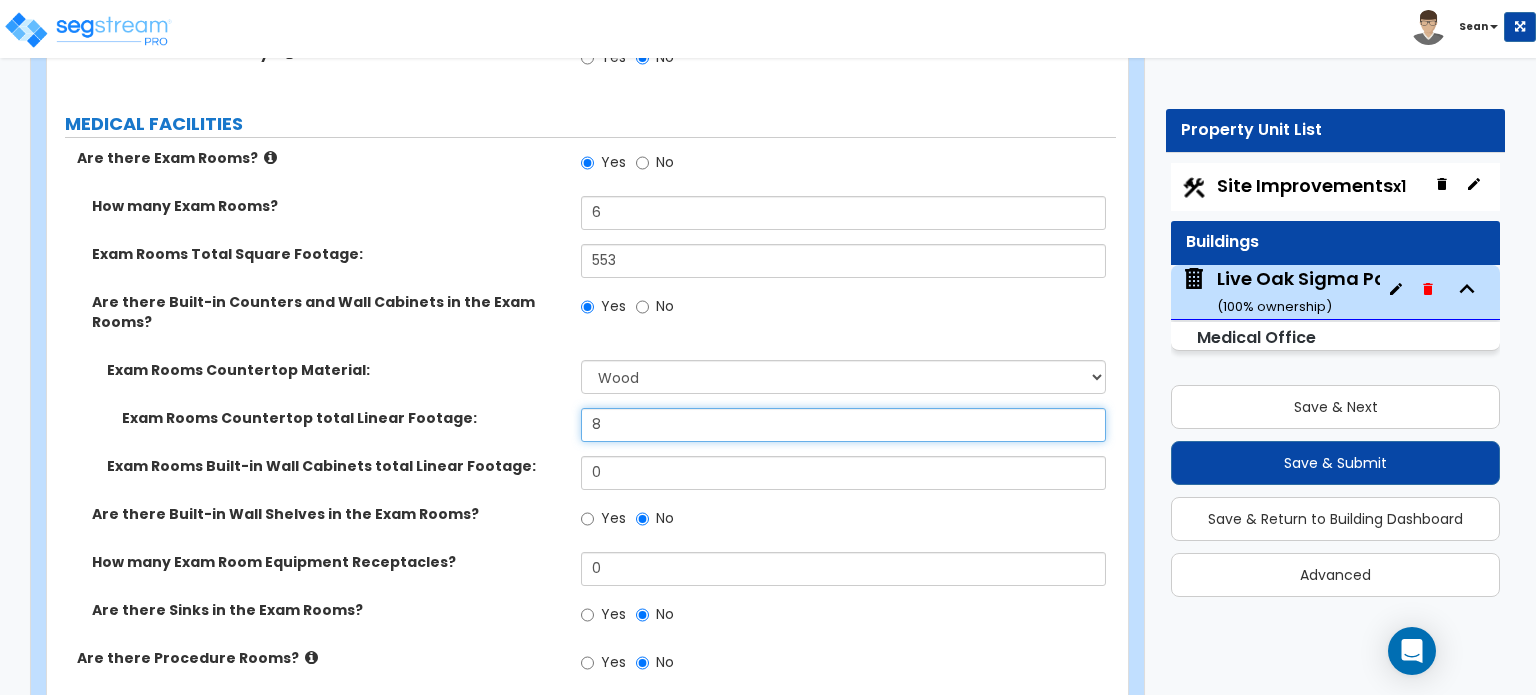 type on "8" 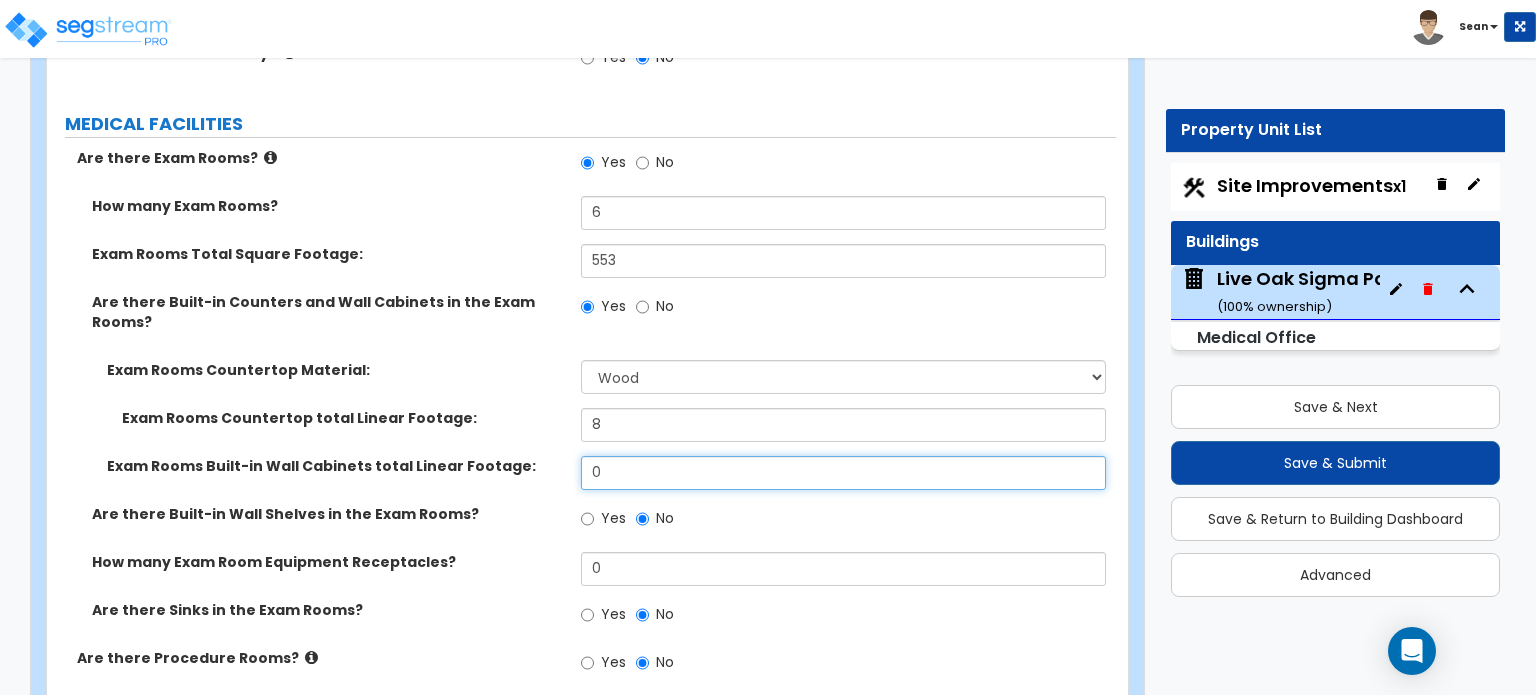 click on "0" at bounding box center (843, 473) 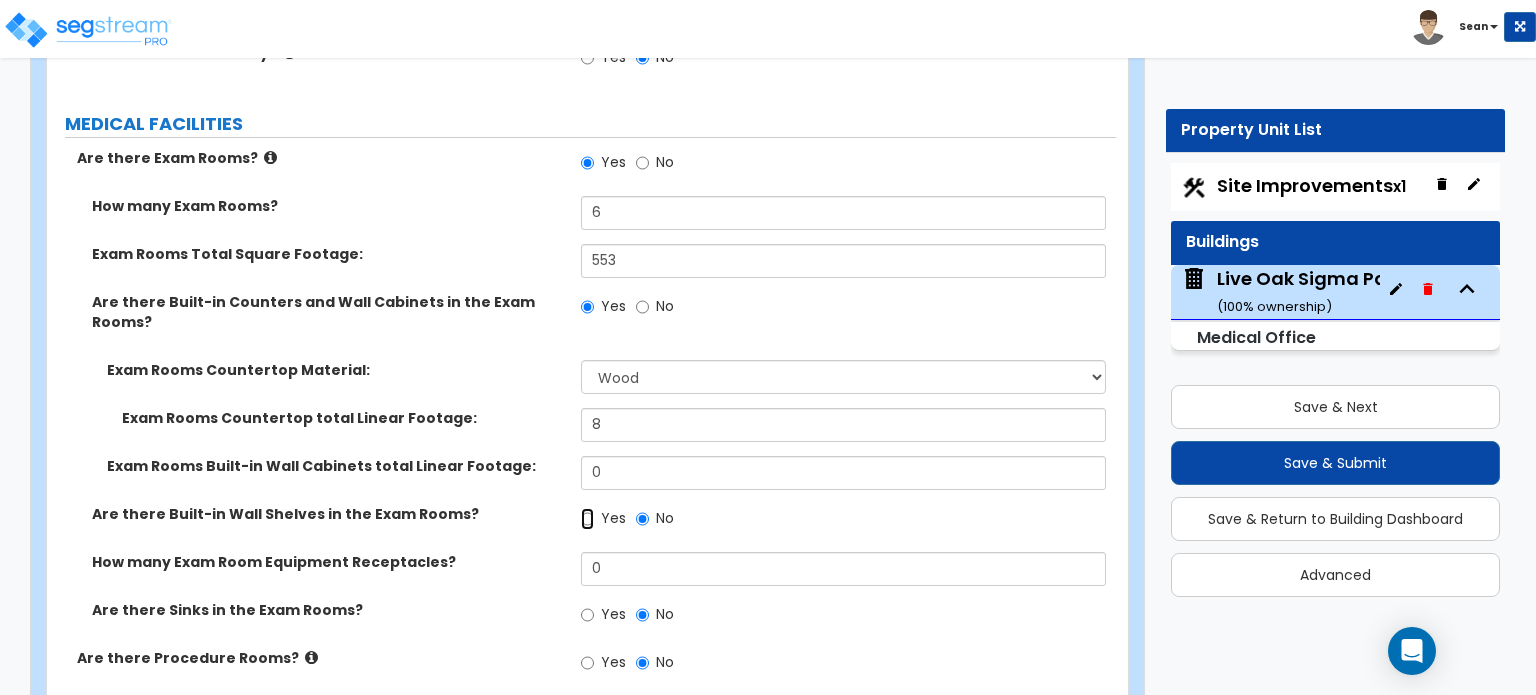 click on "Yes" at bounding box center [587, 519] 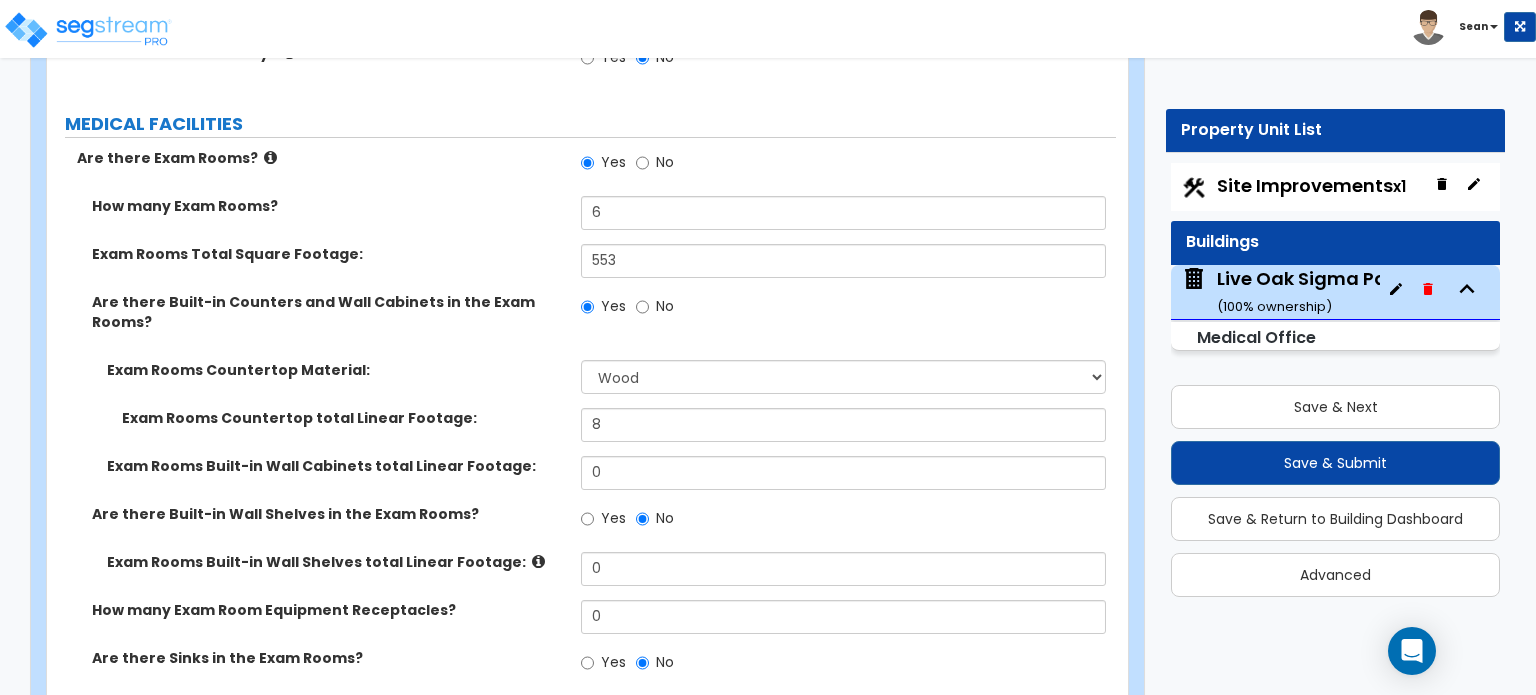 click on "Exam Rooms Built-in Wall Shelves total Linear Footage:" at bounding box center (336, 562) 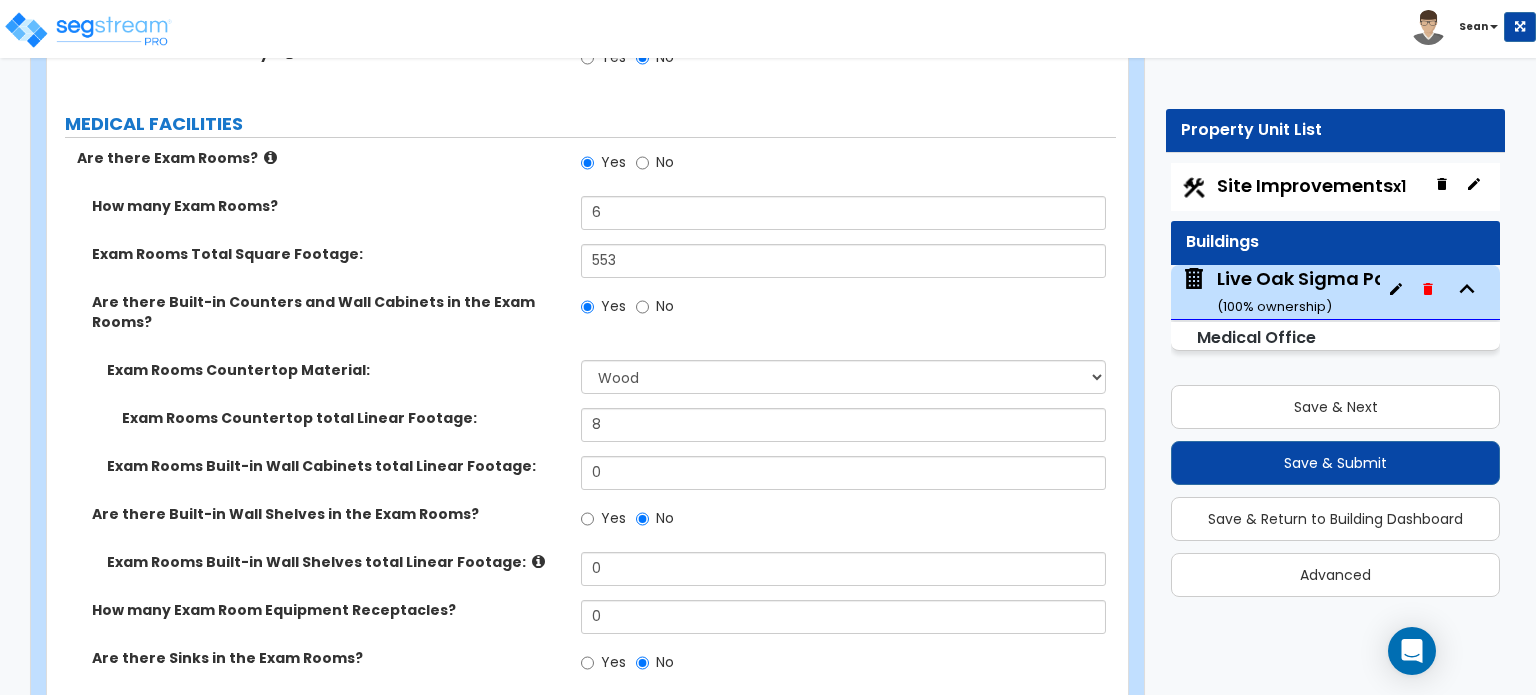 click at bounding box center [538, 561] 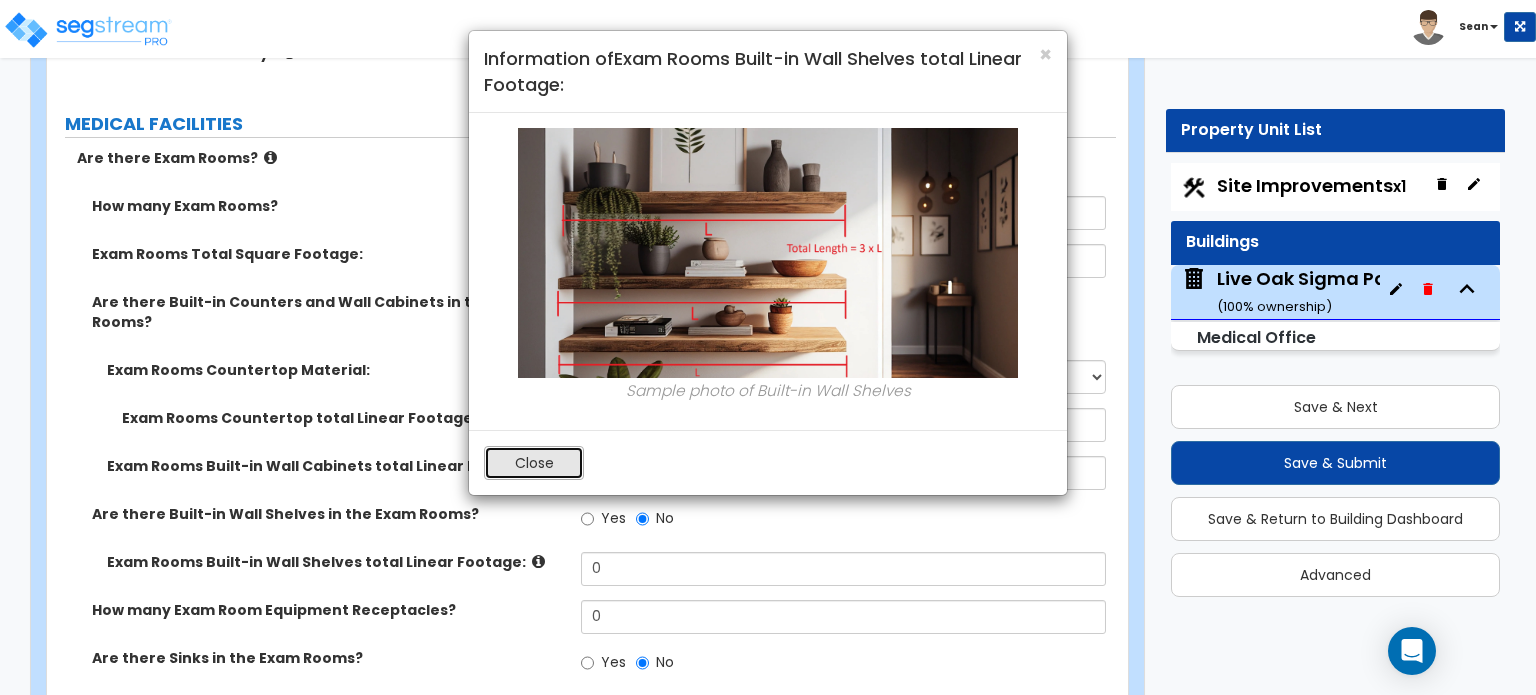 click on "Close" at bounding box center (534, 463) 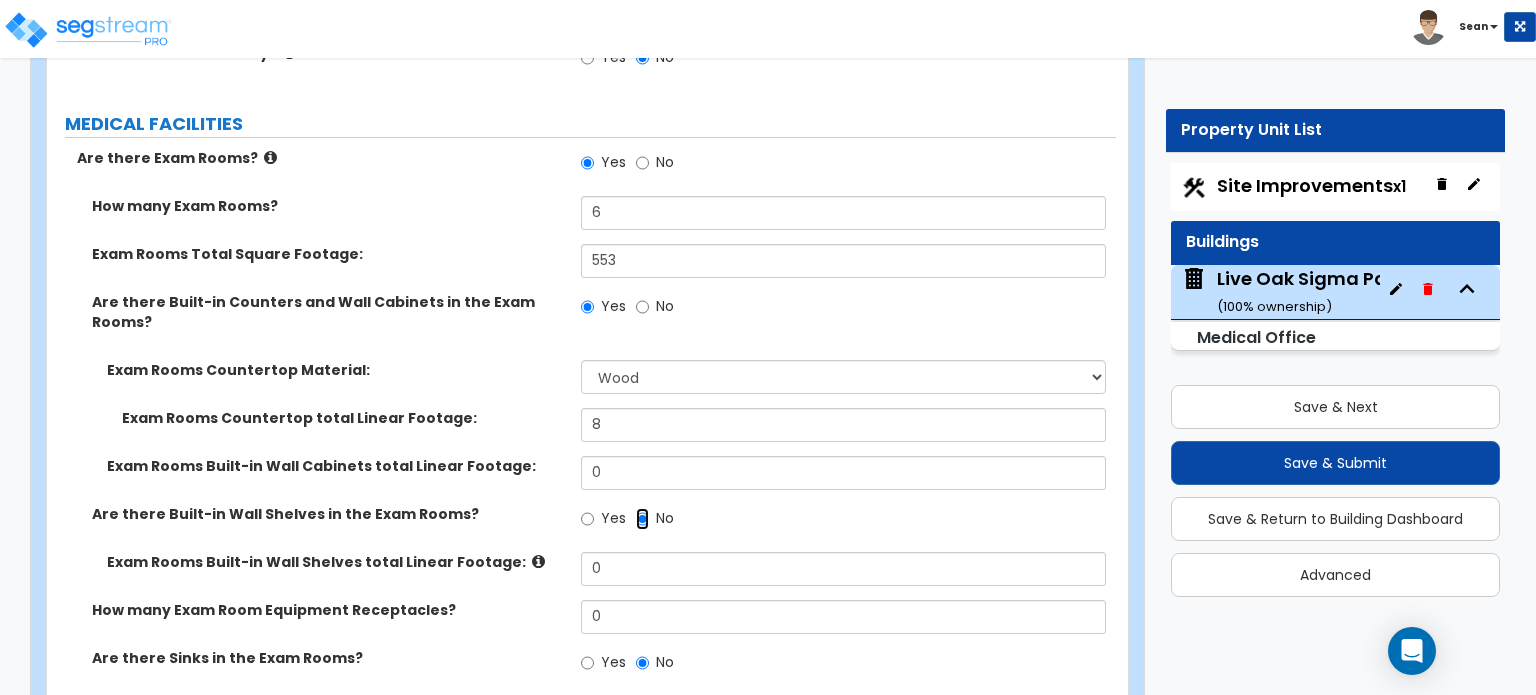 click on "No" at bounding box center [642, 519] 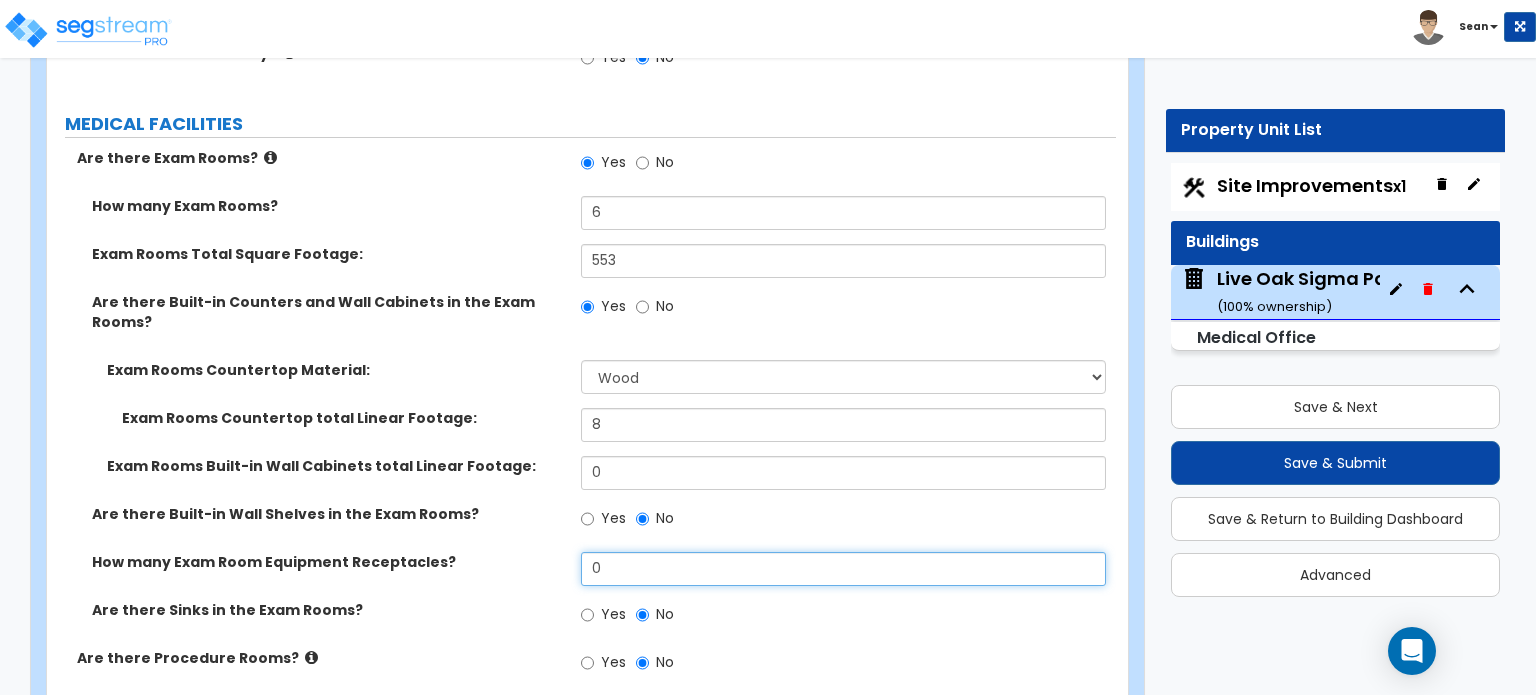 drag, startPoint x: 616, startPoint y: 523, endPoint x: 576, endPoint y: 524, distance: 40.012497 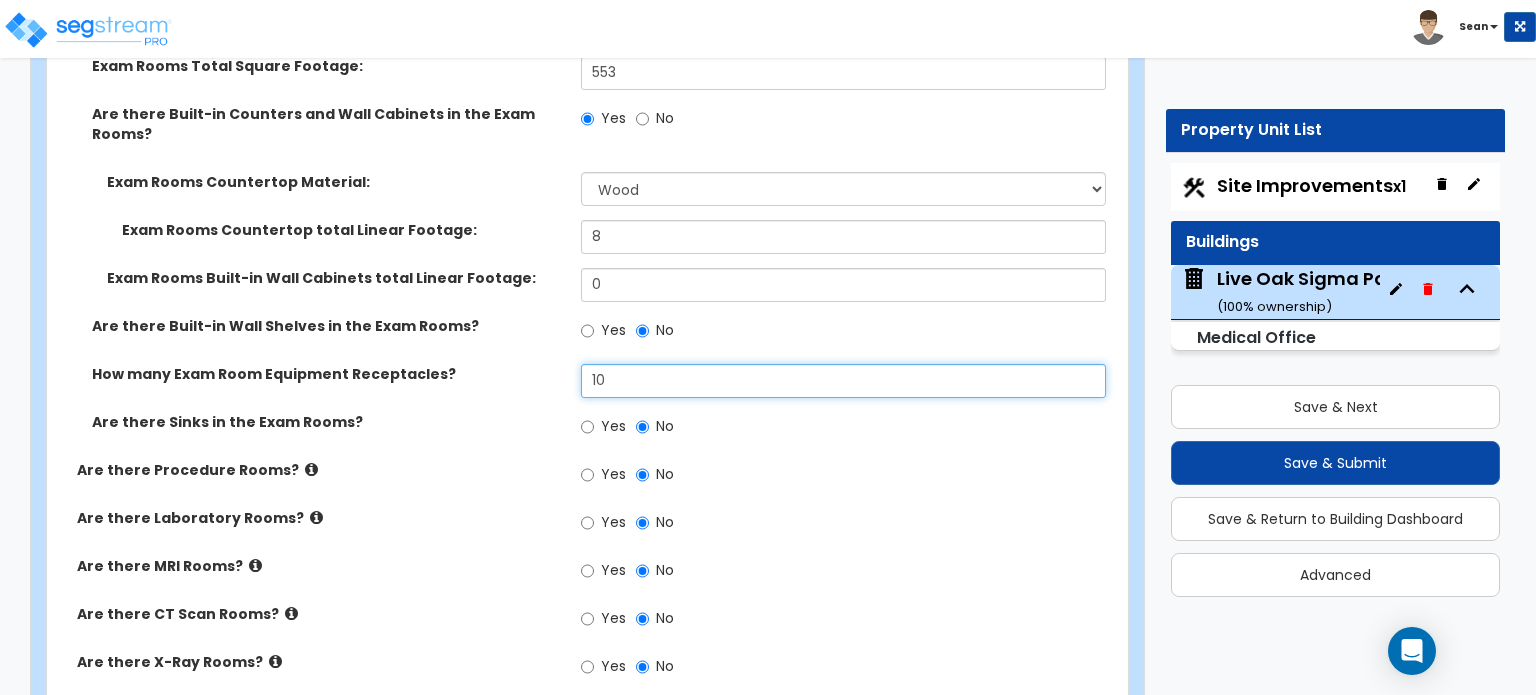 scroll, scrollTop: 4000, scrollLeft: 0, axis: vertical 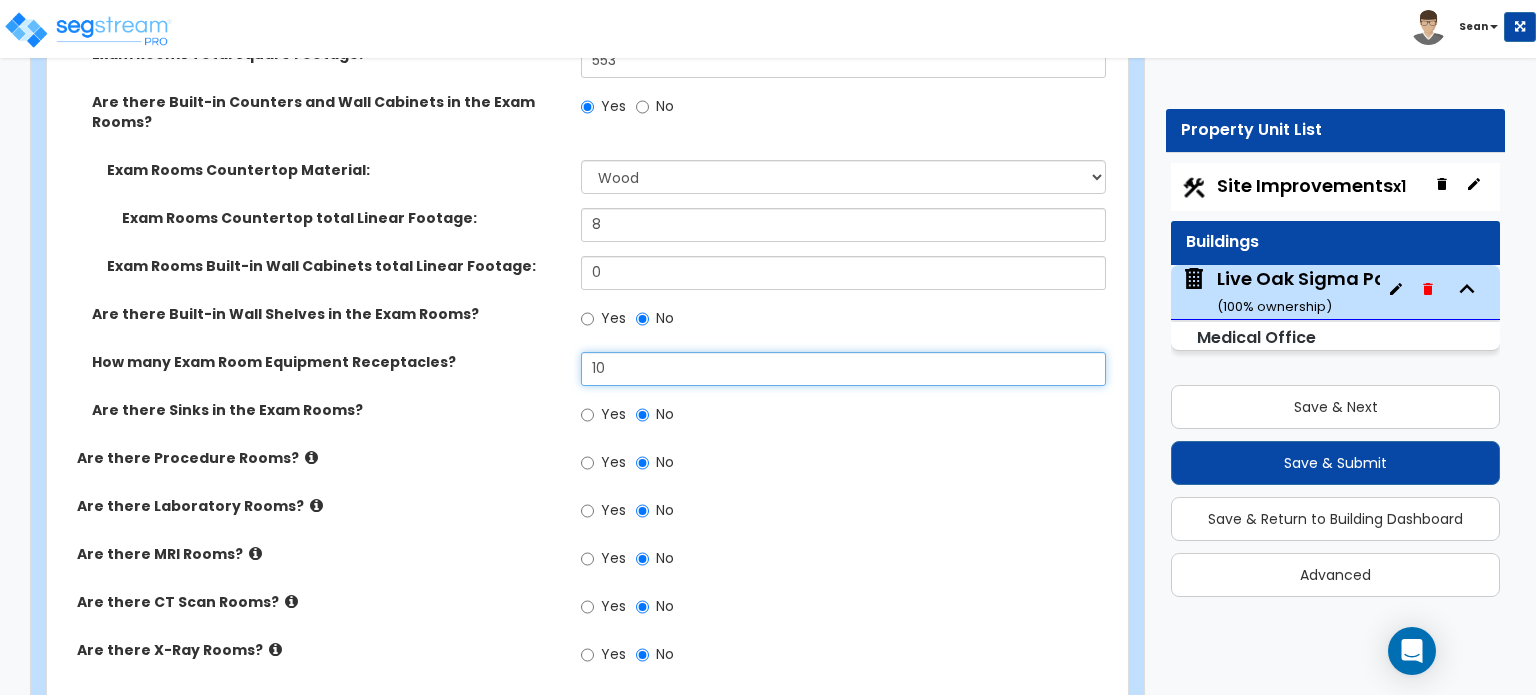 type on "10" 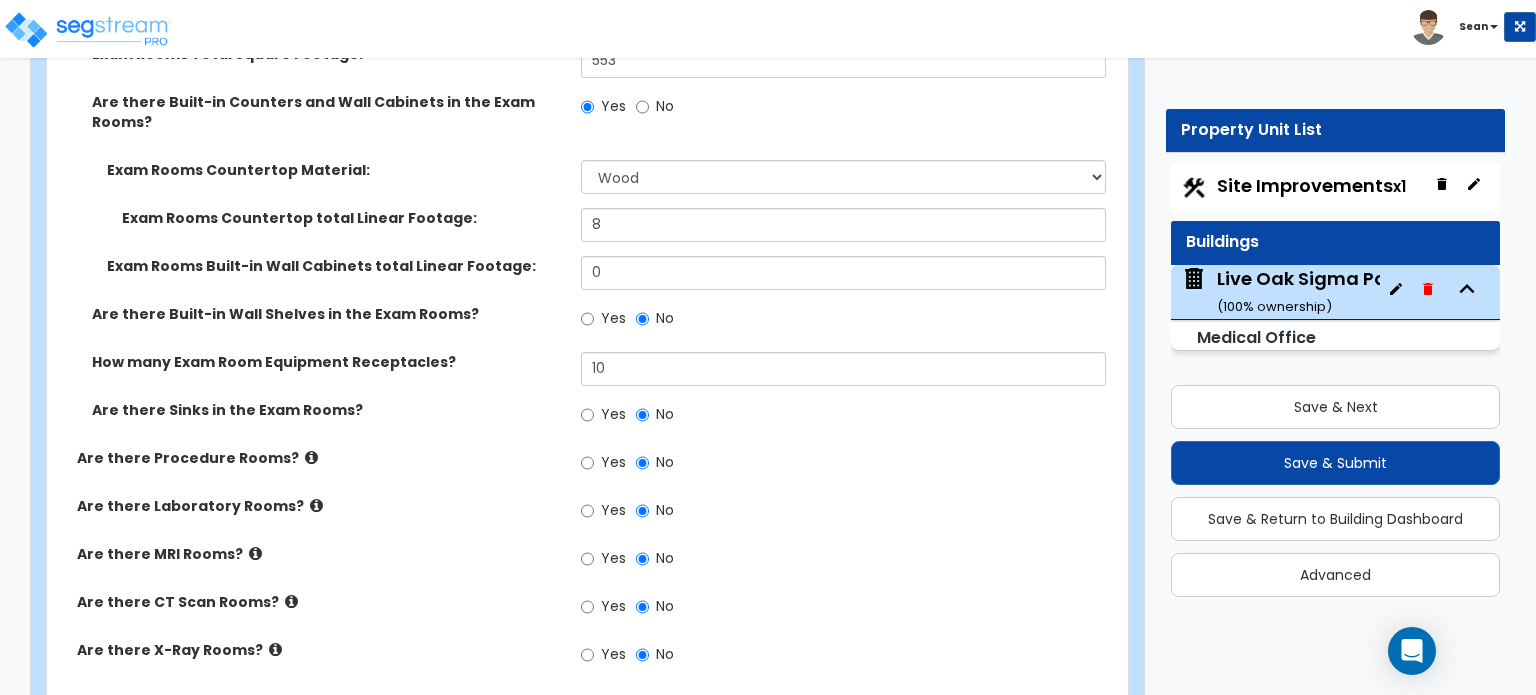 click on "Yes No" at bounding box center (848, 513) 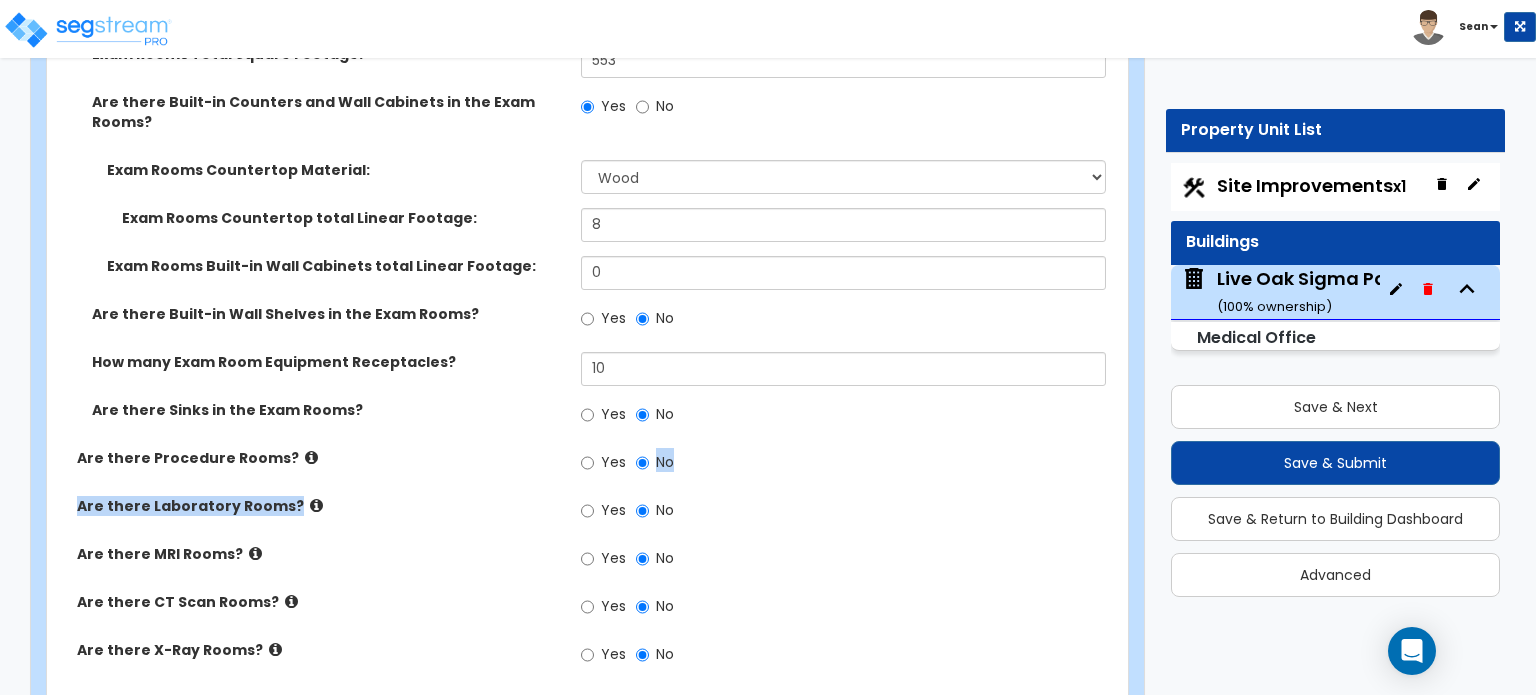 click on "Are there Exam Rooms? Yes No How many Exam Rooms? 6 Exam Rooms Total Square Footage: 553 Are there Built-in Counters and Wall Cabinets in the Exam Rooms?  Yes No Exam Rooms Countertop Material: Please Choose One Plastic Laminate Solid Surface Stone Quartz Marble Tile Wood Stainless Steel Exam Rooms Countertop total Linear Footage: 8 Exam Rooms Built-in Wall Cabinets total Linear Footage:  0 Are there Built-in Wall Shelves in the Exam Rooms? Yes No How many Exam Room Equipment Receptacles? 10 Are there Sinks in the Exam Rooms? Yes No Are there Procedure Rooms? Yes No Are there Laboratory Rooms? Yes No Are there MRI Rooms? Yes No Are there CT Scan Rooms? Yes No Are there X-Ray Rooms? Yes No" at bounding box center (581, 318) 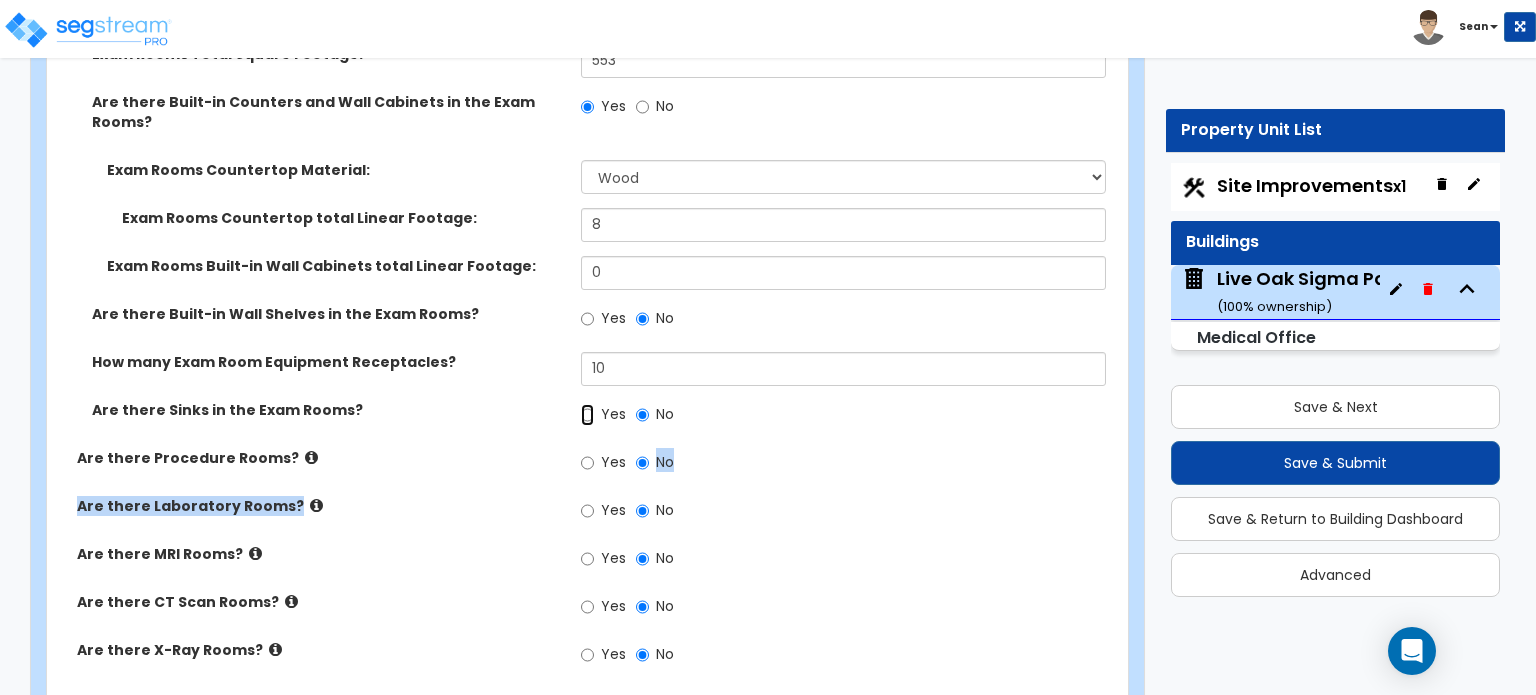 click on "Yes" at bounding box center (587, 415) 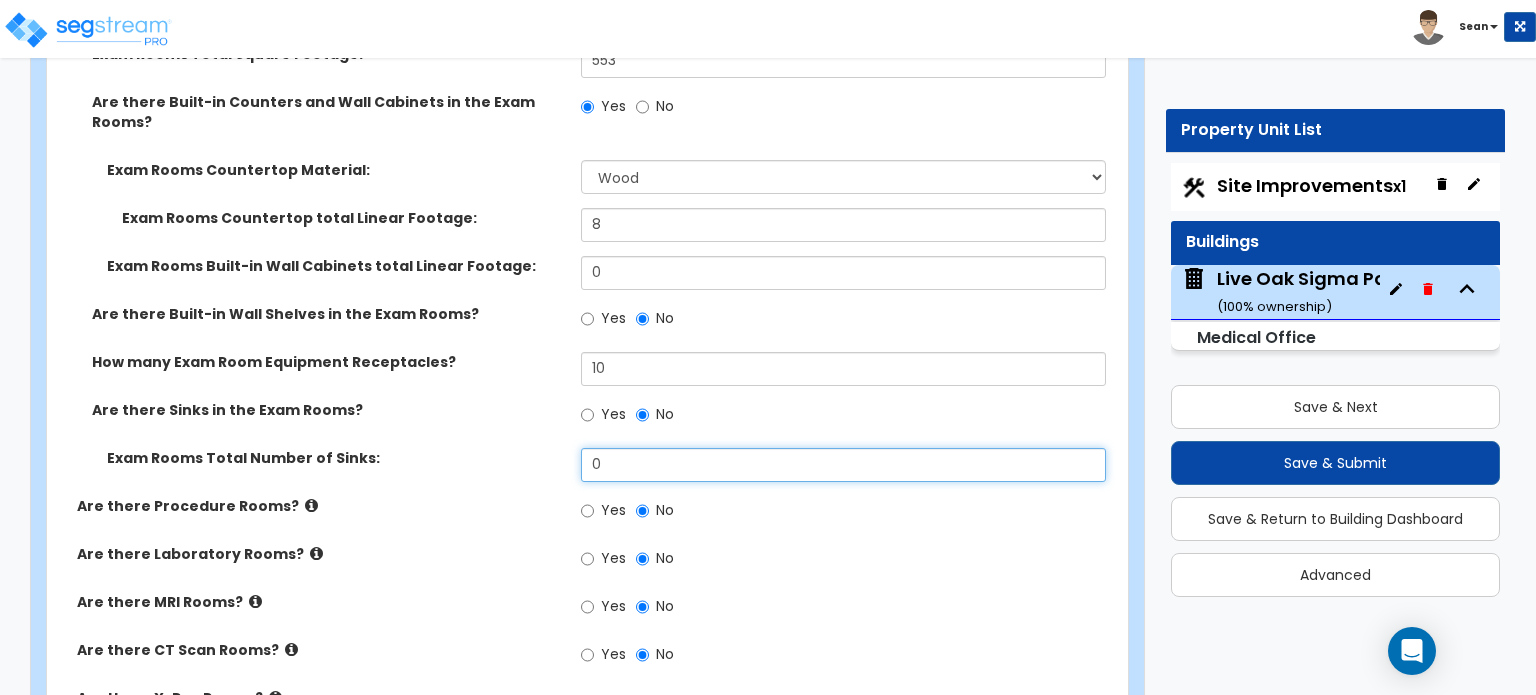 drag, startPoint x: 606, startPoint y: 421, endPoint x: 579, endPoint y: 426, distance: 27.45906 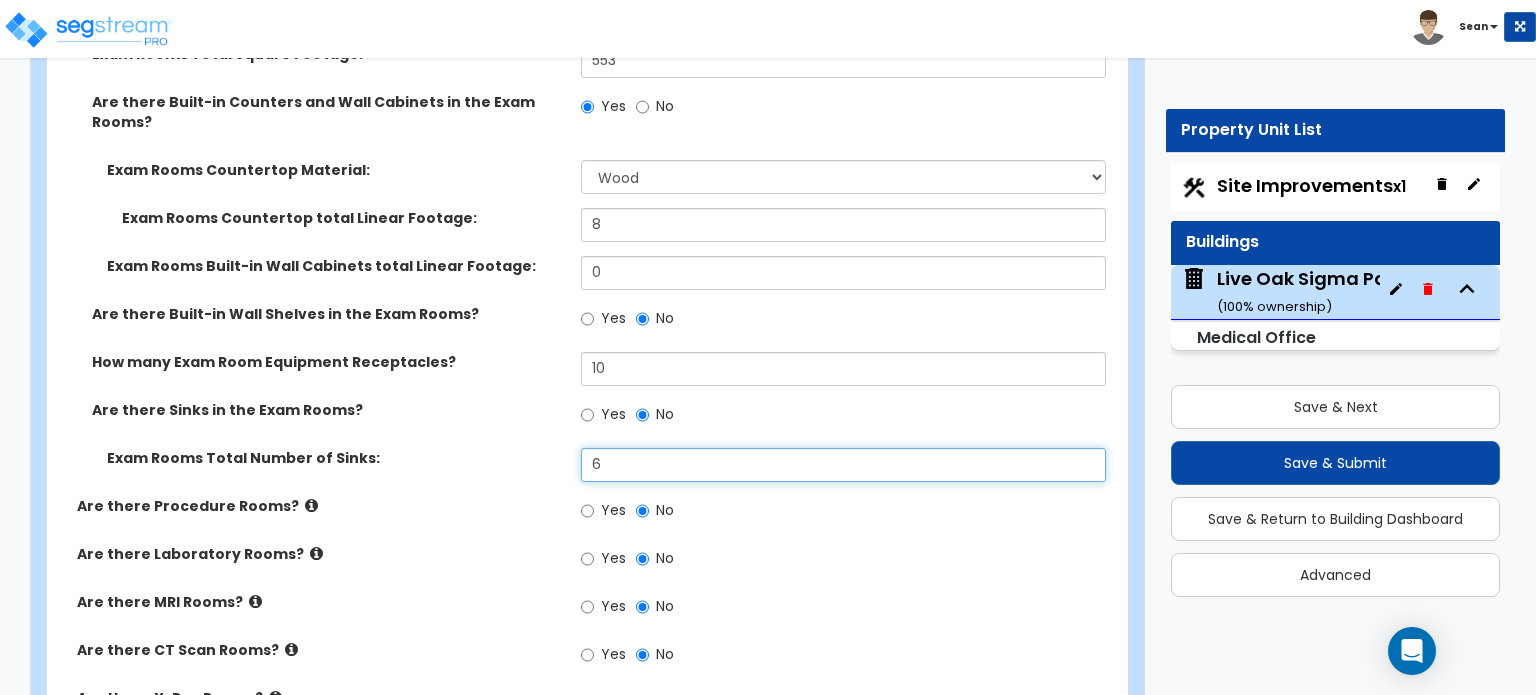 type on "6" 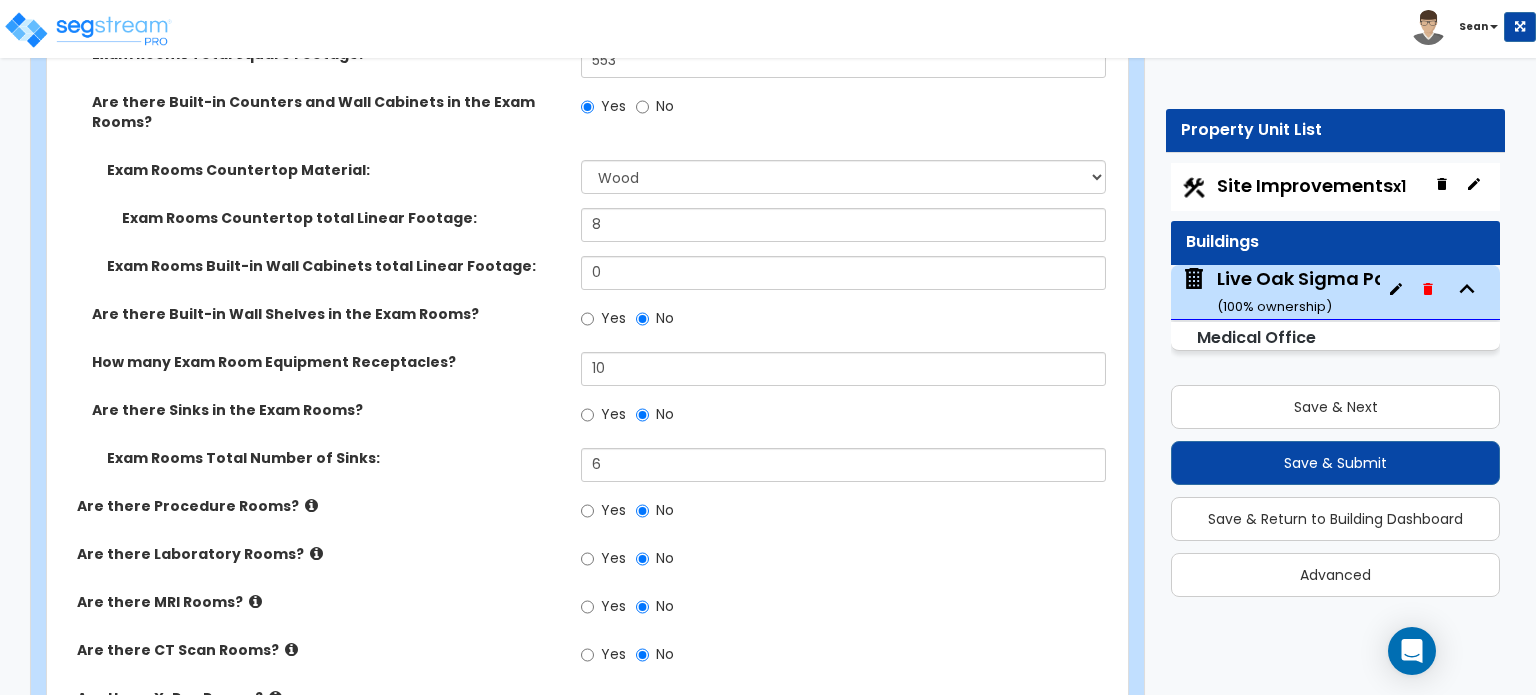 click on "Yes No" at bounding box center (848, 561) 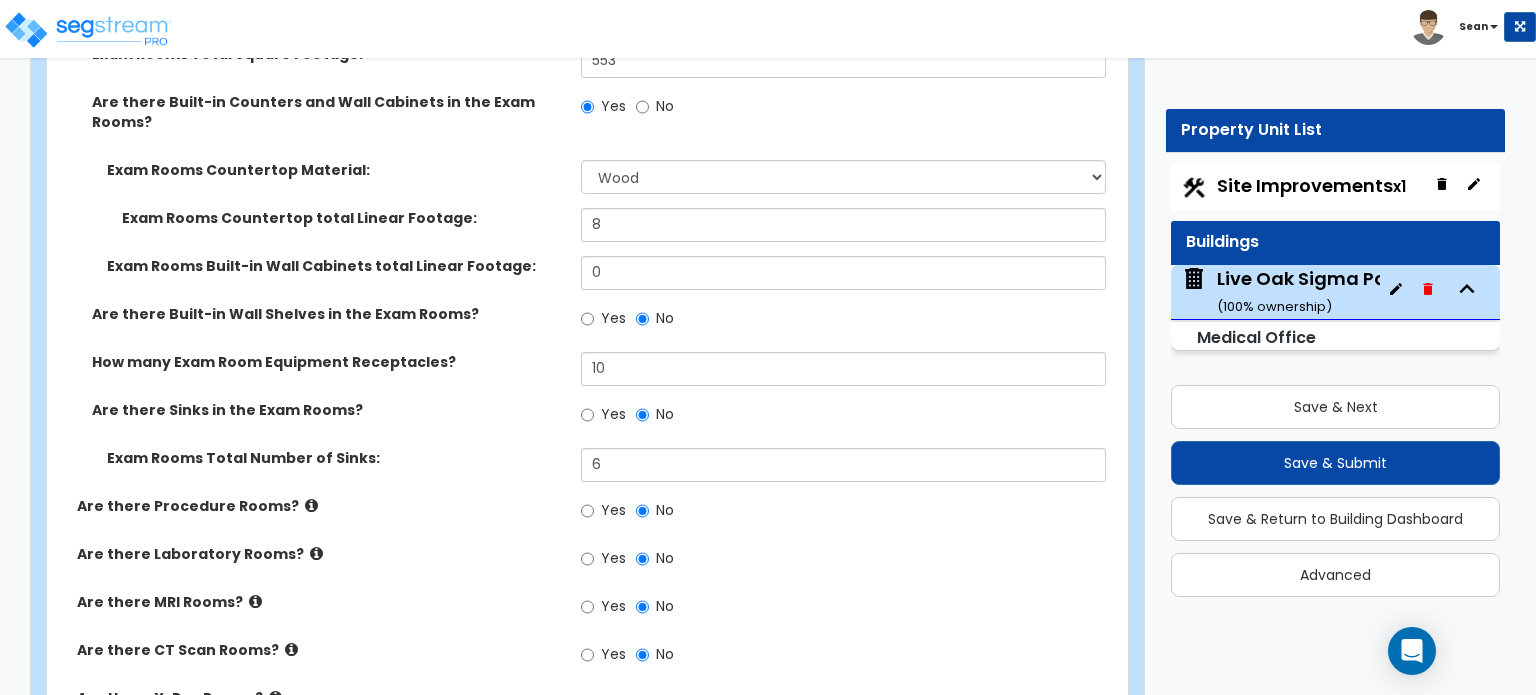 click at bounding box center (311, 505) 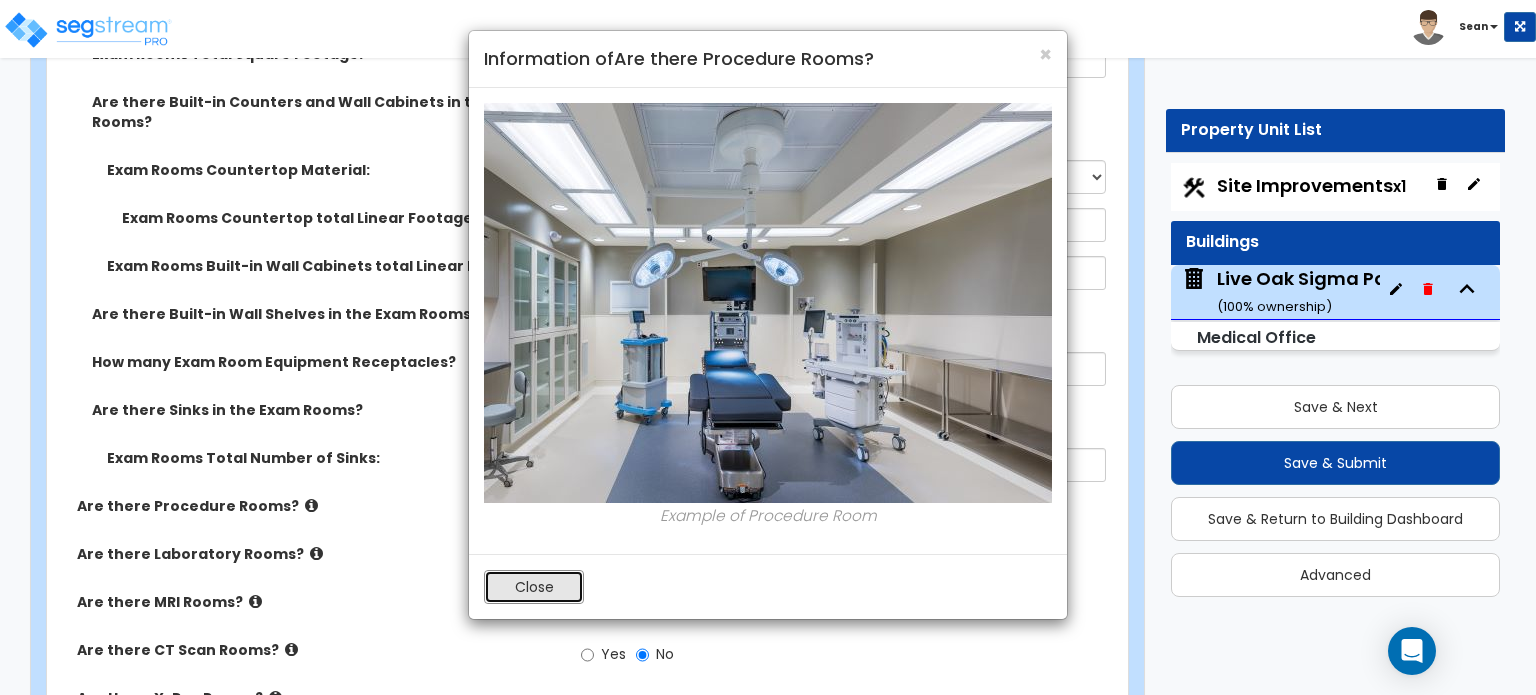 click on "Close" at bounding box center [534, 587] 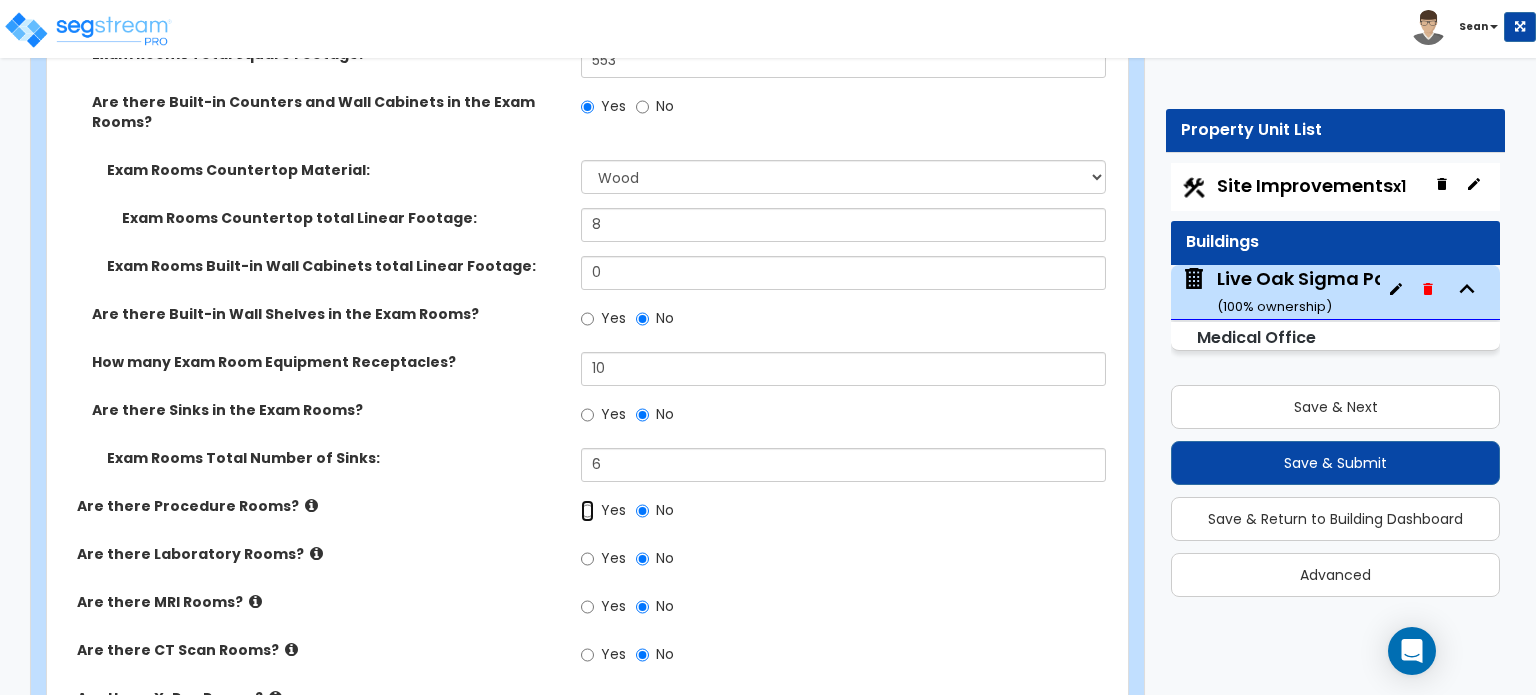 click on "Yes" at bounding box center (587, 511) 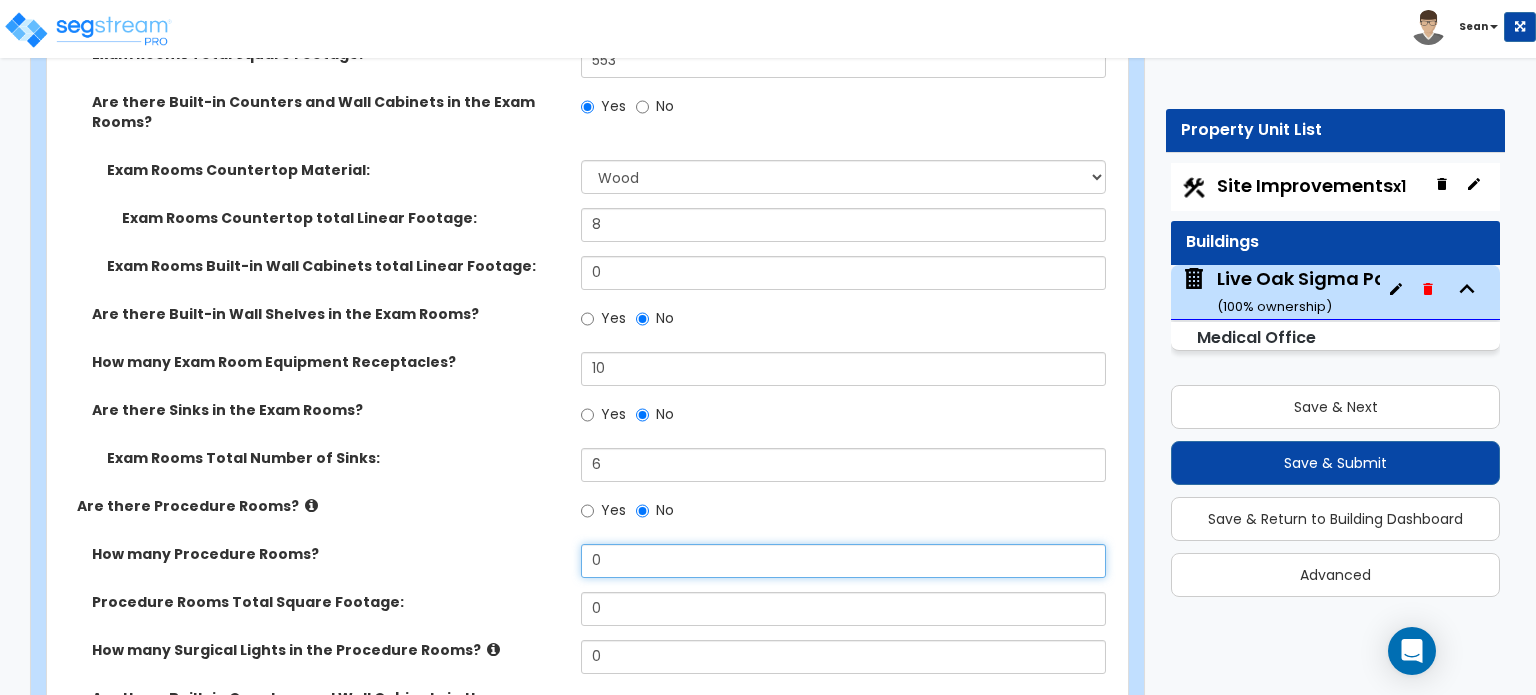 drag, startPoint x: 615, startPoint y: 521, endPoint x: 558, endPoint y: 527, distance: 57.31492 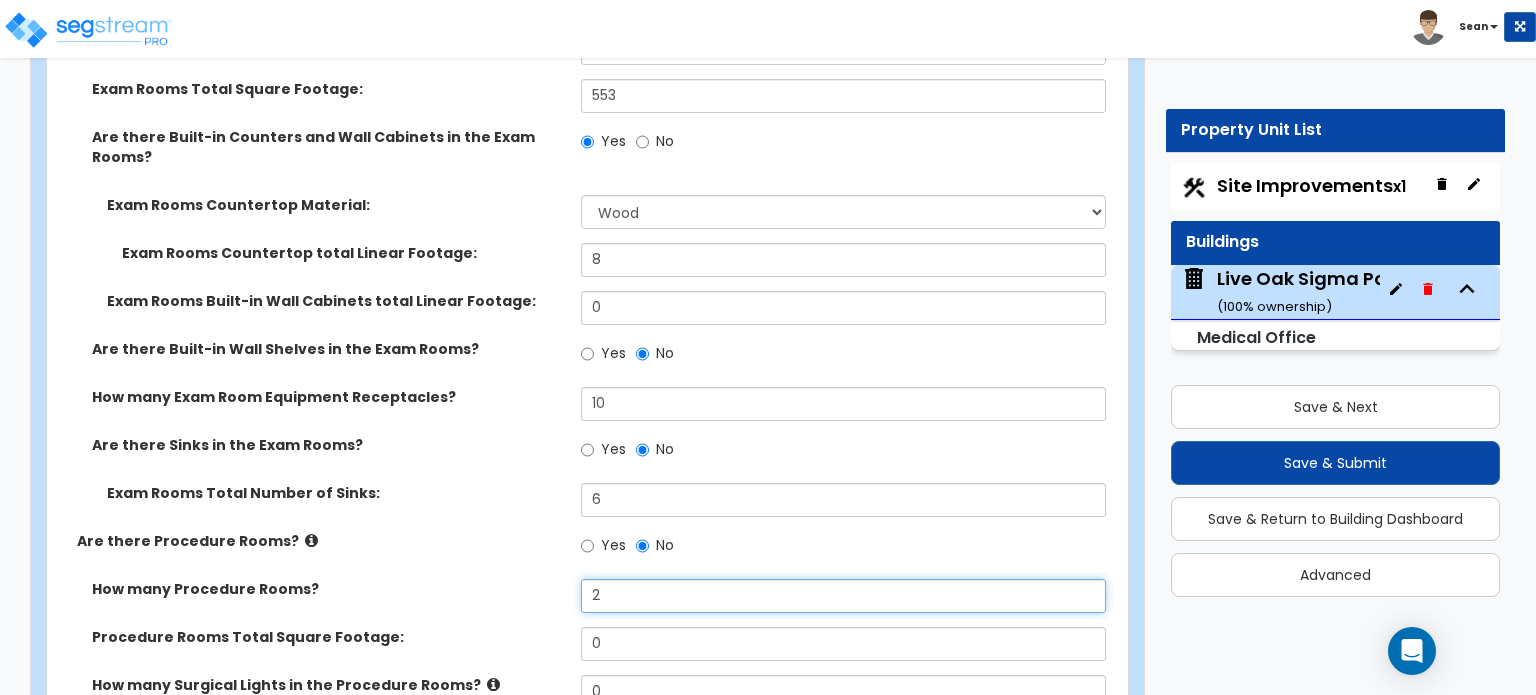 scroll, scrollTop: 4000, scrollLeft: 0, axis: vertical 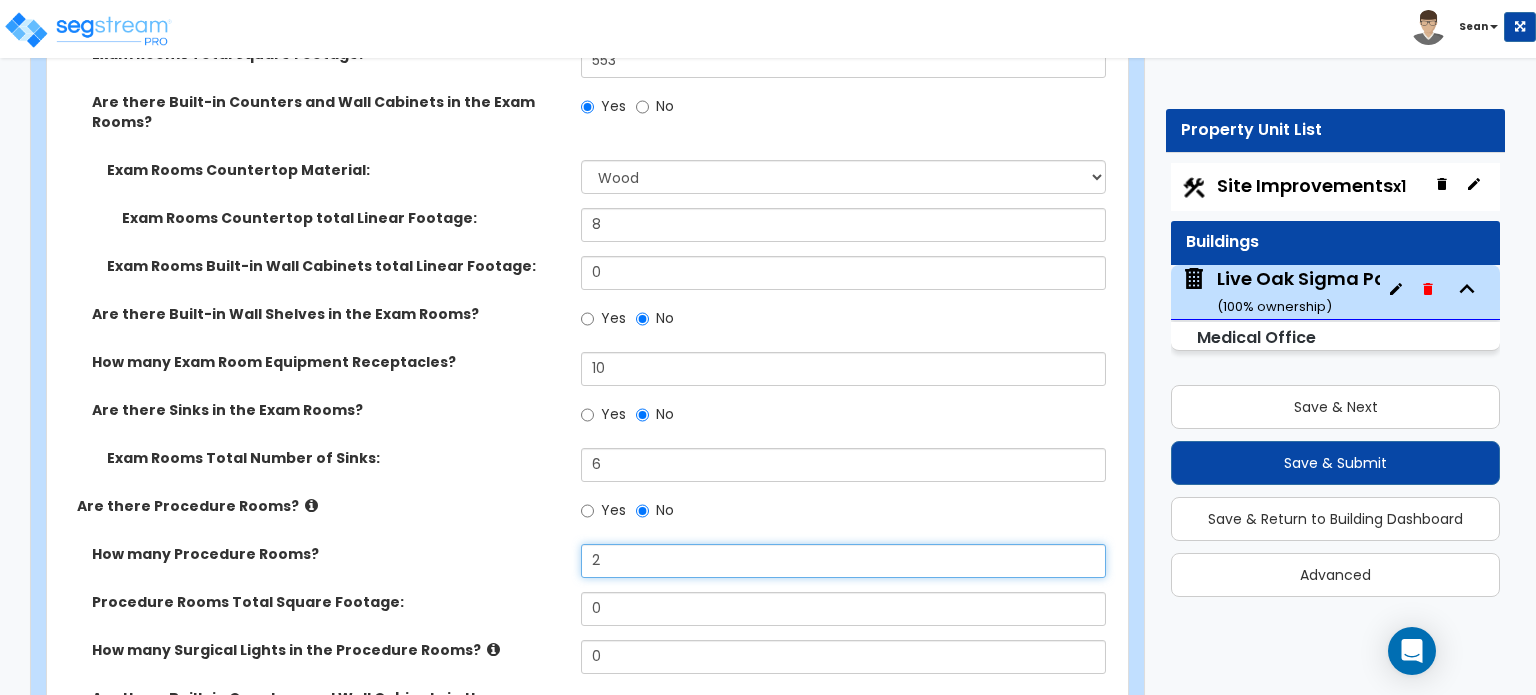type on "2" 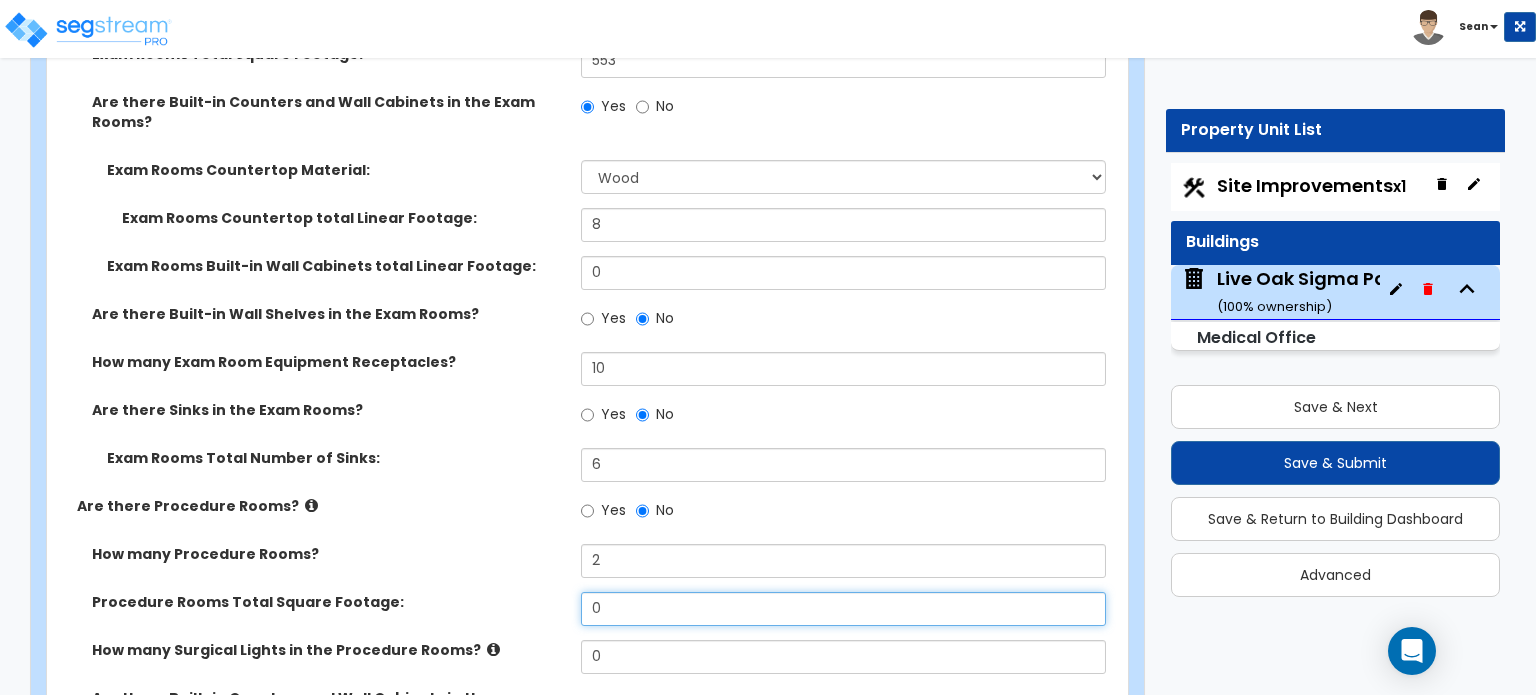 drag, startPoint x: 612, startPoint y: 568, endPoint x: 573, endPoint y: 568, distance: 39 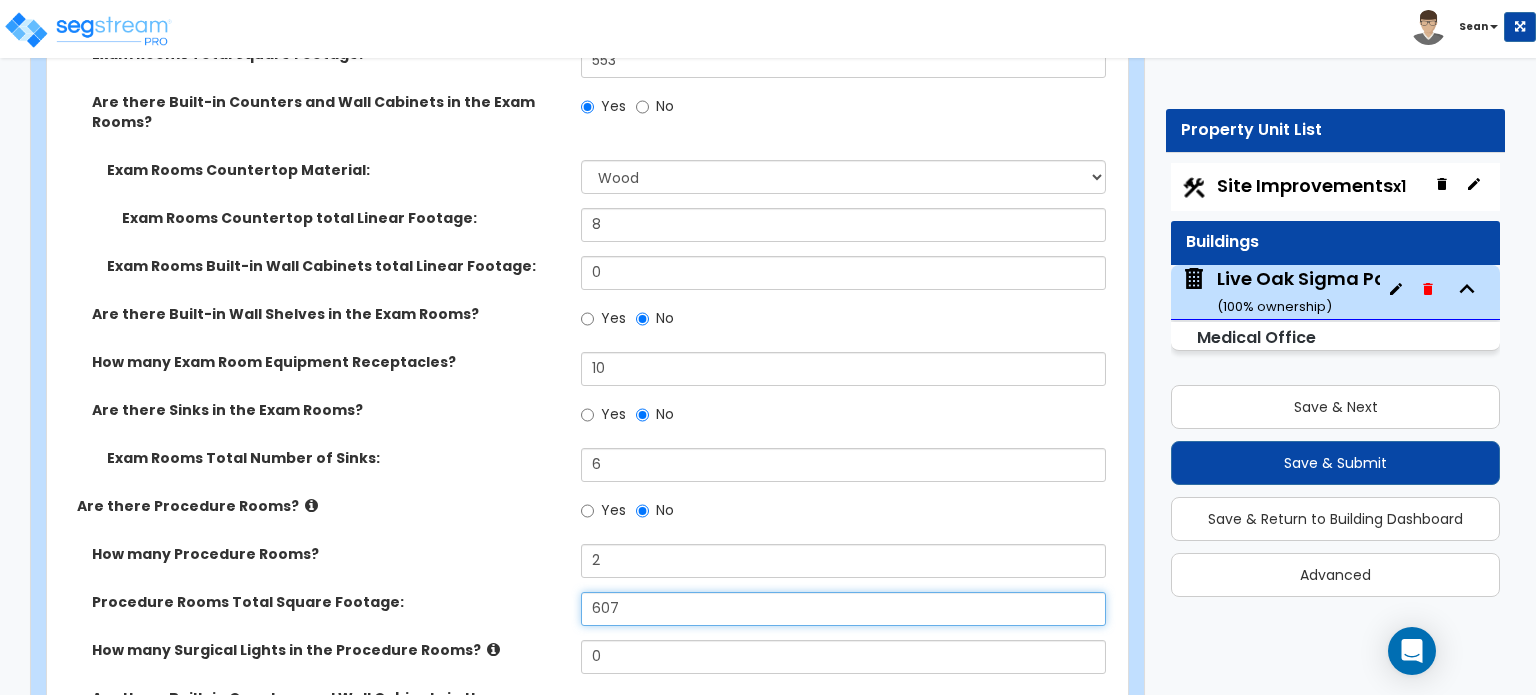 type on "607" 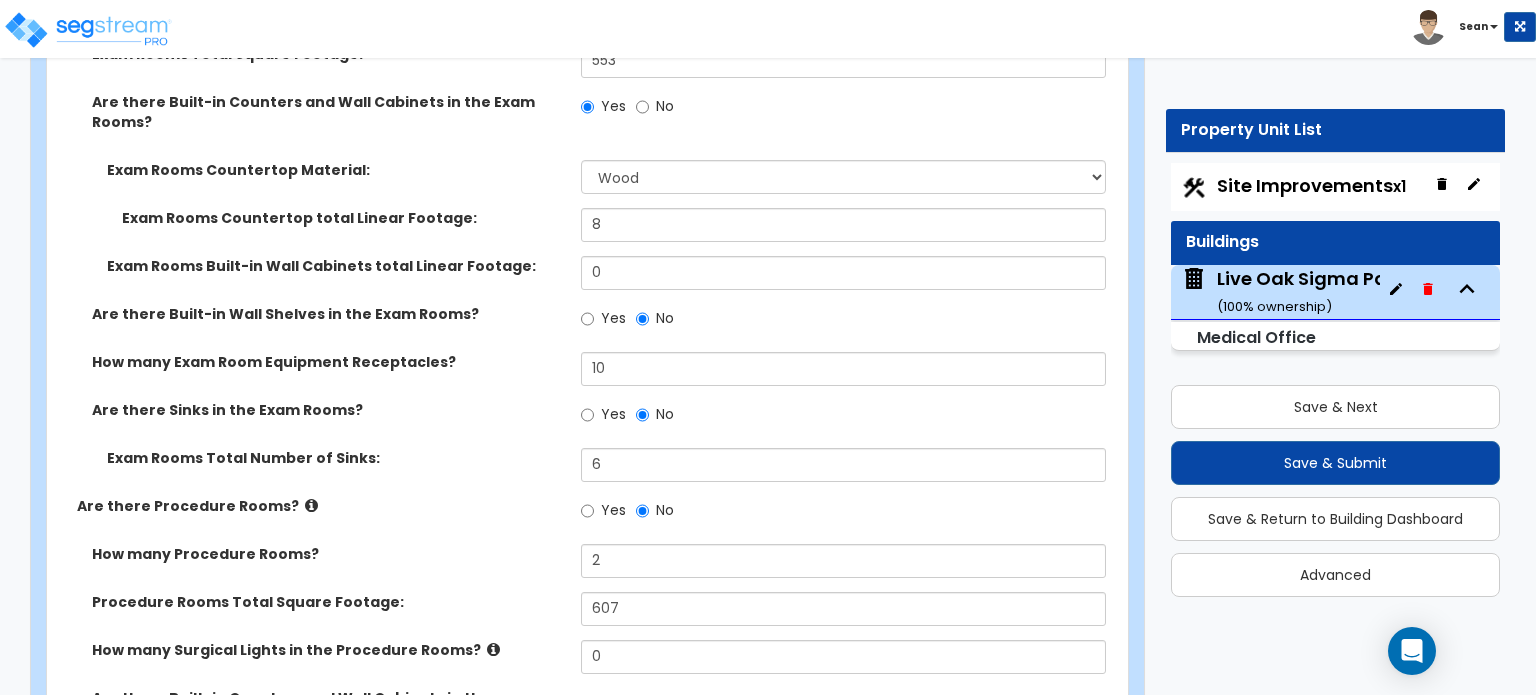 click at bounding box center (493, 649) 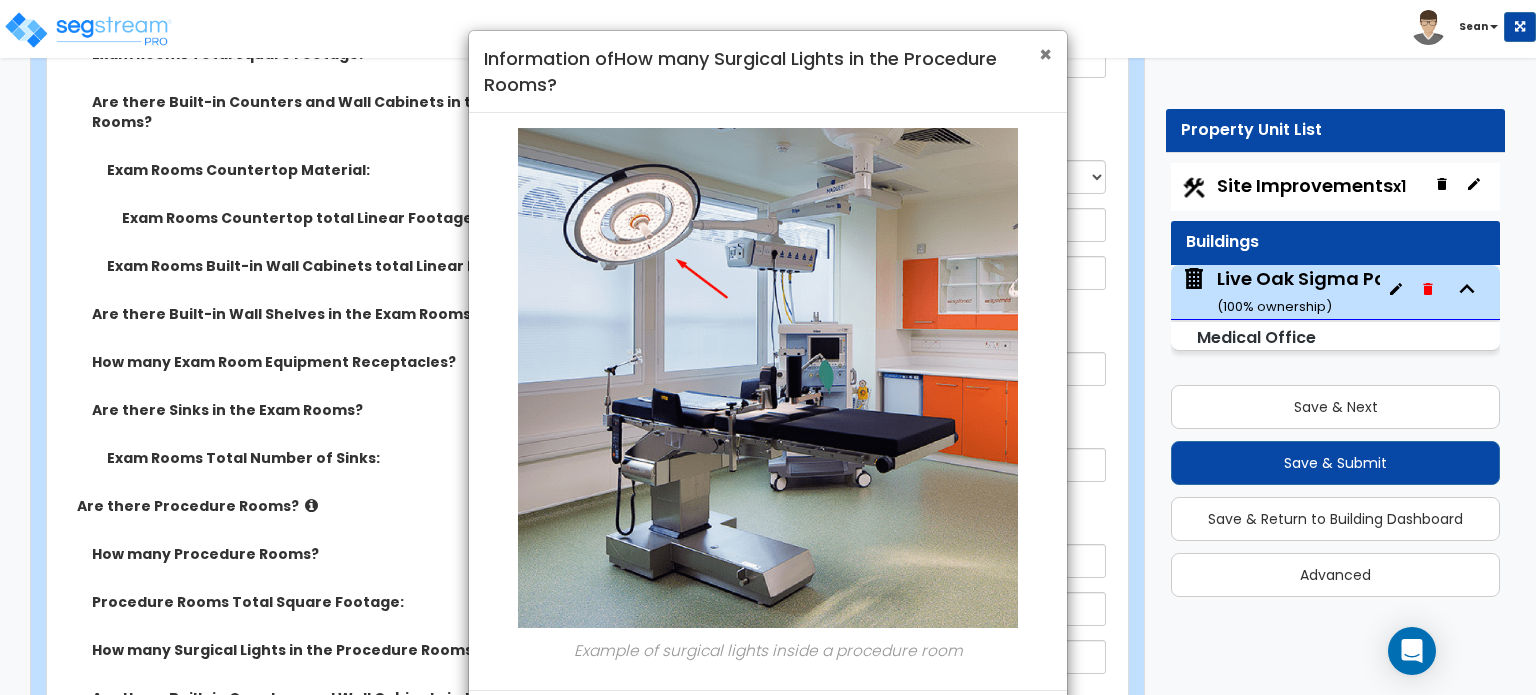 drag, startPoint x: 1046, startPoint y: 59, endPoint x: 1134, endPoint y: 147, distance: 124.45079 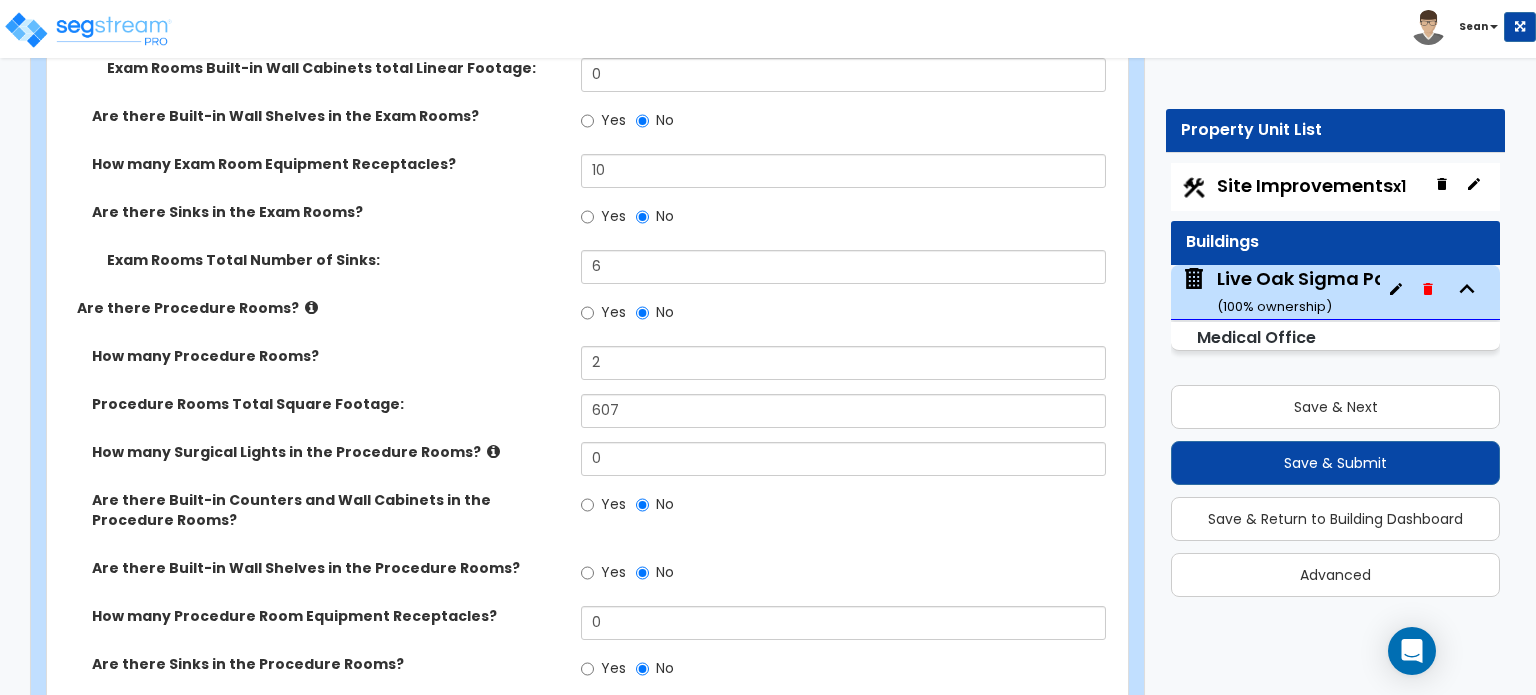 scroll, scrollTop: 4200, scrollLeft: 0, axis: vertical 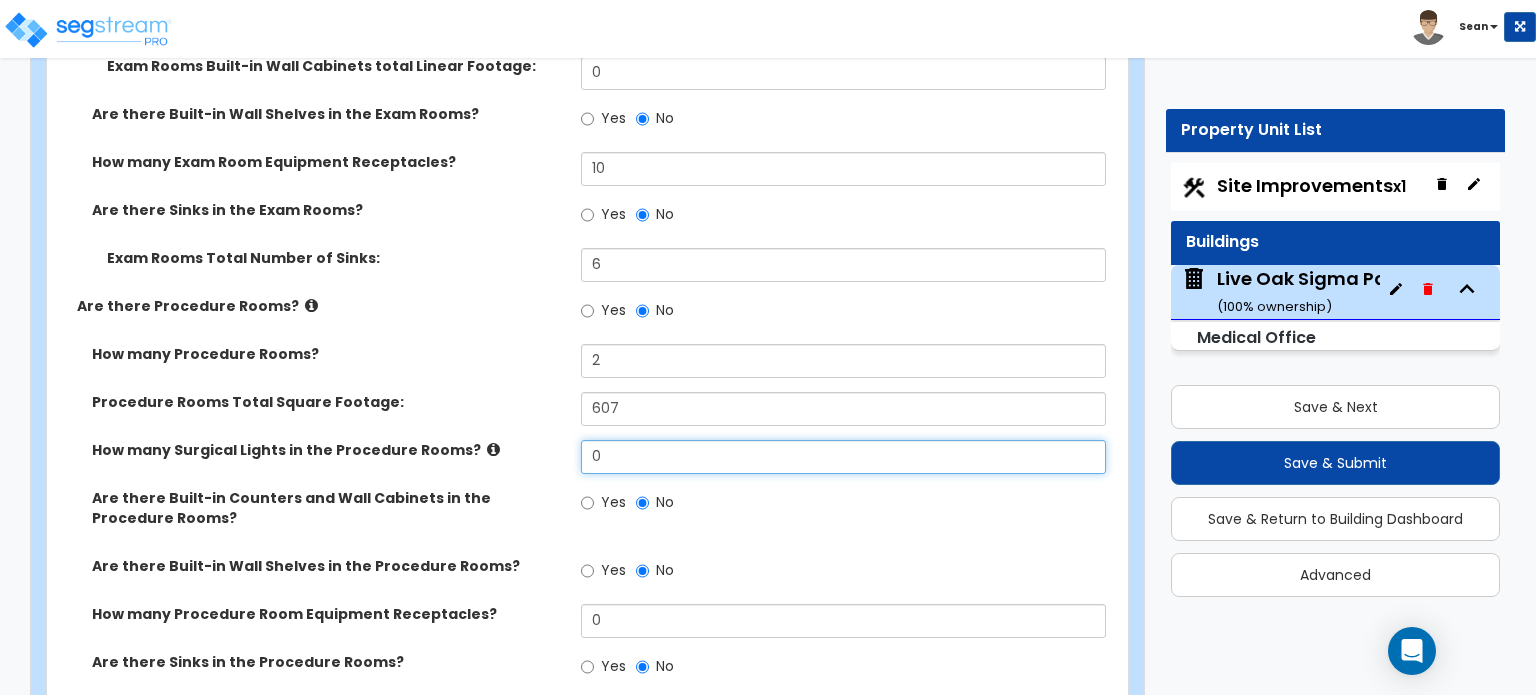 drag, startPoint x: 619, startPoint y: 415, endPoint x: 556, endPoint y: 417, distance: 63.03174 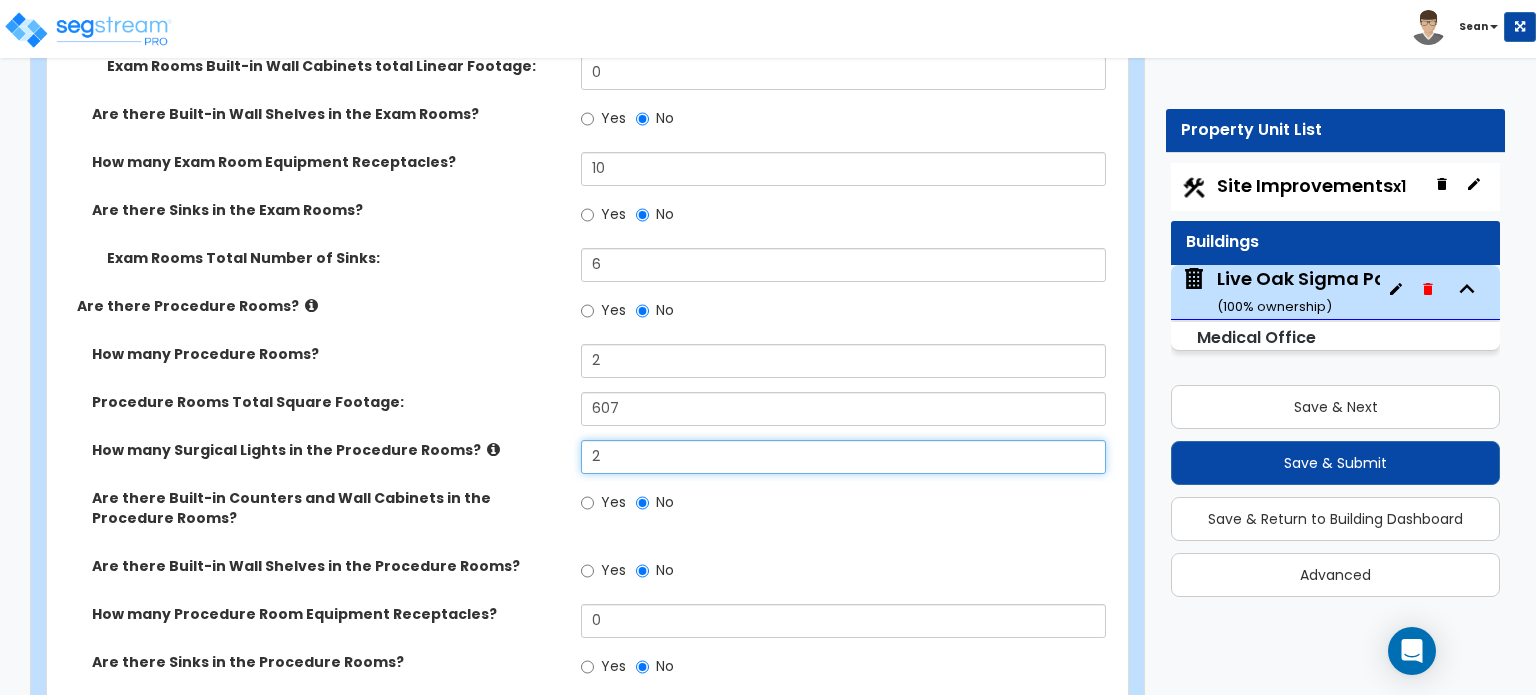 type on "2" 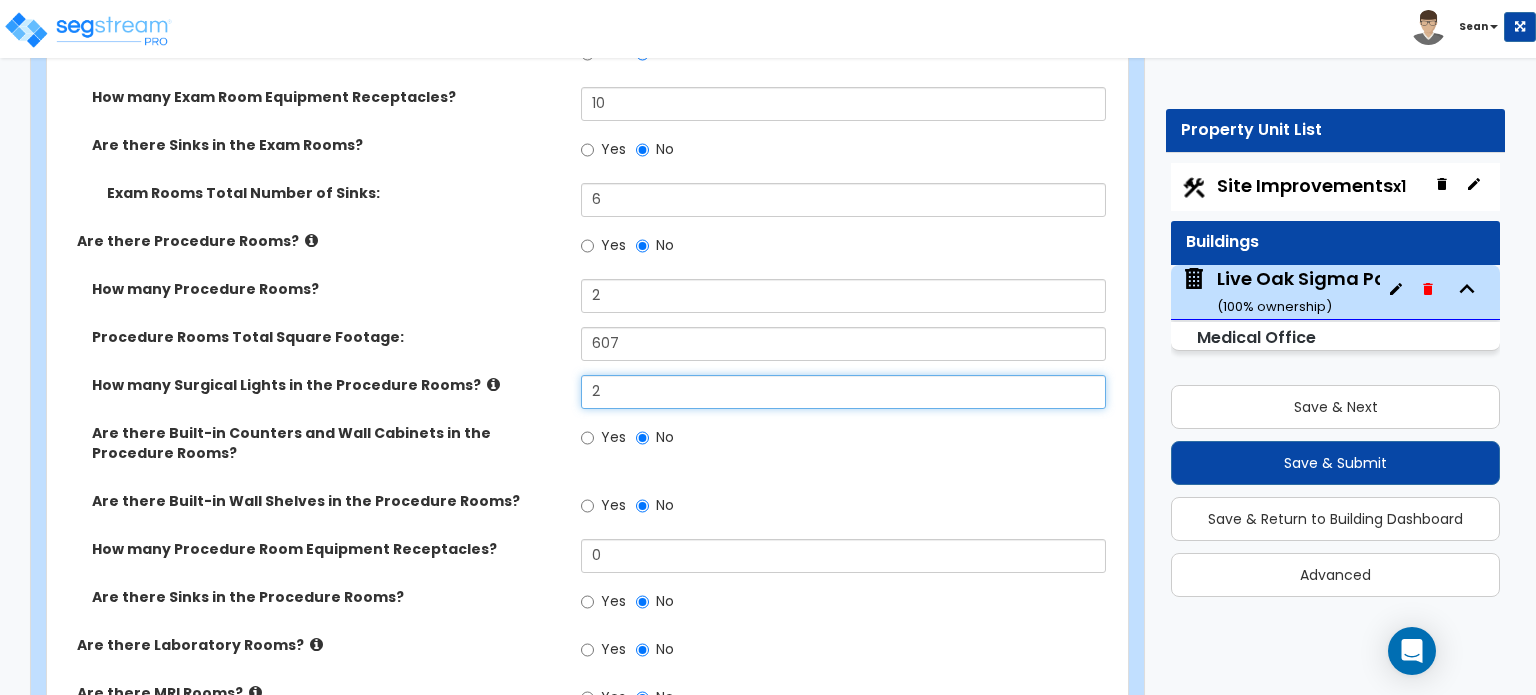 scroll, scrollTop: 4300, scrollLeft: 0, axis: vertical 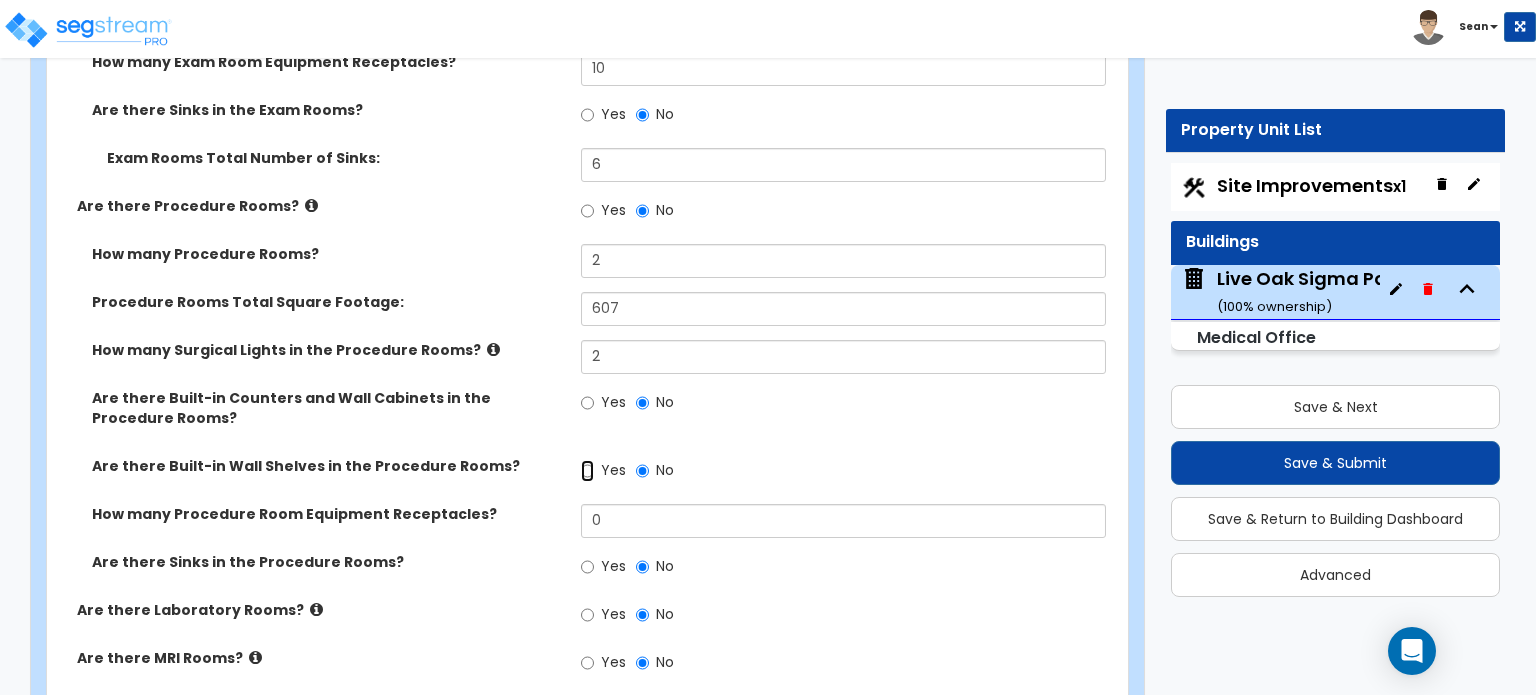 click on "Yes" at bounding box center (587, 471) 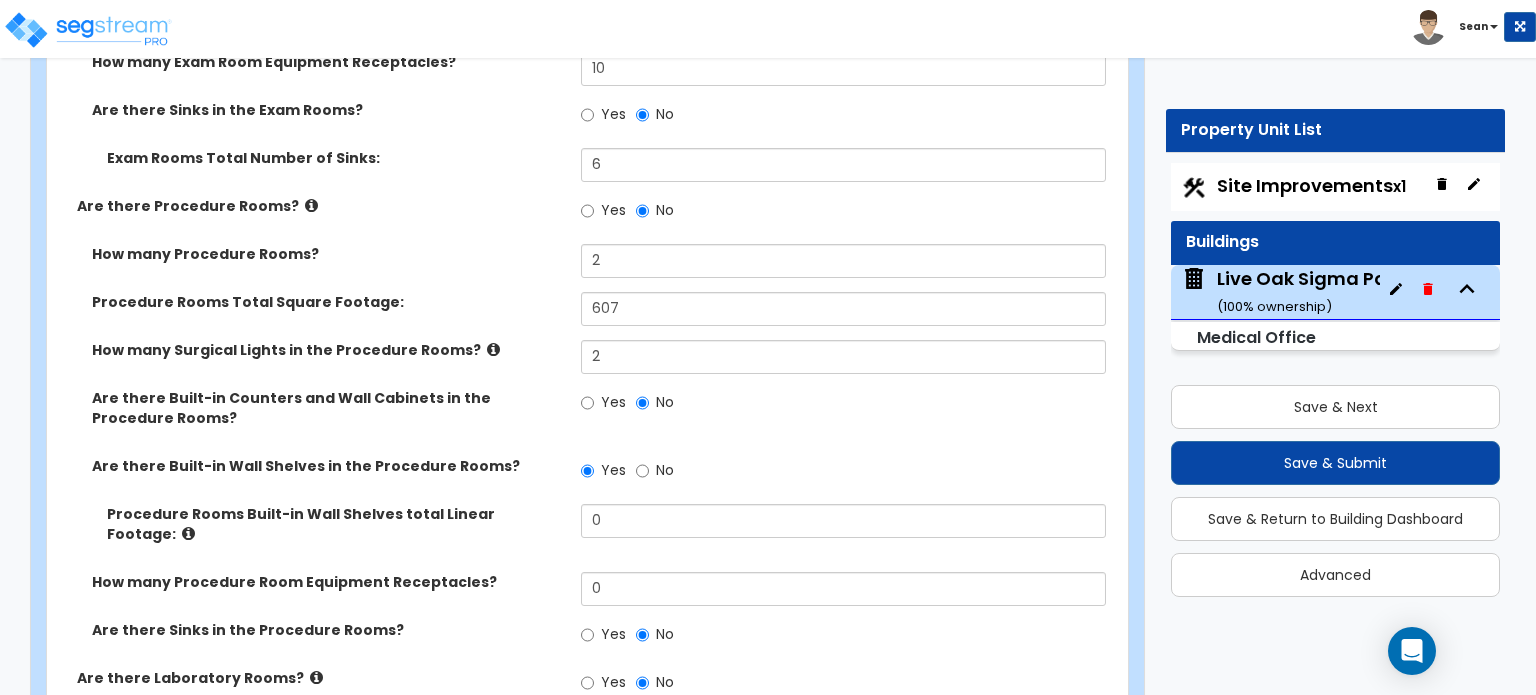 click on "Procedure Rooms Built-in Wall Shelves total Linear Footage:" at bounding box center [336, 524] 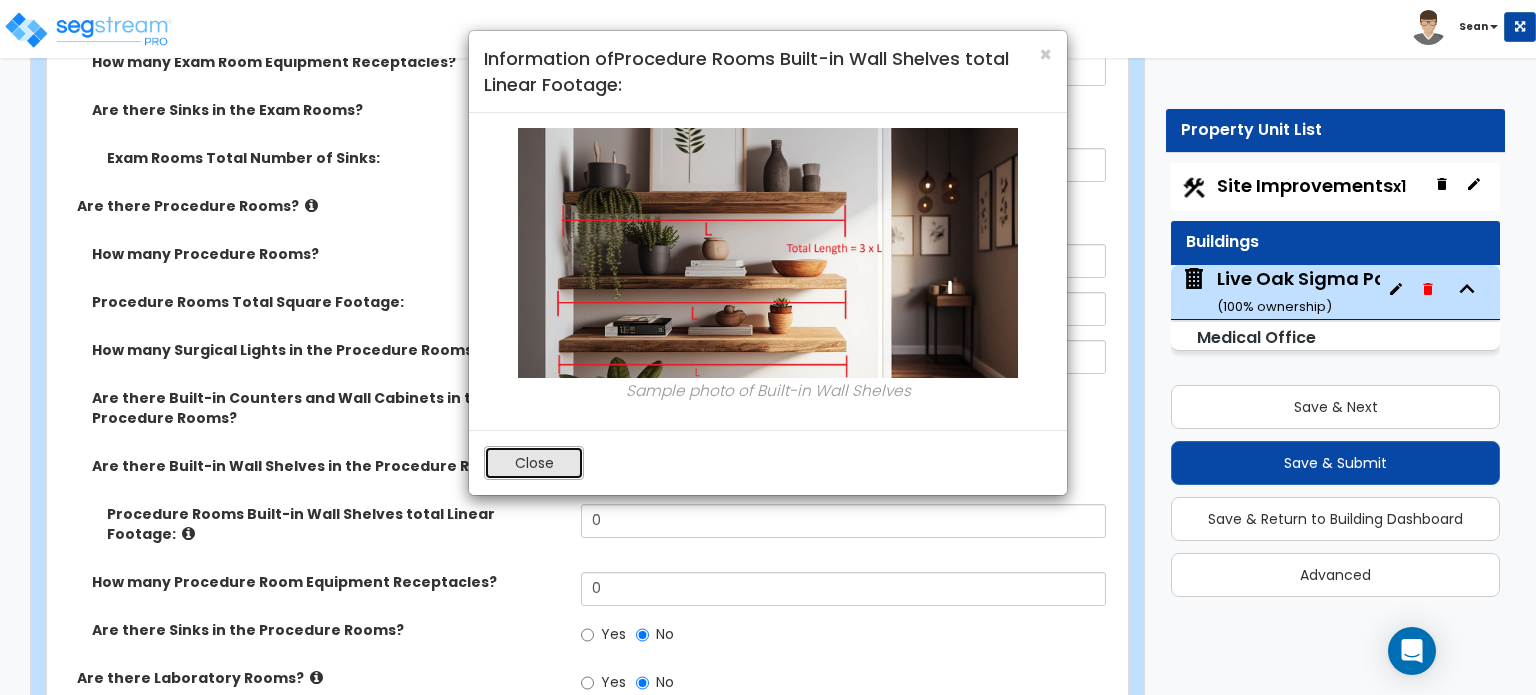 click on "Close" at bounding box center (534, 463) 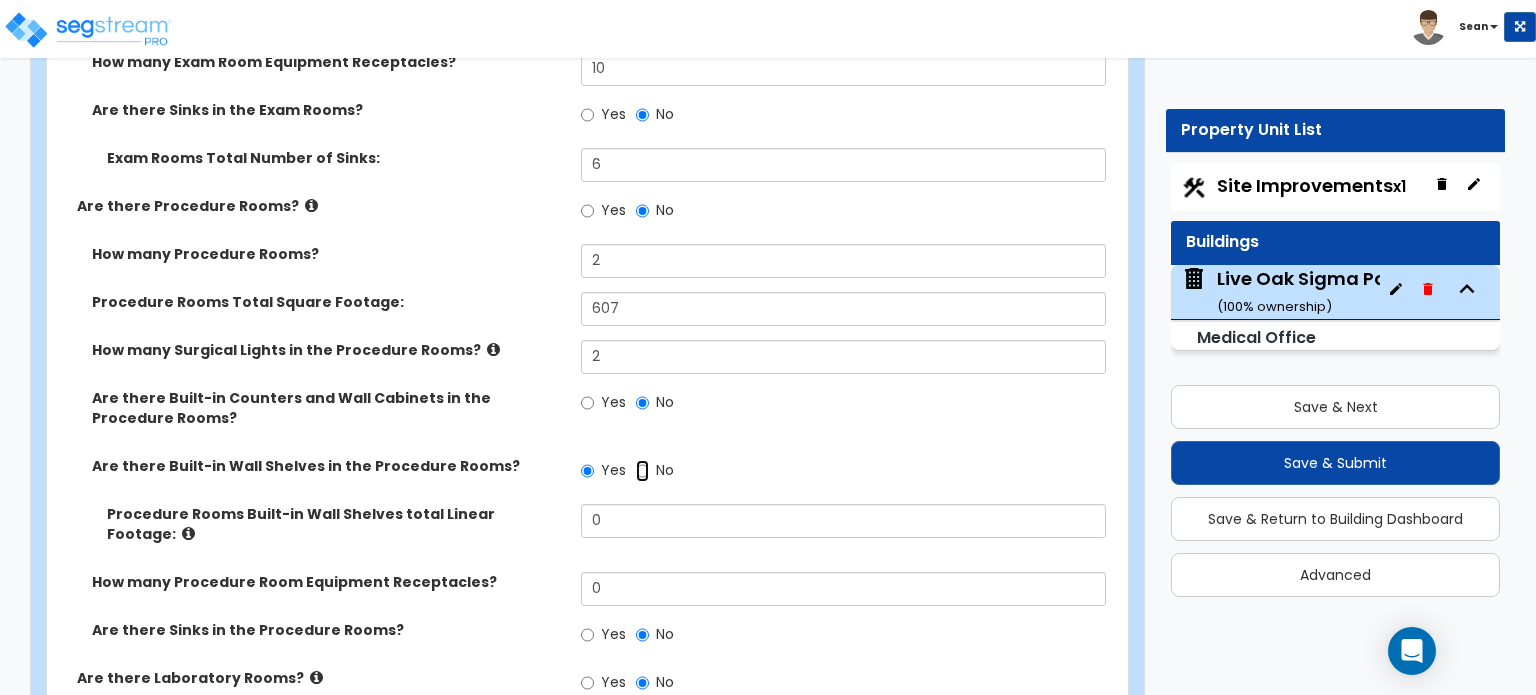 click on "No" at bounding box center (642, 471) 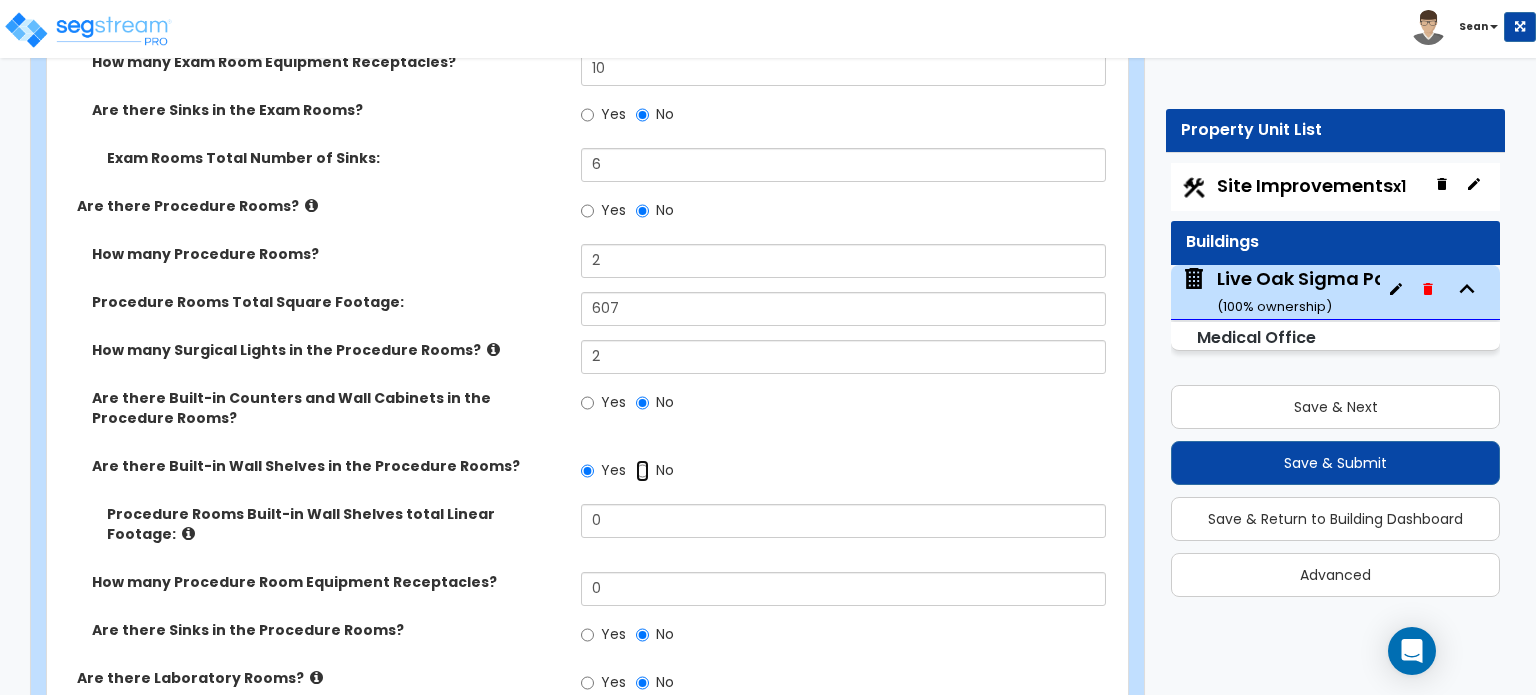 radio on "false" 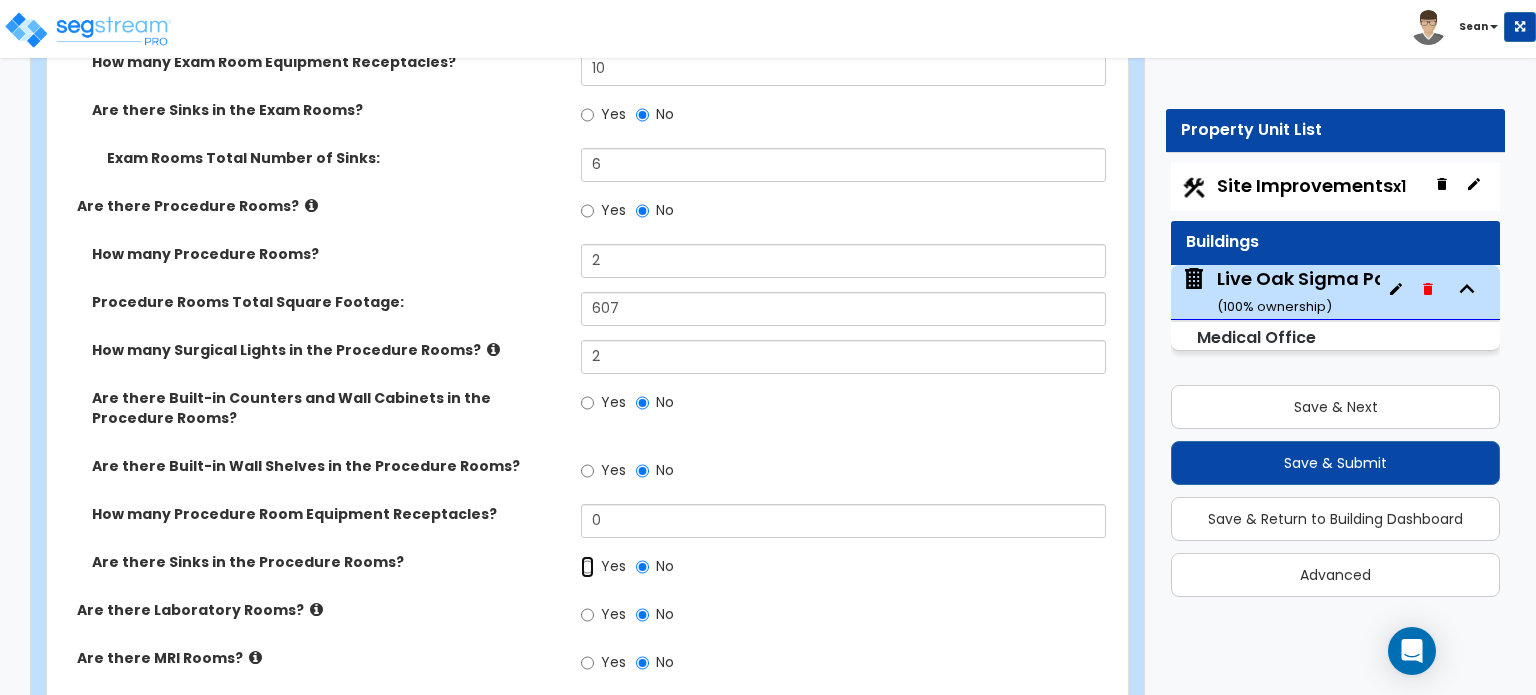 click on "Yes" at bounding box center (587, 567) 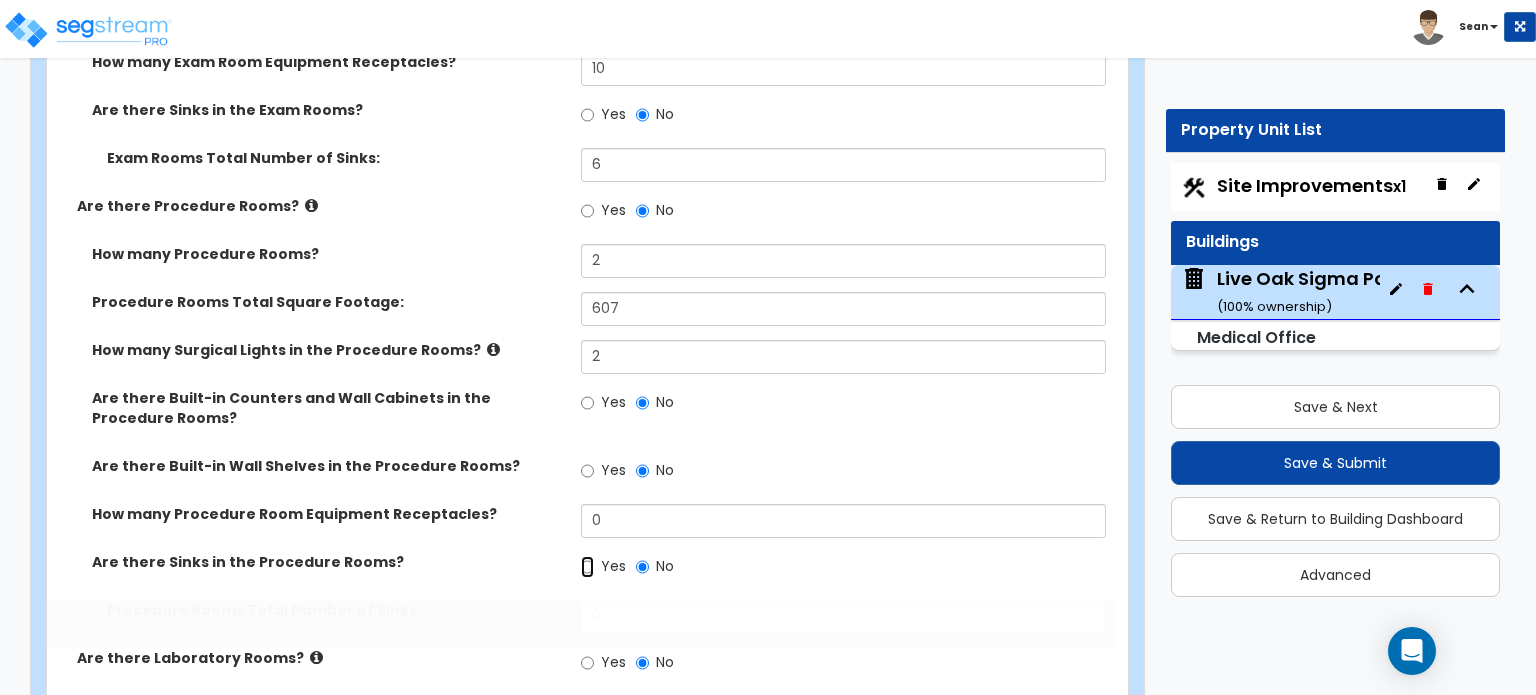 radio on "true" 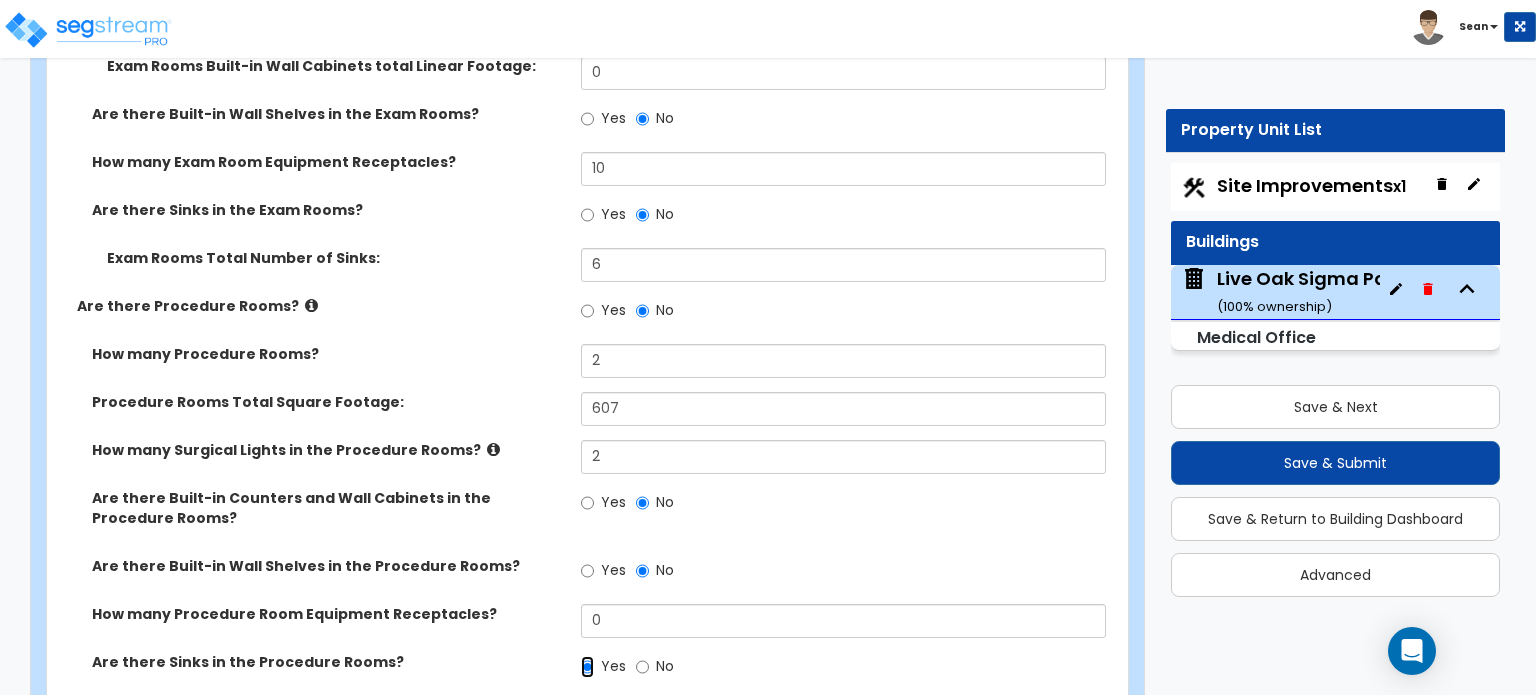 scroll, scrollTop: 4000, scrollLeft: 0, axis: vertical 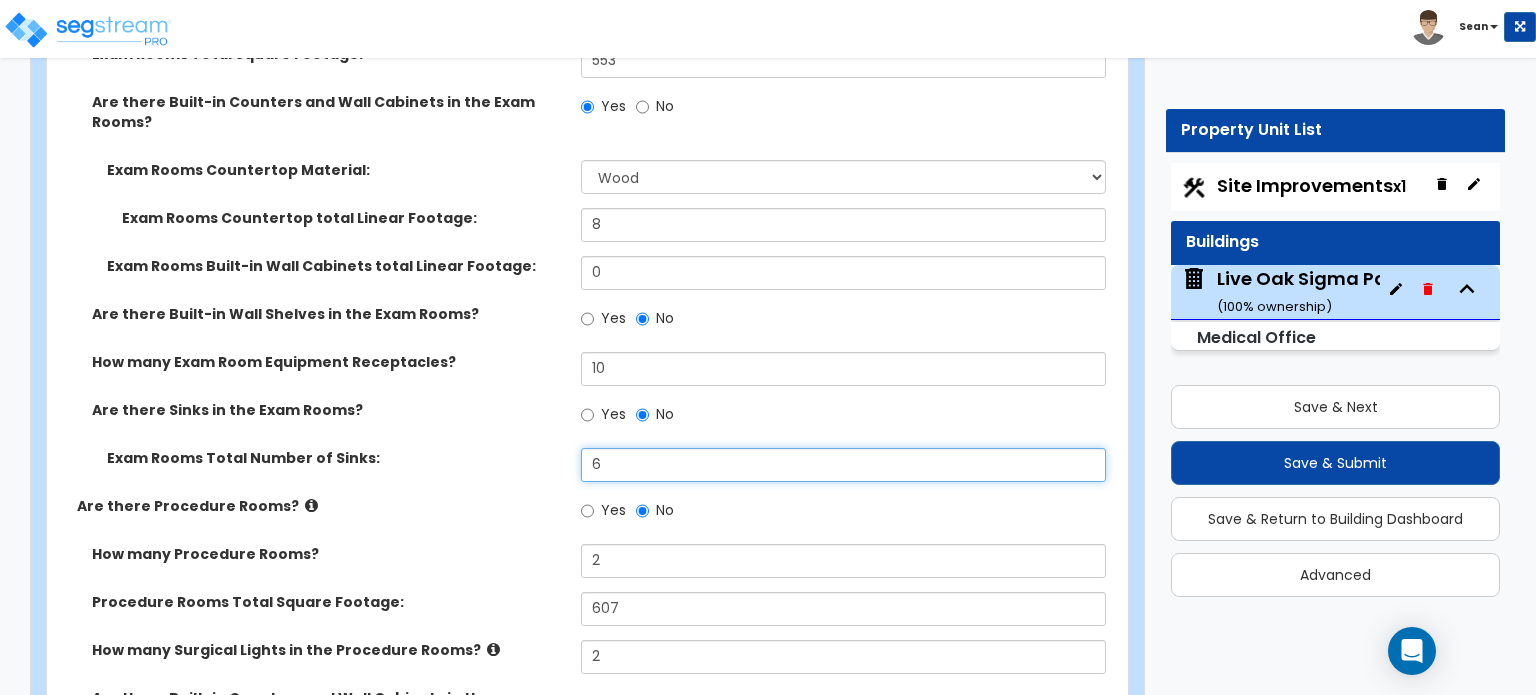 click on "6" at bounding box center [843, 465] 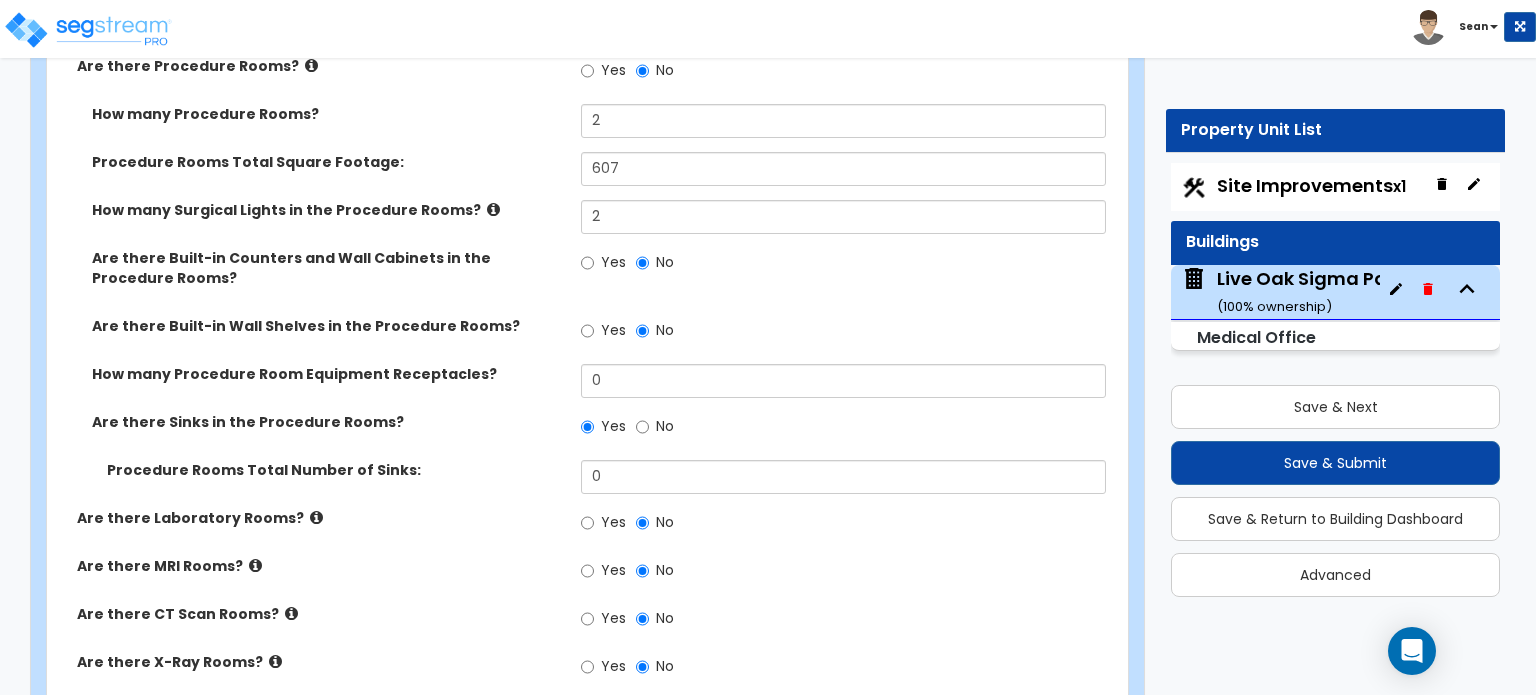 scroll, scrollTop: 4400, scrollLeft: 0, axis: vertical 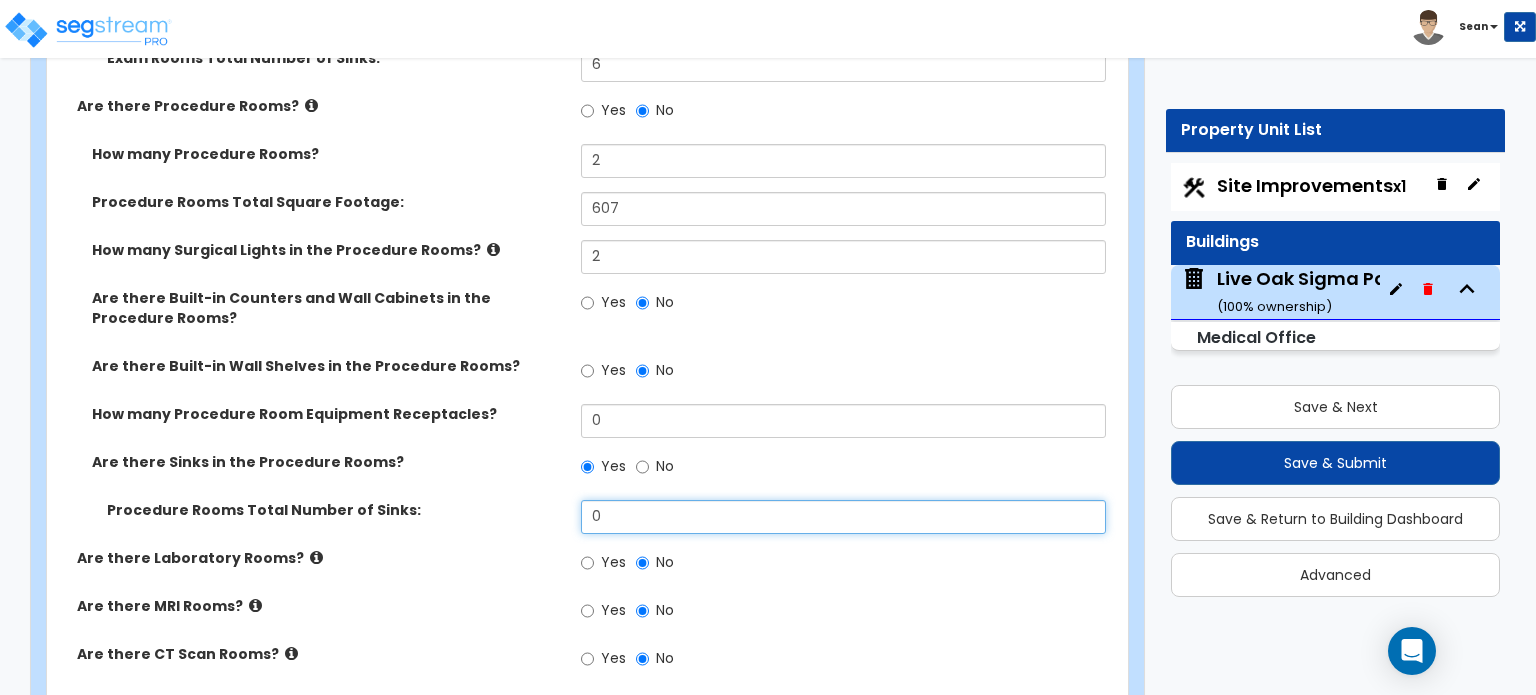 drag, startPoint x: 612, startPoint y: 474, endPoint x: 560, endPoint y: 481, distance: 52.46904 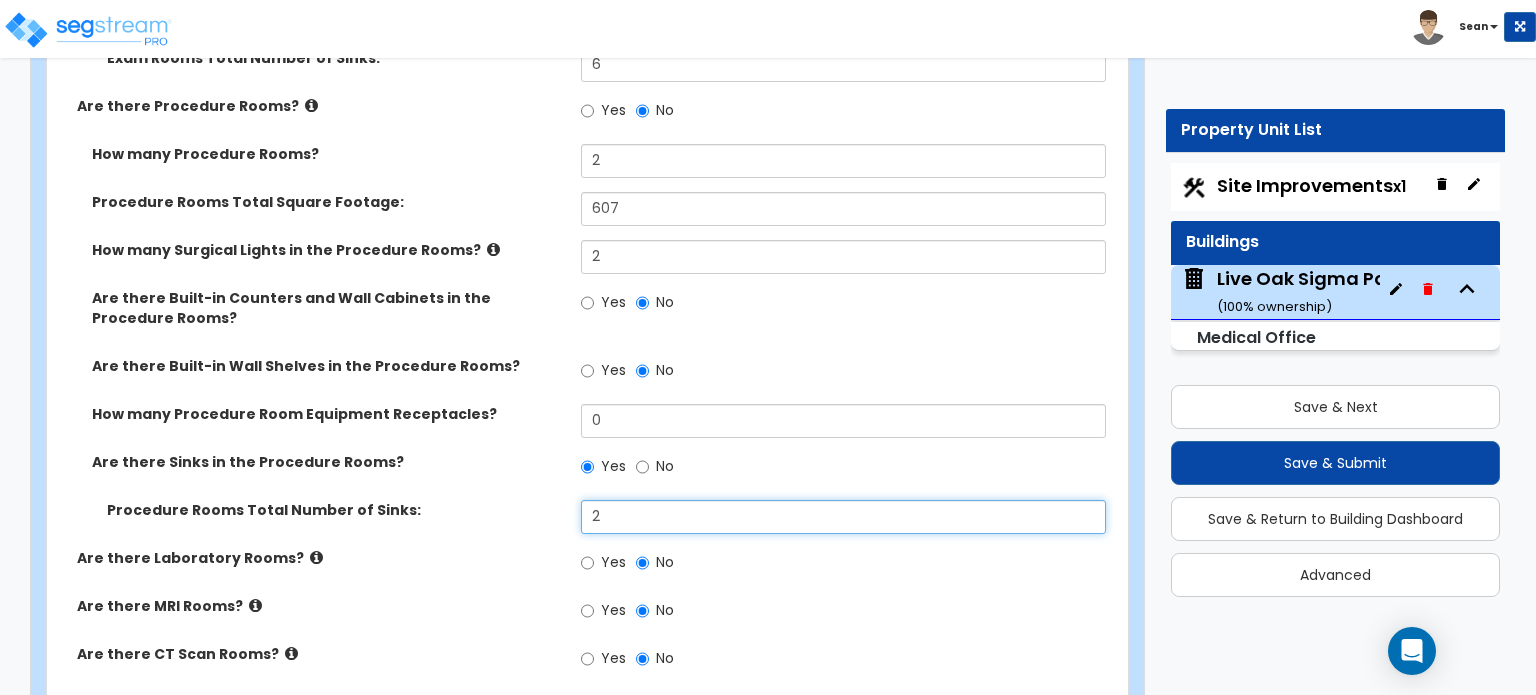 type on "2" 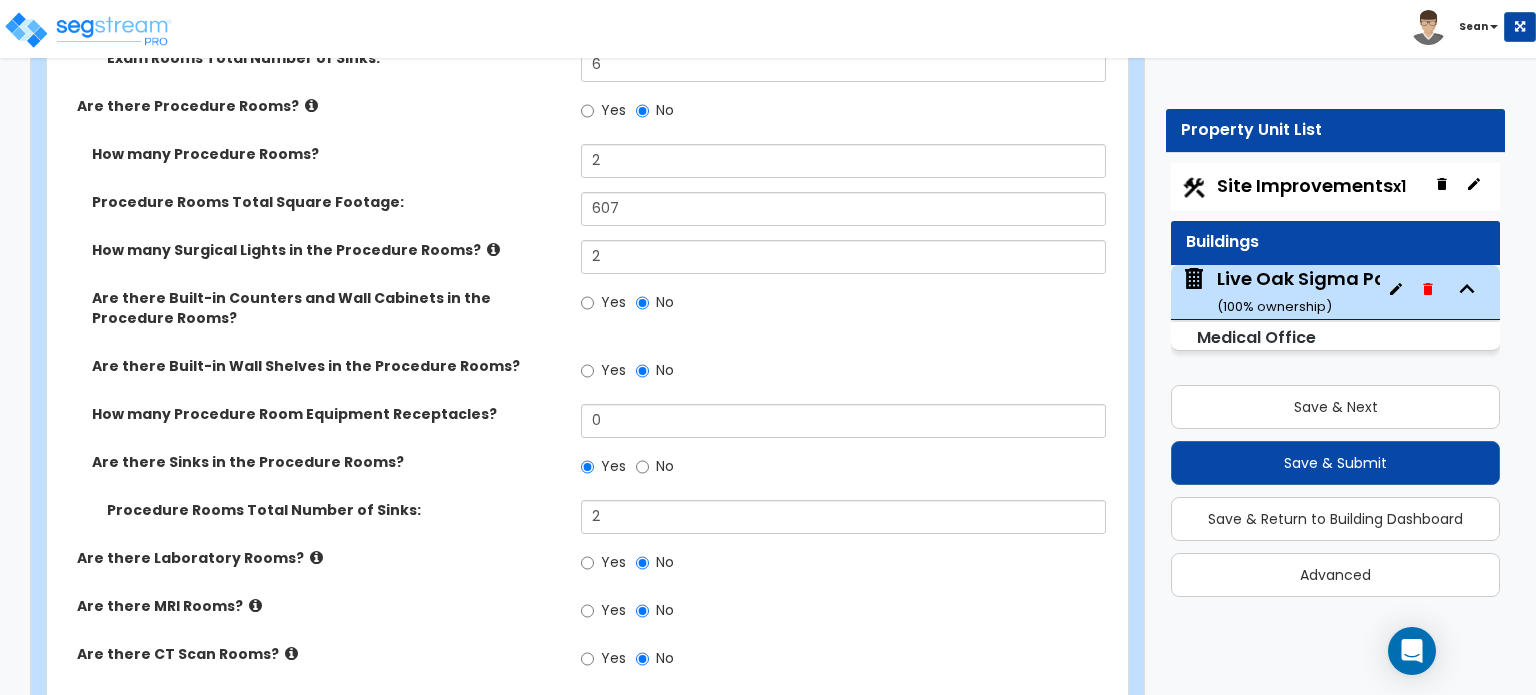 click on "Yes No" at bounding box center (848, 565) 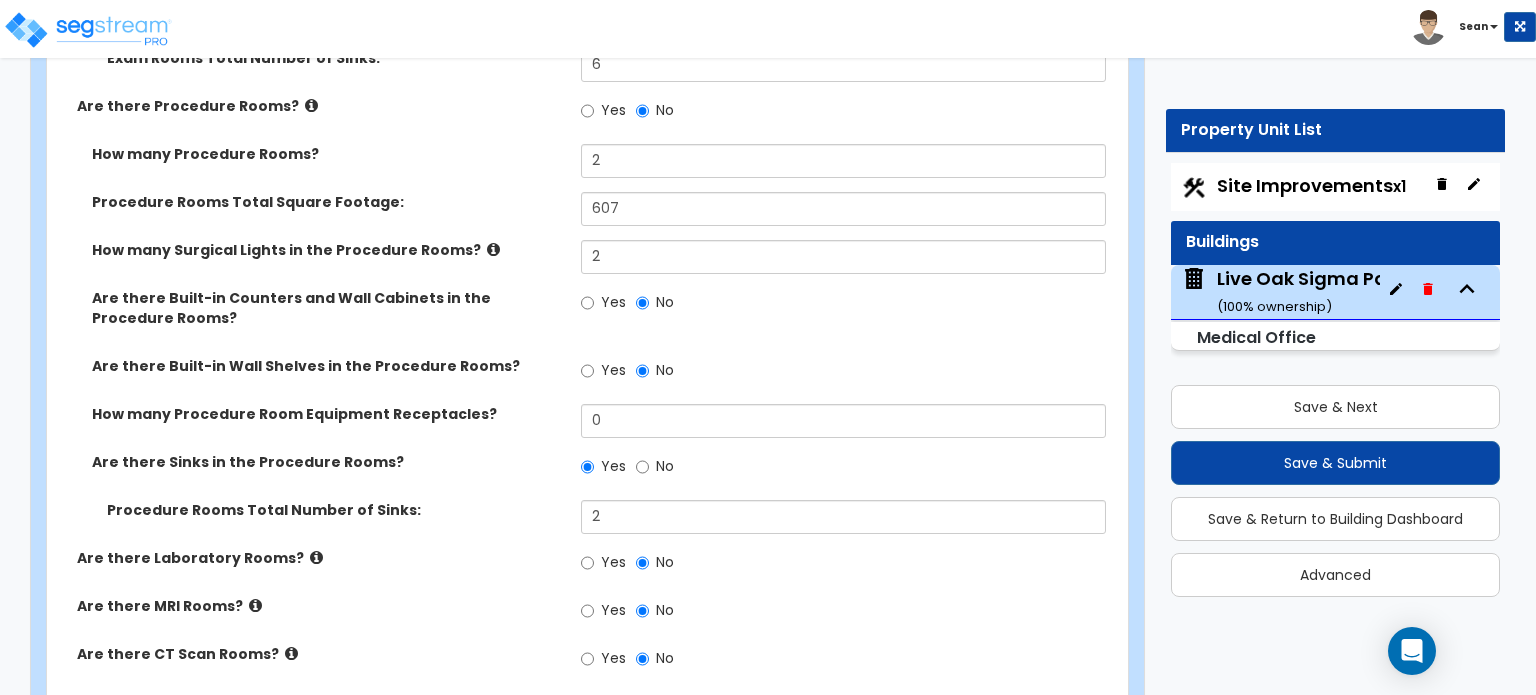 click at bounding box center (316, 557) 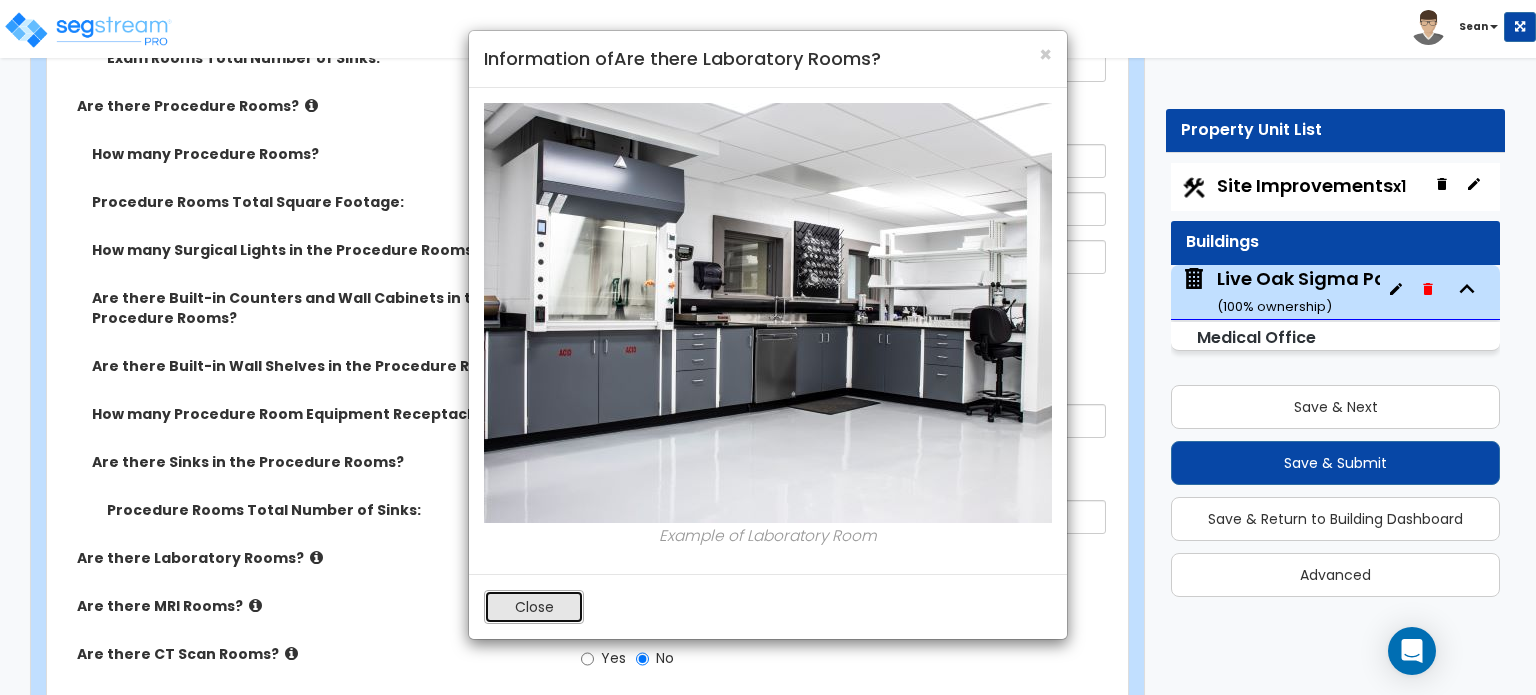 click on "Close" at bounding box center (534, 607) 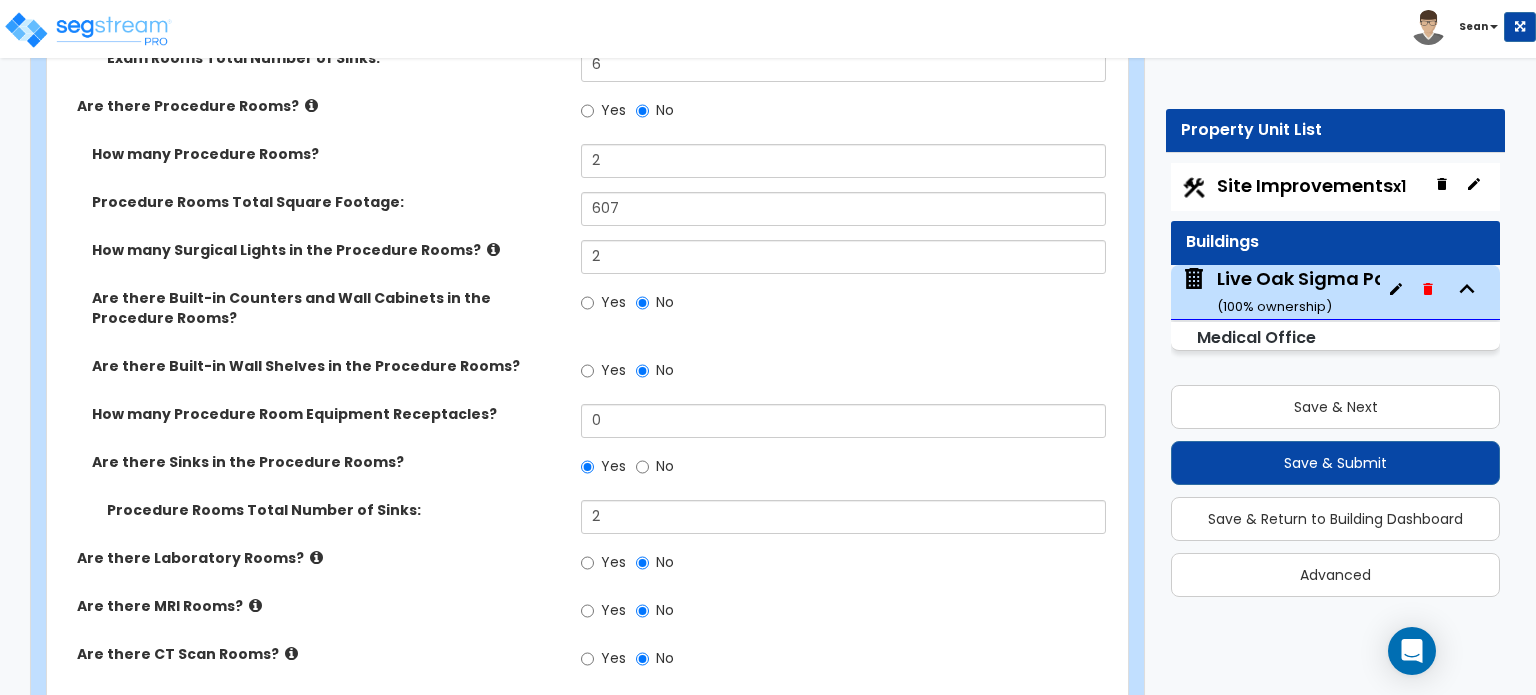 click at bounding box center (255, 605) 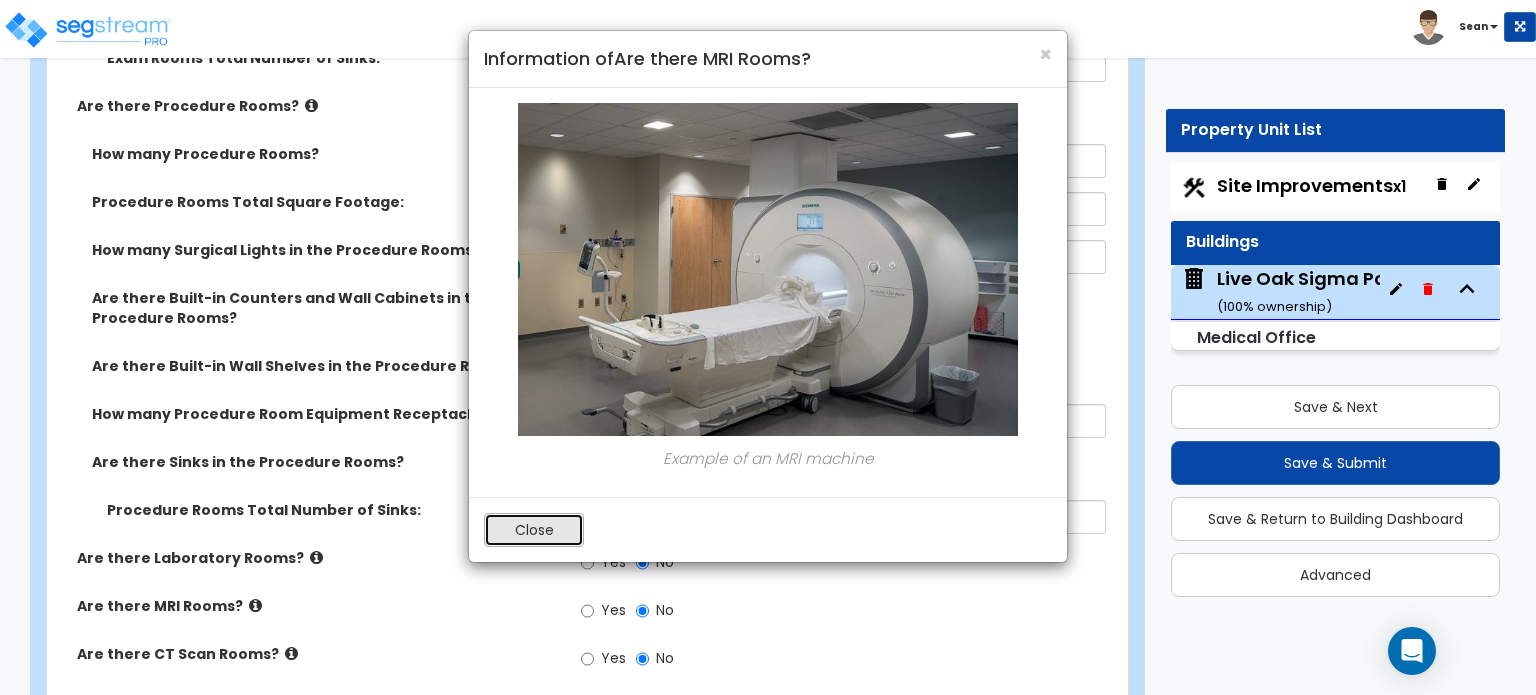 click on "Close" at bounding box center (534, 530) 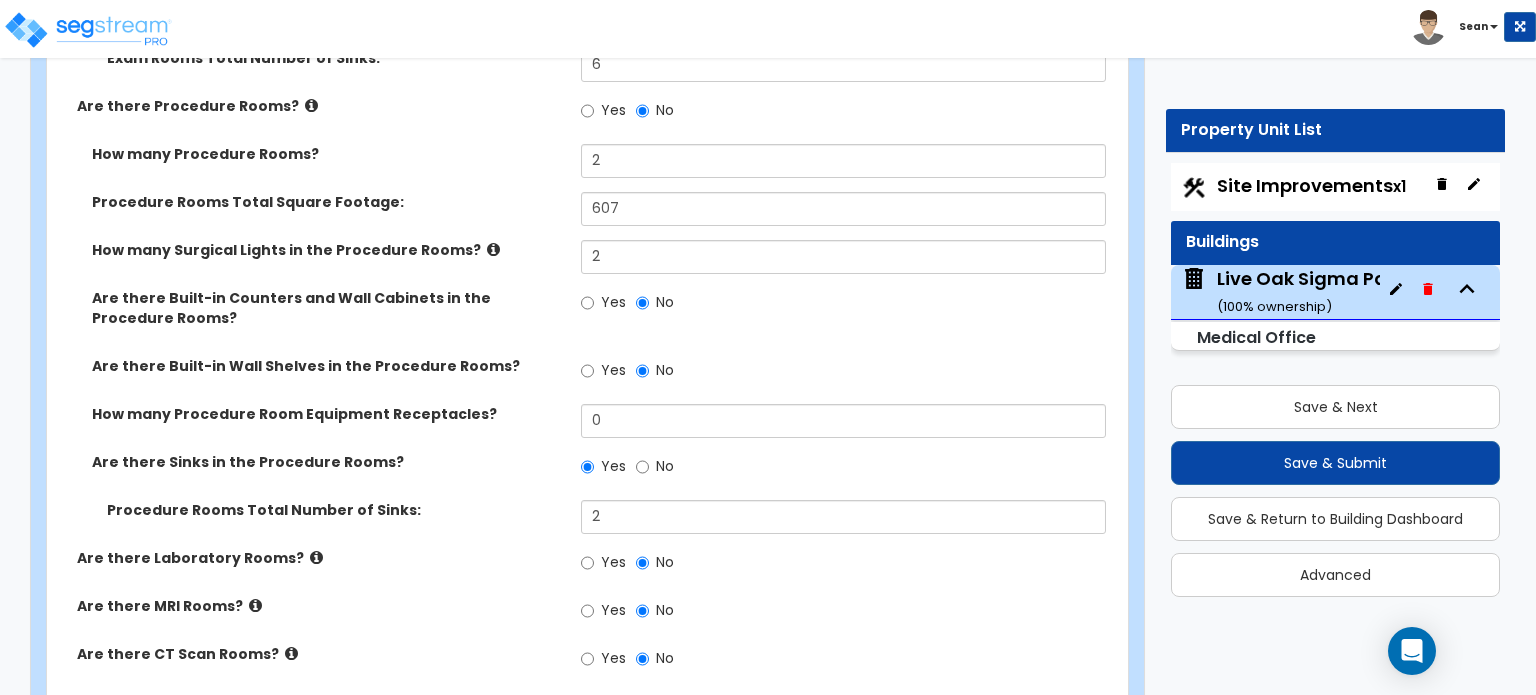 click at bounding box center (255, 605) 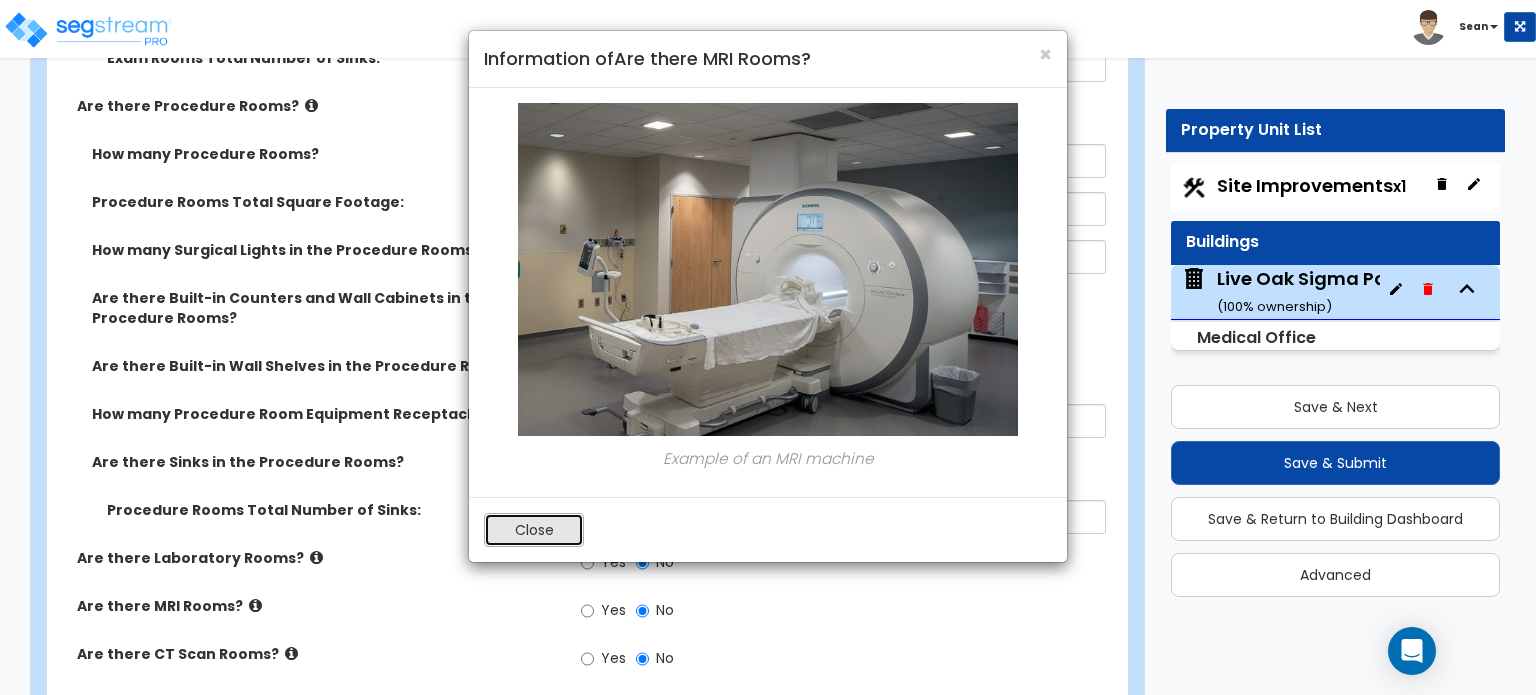 click on "Close" at bounding box center [534, 530] 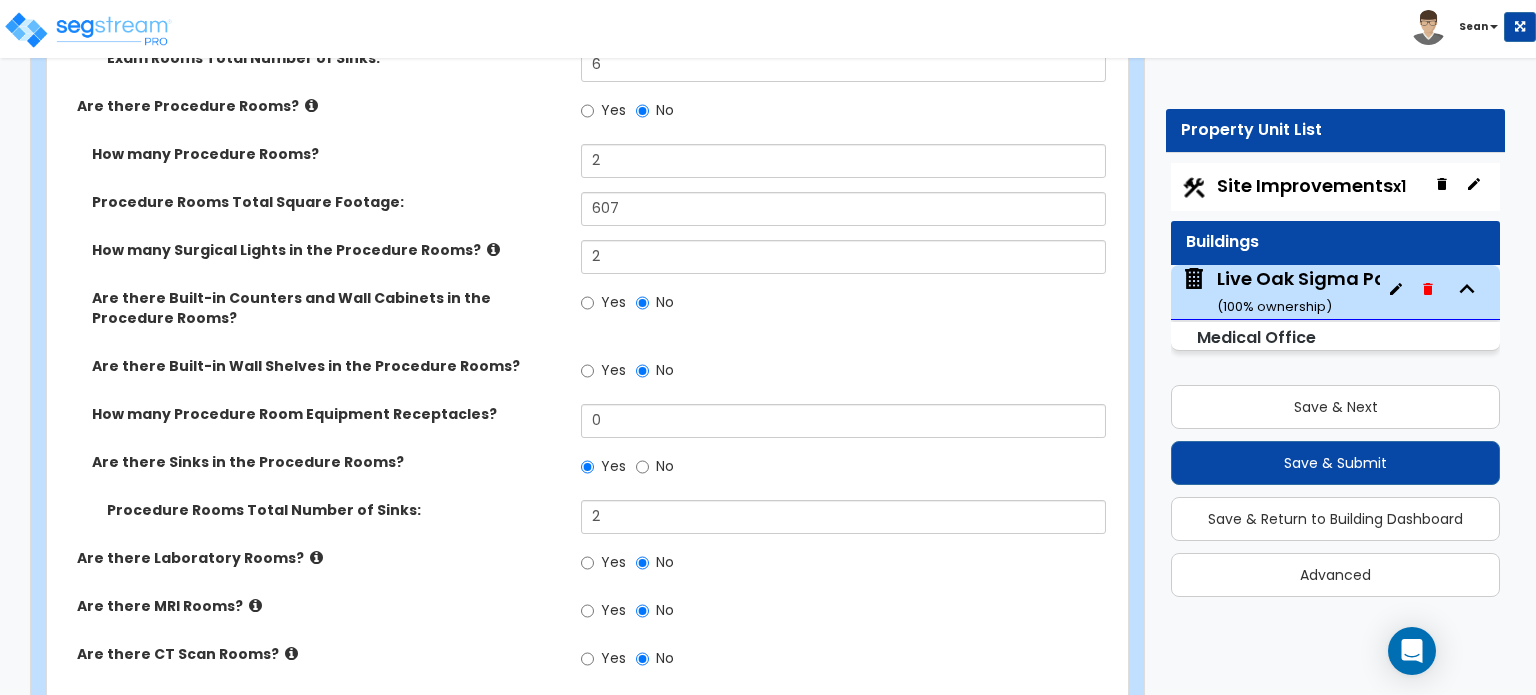 click at bounding box center (291, 653) 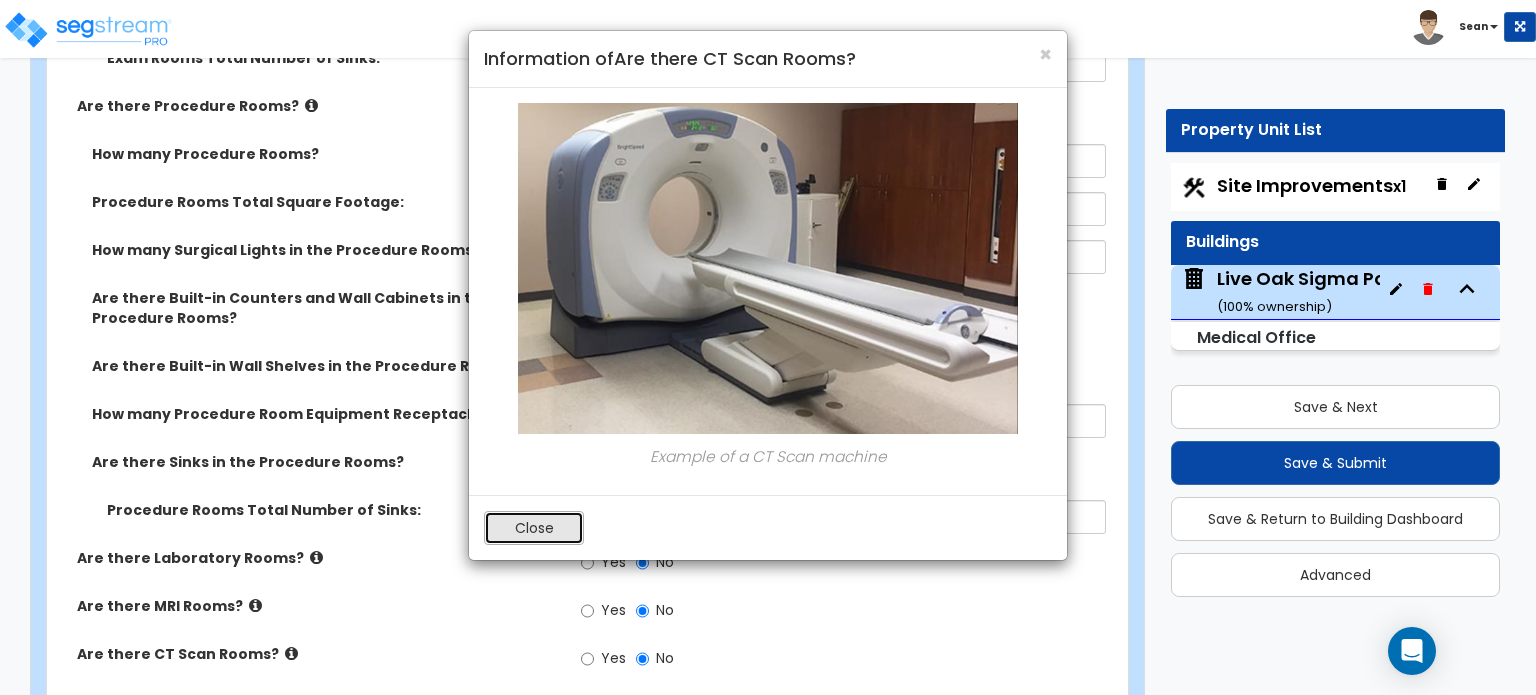 click on "Close" at bounding box center [534, 528] 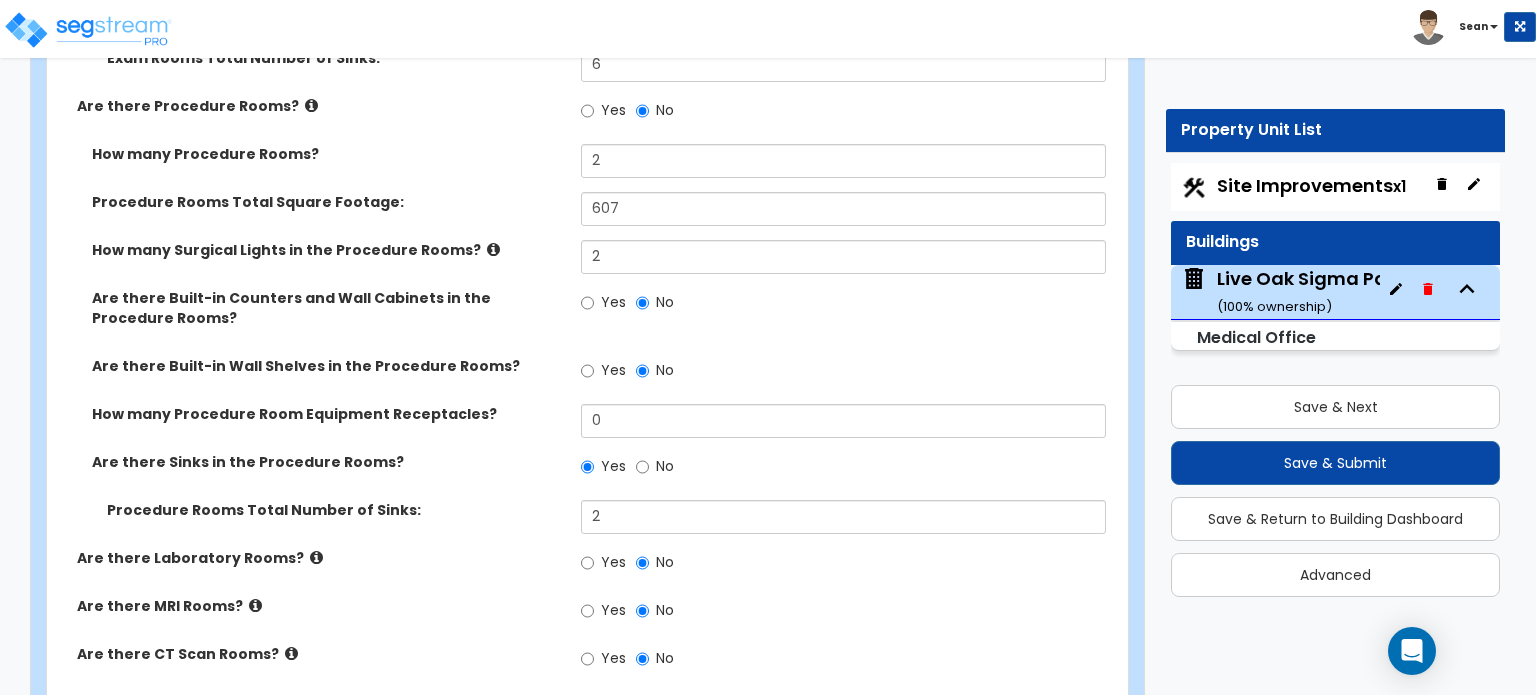 click at bounding box center (255, 605) 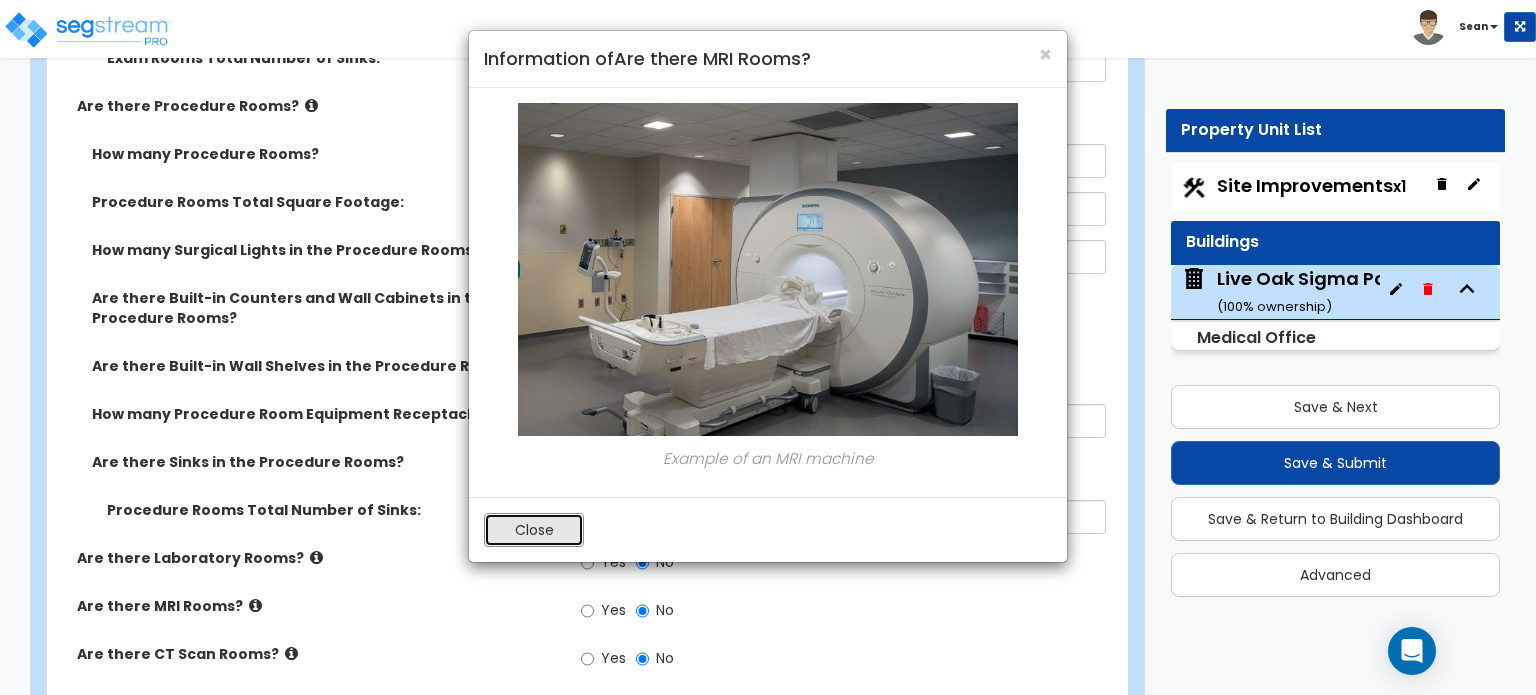 click on "Close" at bounding box center (534, 530) 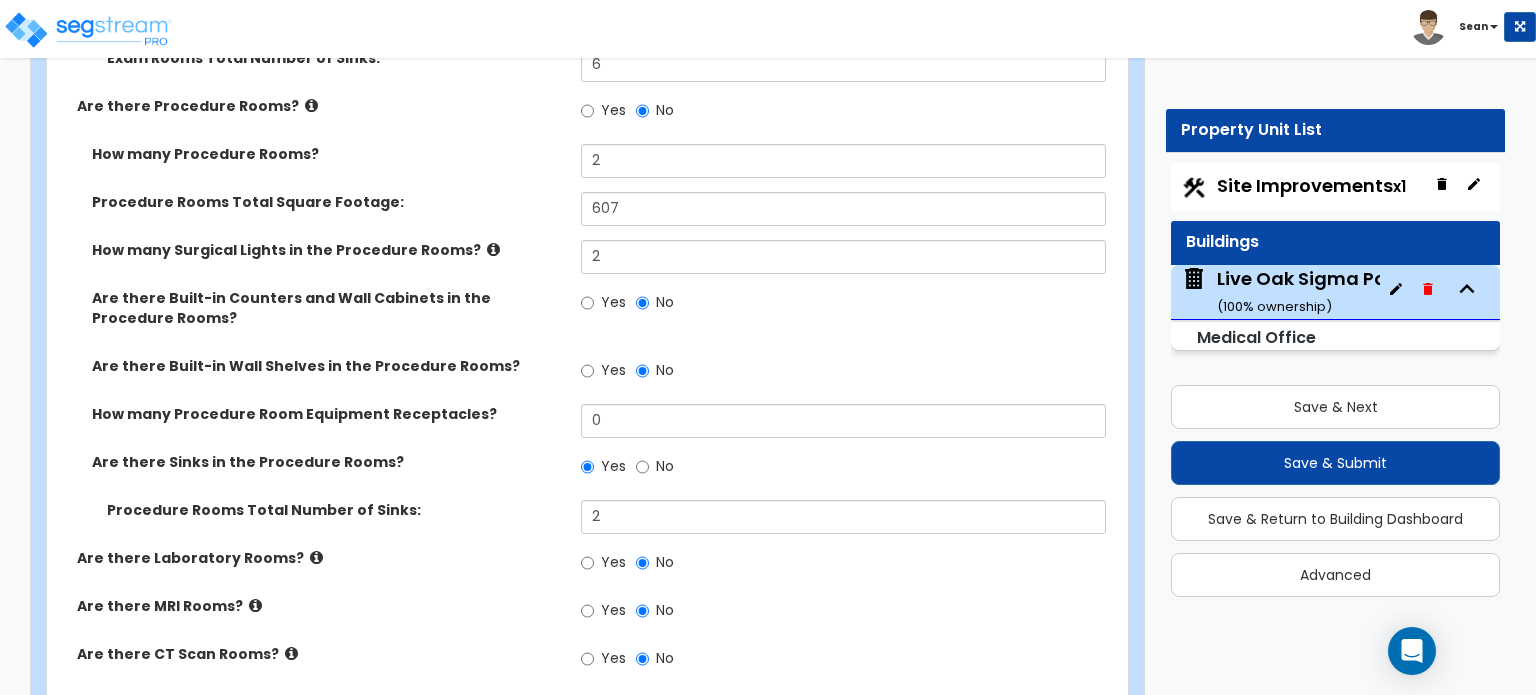click at bounding box center [291, 653] 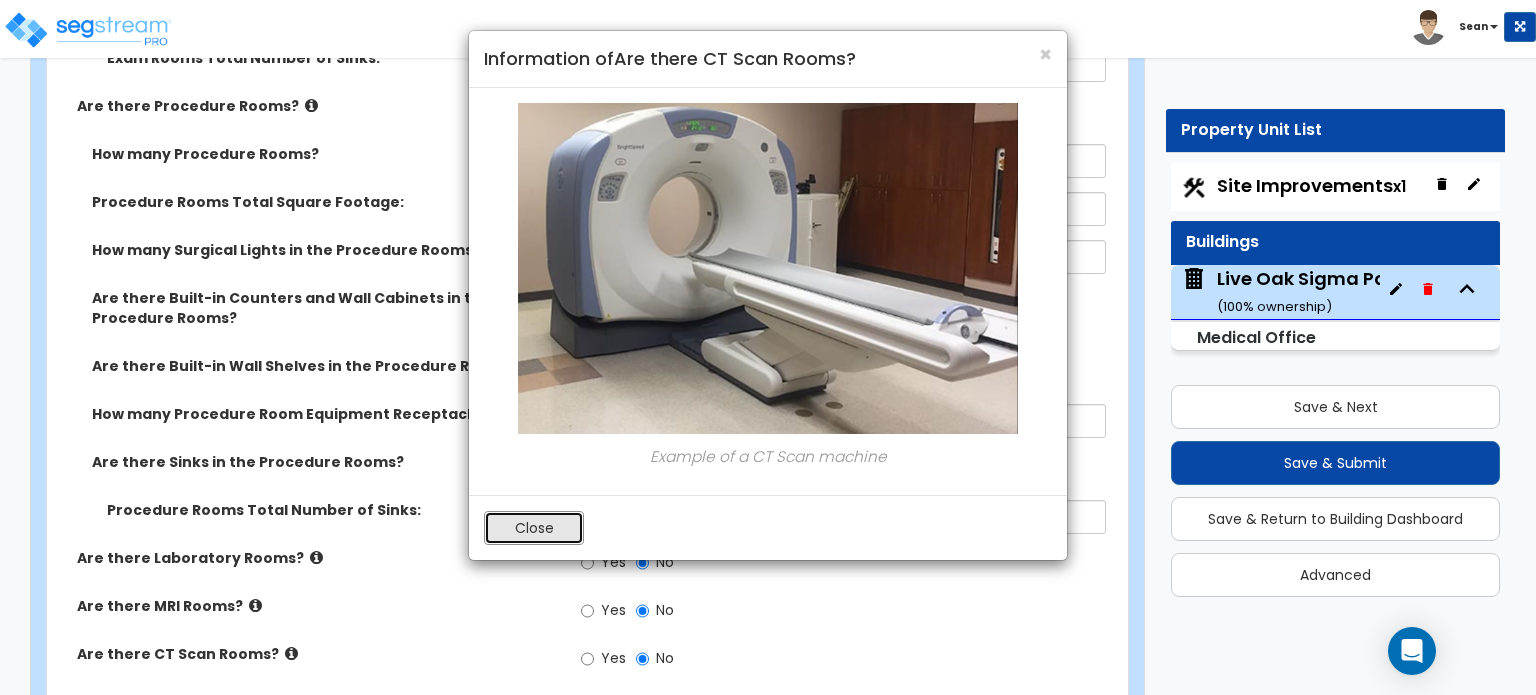 drag, startPoint x: 544, startPoint y: 530, endPoint x: 534, endPoint y: 533, distance: 10.440307 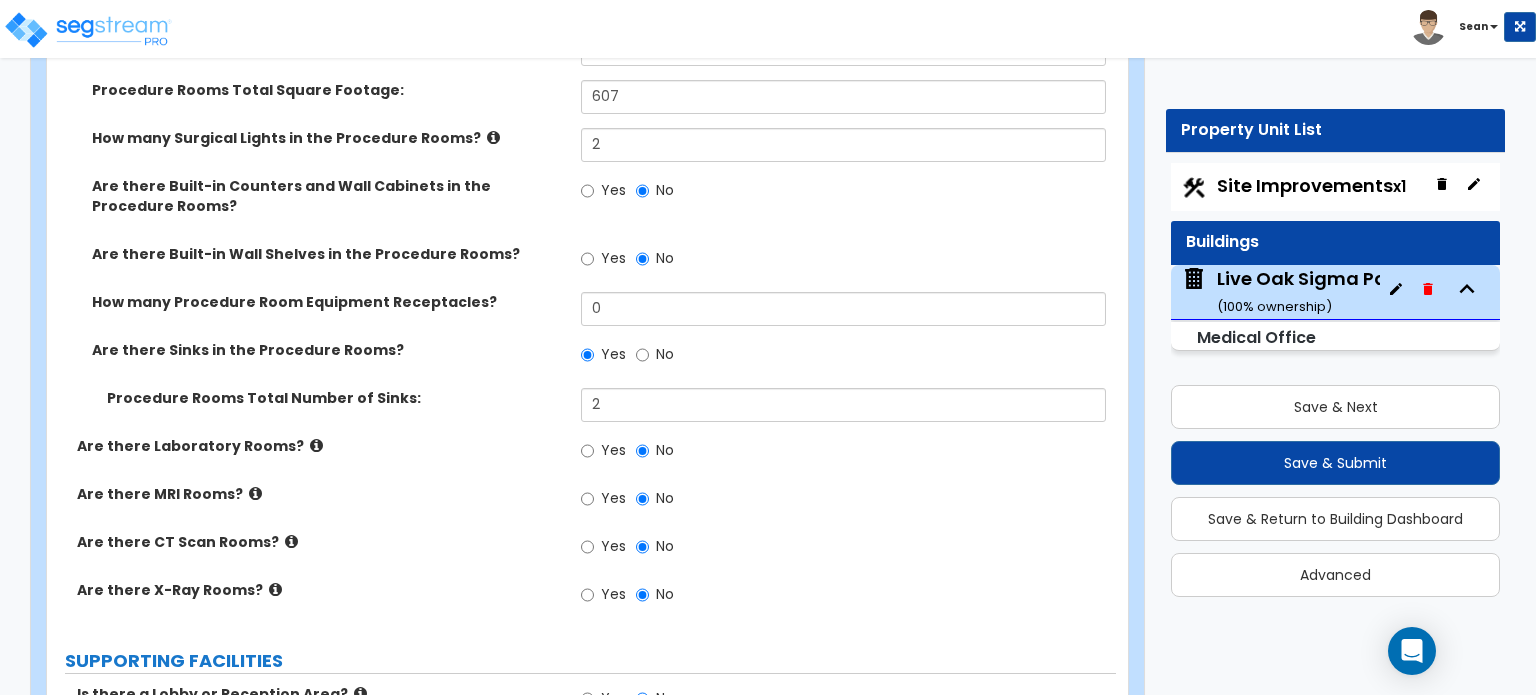 scroll, scrollTop: 4700, scrollLeft: 0, axis: vertical 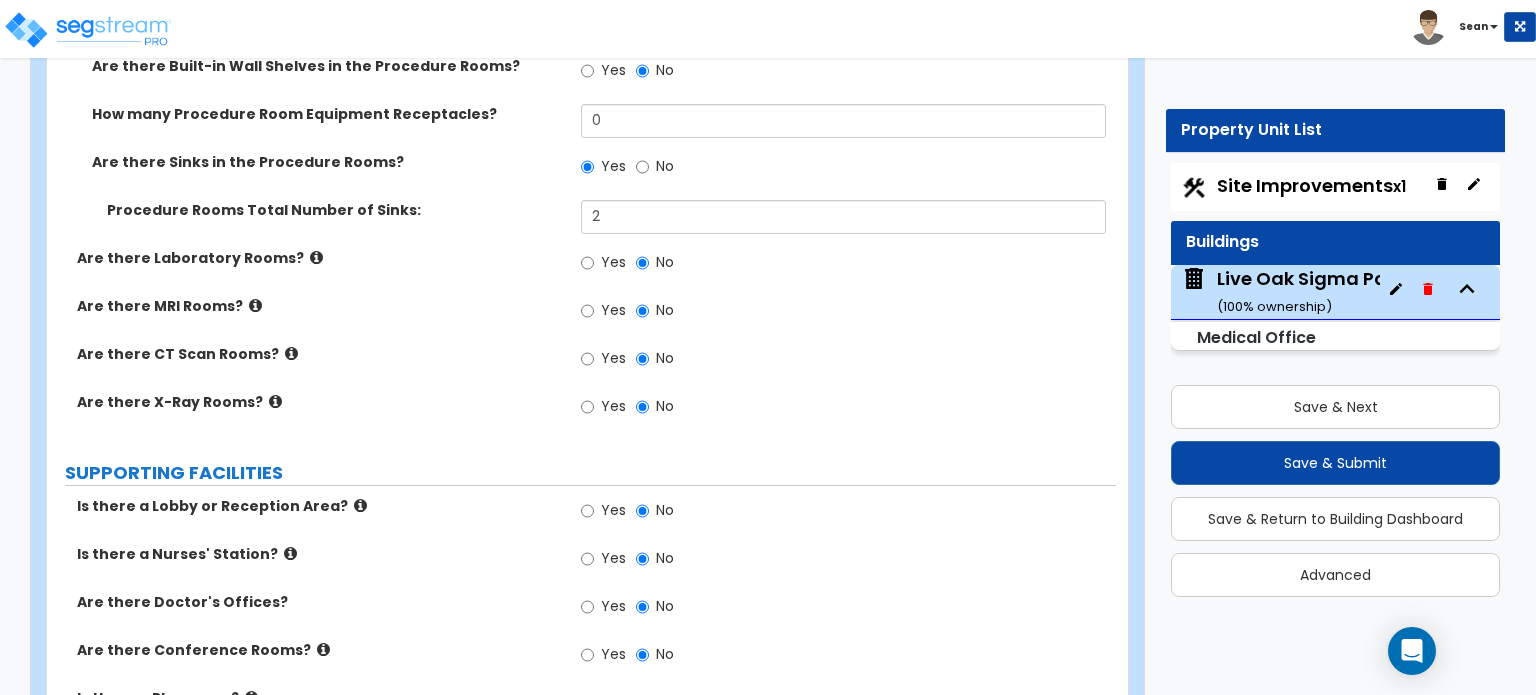 click at bounding box center [275, 401] 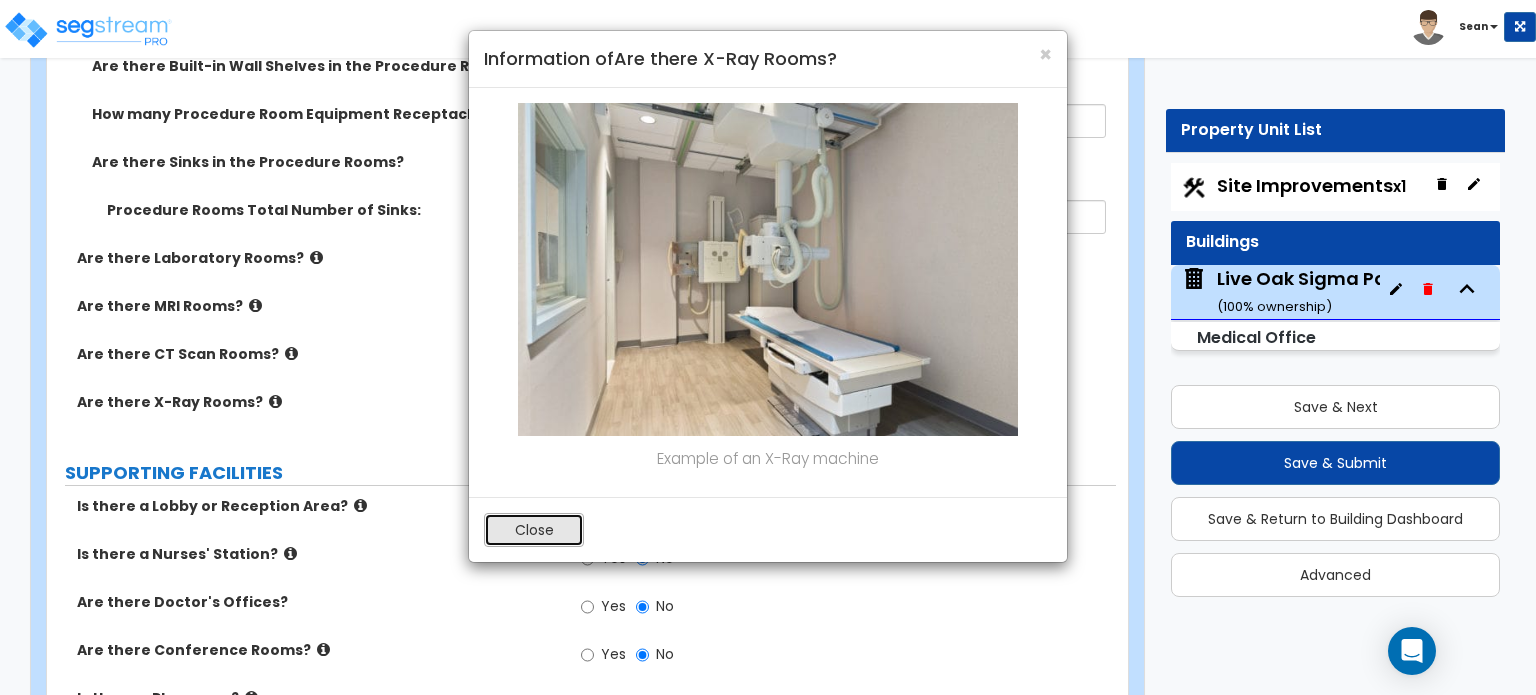 click on "Close" at bounding box center (534, 530) 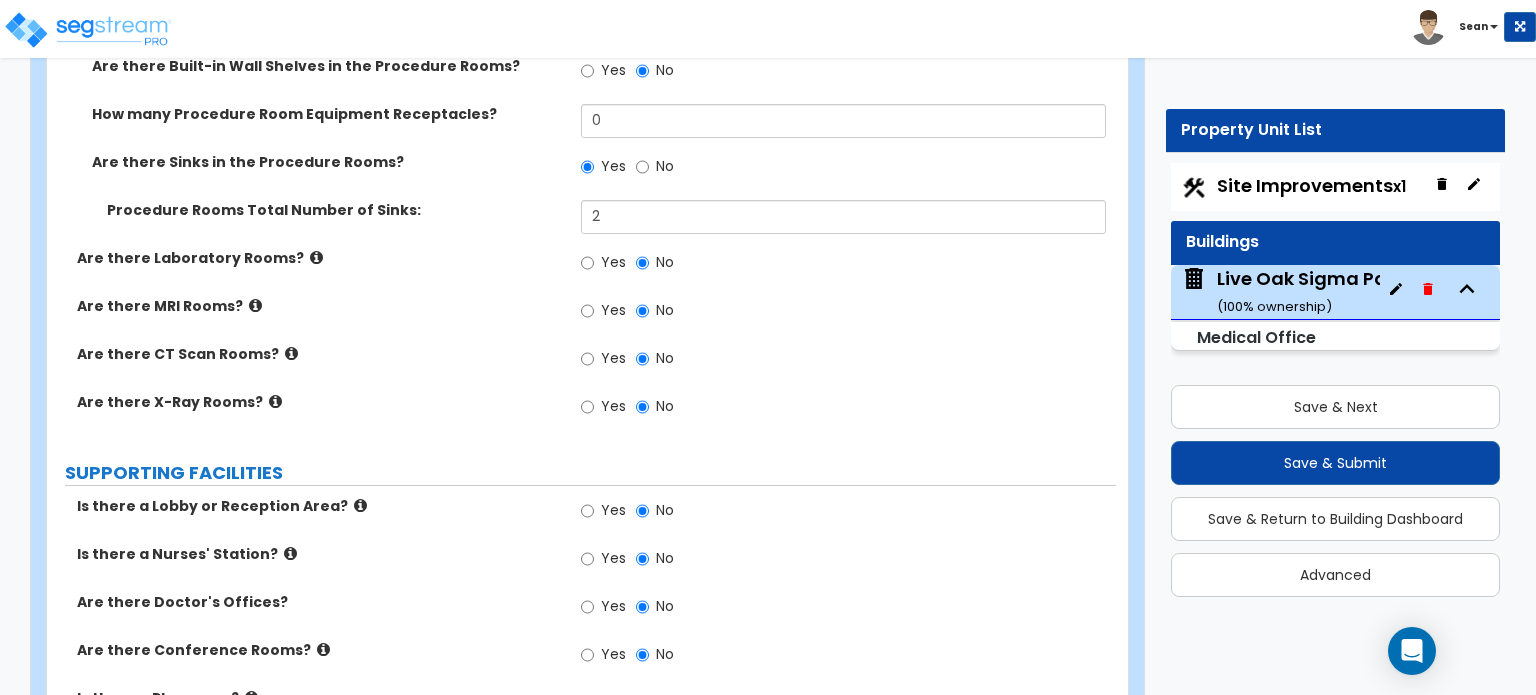 click at bounding box center [360, 505] 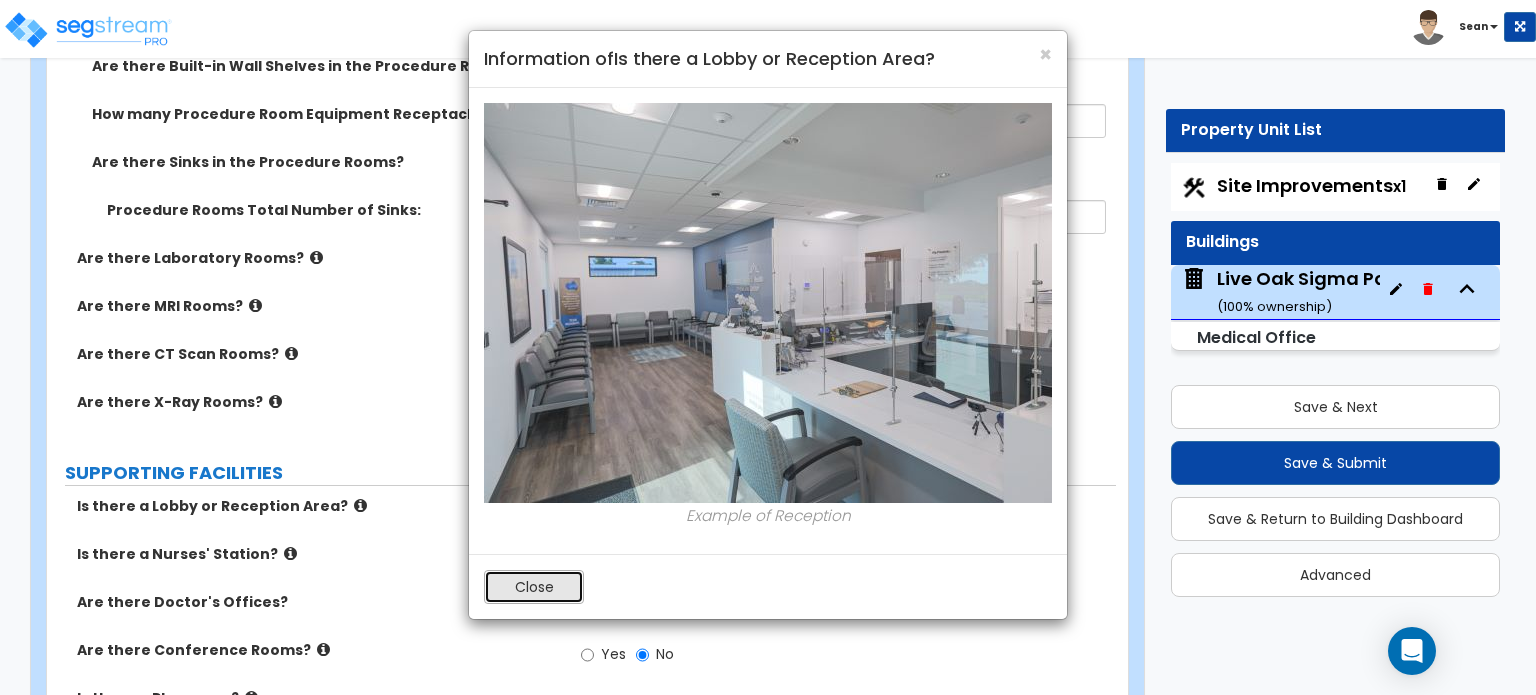 click on "Close" at bounding box center (534, 587) 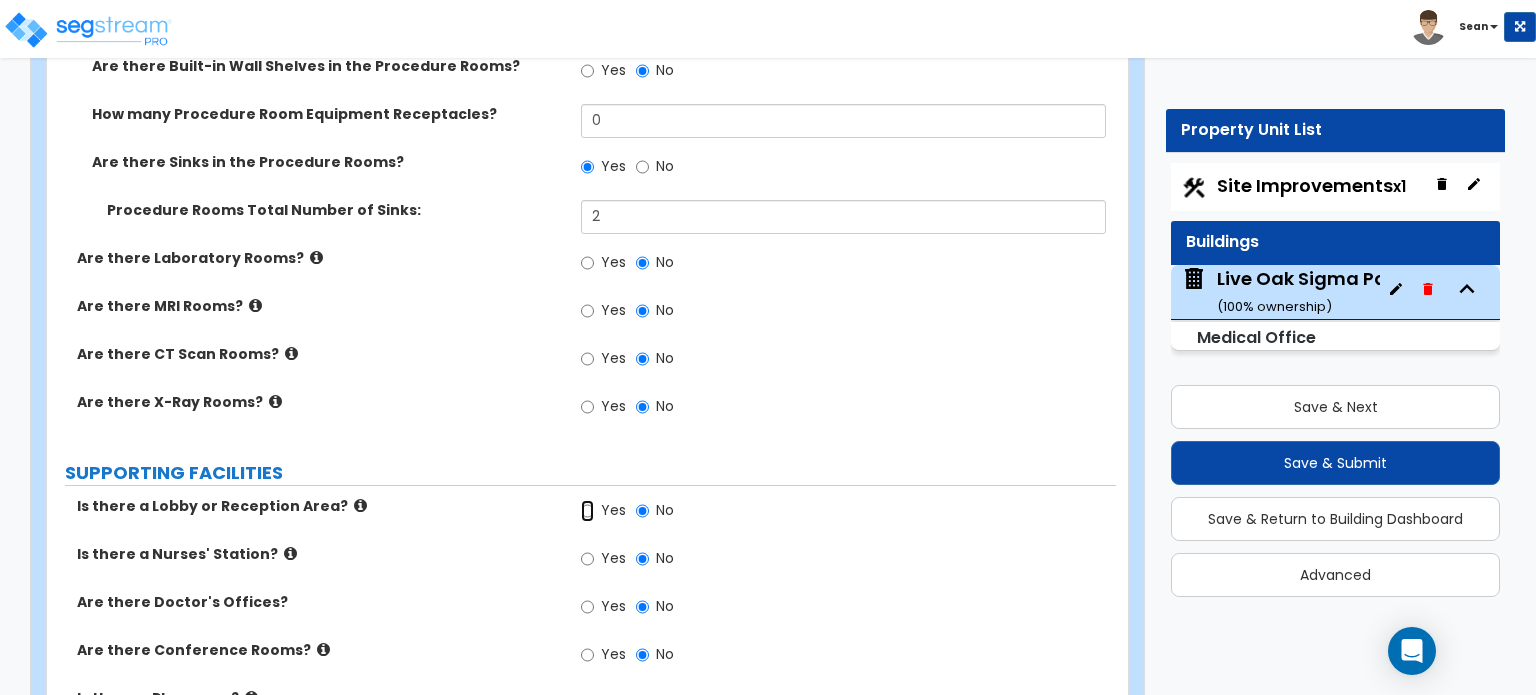 click on "Yes" at bounding box center (587, 511) 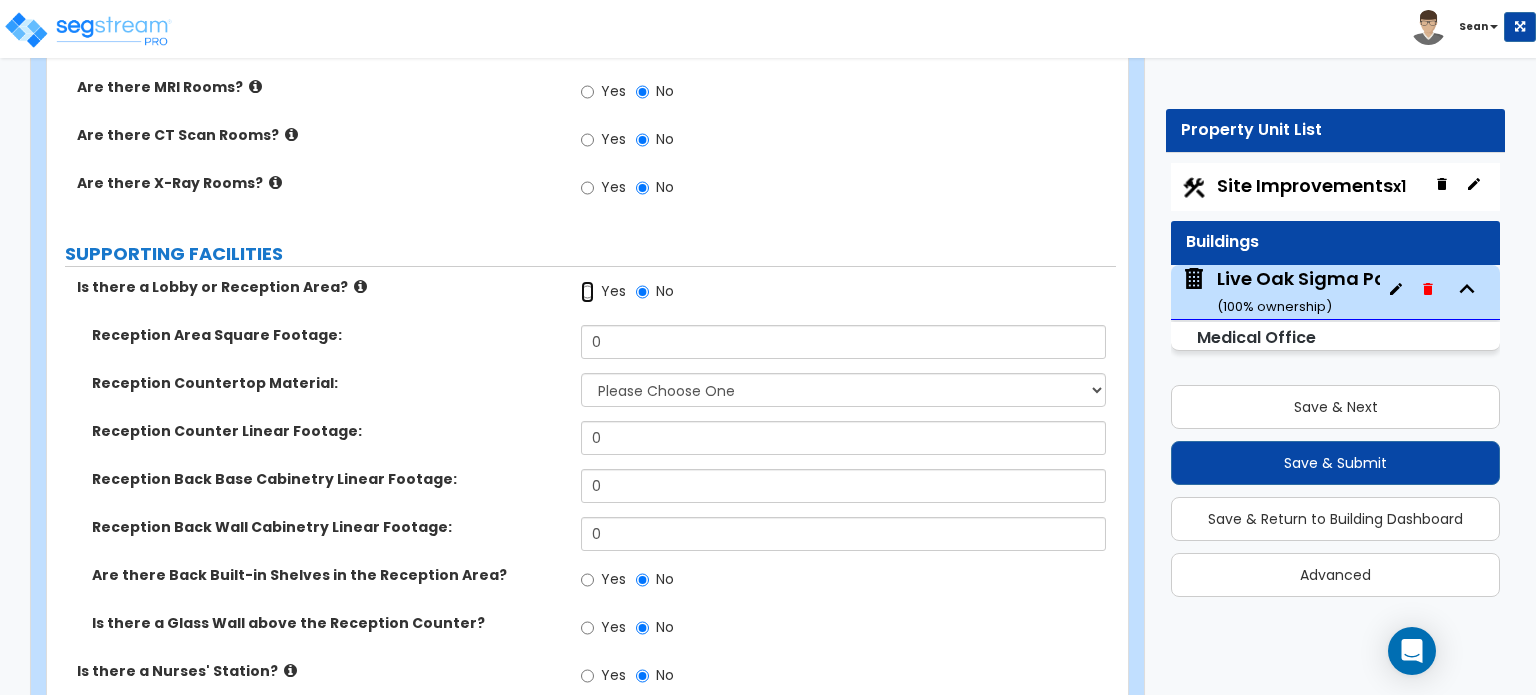 scroll, scrollTop: 4700, scrollLeft: 0, axis: vertical 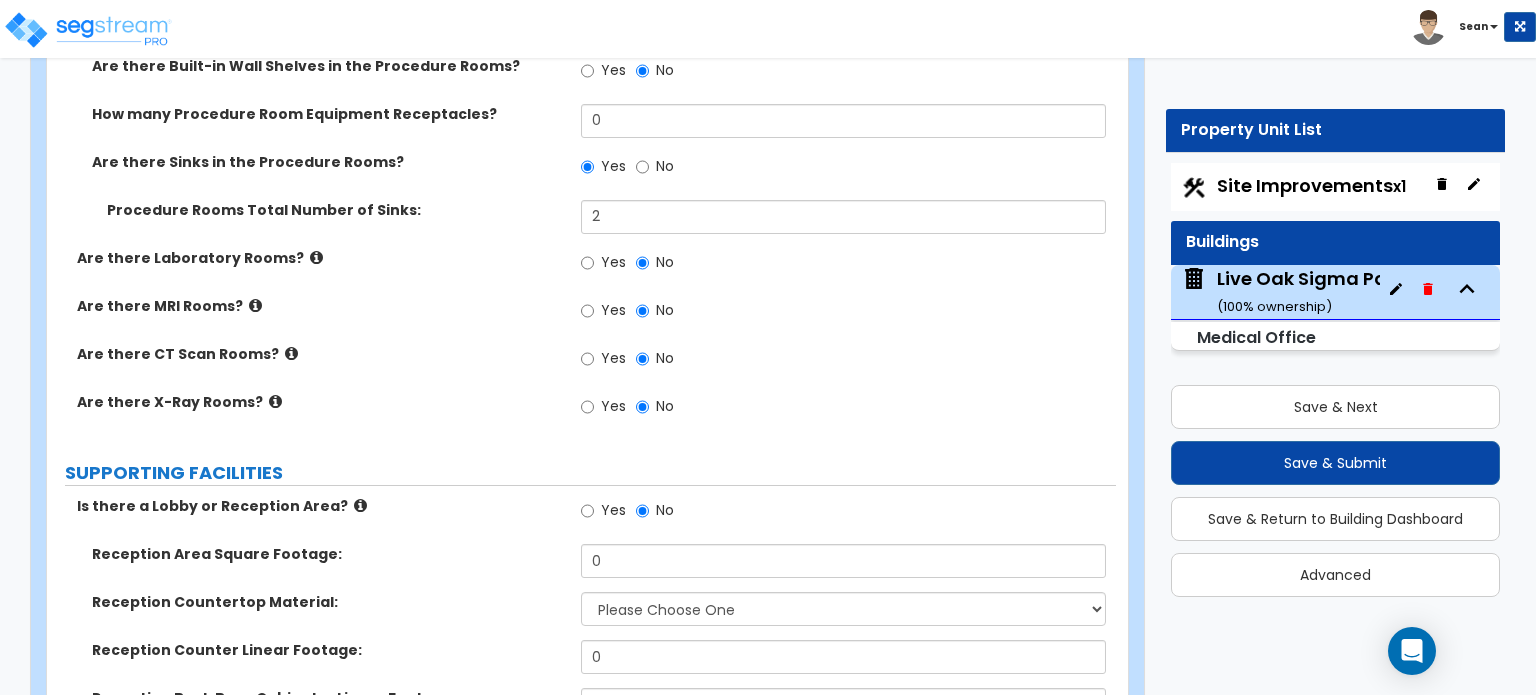 click at bounding box center (360, 505) 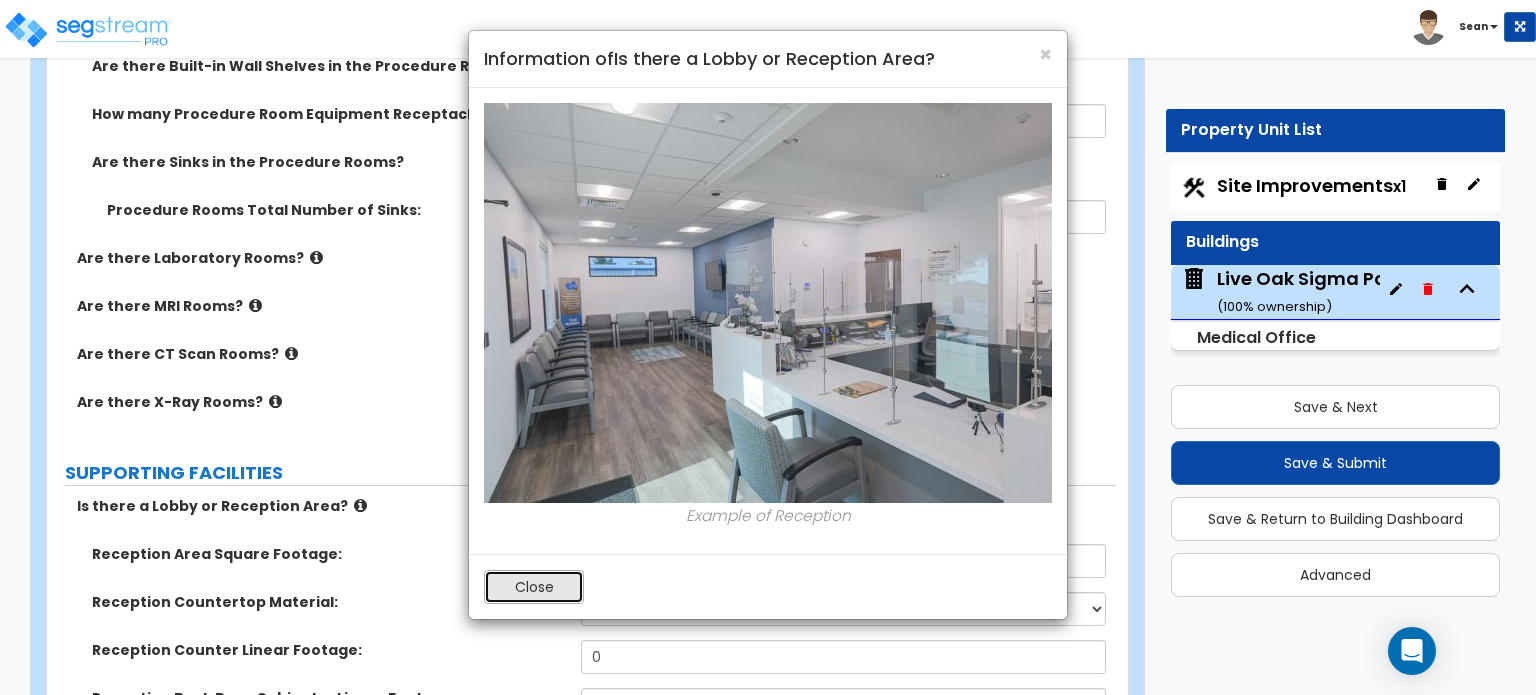 click on "Close" at bounding box center [534, 587] 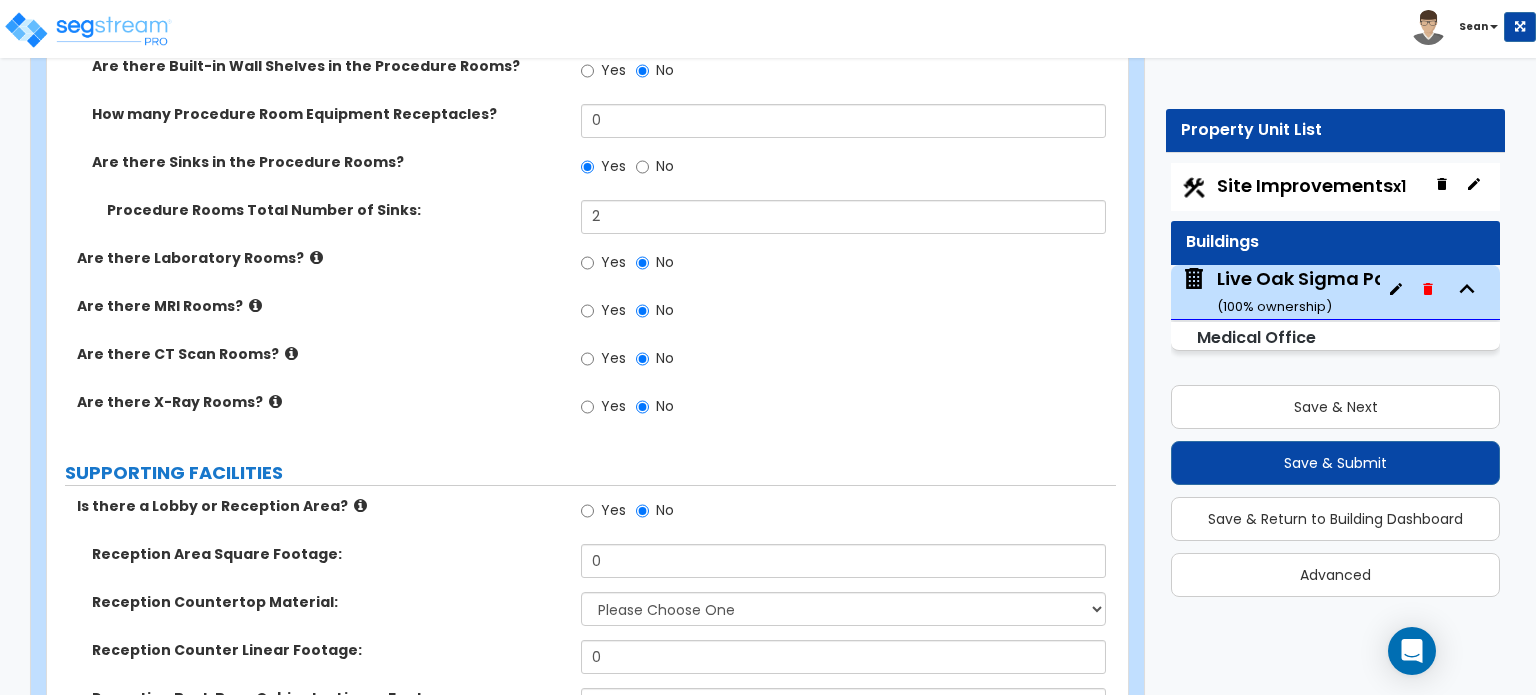 click on "Reception Countertop Material: Please Choose One Plastic Laminate Solid Surface Stone Quartz Marble Tile Wood Stainless Steel" at bounding box center [581, 616] 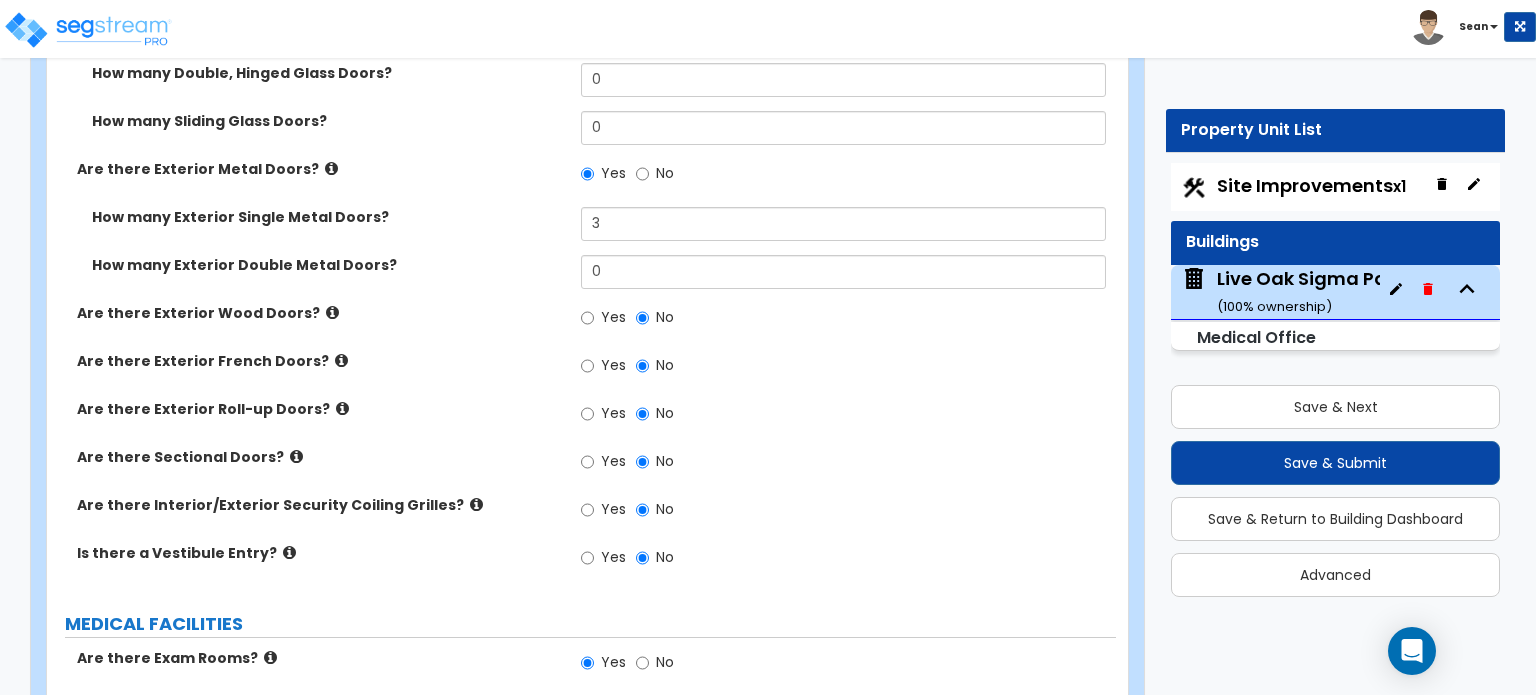 scroll, scrollTop: 2500, scrollLeft: 0, axis: vertical 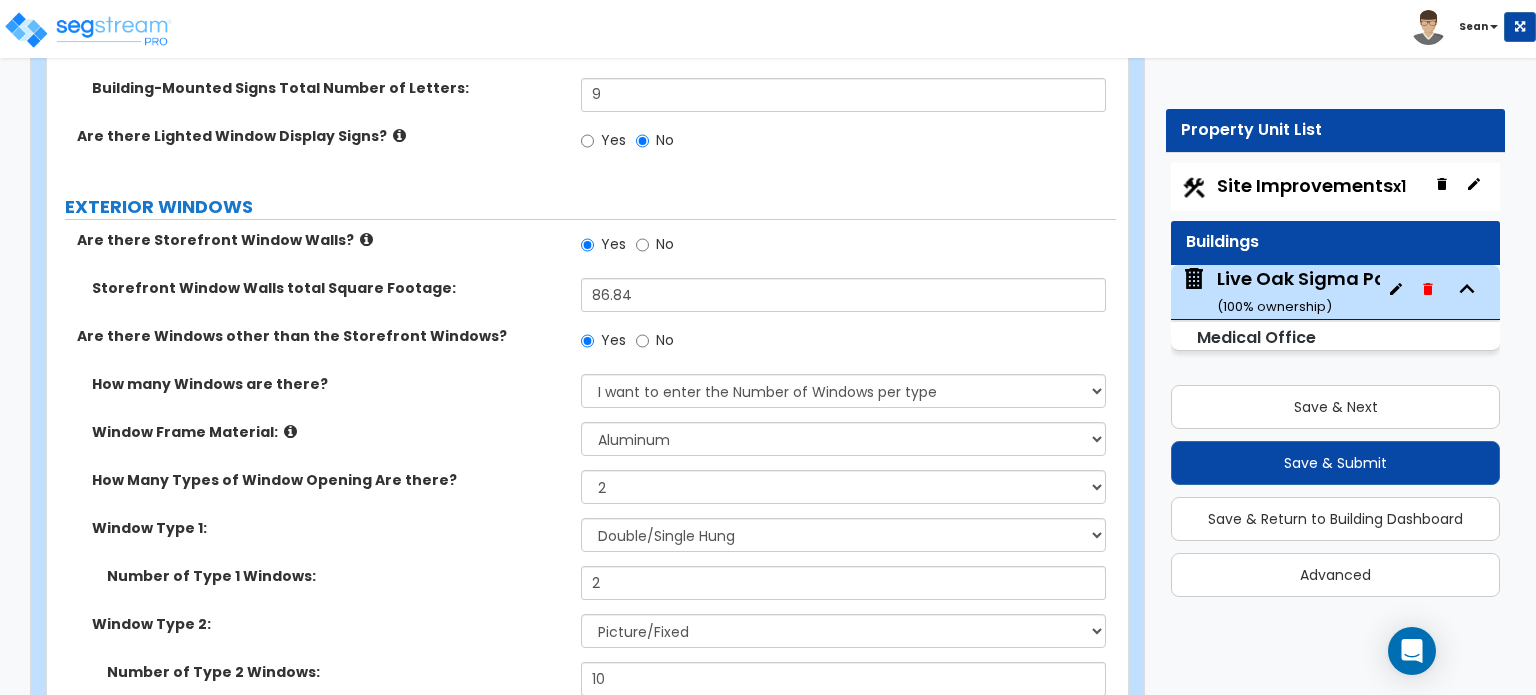 click on "Save & Next Save & Submit Save & Return to Building Dashboard Advanced" at bounding box center (1335, 484) 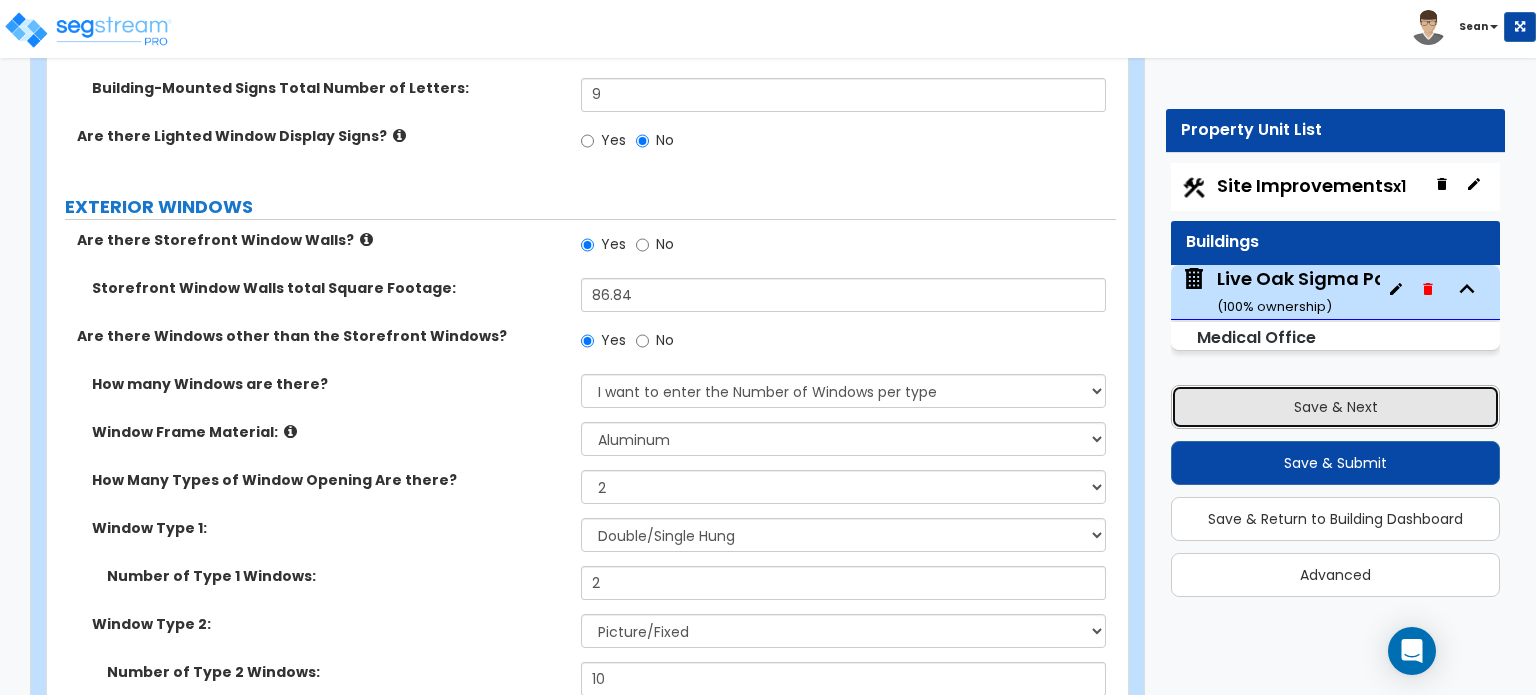 click on "Save & Next" at bounding box center (1335, 407) 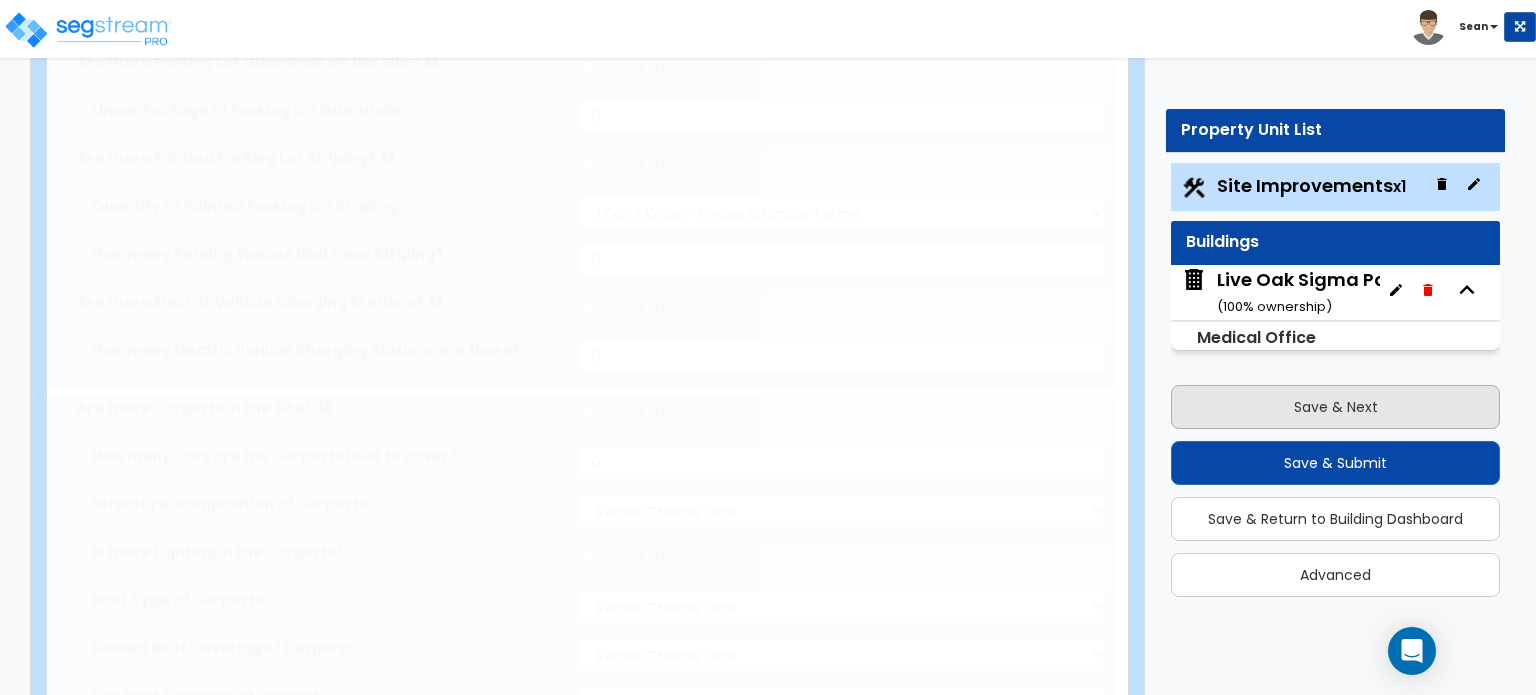 select on "2" 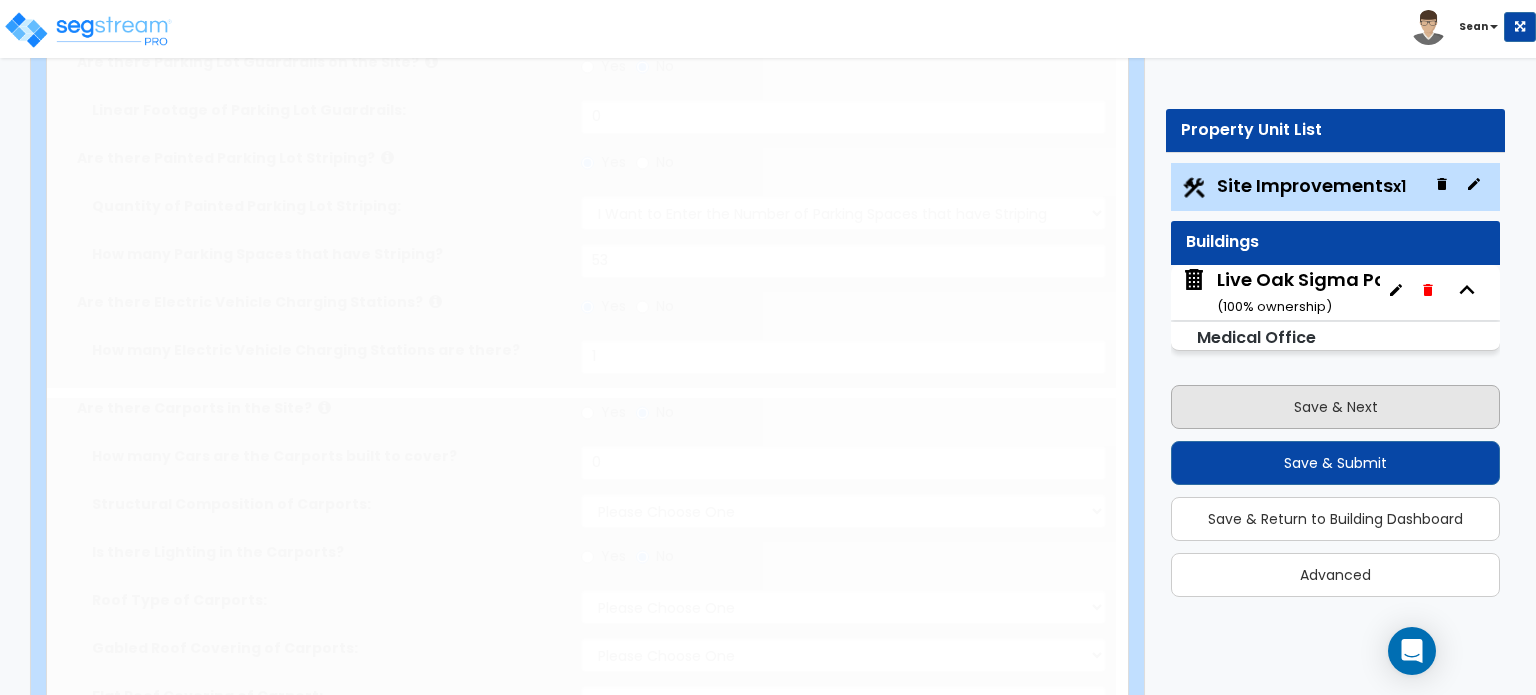 radio on "true" 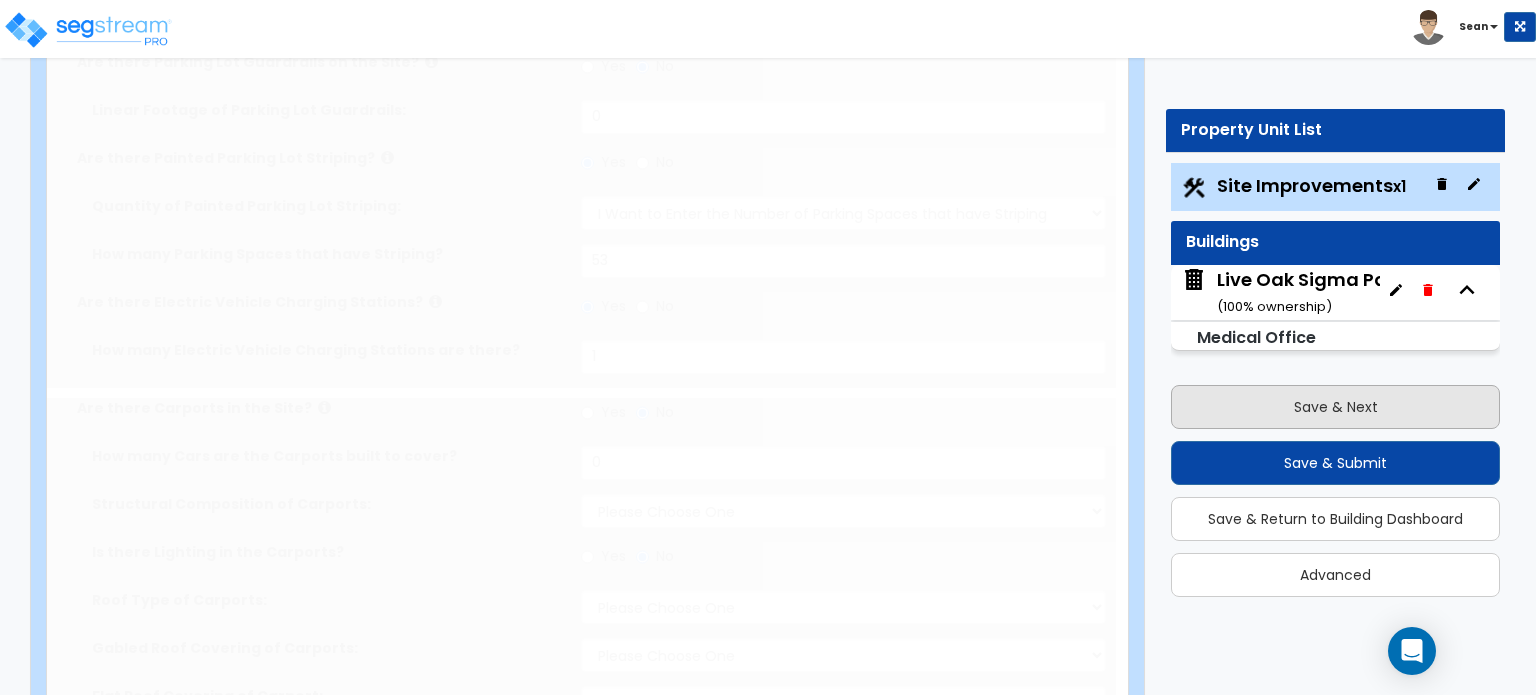 select on "2" 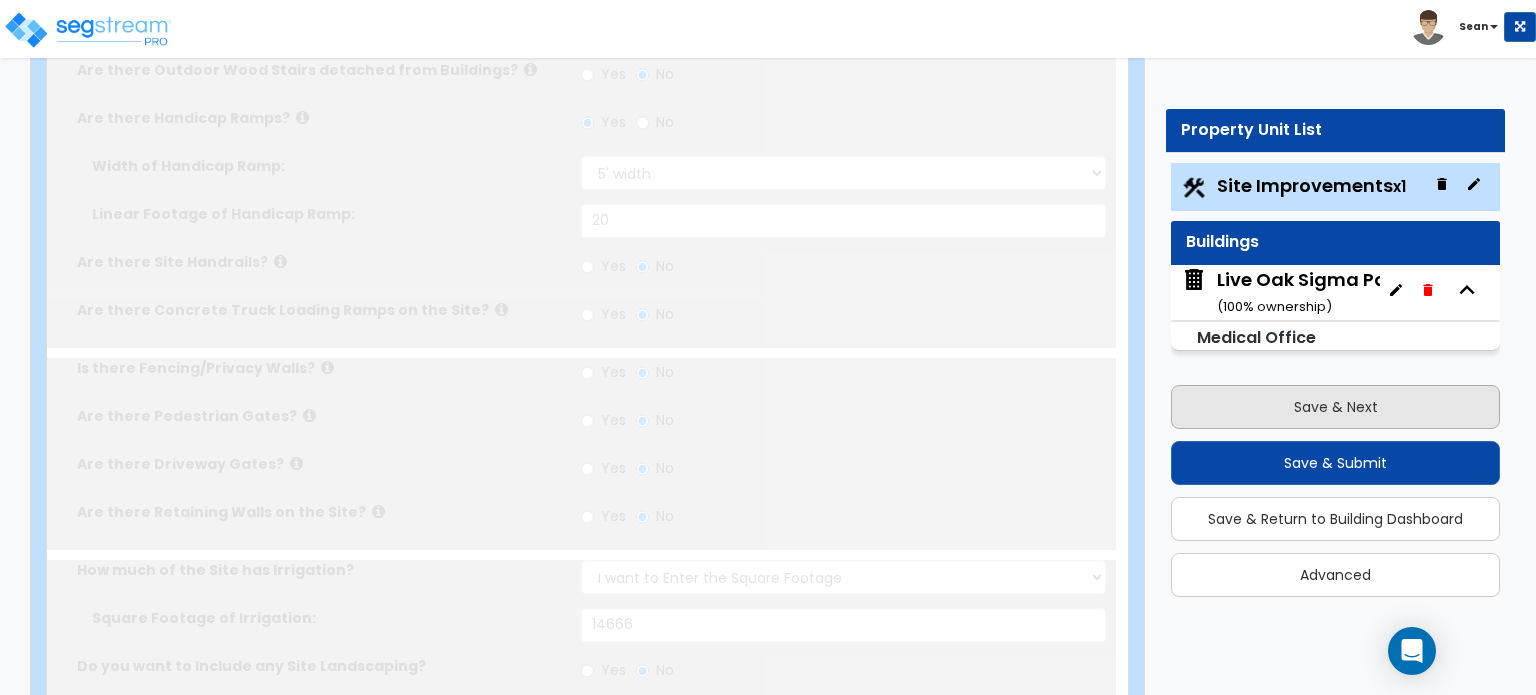 scroll, scrollTop: 2508, scrollLeft: 0, axis: vertical 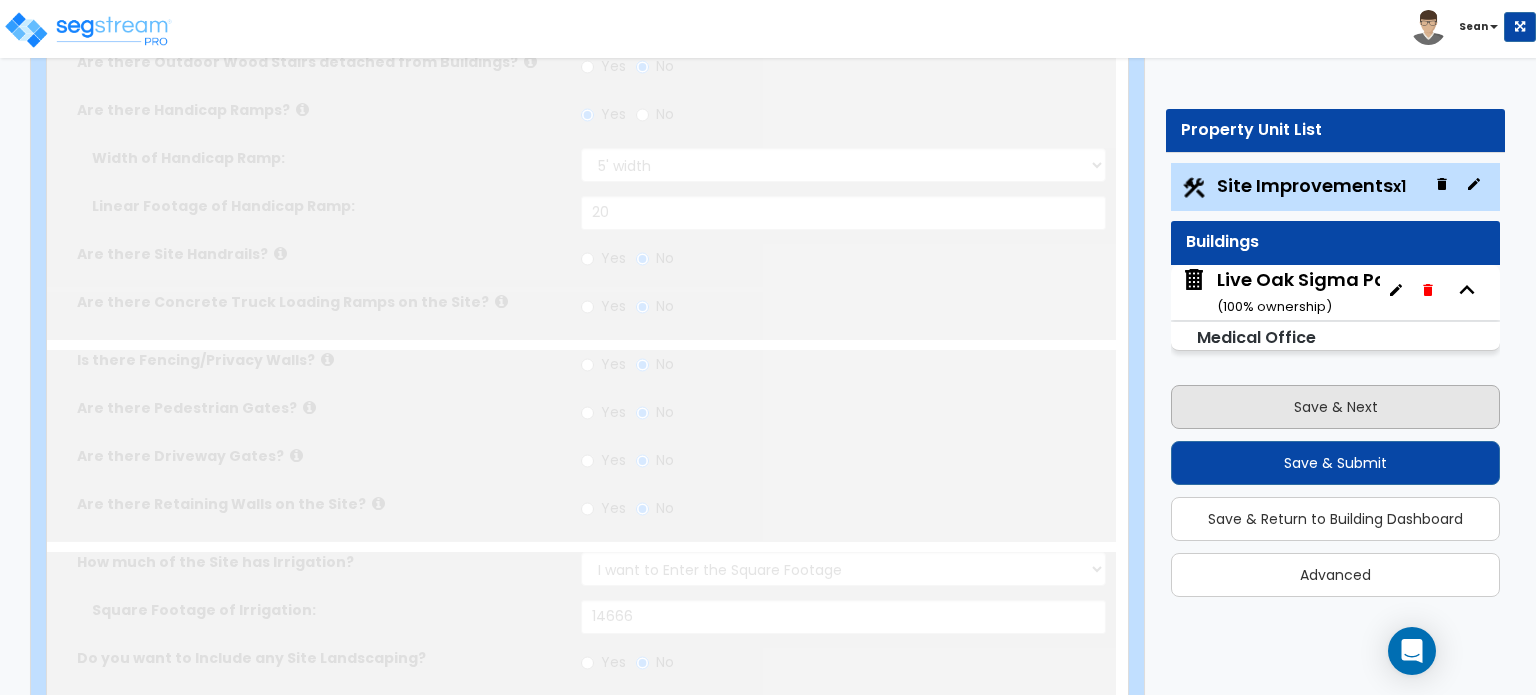 radio on "true" 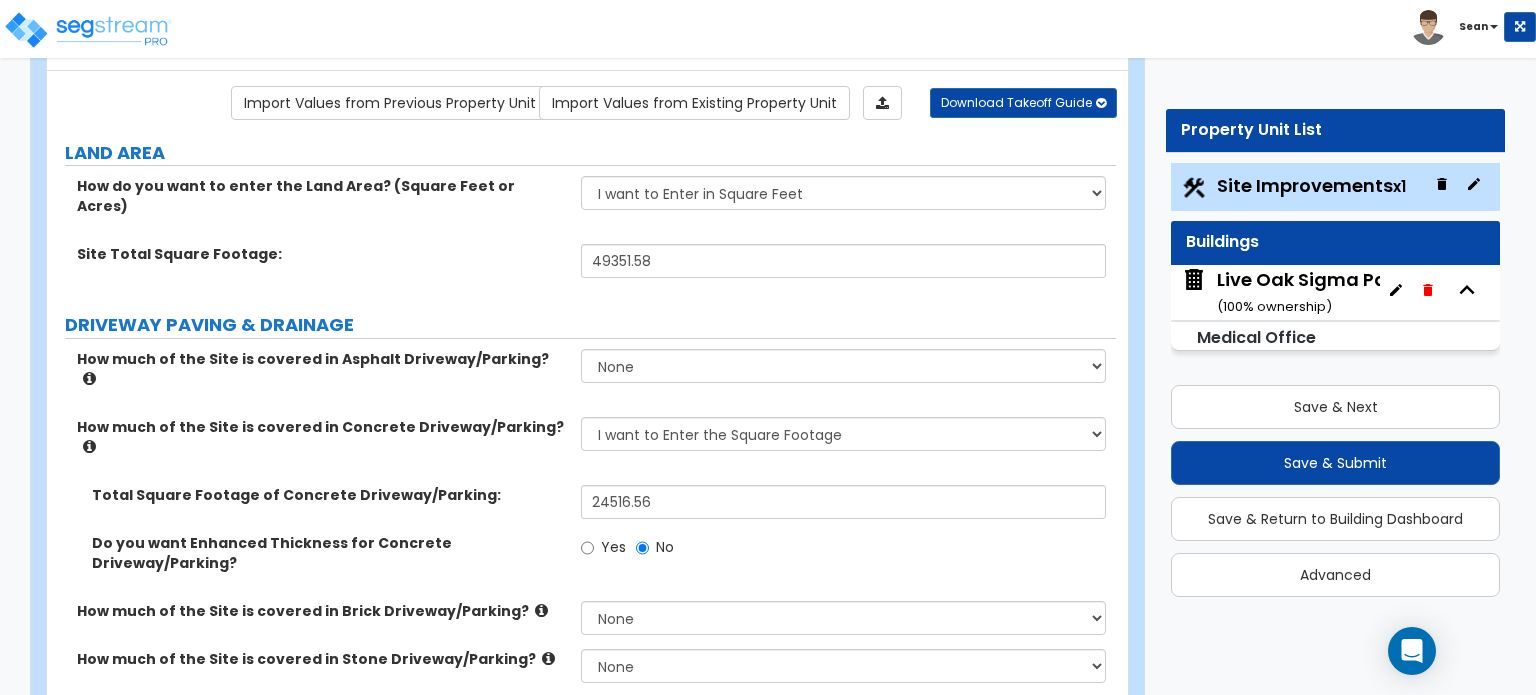 scroll, scrollTop: 208, scrollLeft: 0, axis: vertical 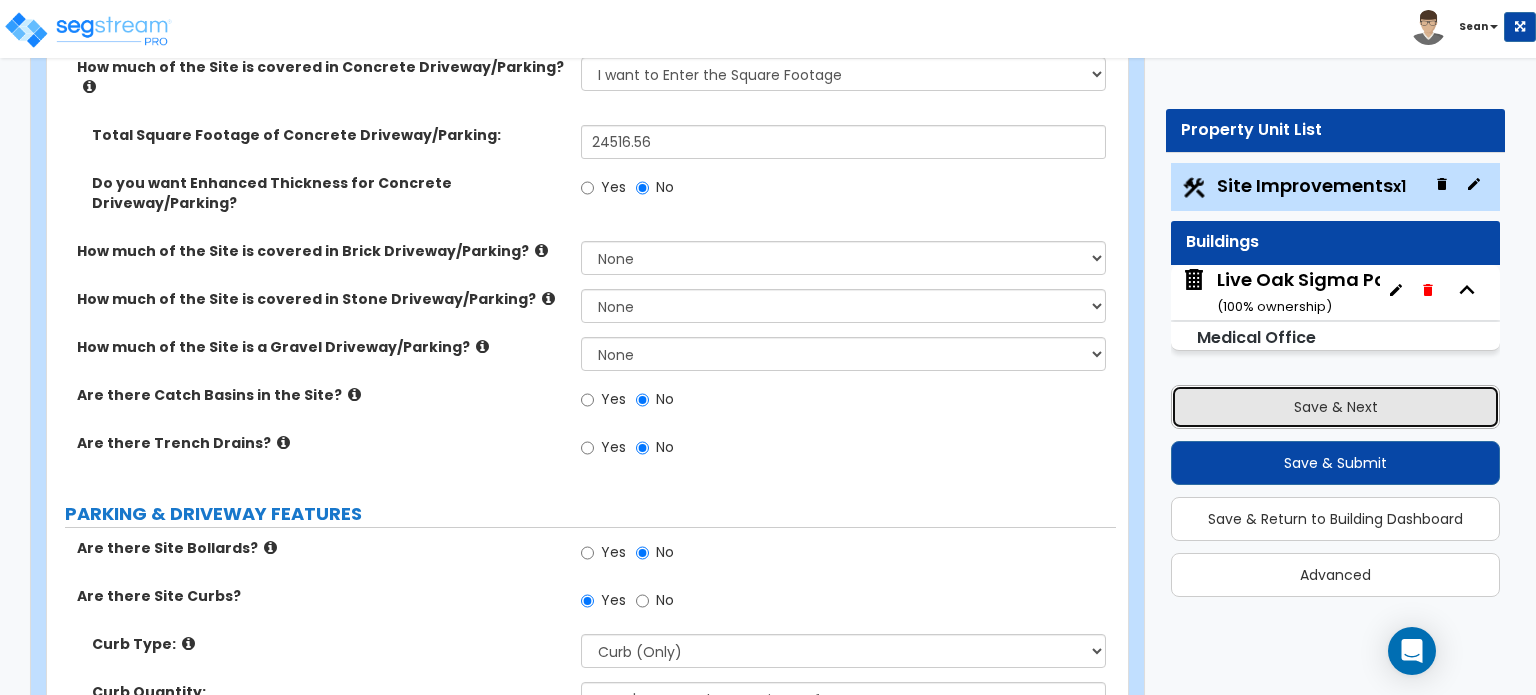 click on "Save & Next" at bounding box center [1335, 407] 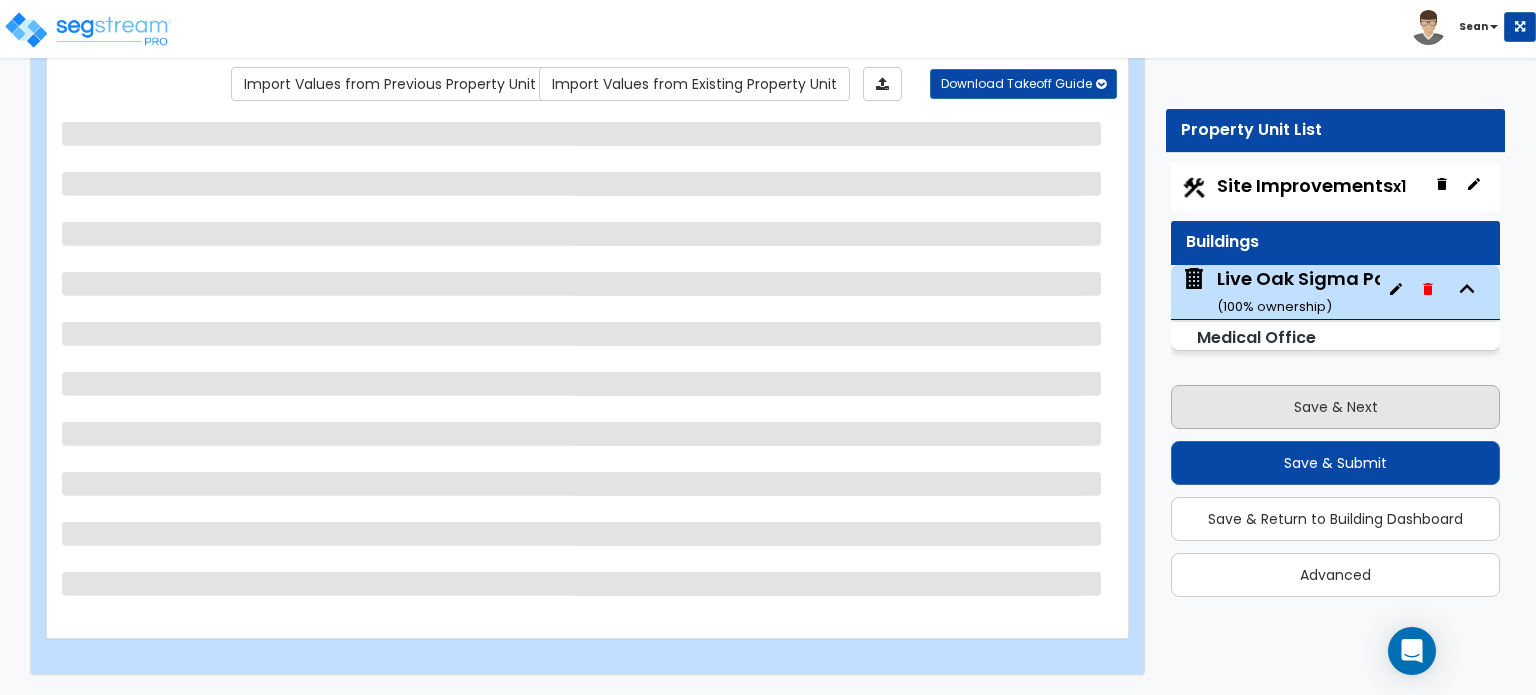 scroll, scrollTop: 164, scrollLeft: 0, axis: vertical 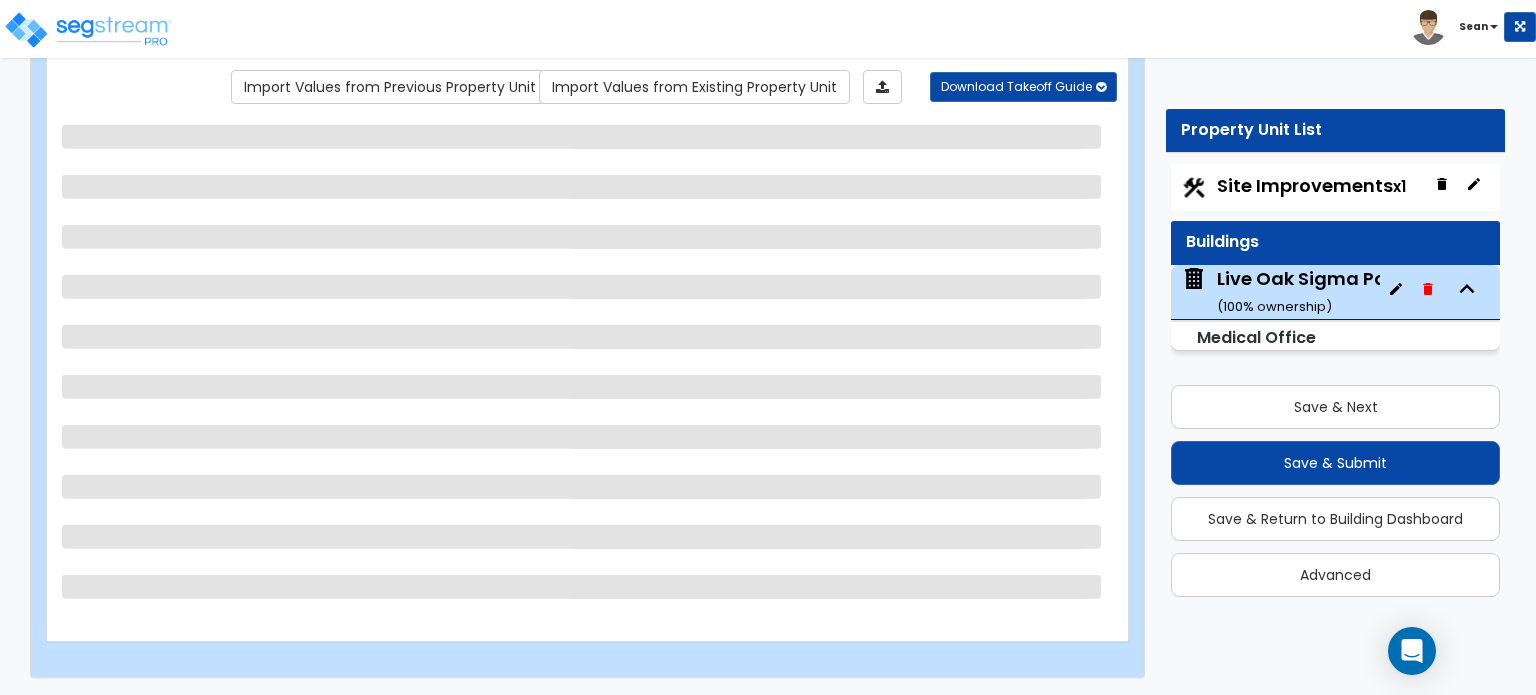 select on "7" 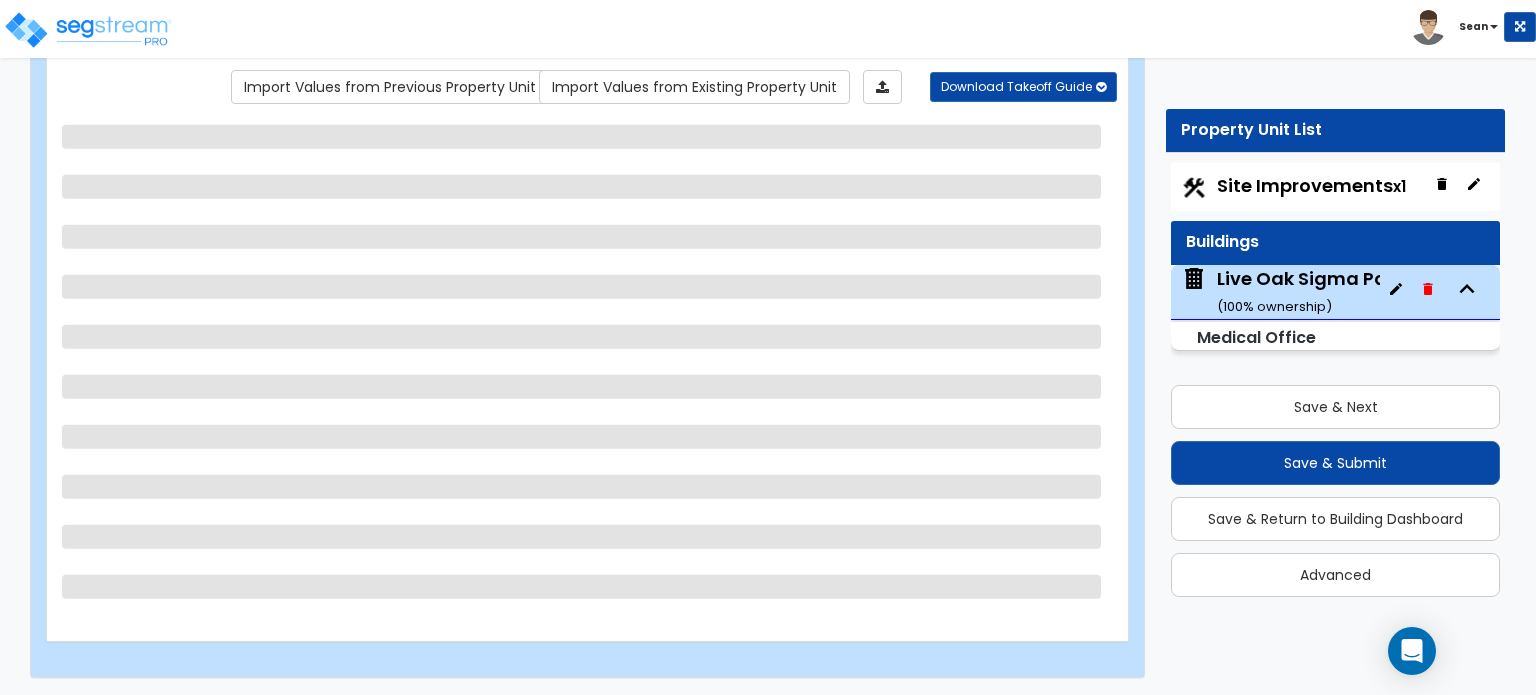 select on "5" 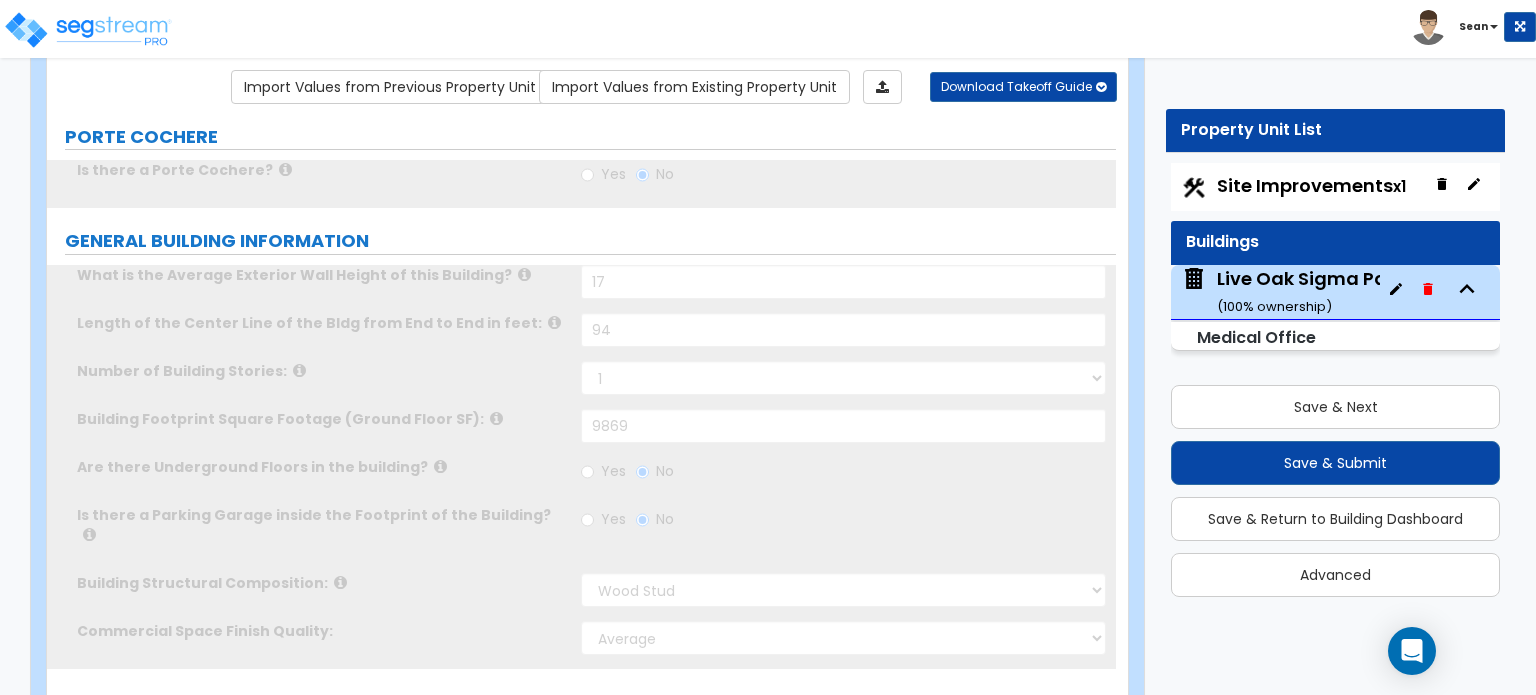 radio on "true" 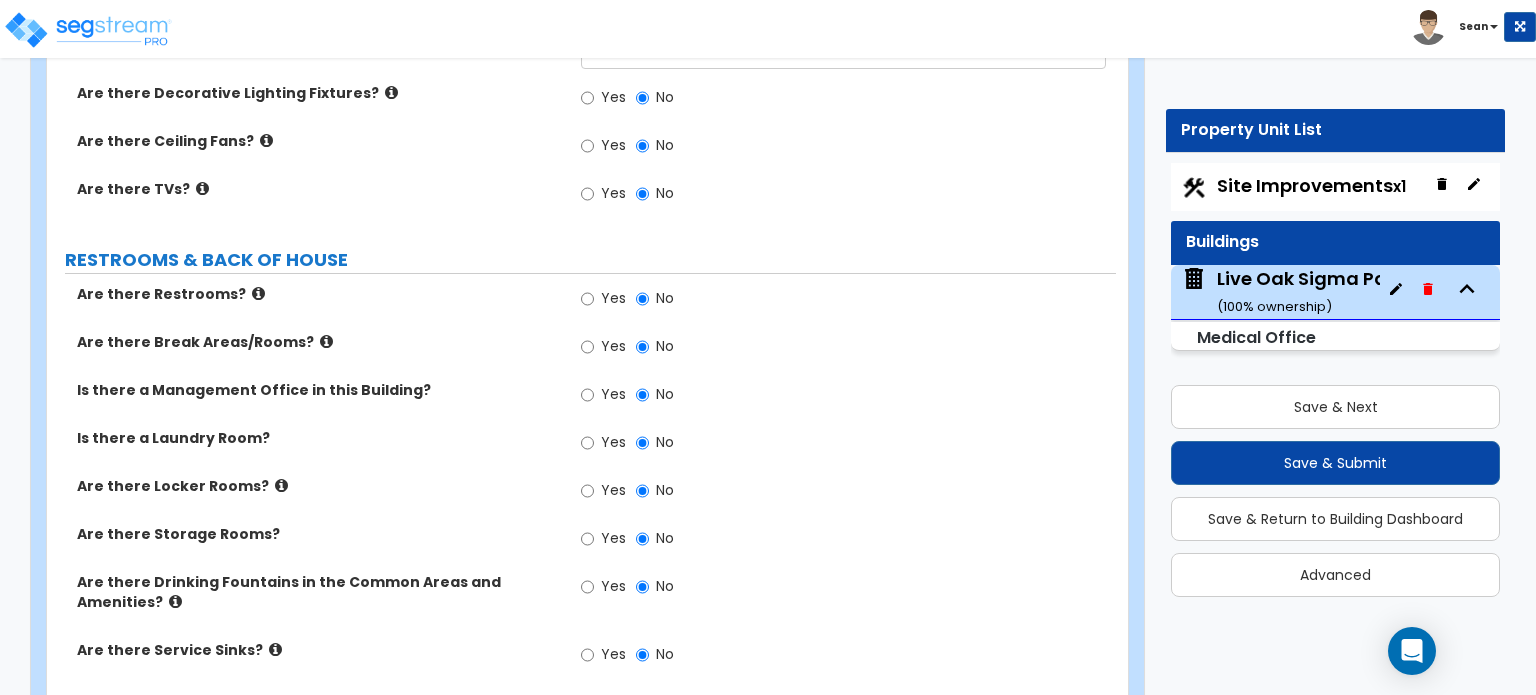 scroll, scrollTop: 6791, scrollLeft: 0, axis: vertical 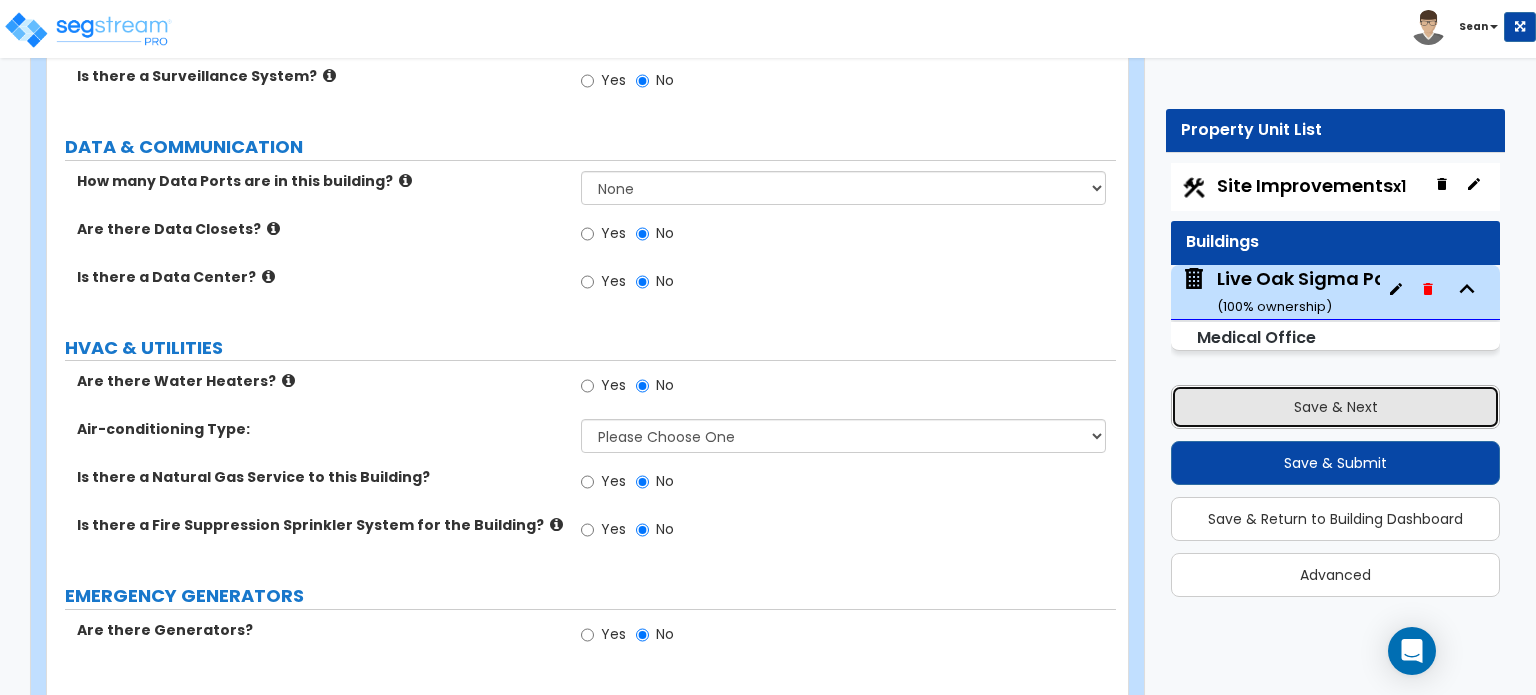 click on "Save & Next" at bounding box center (1335, 407) 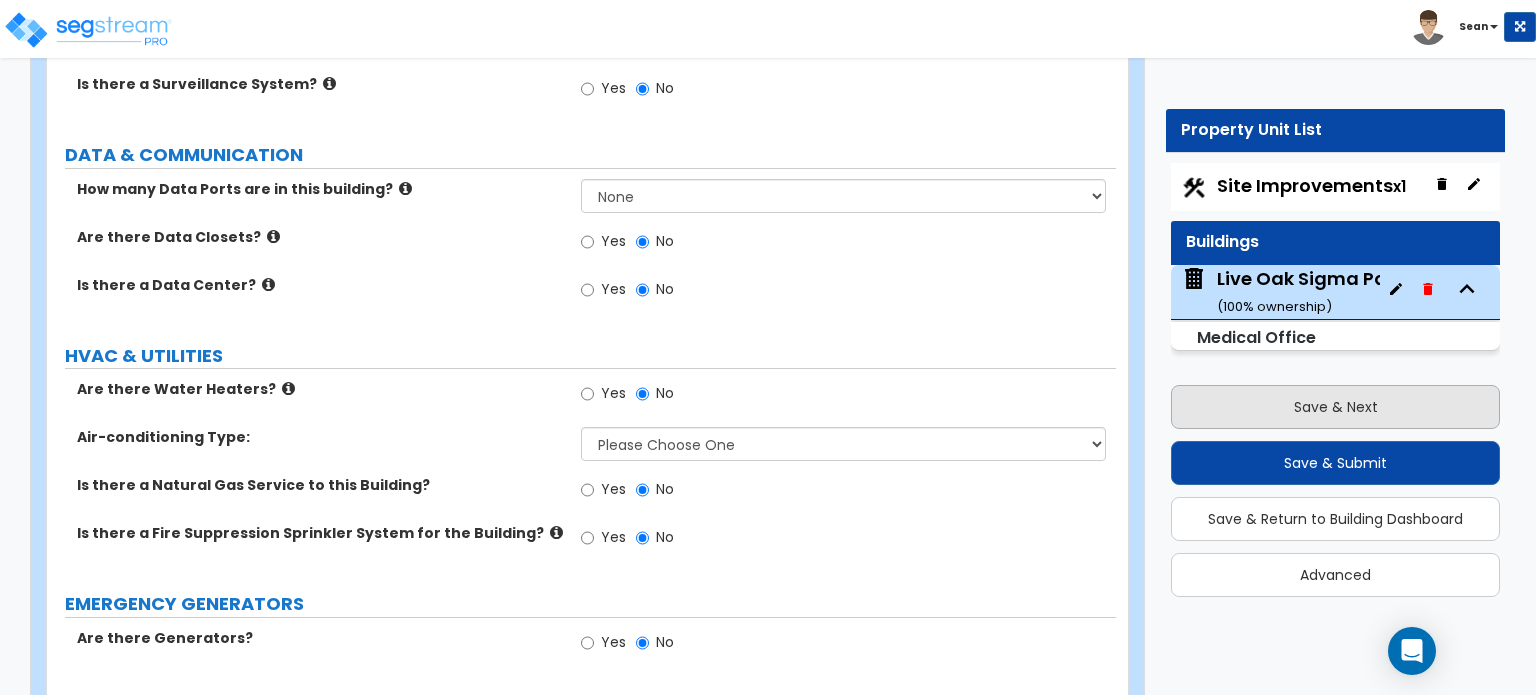 select on "2" 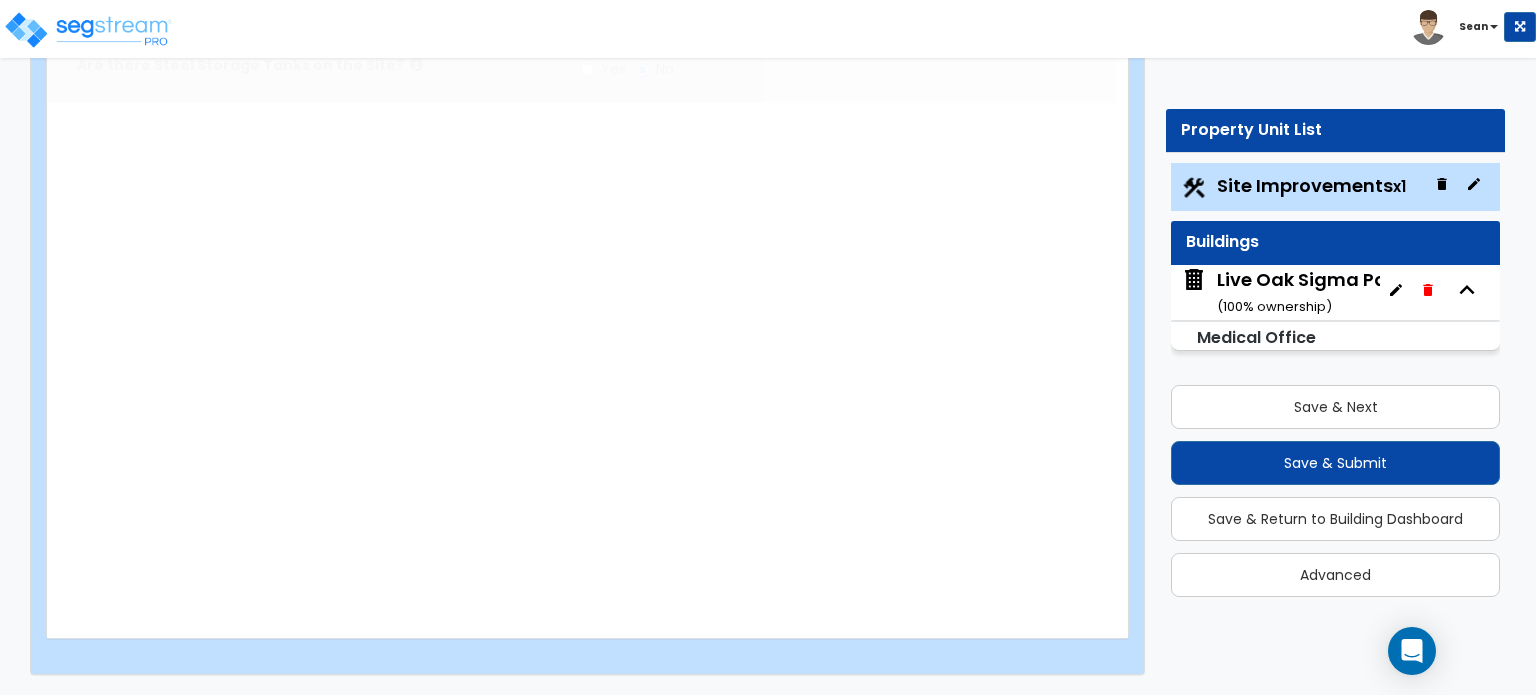 radio on "true" 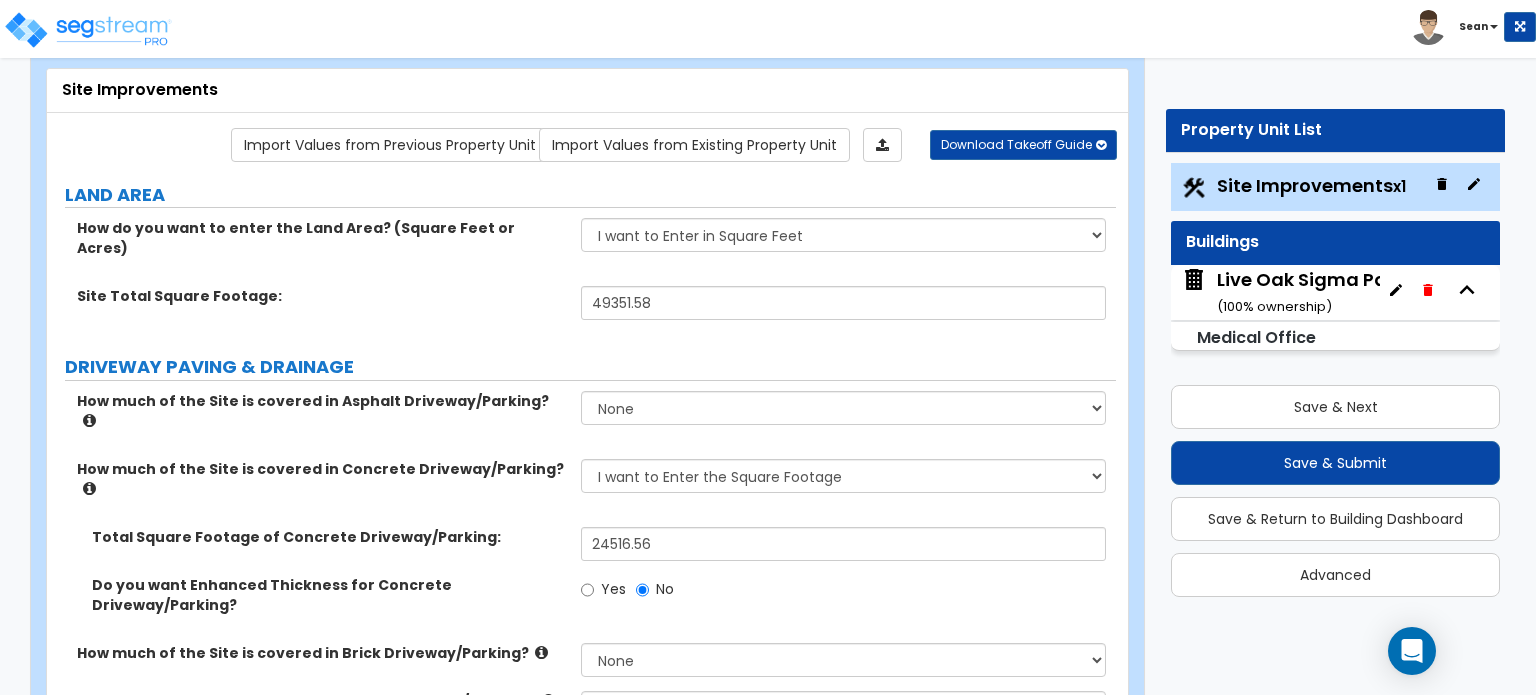 scroll, scrollTop: 0, scrollLeft: 0, axis: both 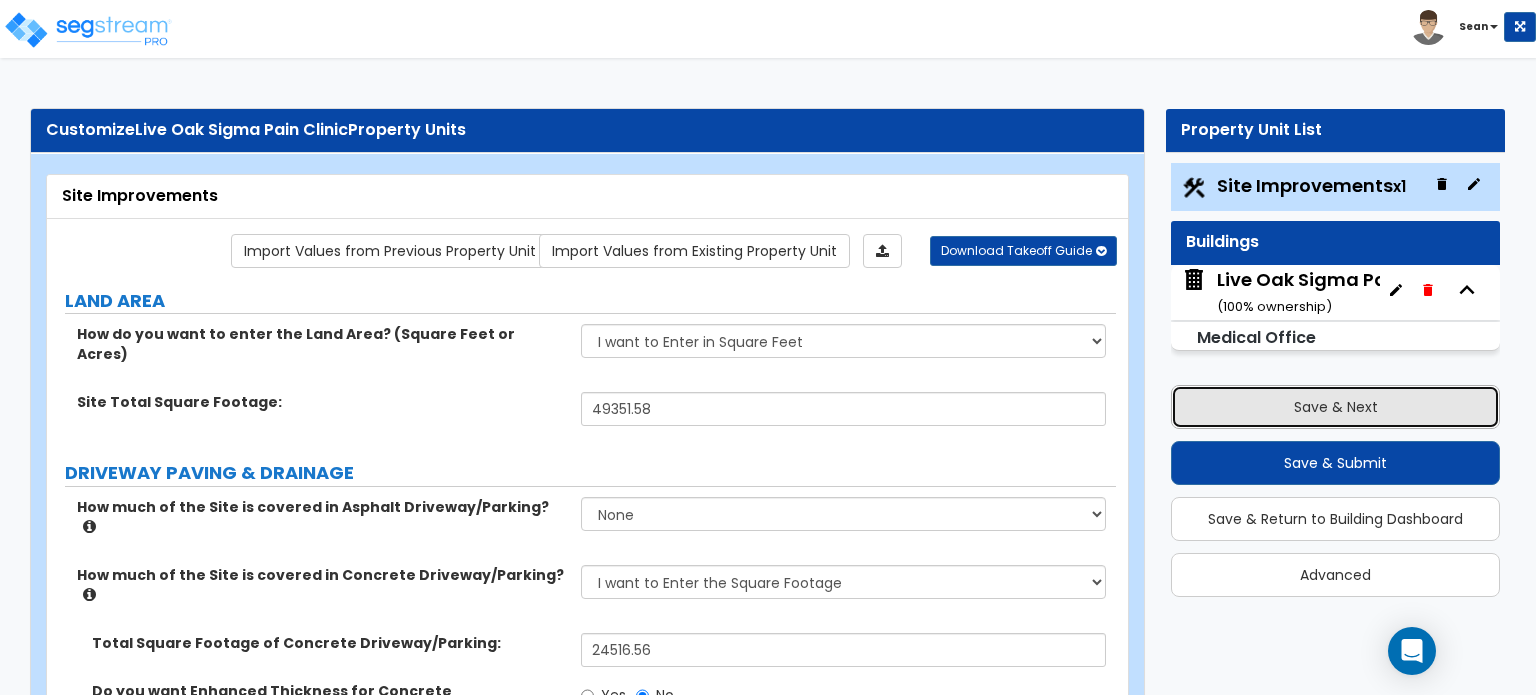 click on "Save & Next" at bounding box center [1335, 407] 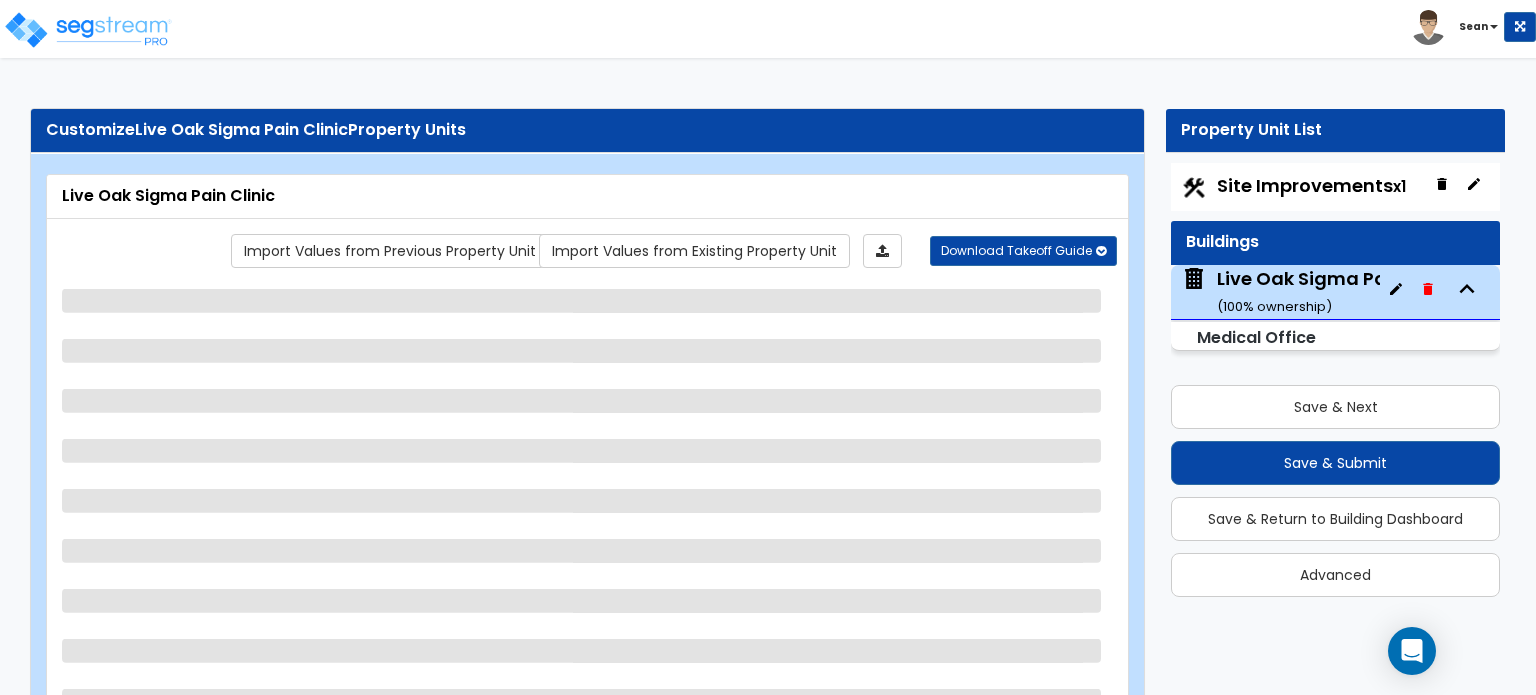 select on "7" 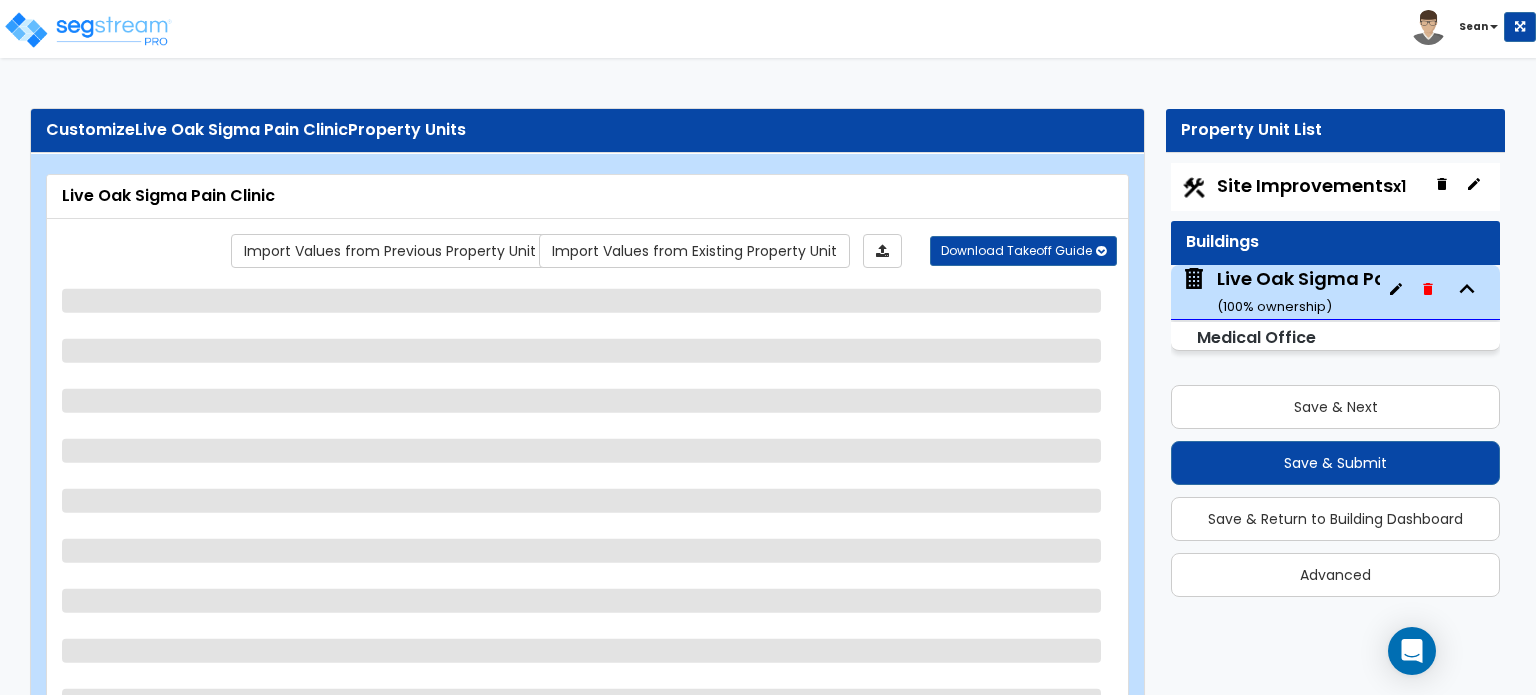 select on "1" 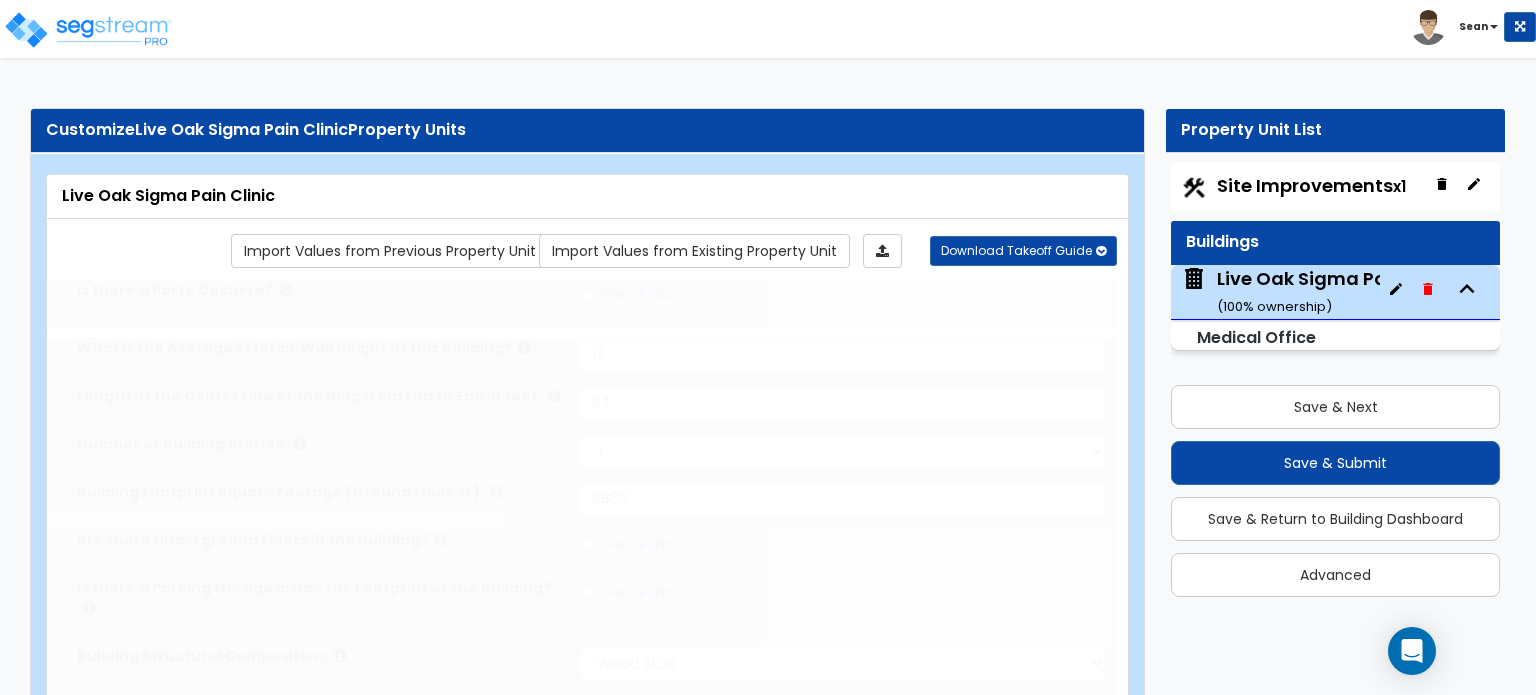 radio on "true" 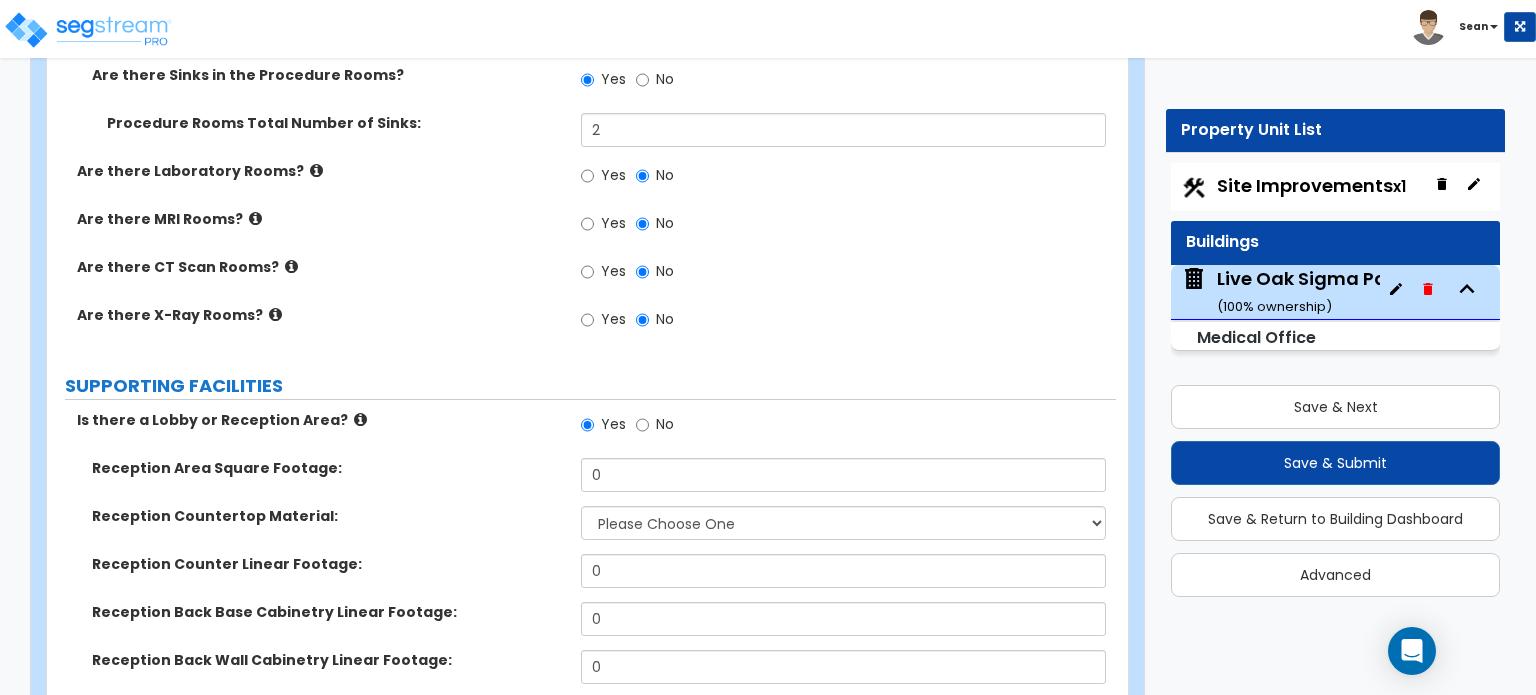 scroll, scrollTop: 4700, scrollLeft: 0, axis: vertical 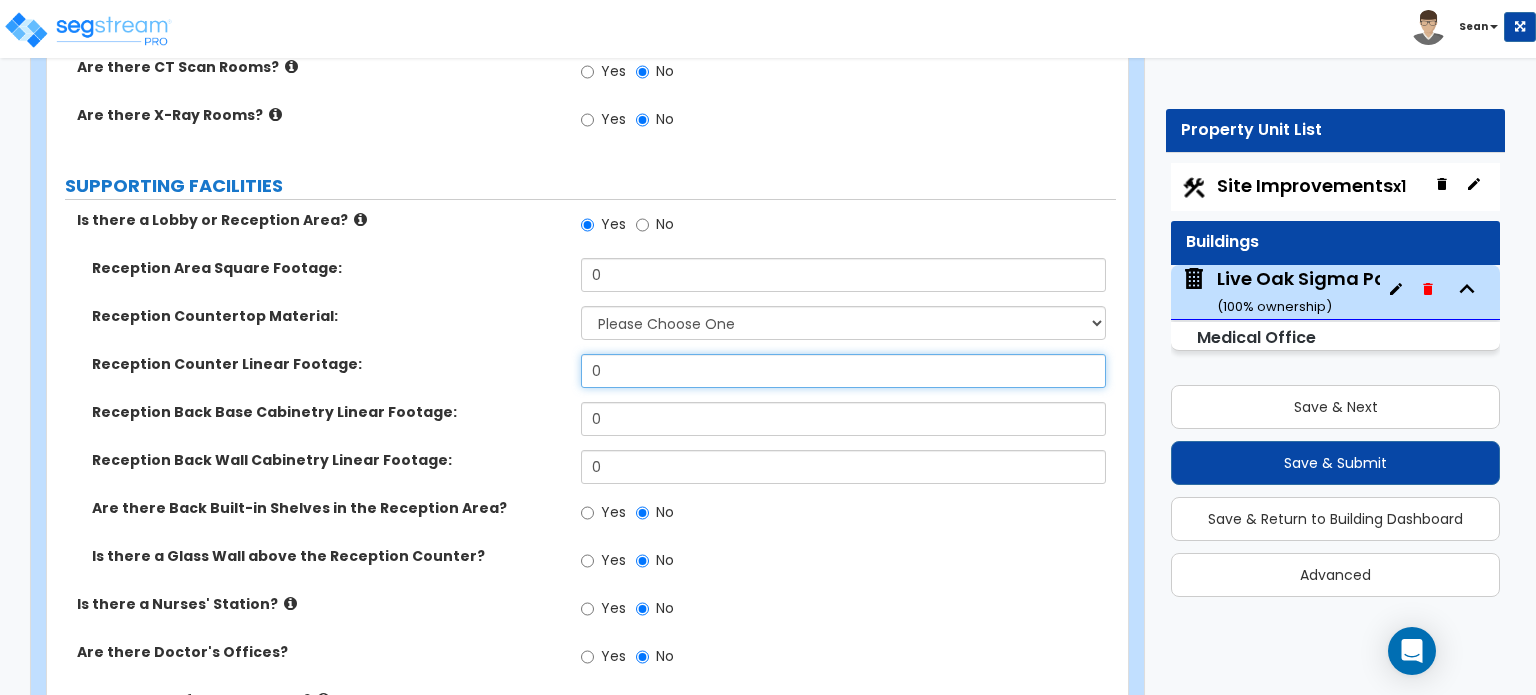 drag, startPoint x: 639, startPoint y: 325, endPoint x: 562, endPoint y: 338, distance: 78.08969 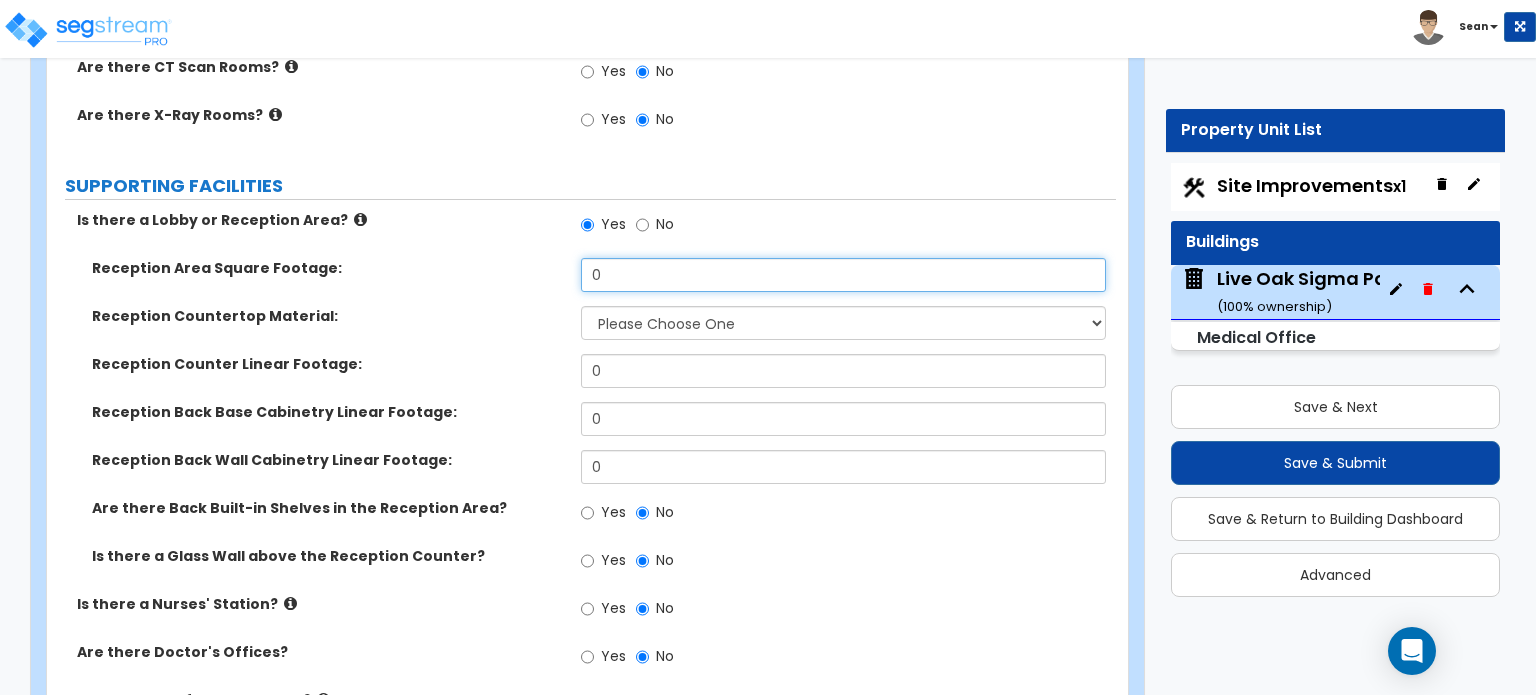 drag, startPoint x: 623, startPoint y: 239, endPoint x: 583, endPoint y: 240, distance: 40.012497 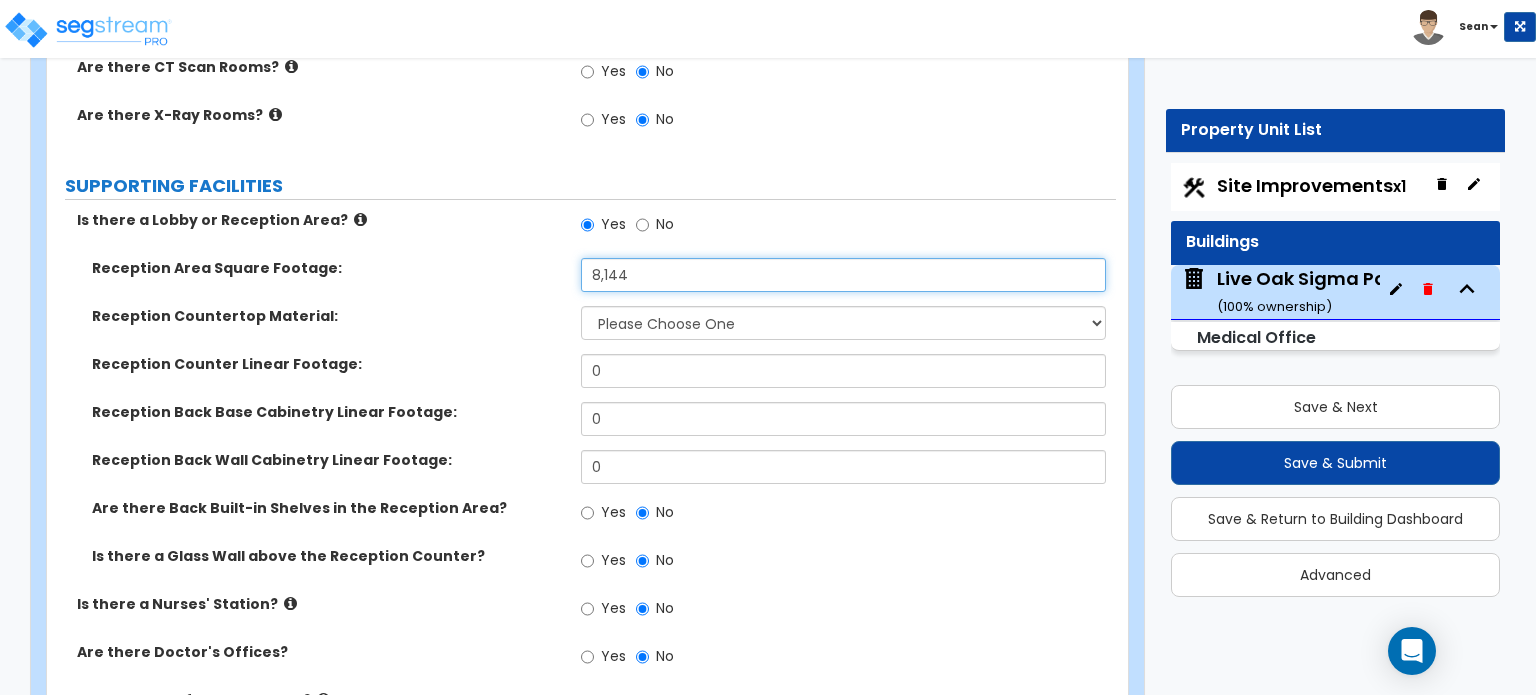 type on "8,144" 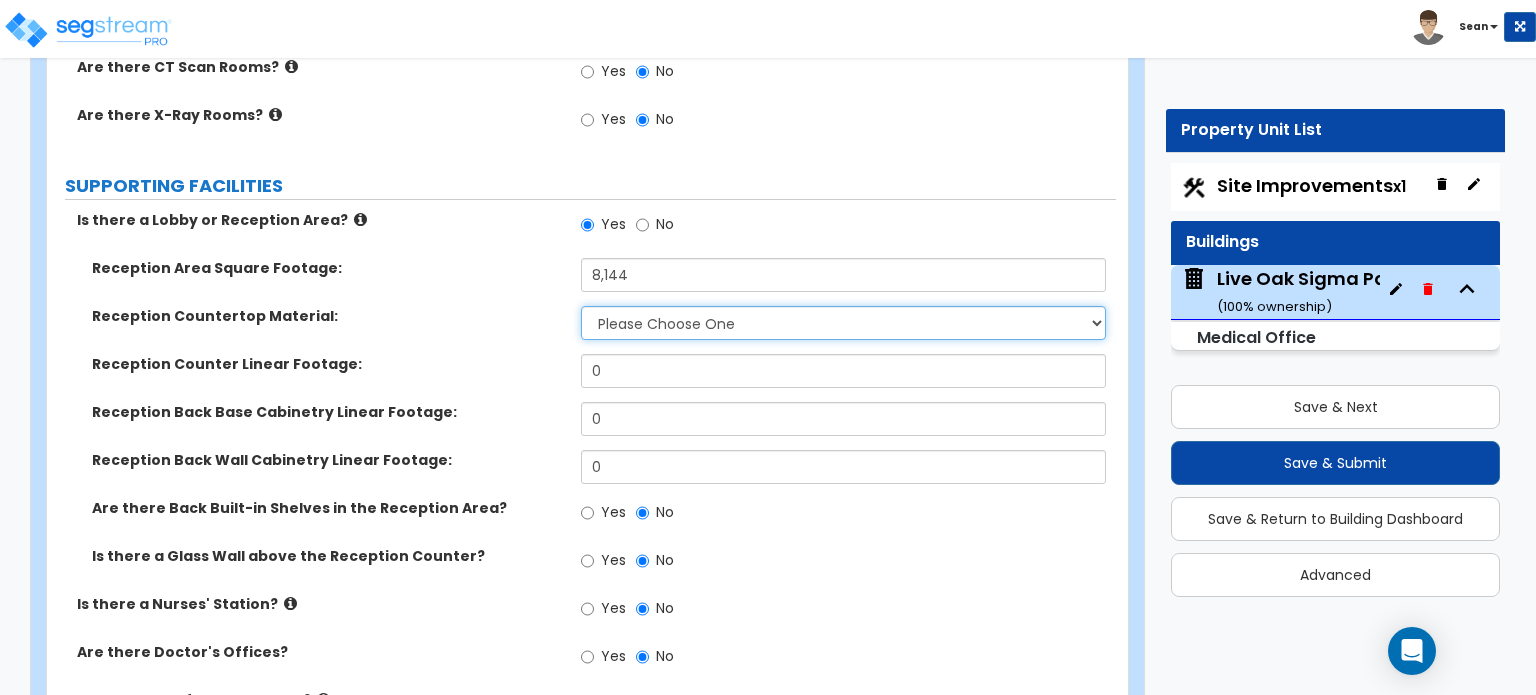 click on "Please Choose One Plastic Laminate Solid Surface Stone Quartz Marble Tile Wood Stainless Steel" at bounding box center [843, 323] 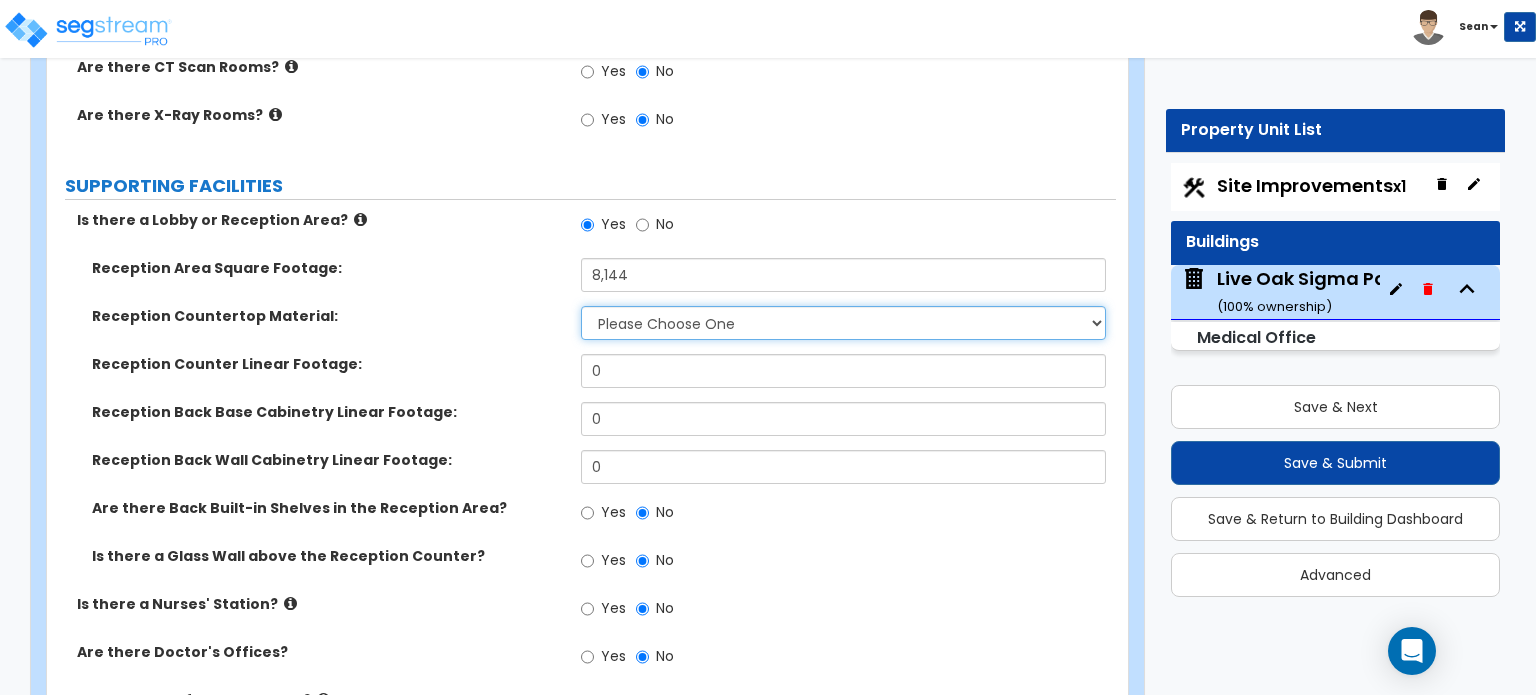 click on "Please Choose One Plastic Laminate Solid Surface Stone Quartz Marble Tile Wood Stainless Steel" at bounding box center [843, 323] 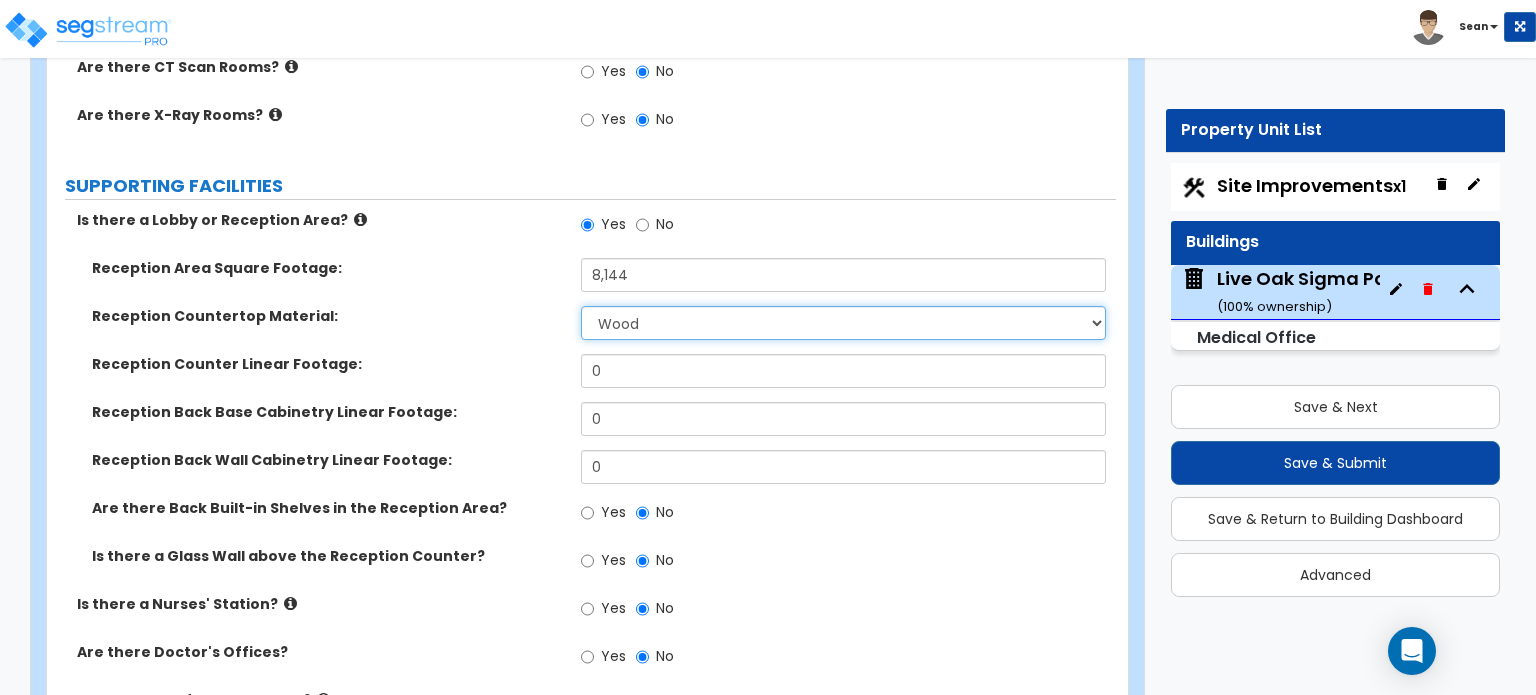click on "Please Choose One Plastic Laminate Solid Surface Stone Quartz Marble Tile Wood Stainless Steel" at bounding box center [843, 323] 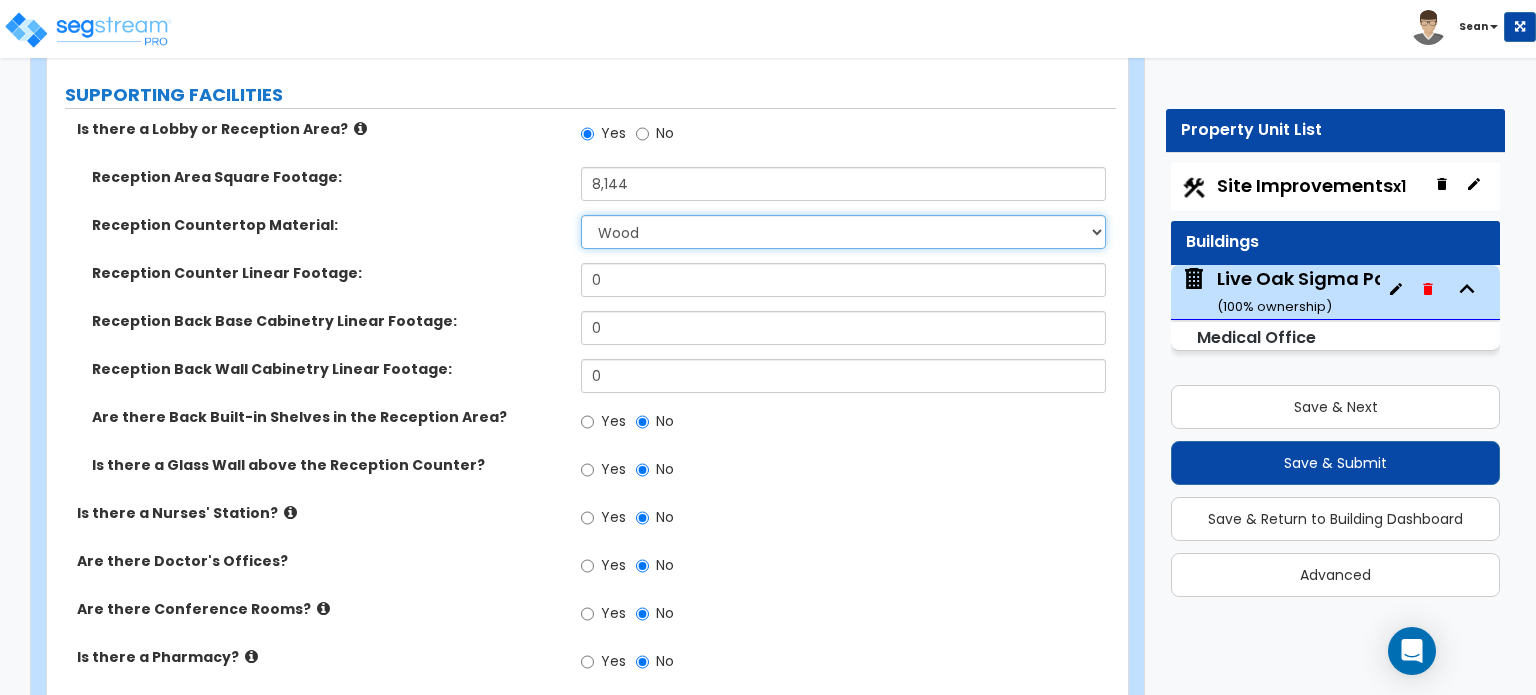 scroll, scrollTop: 4800, scrollLeft: 0, axis: vertical 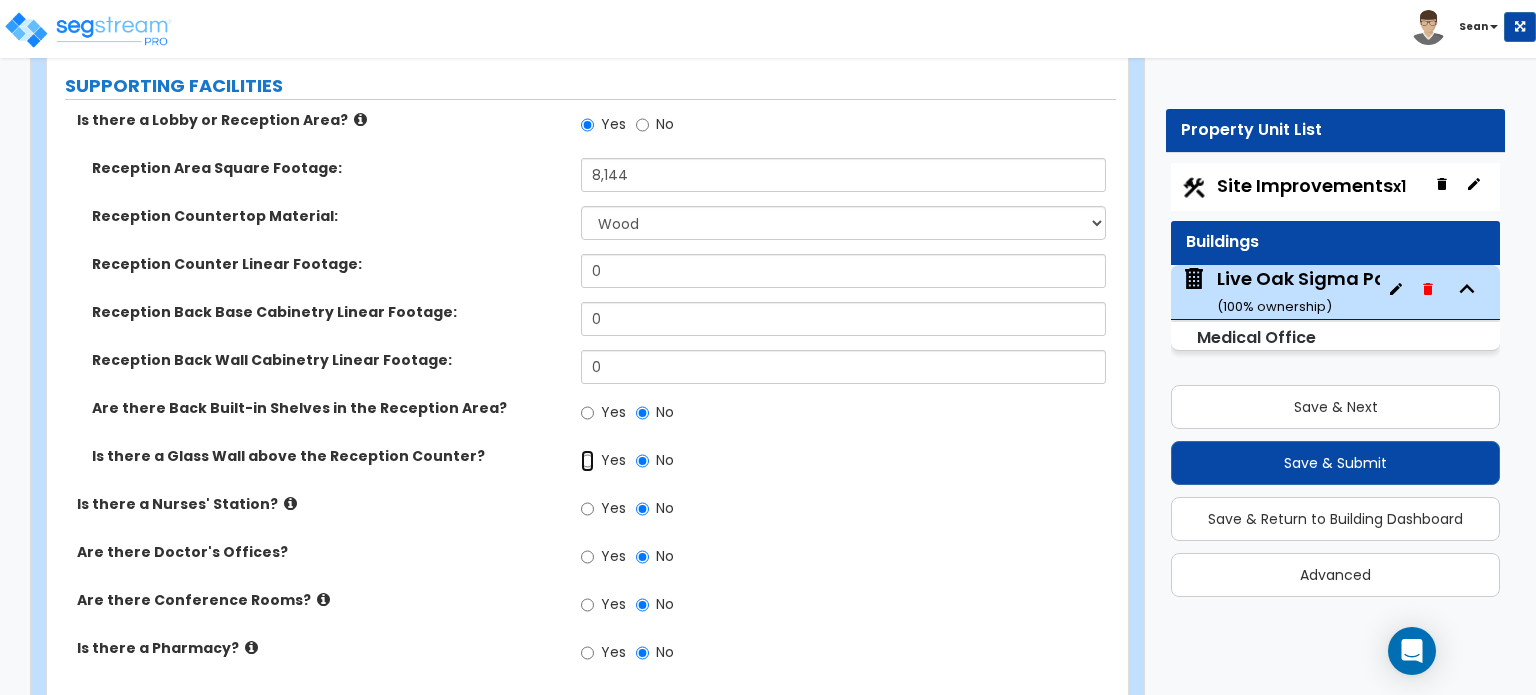 click on "Yes" at bounding box center [587, 461] 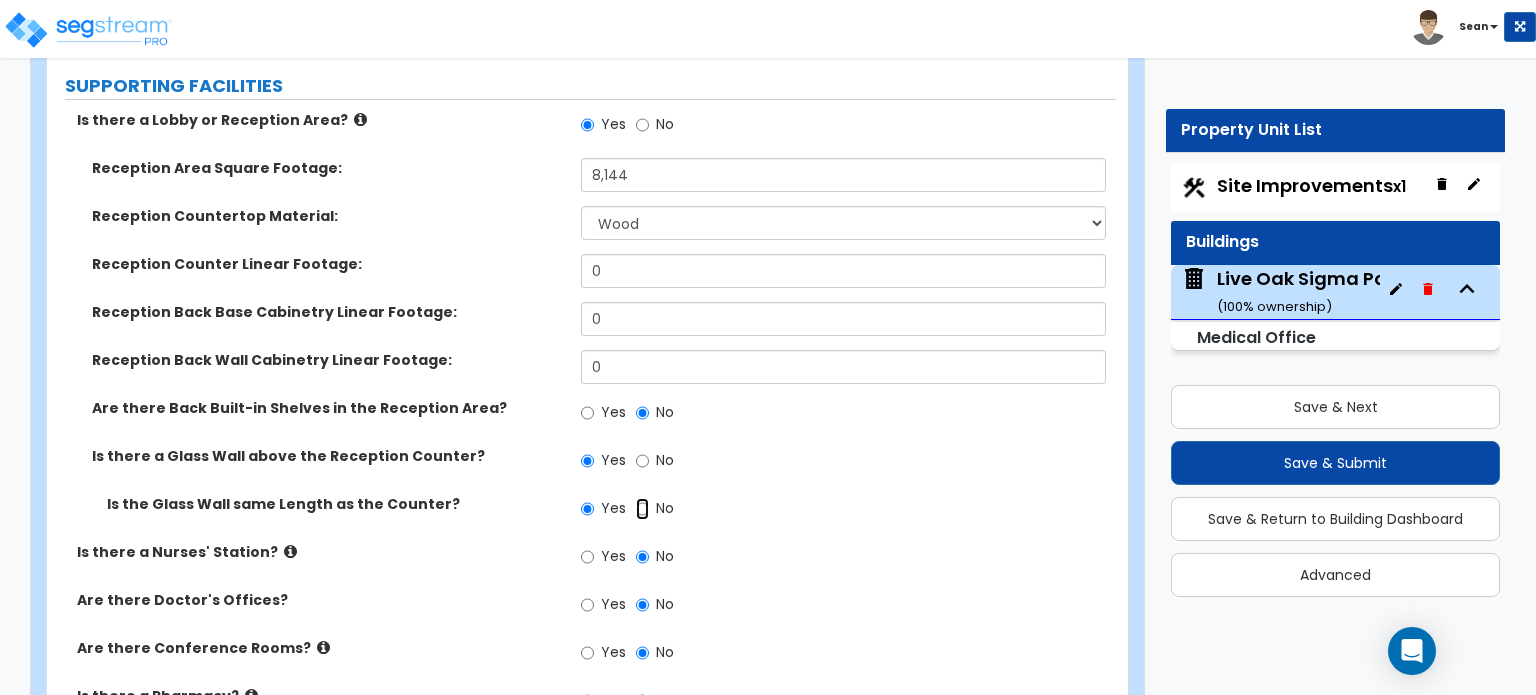 click on "No" at bounding box center (642, 509) 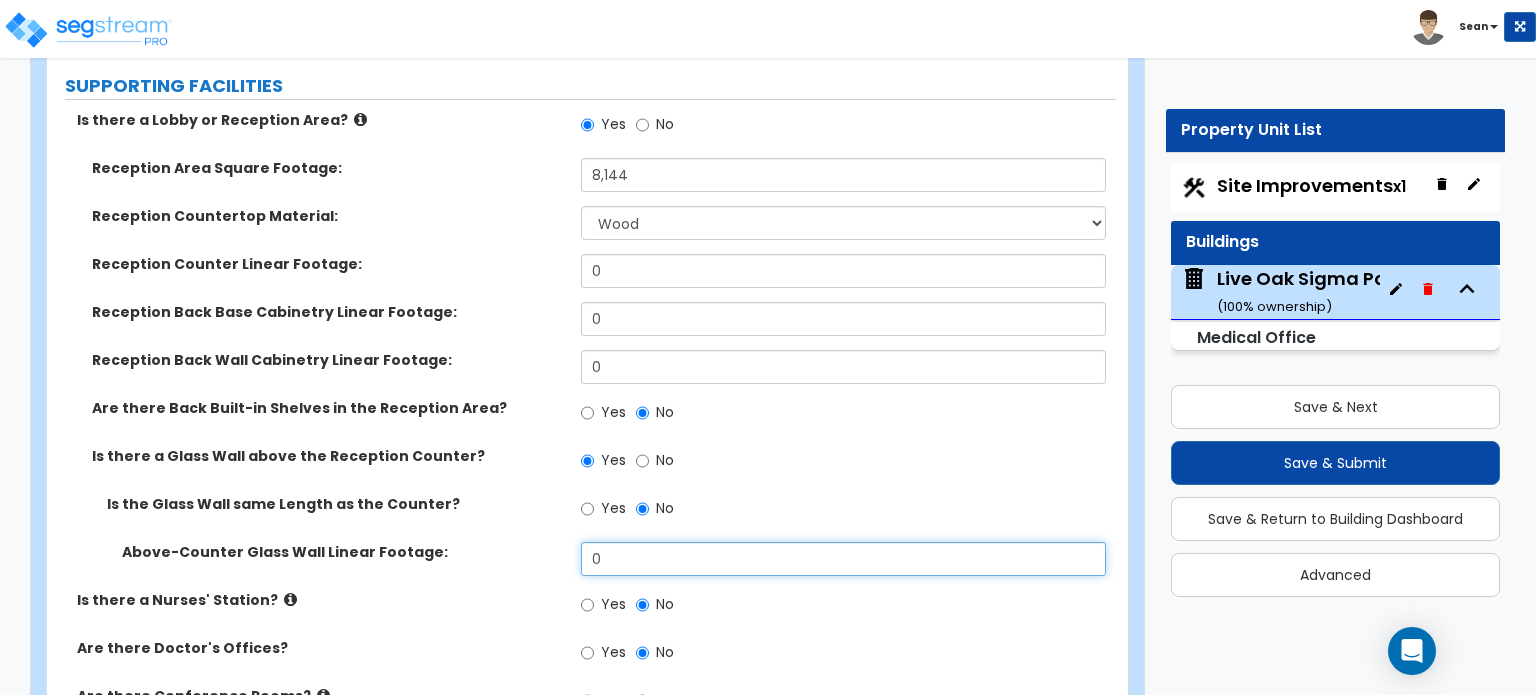 drag, startPoint x: 634, startPoint y: 517, endPoint x: 565, endPoint y: 531, distance: 70.40597 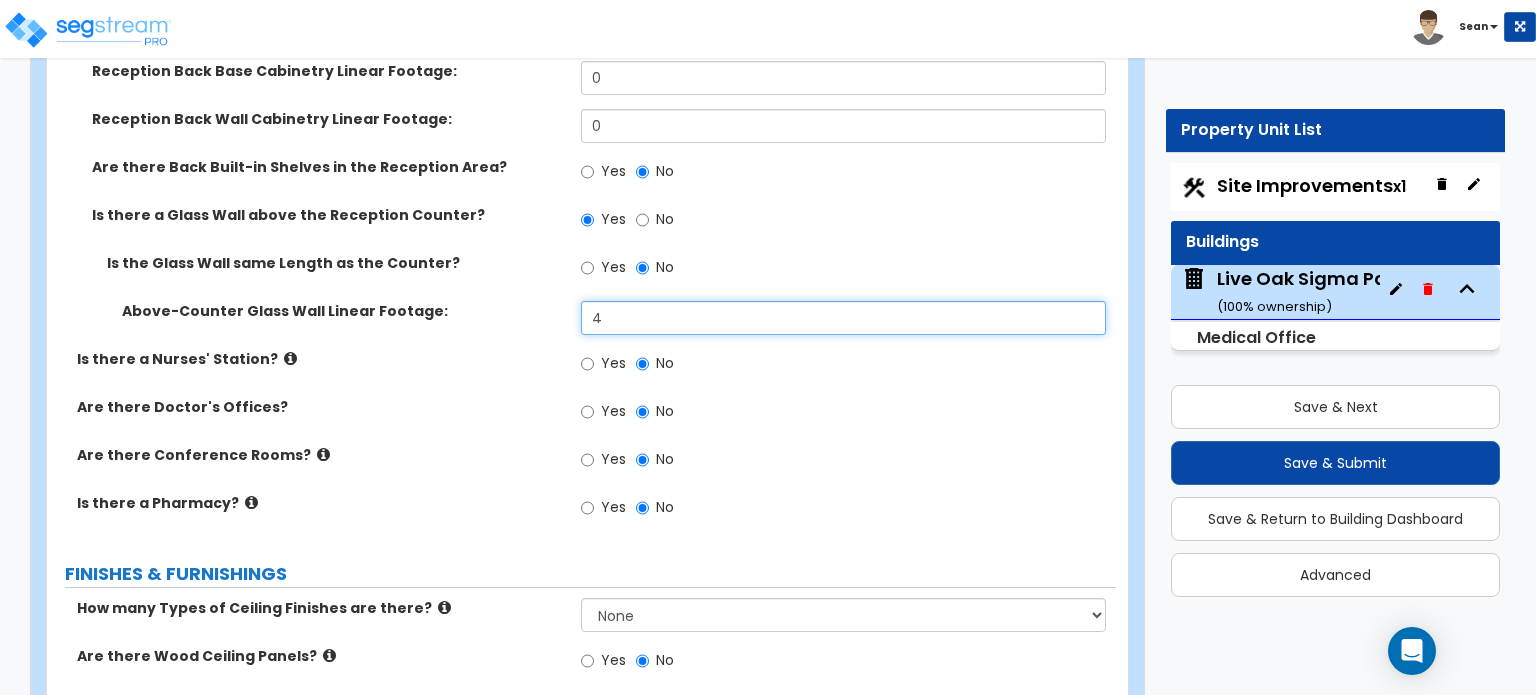 scroll, scrollTop: 5100, scrollLeft: 0, axis: vertical 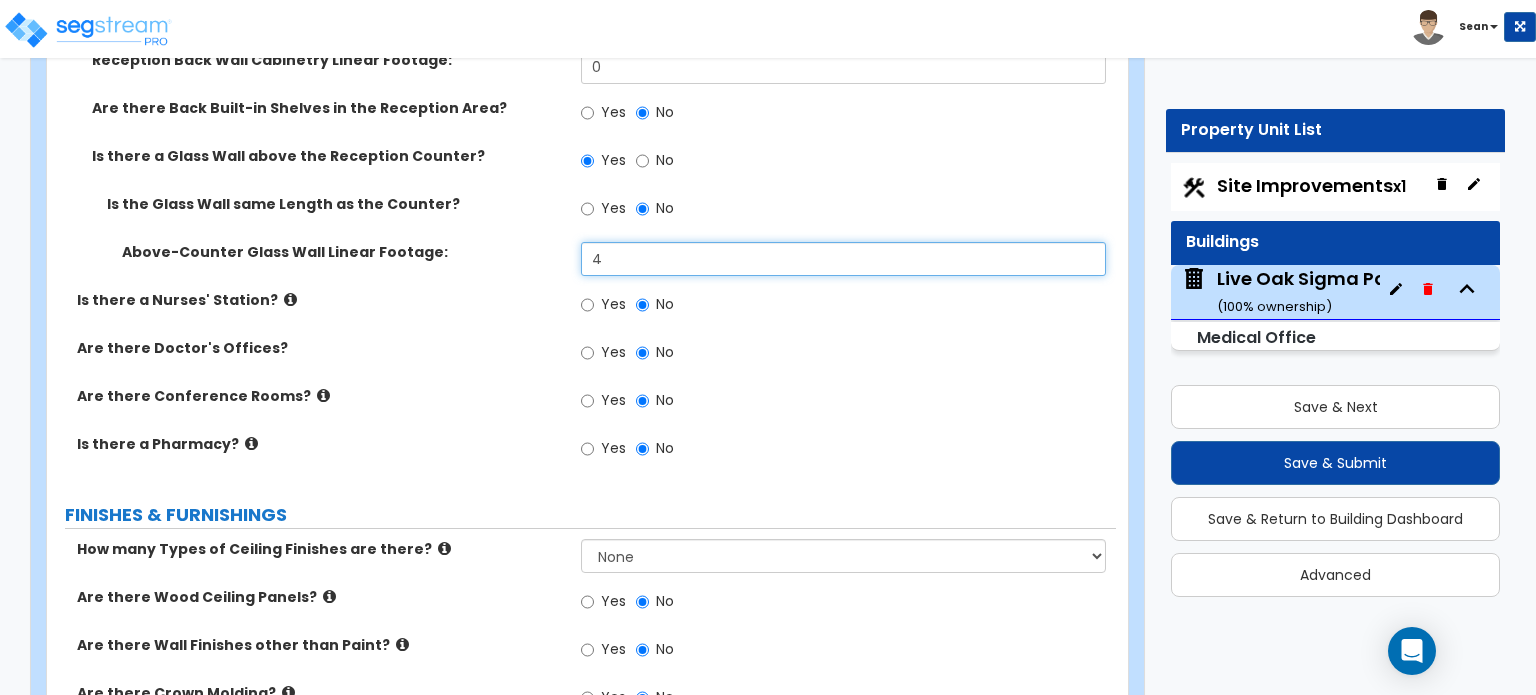 type on "4" 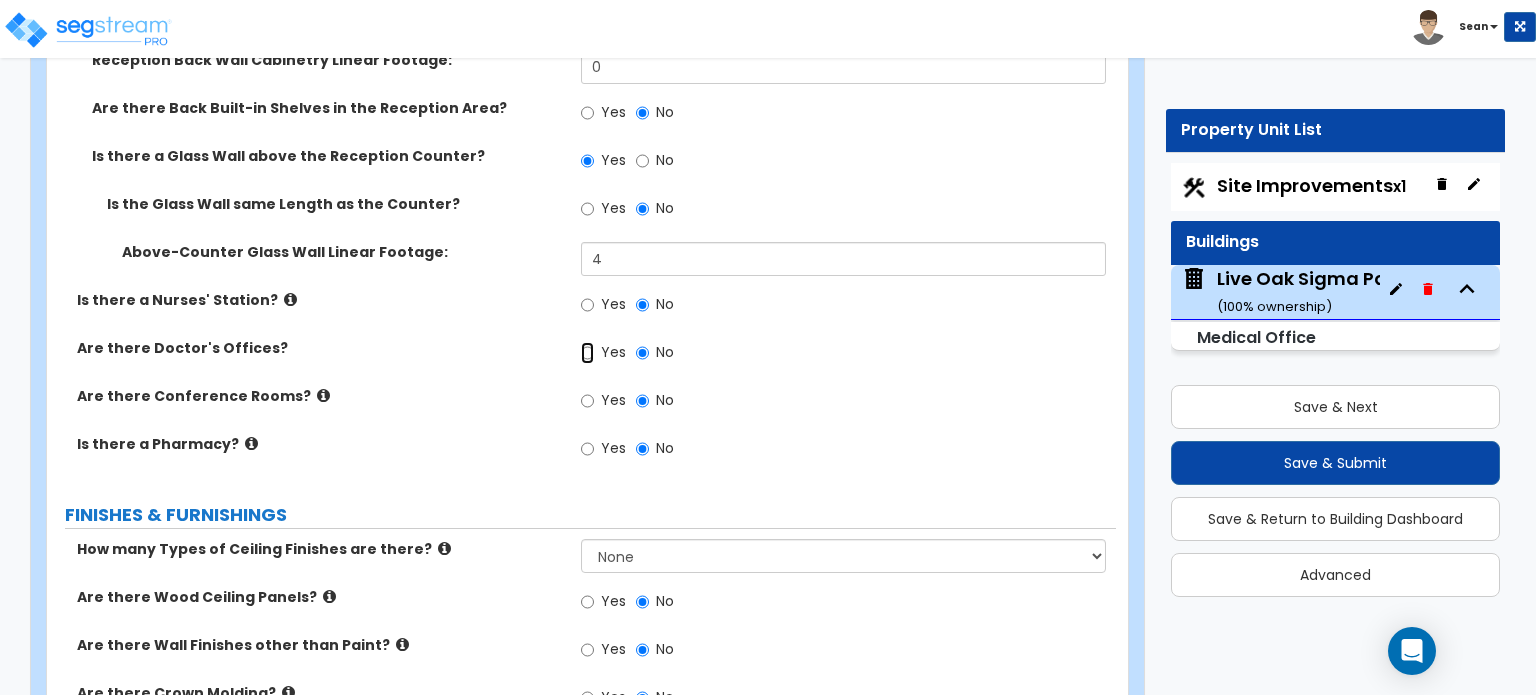 click on "Yes" at bounding box center (587, 353) 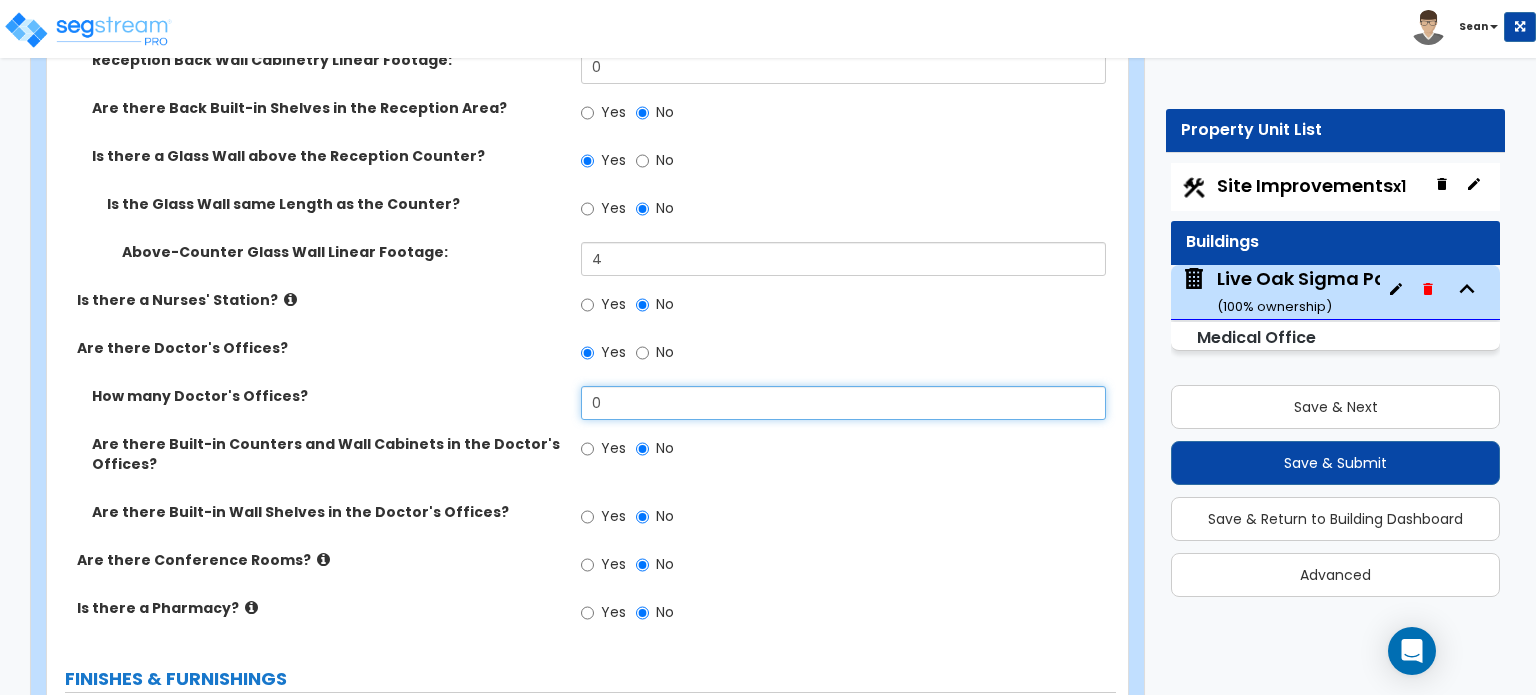 click on "0" at bounding box center [843, 403] 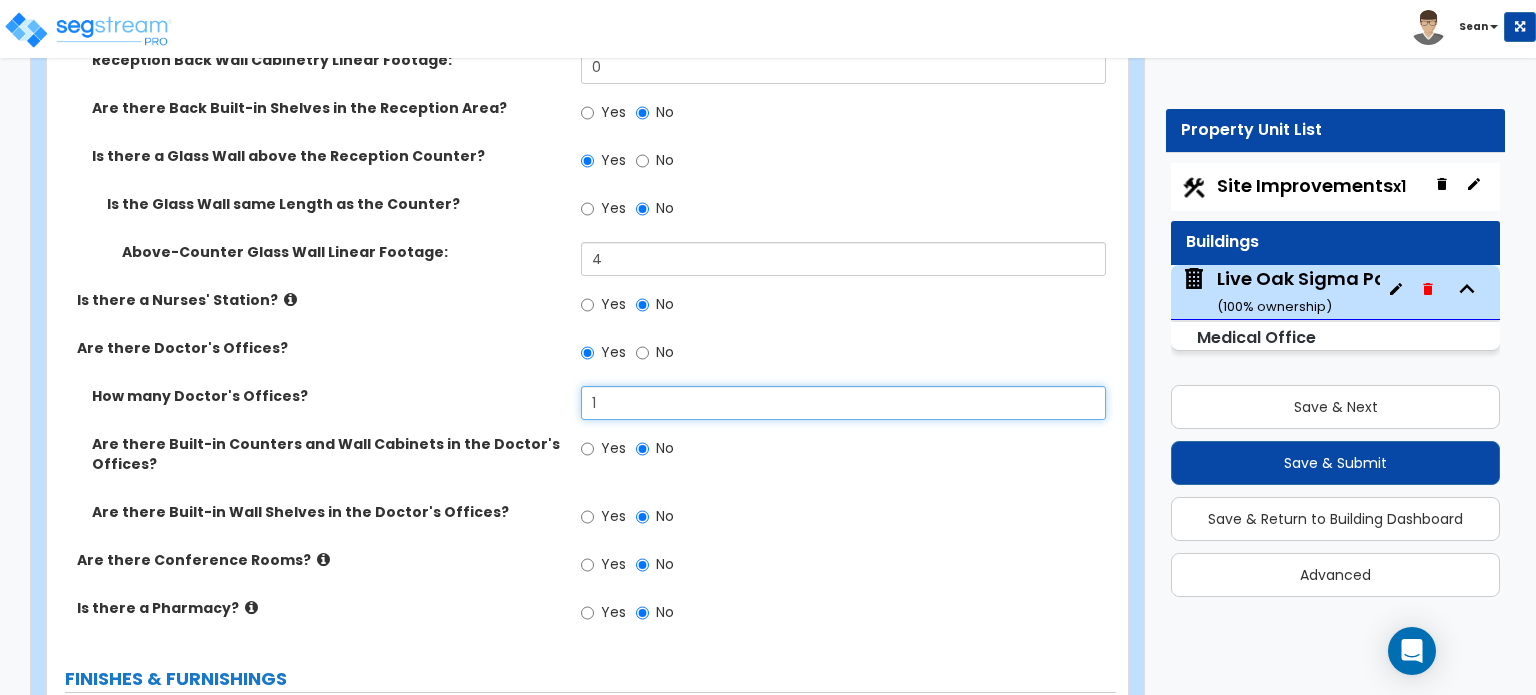 type on "1" 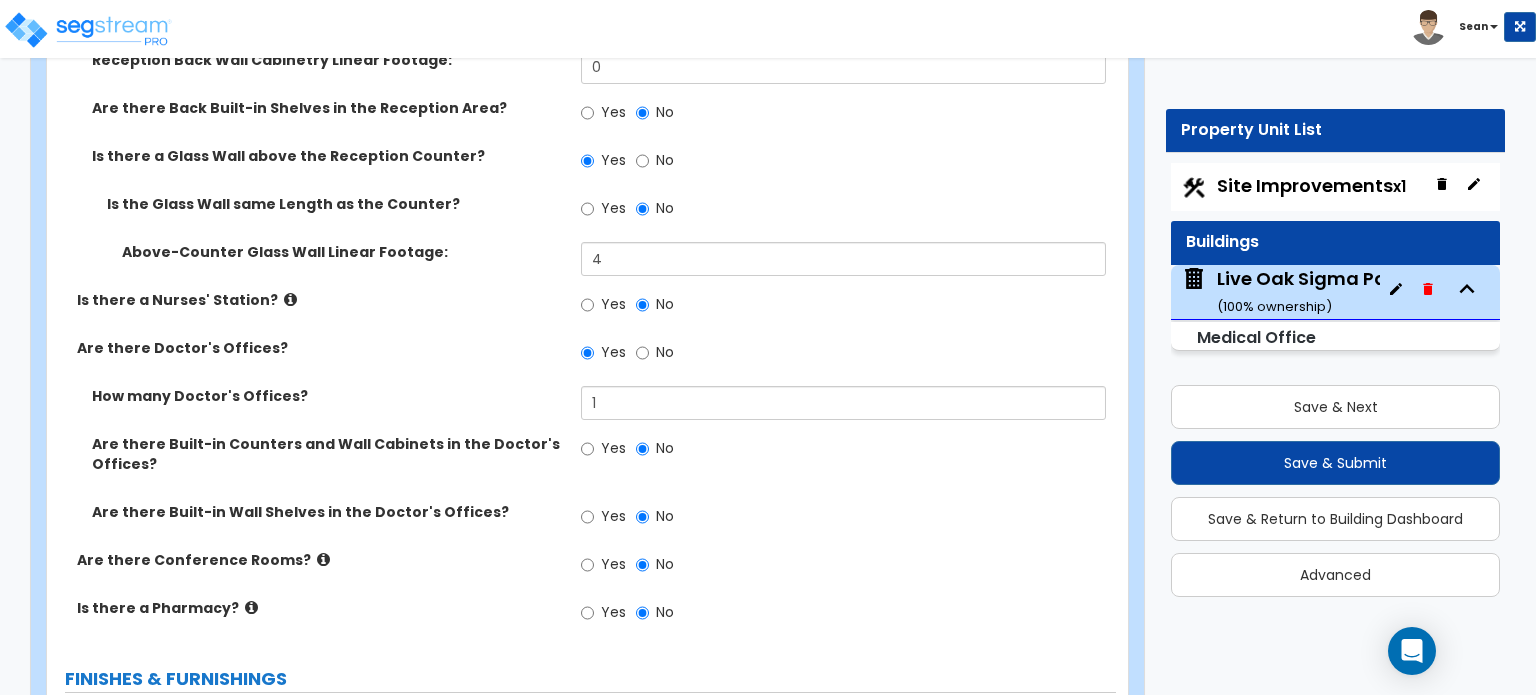 click on "Yes" at bounding box center [603, 567] 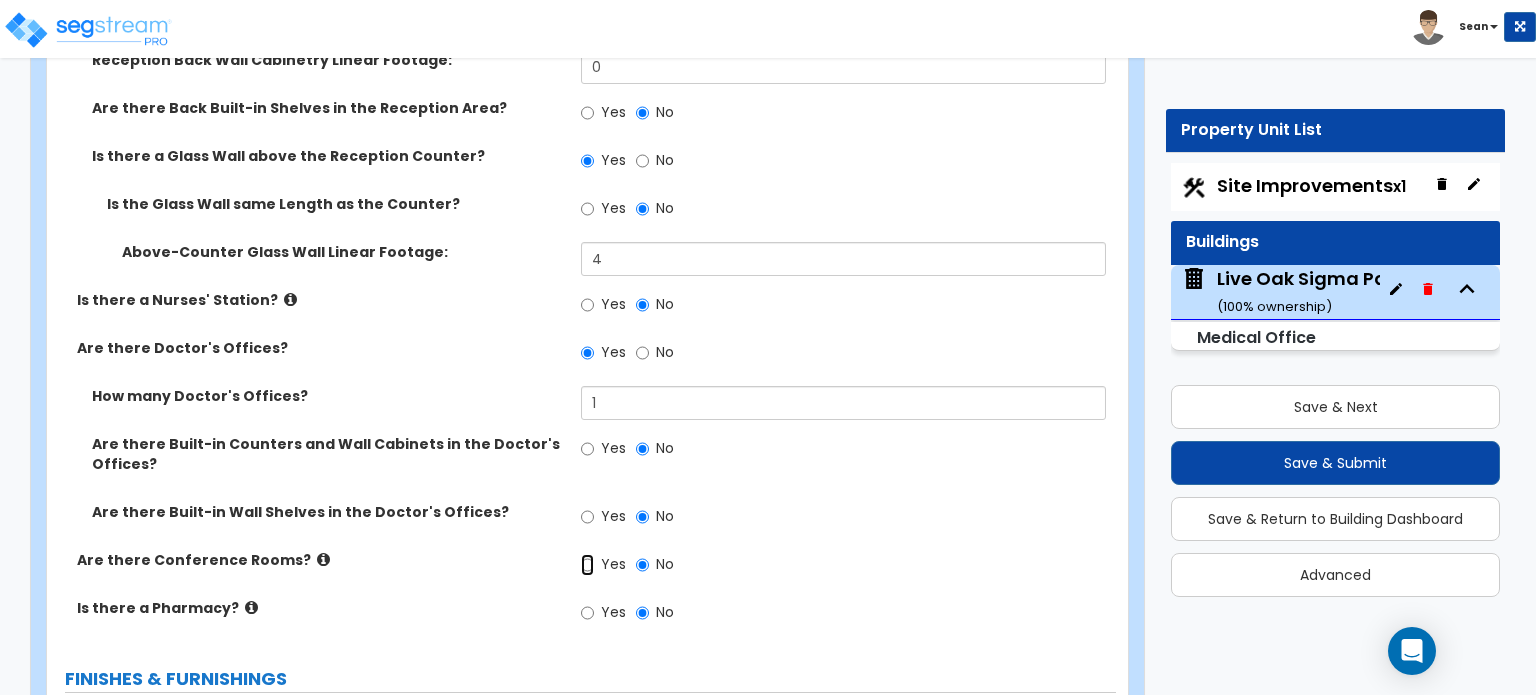 click on "Yes" at bounding box center [587, 565] 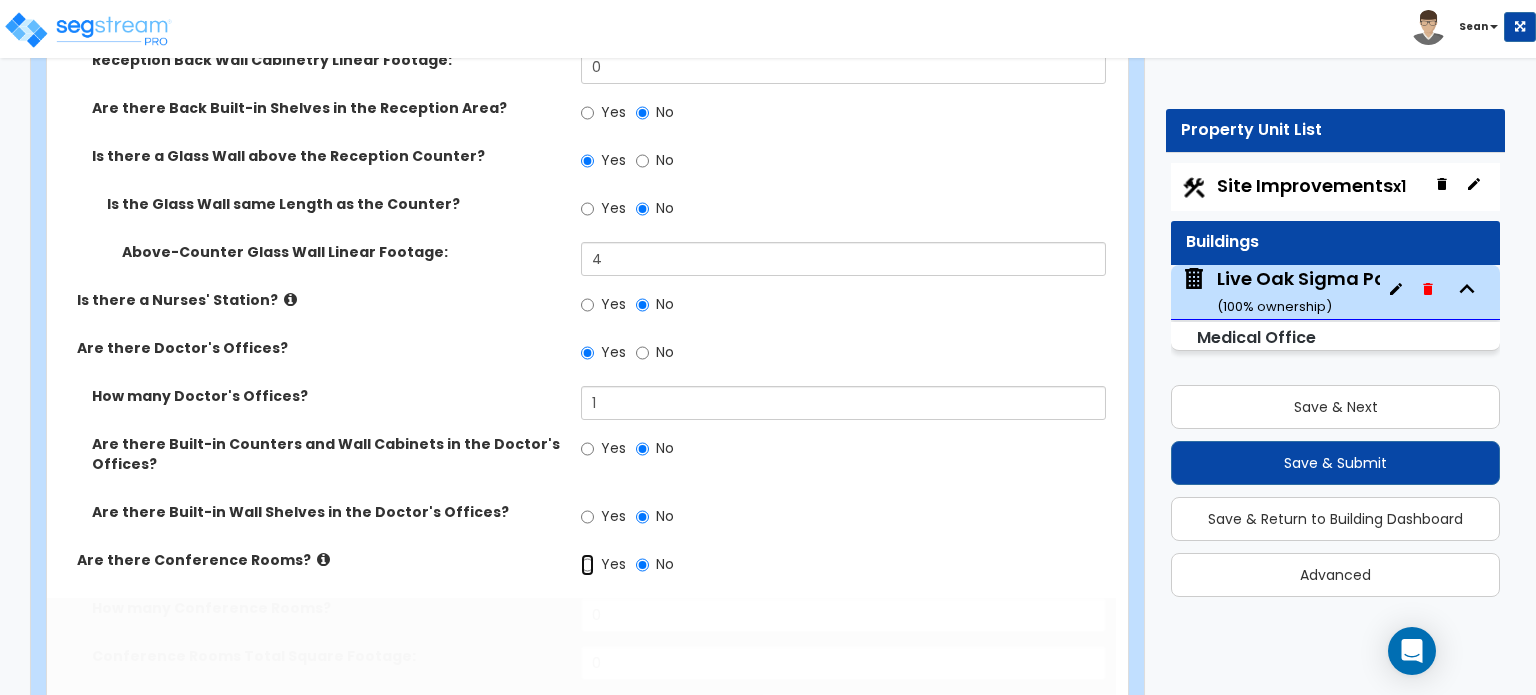 radio on "true" 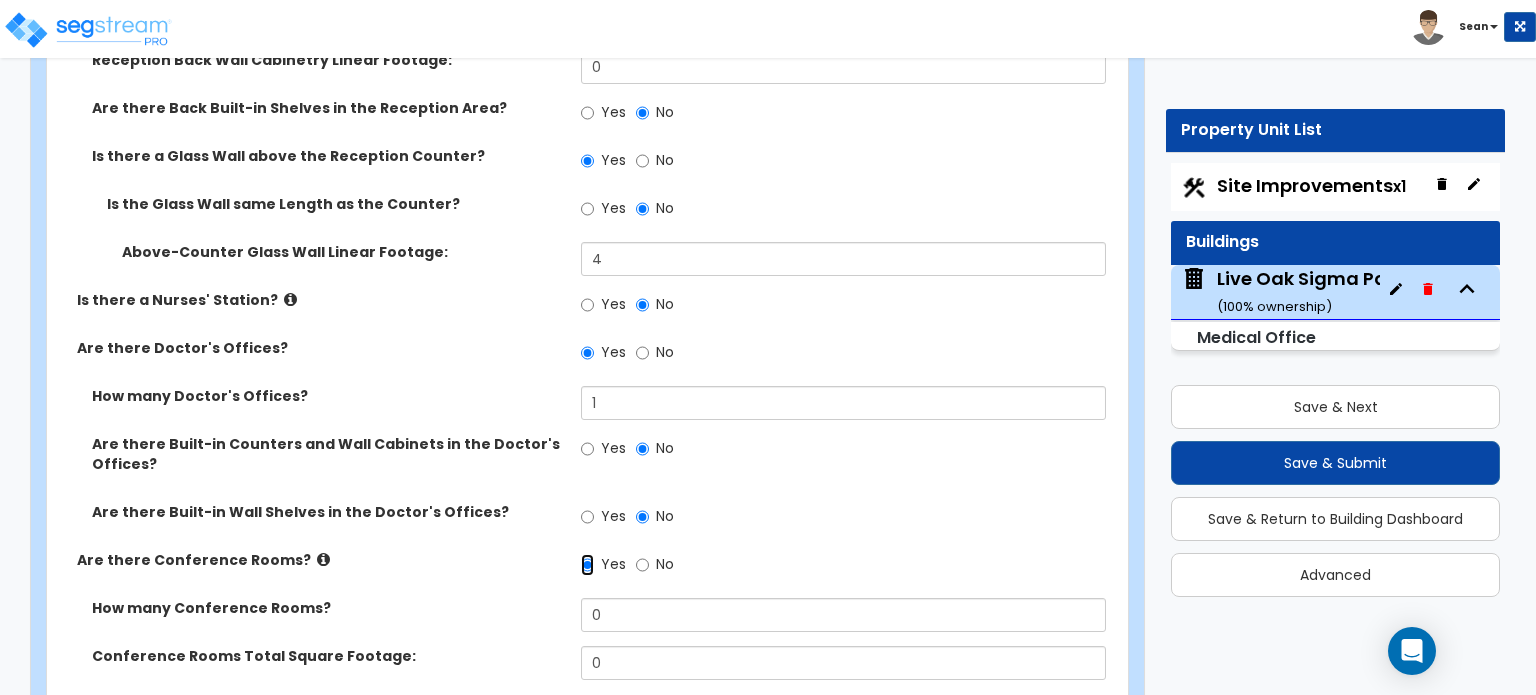 scroll, scrollTop: 5300, scrollLeft: 0, axis: vertical 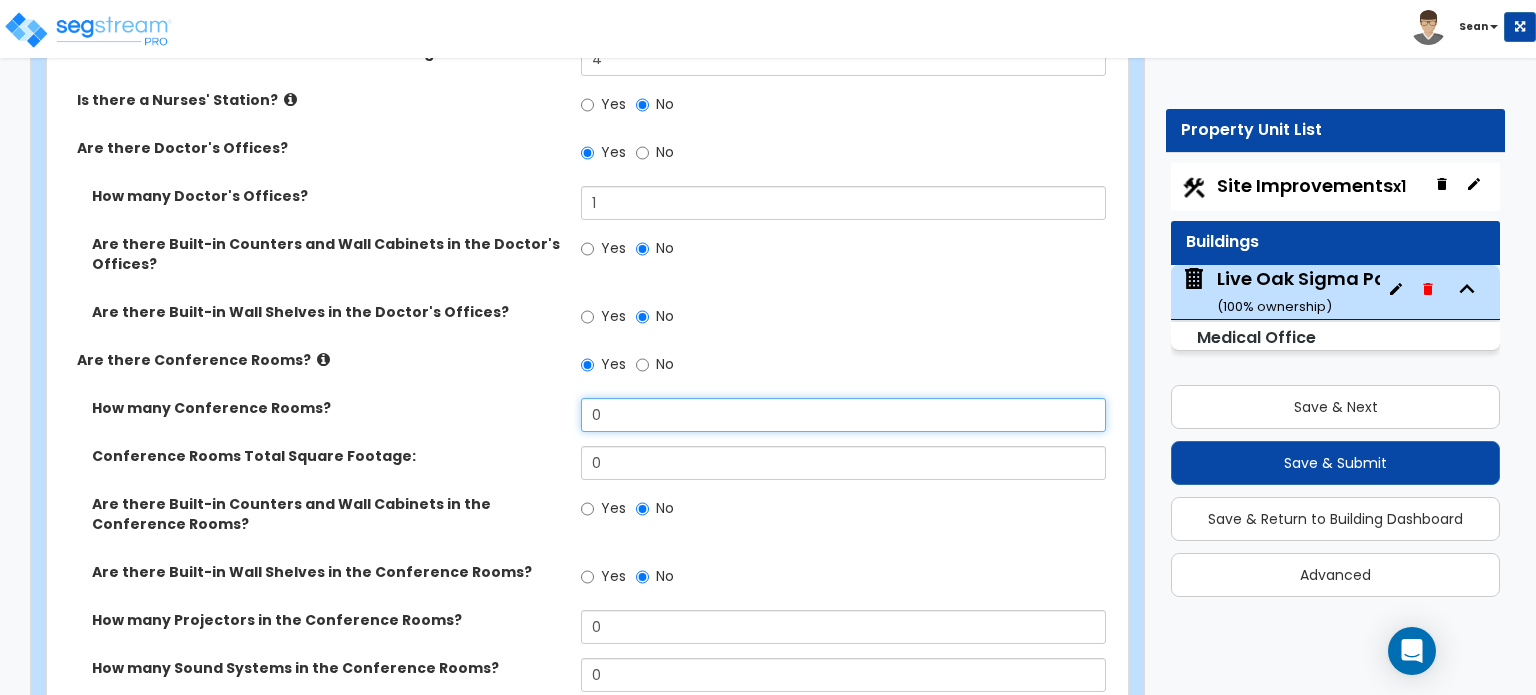 drag, startPoint x: 636, startPoint y: 380, endPoint x: 540, endPoint y: 380, distance: 96 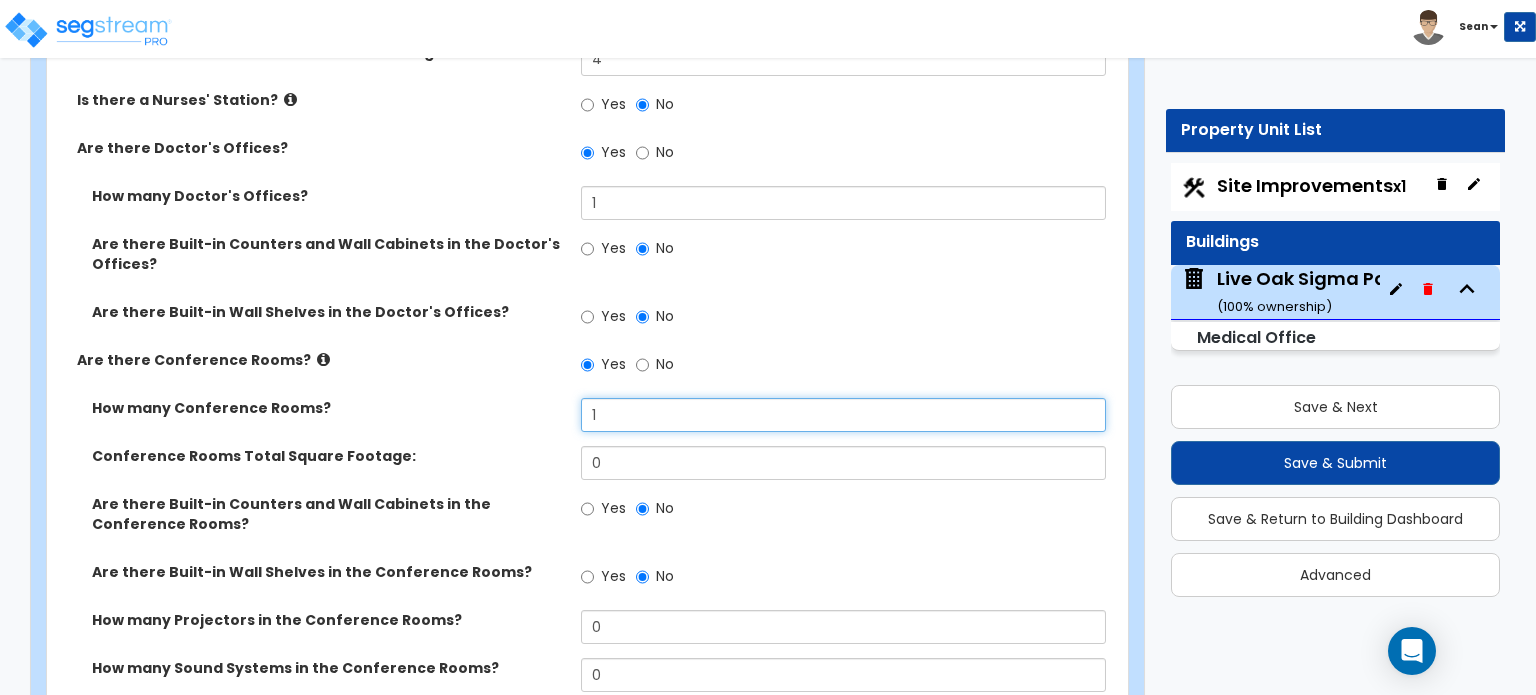 scroll, scrollTop: 5500, scrollLeft: 0, axis: vertical 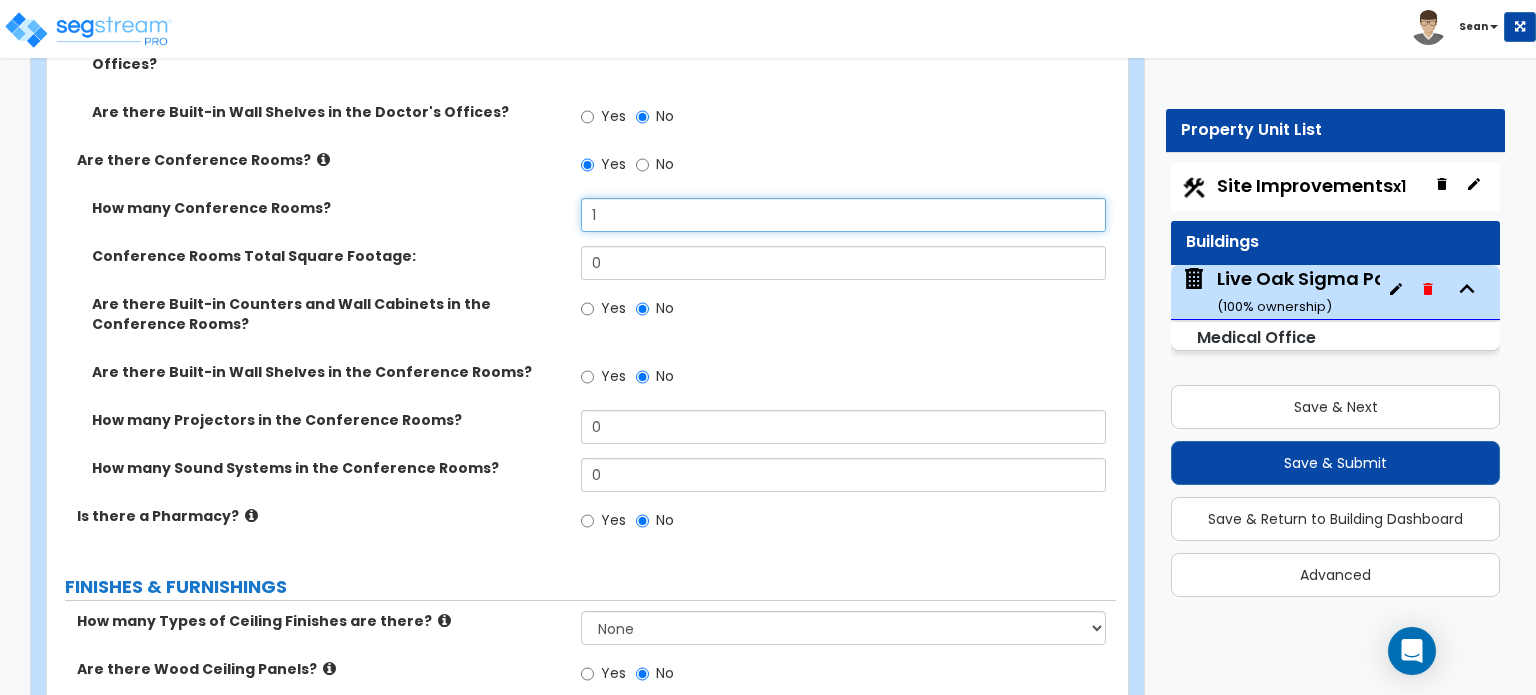 type on "1" 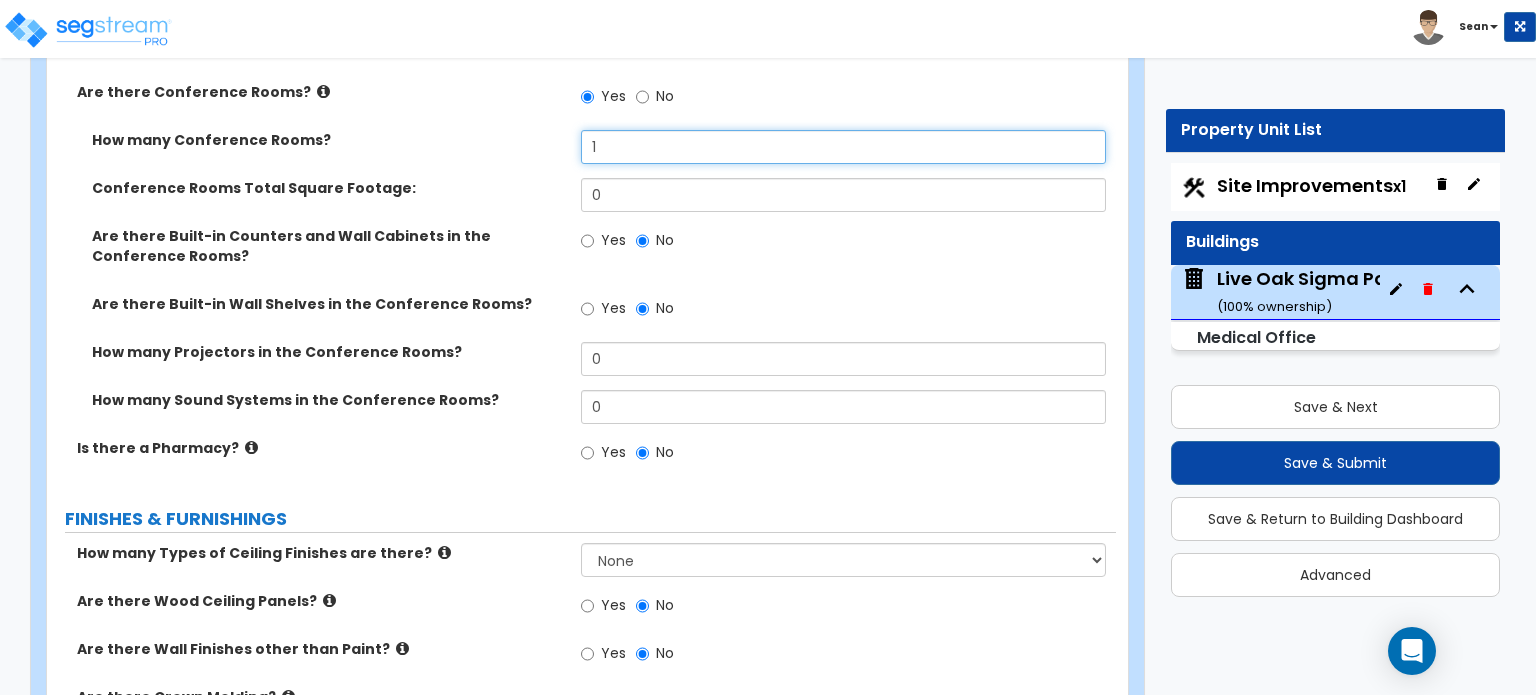 scroll, scrollTop: 5600, scrollLeft: 0, axis: vertical 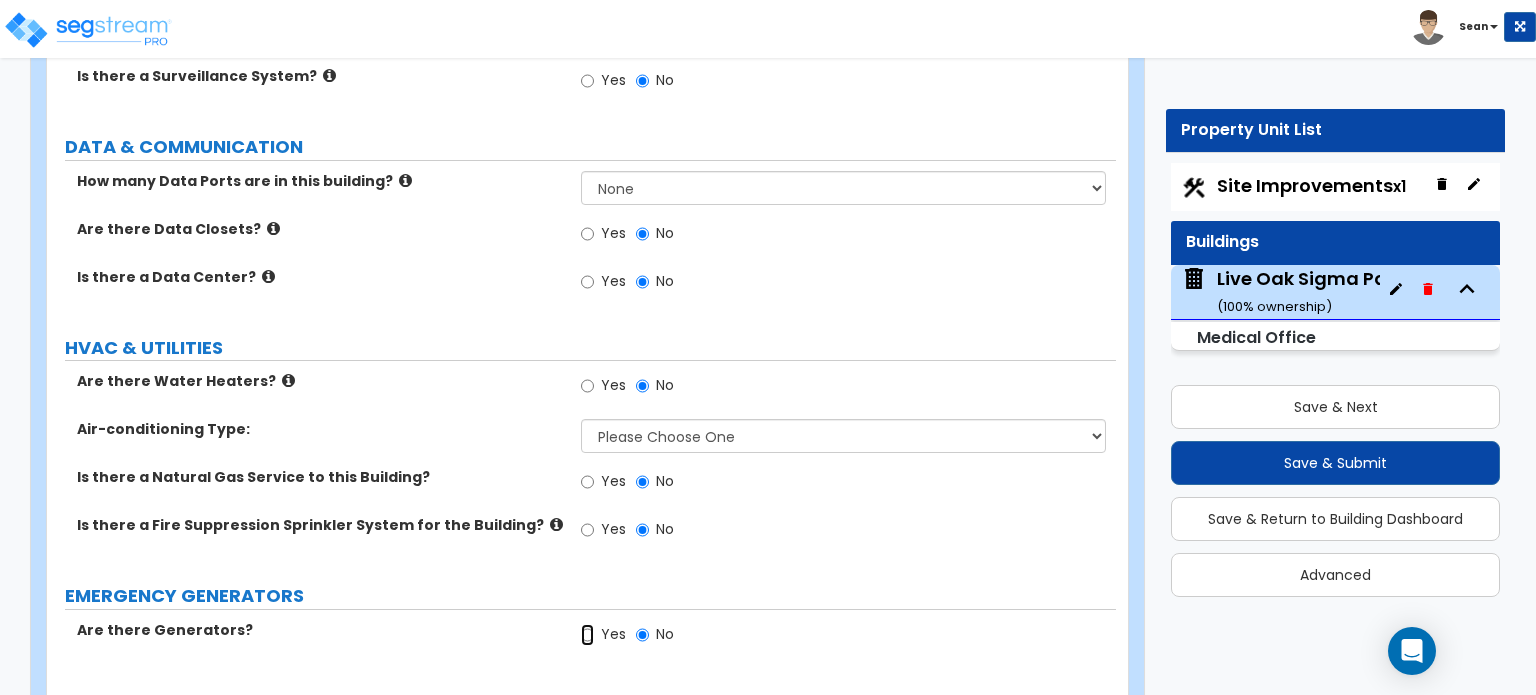 click on "Yes" at bounding box center [587, 635] 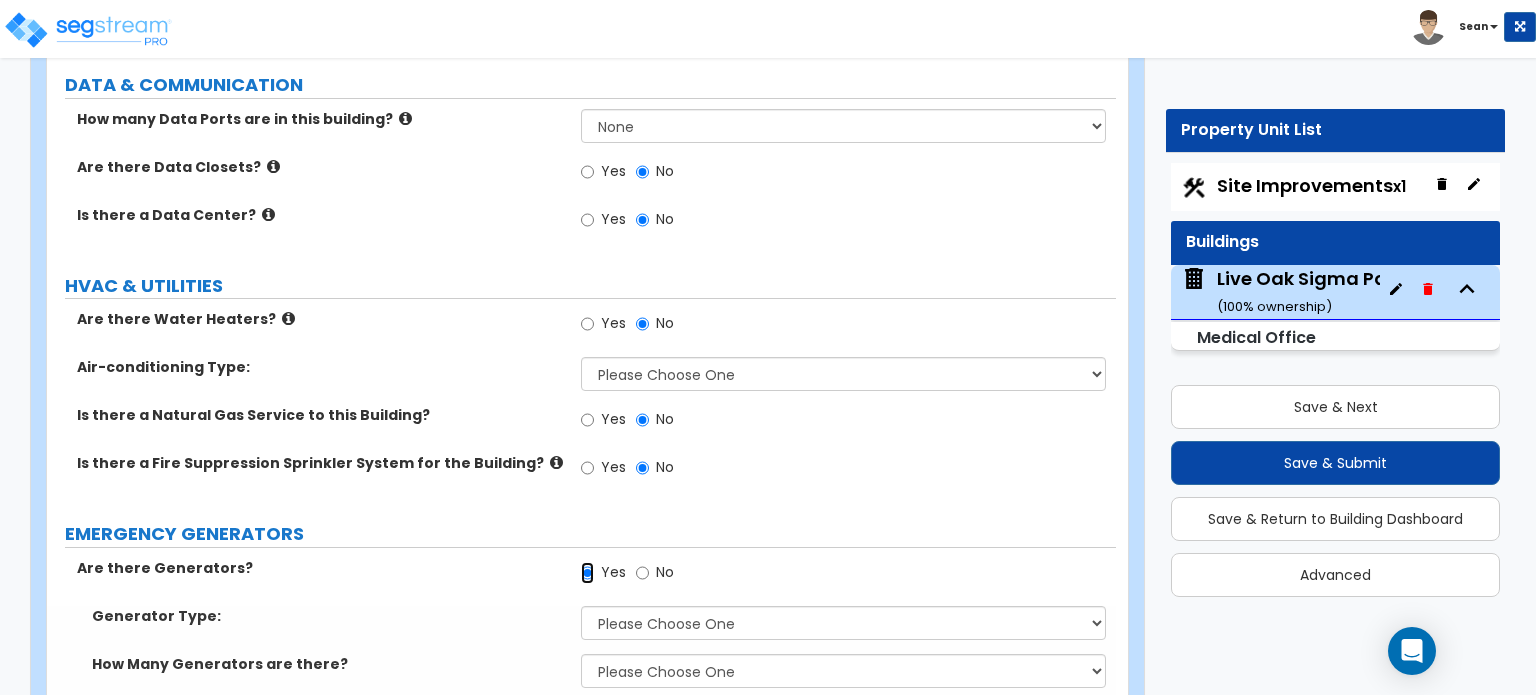 scroll, scrollTop: 7455, scrollLeft: 0, axis: vertical 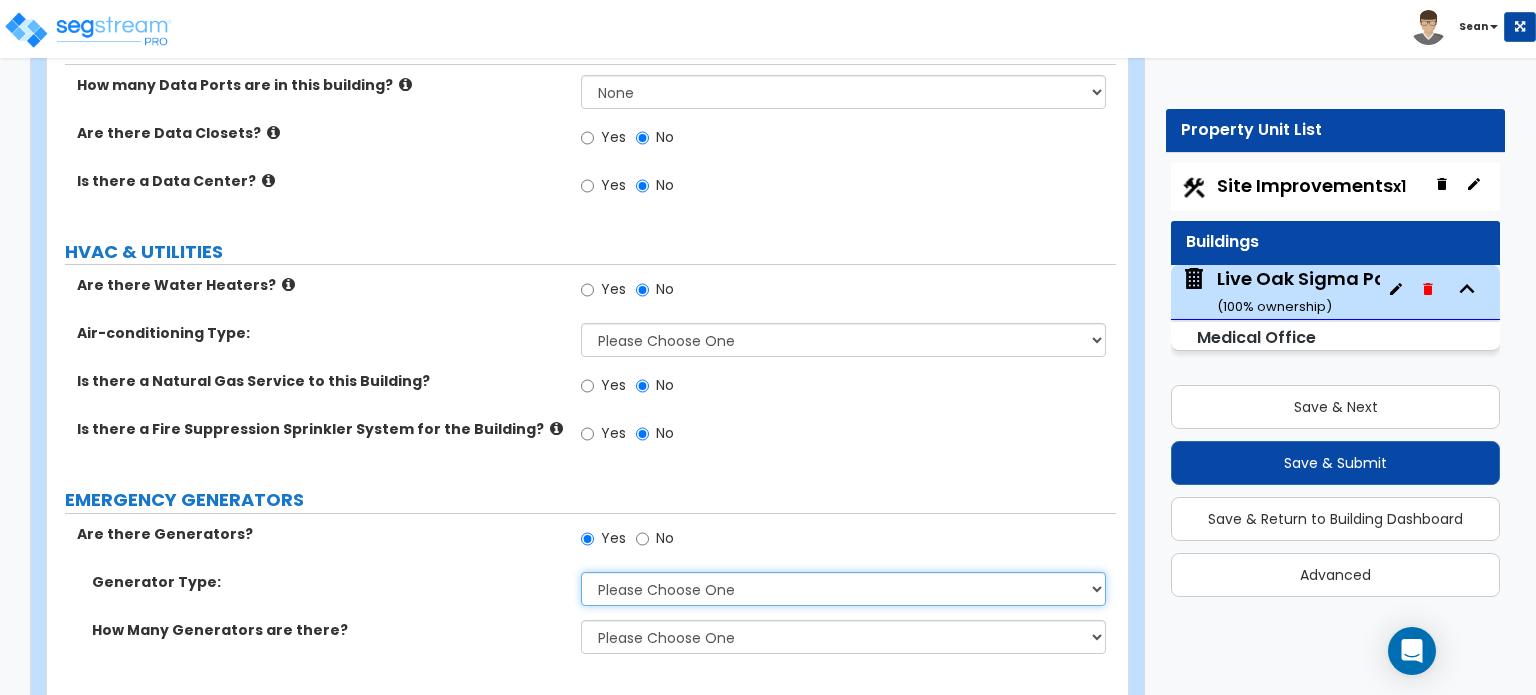 click on "Please Choose One Gas Diesel" at bounding box center [843, 589] 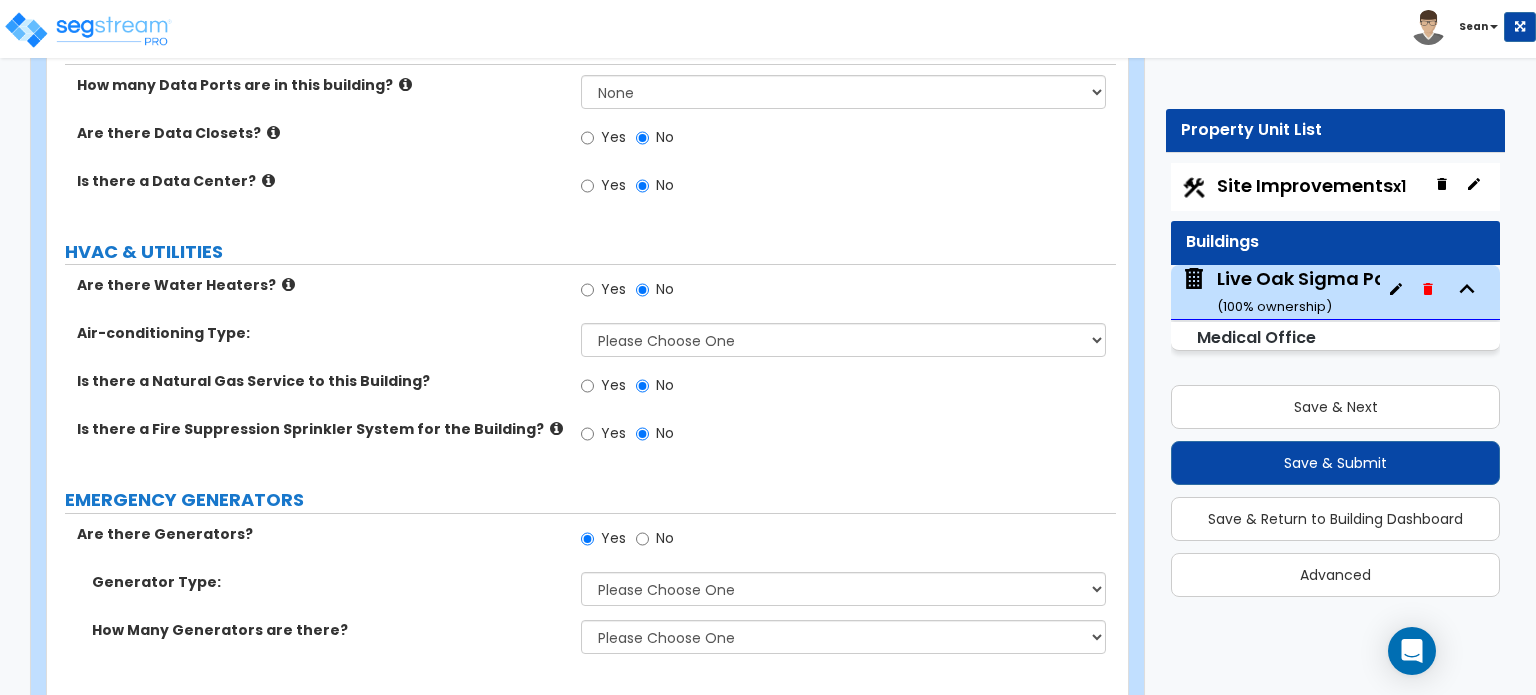 click on "PORTE COCHERE Is there a Porte Cochere? Yes No GENERAL BUILDING INFORMATION What is the Average Exterior Wall Height of this Building? 17 Length of the Center Line of the Bldg from End to End in feet: 94 Number of Building Stories: 1 2 3 4 5 Building Footprint Square Footage (Ground Floor SF): 9869 Are there Underground Floors in the building? Yes No Is there a Parking Garage inside the Footprint of the Building? Yes No Building Structural Composition: Please Choose One Tilt-up Wall Construction Reinforced Concrete Structural Steel Brick Masonry CMU Masonry Wood Stud Metal Stud Commercial Space Finish Quality: Low Average High EXTERIOR FINISHES How many Types of Exterior Wall Finishes? None 1 2 3 Exterior Wall Finish Type 1: Please Choose One No Finish/Shared Wall No Wall Brick Veneer Stone Veneer Wood Siding Vinyl Siding Metal Siding Stucco EIFS Finish Fiber Cement Siding Paint Finish Metal Composite Panels Glass Curtain Wall ROOF Roof Structure Type: Please Choose One Gable Roof Flat Roof Metal Wood Yes No" at bounding box center (581, -3250) 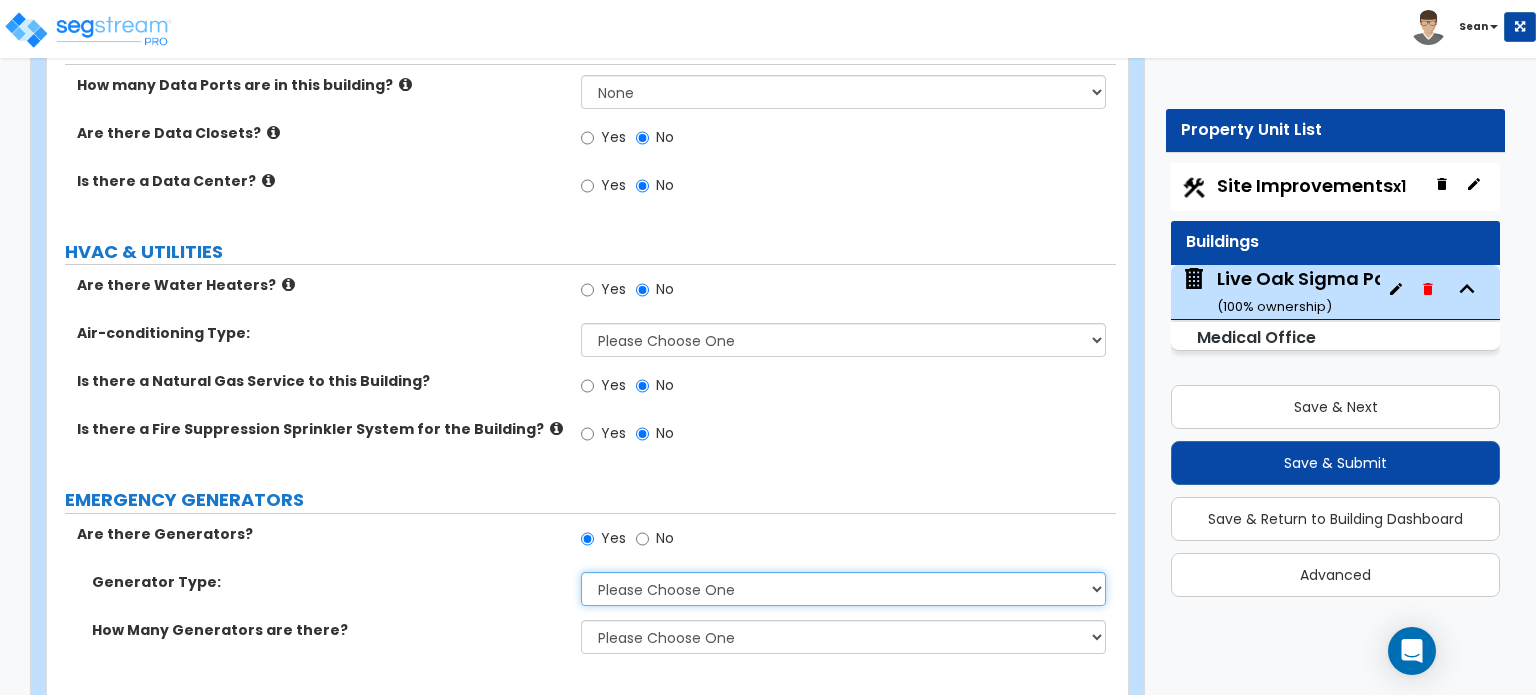 click on "Please Choose One Gas Diesel" at bounding box center [843, 589] 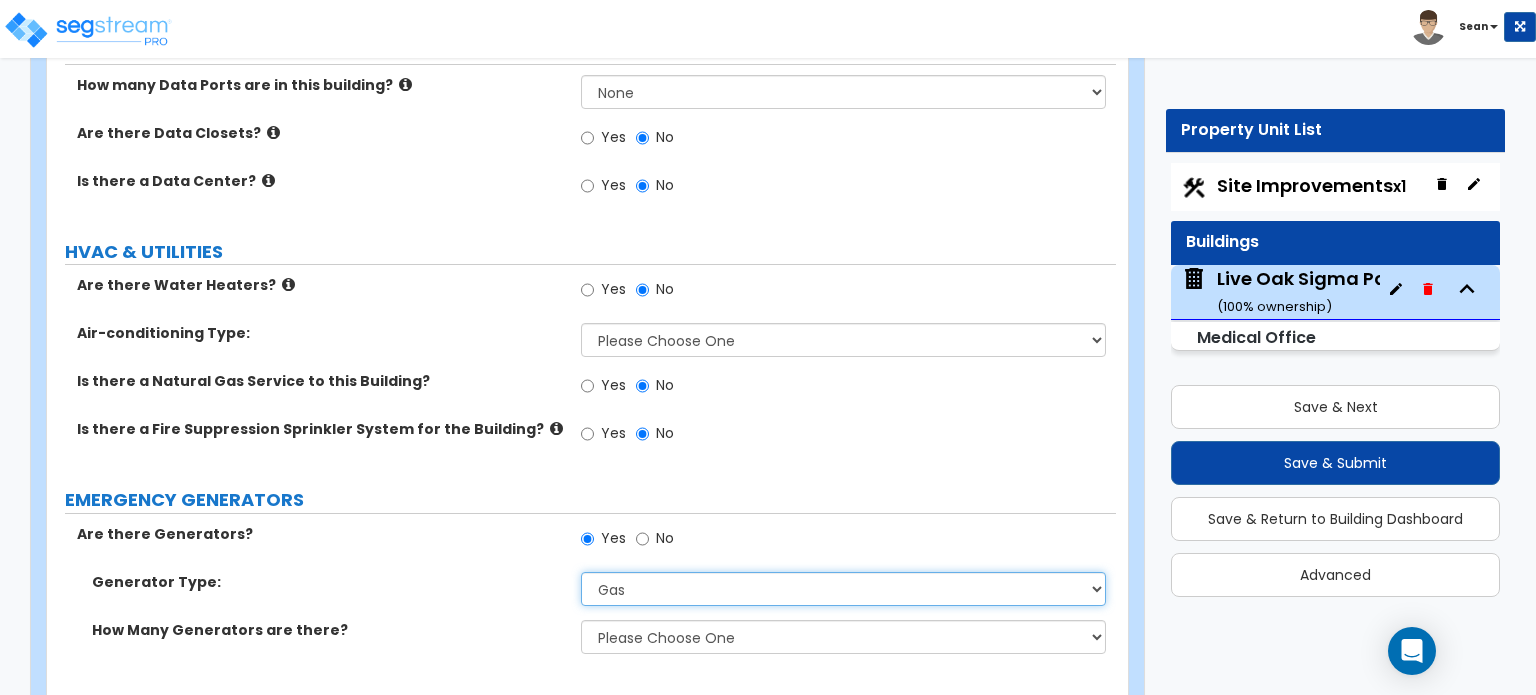 click on "Please Choose One Gas Diesel" at bounding box center (843, 589) 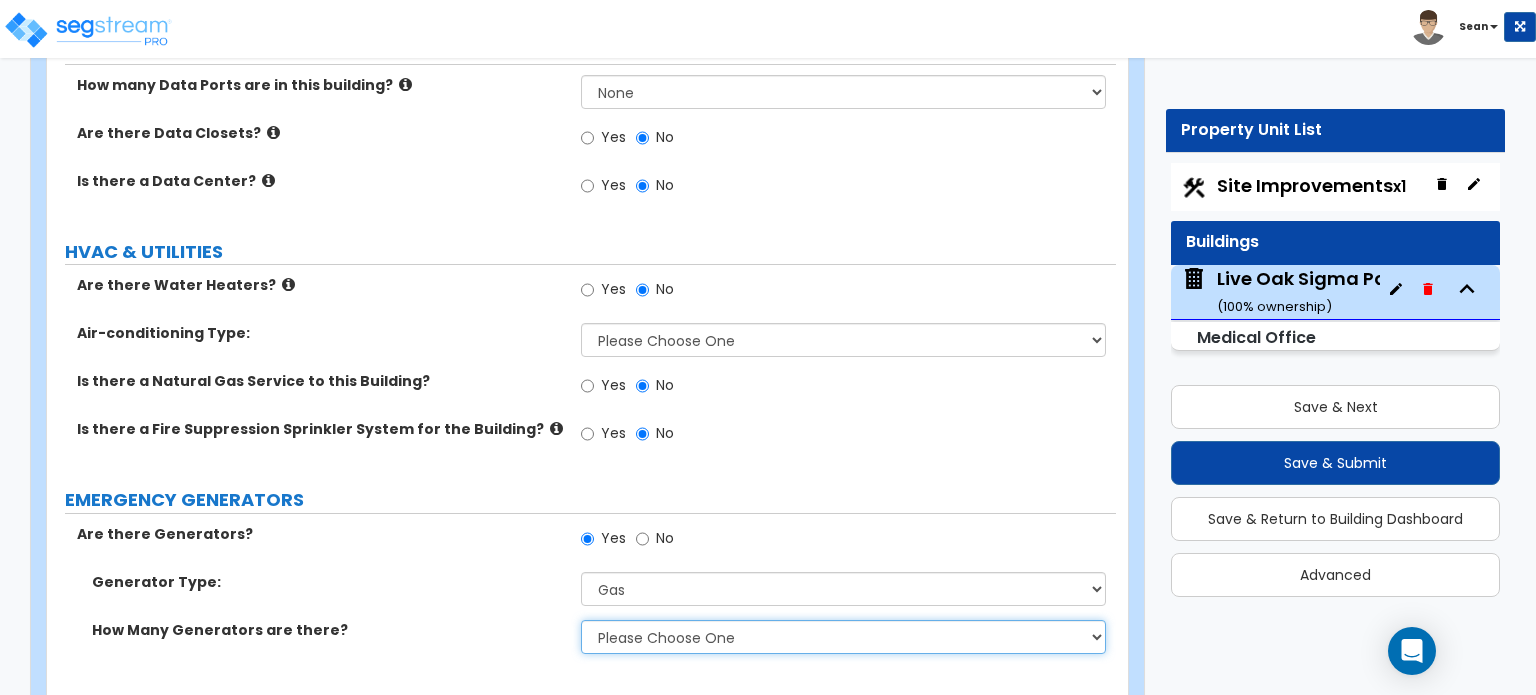 click on "Please Choose One 1 2 3" at bounding box center [843, 637] 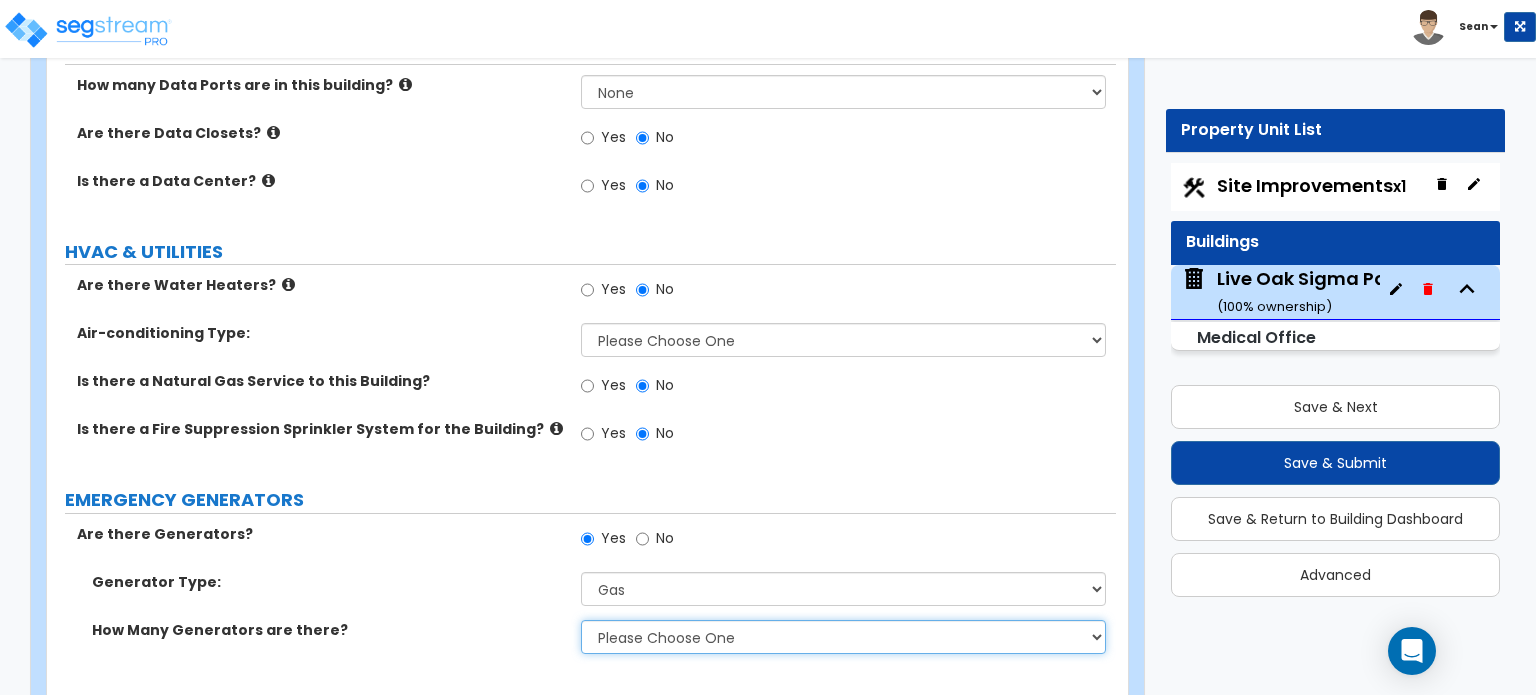 select on "1" 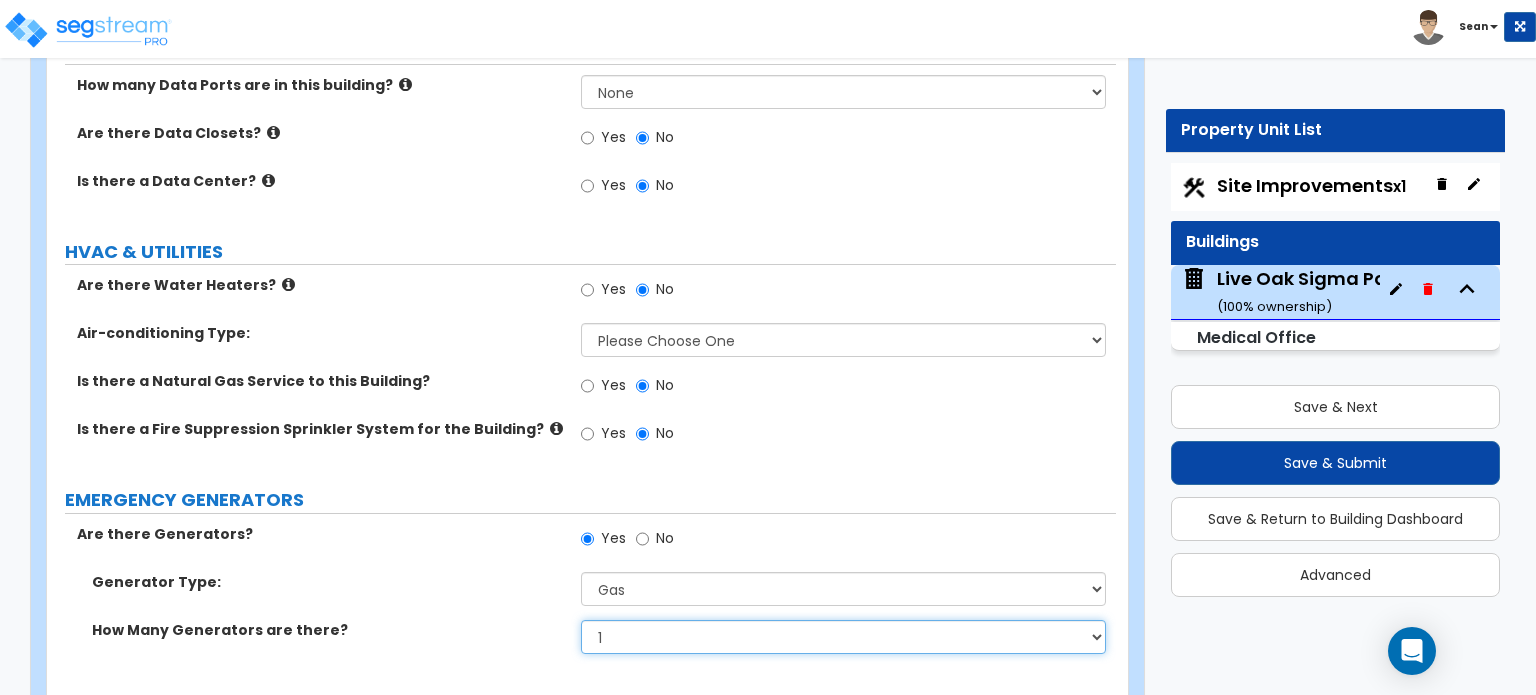 click on "Please Choose One 1 2 3" at bounding box center (843, 637) 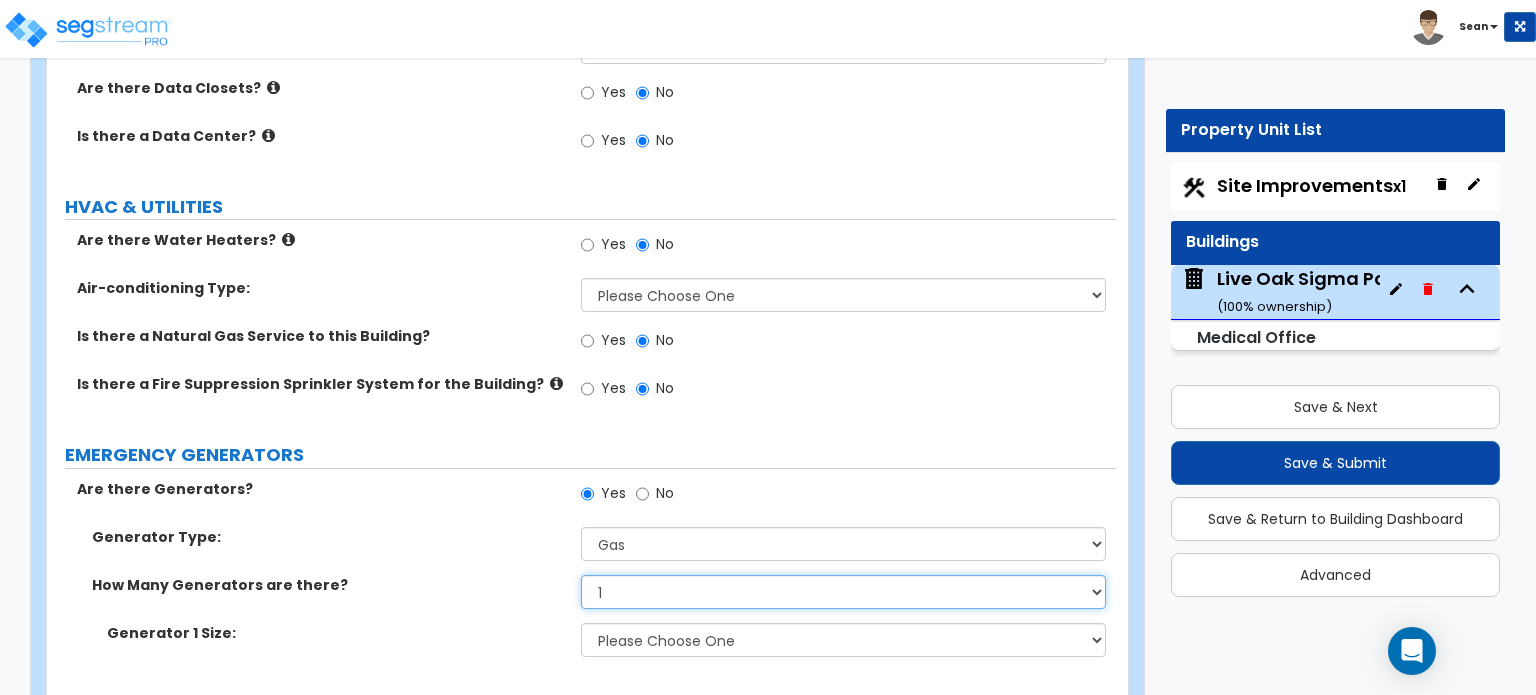 scroll, scrollTop: 7503, scrollLeft: 0, axis: vertical 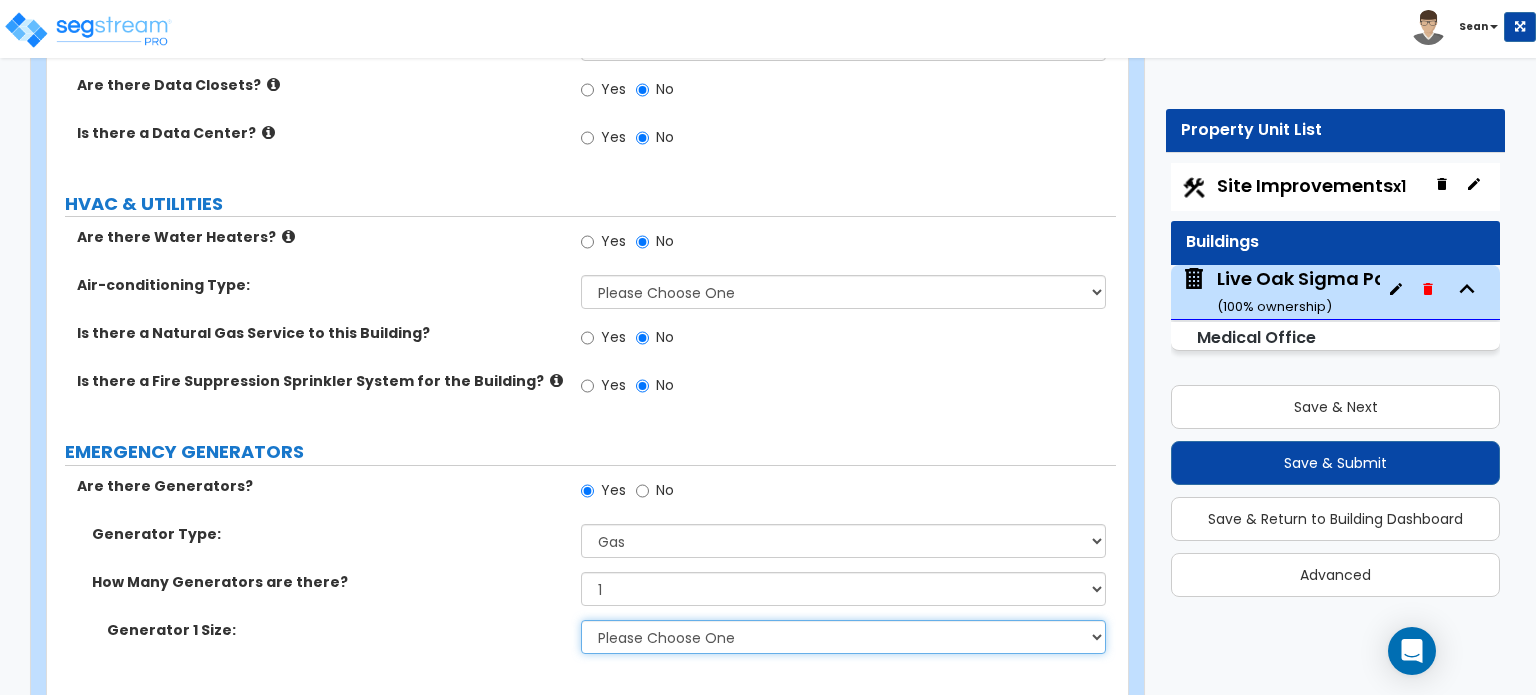 click on "Please Choose One 20kW 35 kW 80 kW 100 kW 125 kW 185 kW" at bounding box center [843, 637] 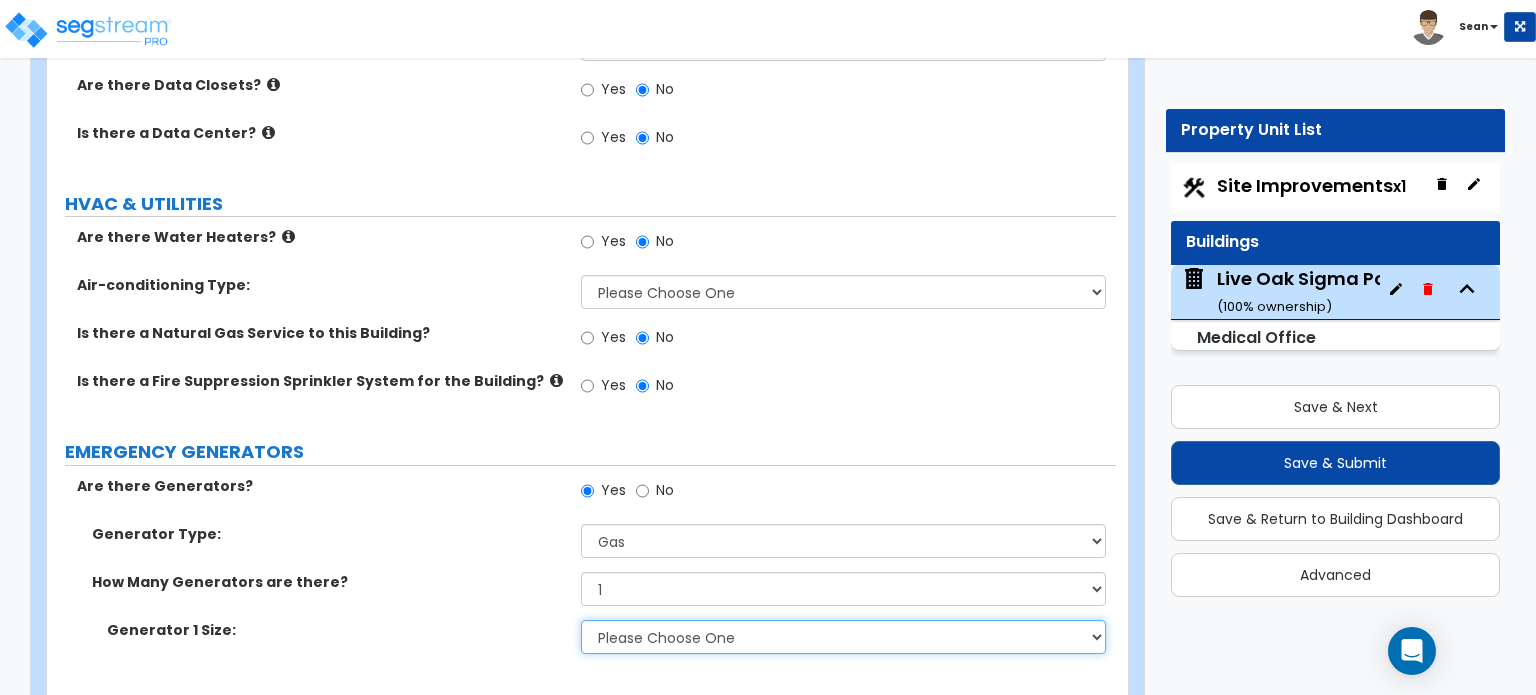 click on "Please Choose One 20kW 35 kW 80 kW 100 kW 125 kW 185 kW" at bounding box center (843, 637) 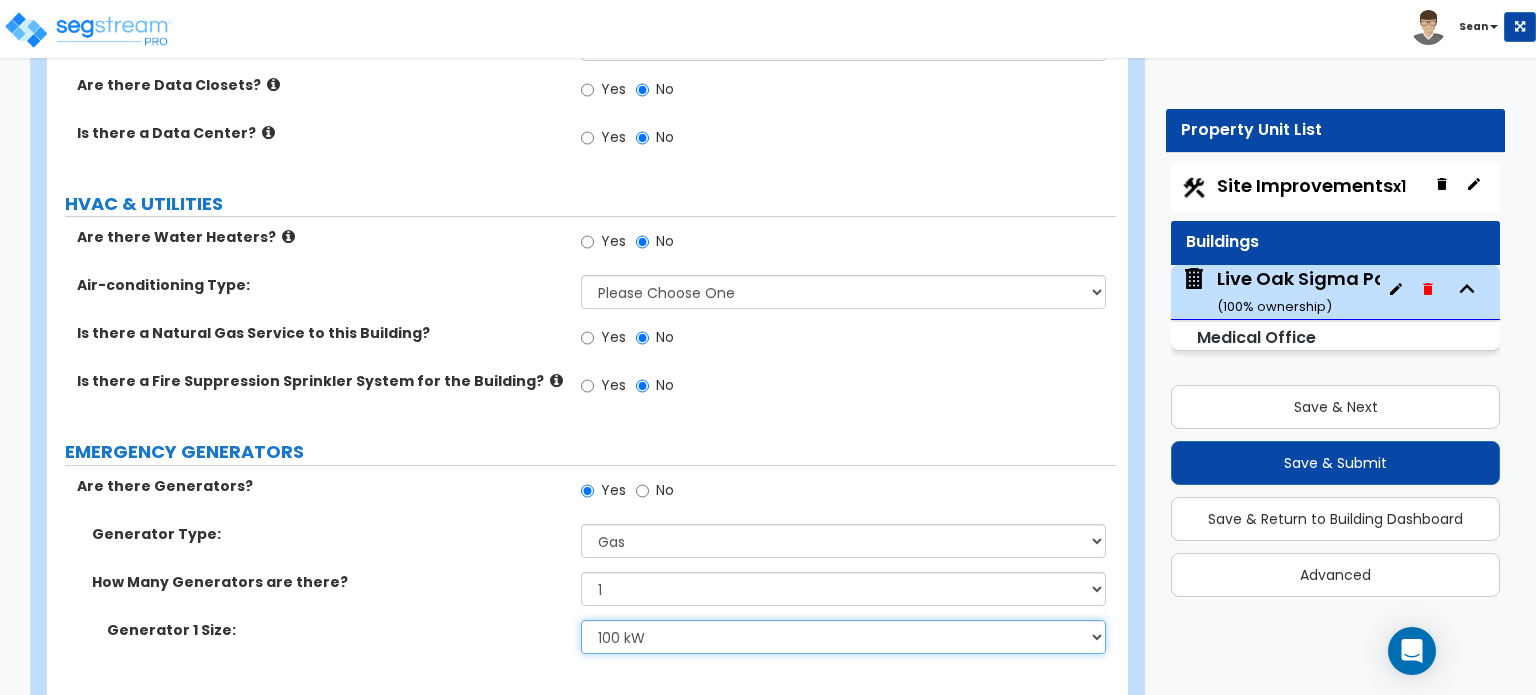 click on "Please Choose One 20kW 35 kW 80 kW 100 kW 125 kW 185 kW" at bounding box center (843, 637) 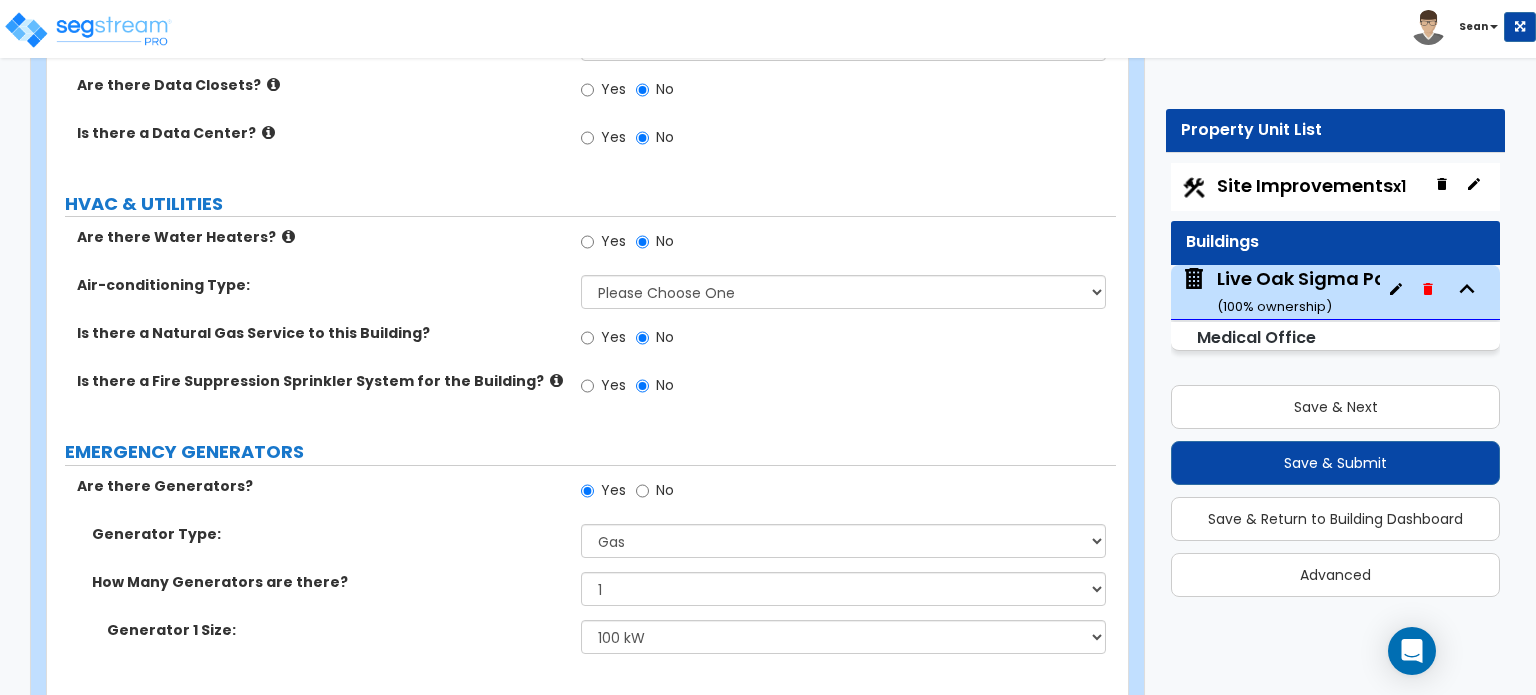 click at bounding box center (556, 380) 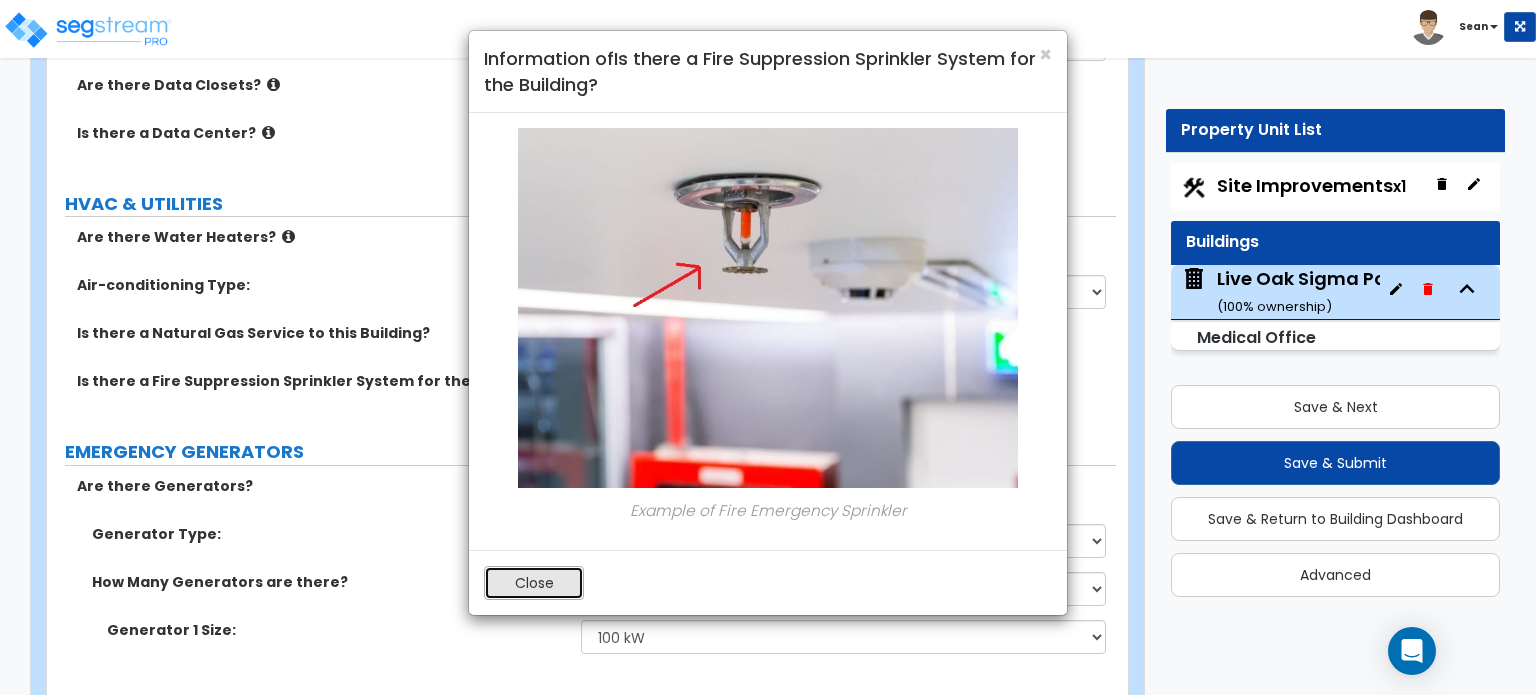 click on "Close" at bounding box center [534, 583] 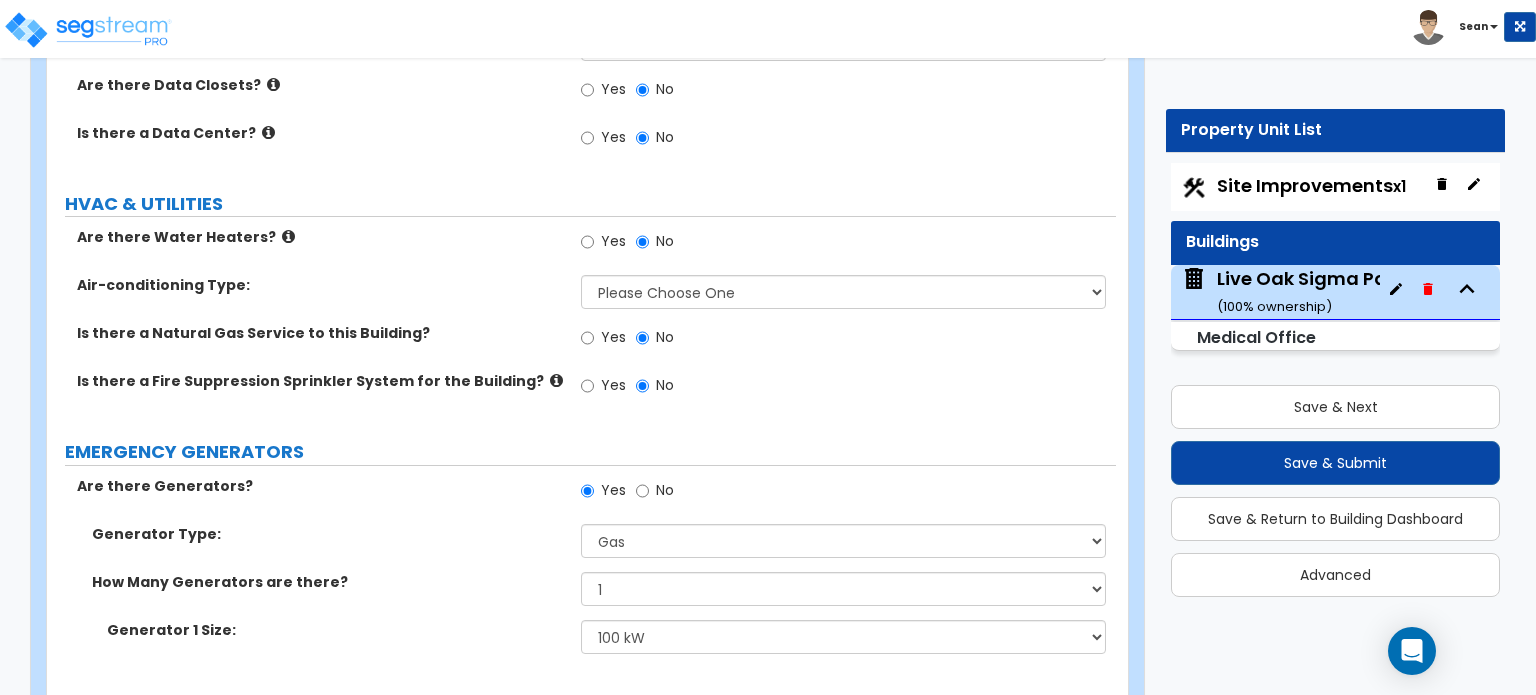 click on "Are there Water Heaters?" at bounding box center [321, 237] 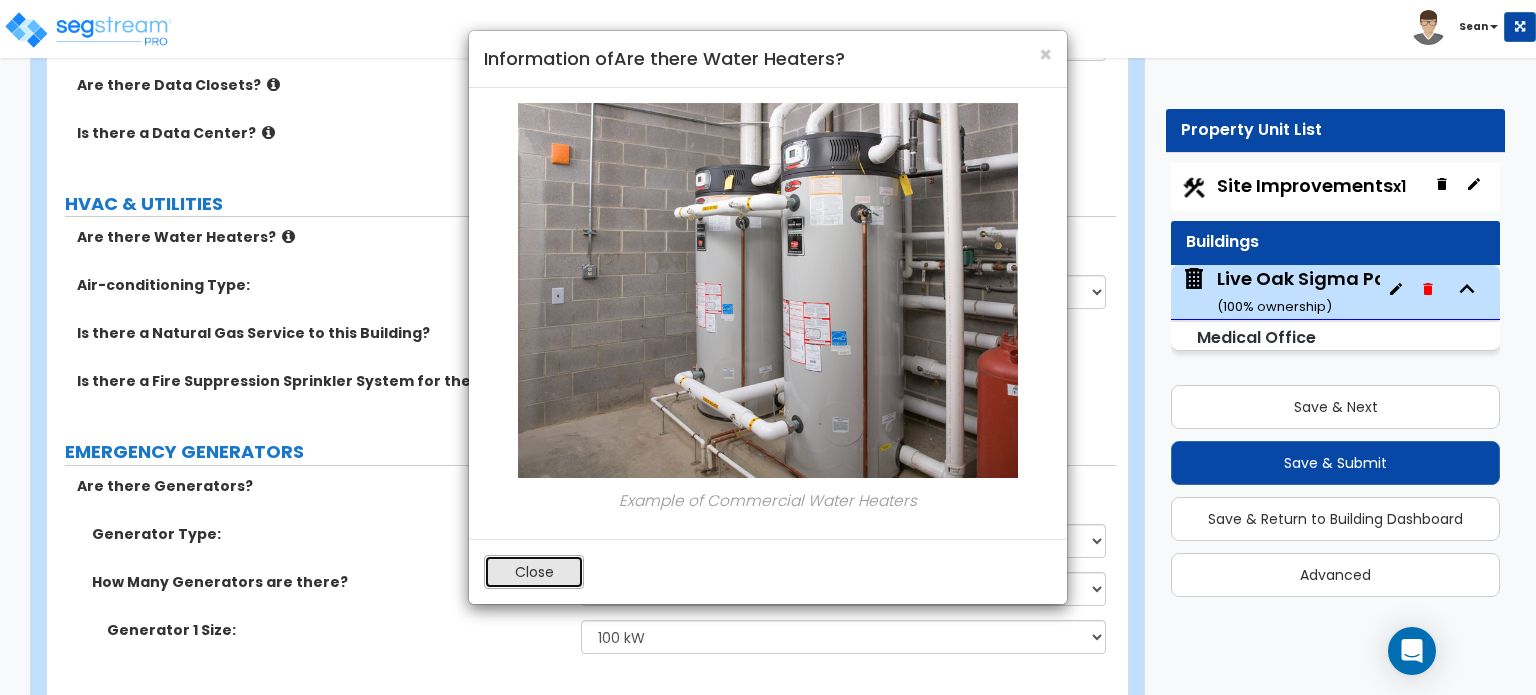 click on "Close" at bounding box center (534, 572) 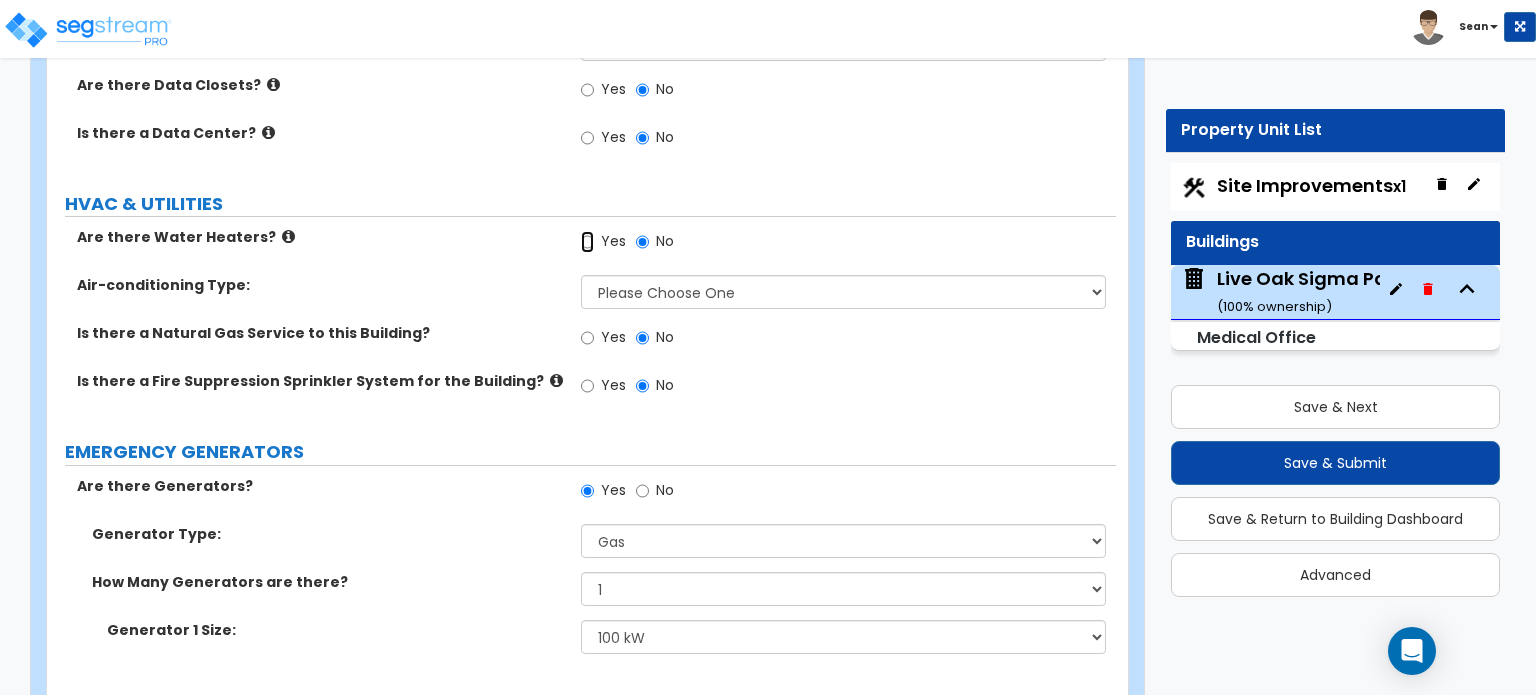 click on "Yes" at bounding box center [587, 242] 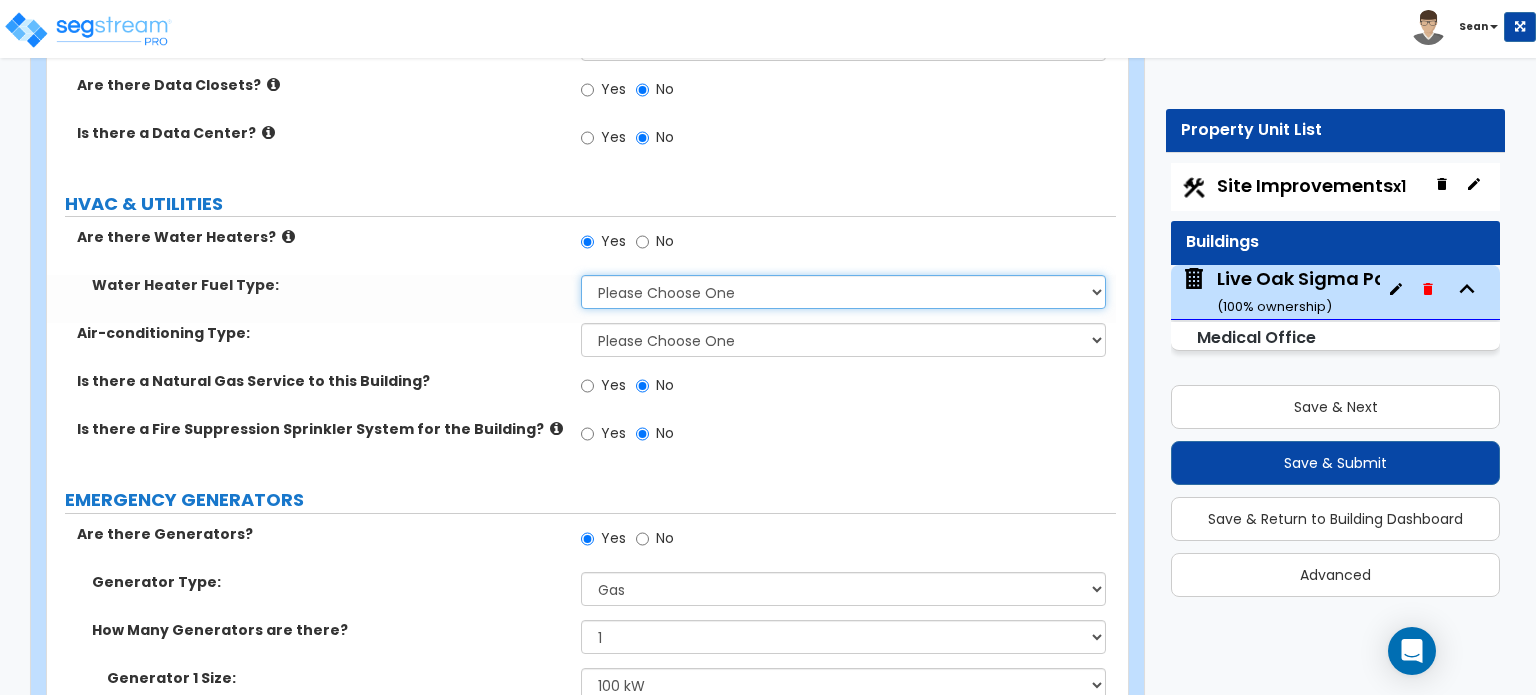 click on "Please Choose One Gas Electric" at bounding box center [843, 292] 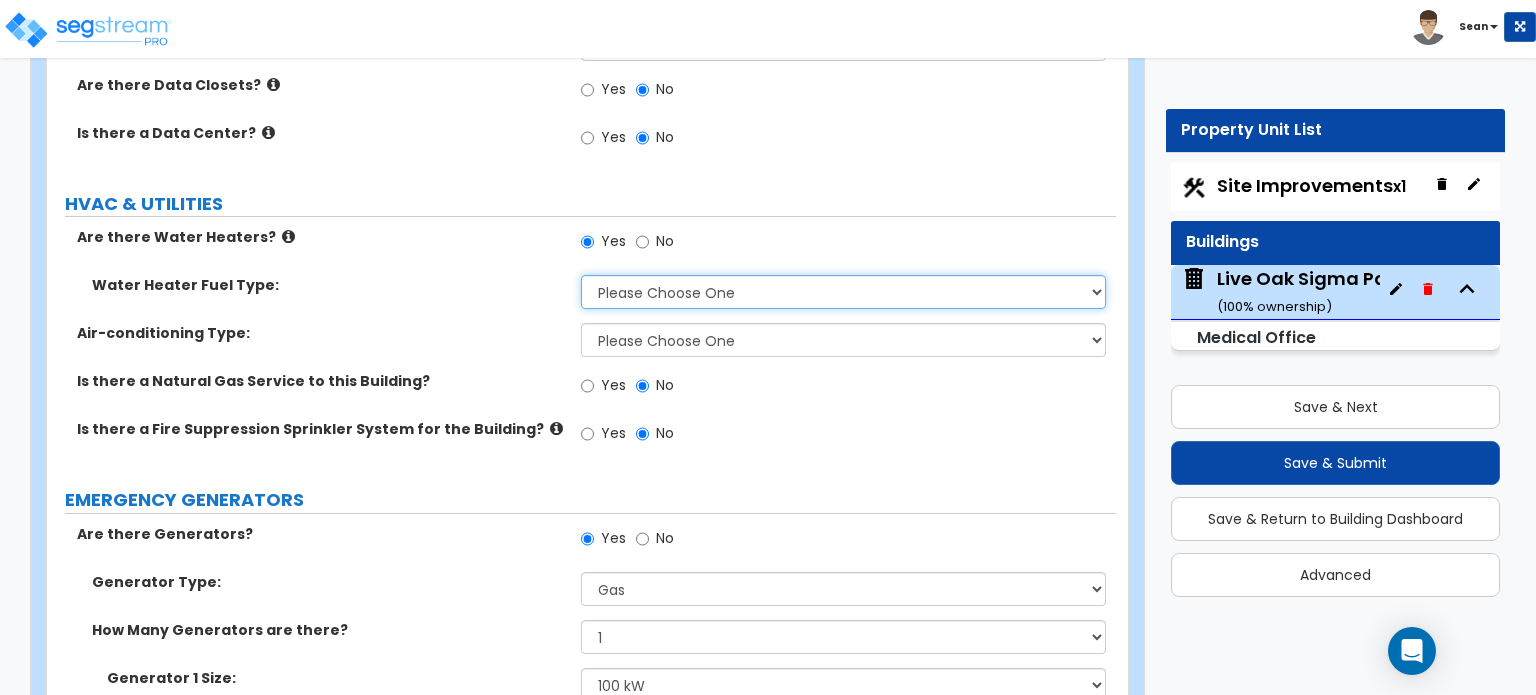 select on "1" 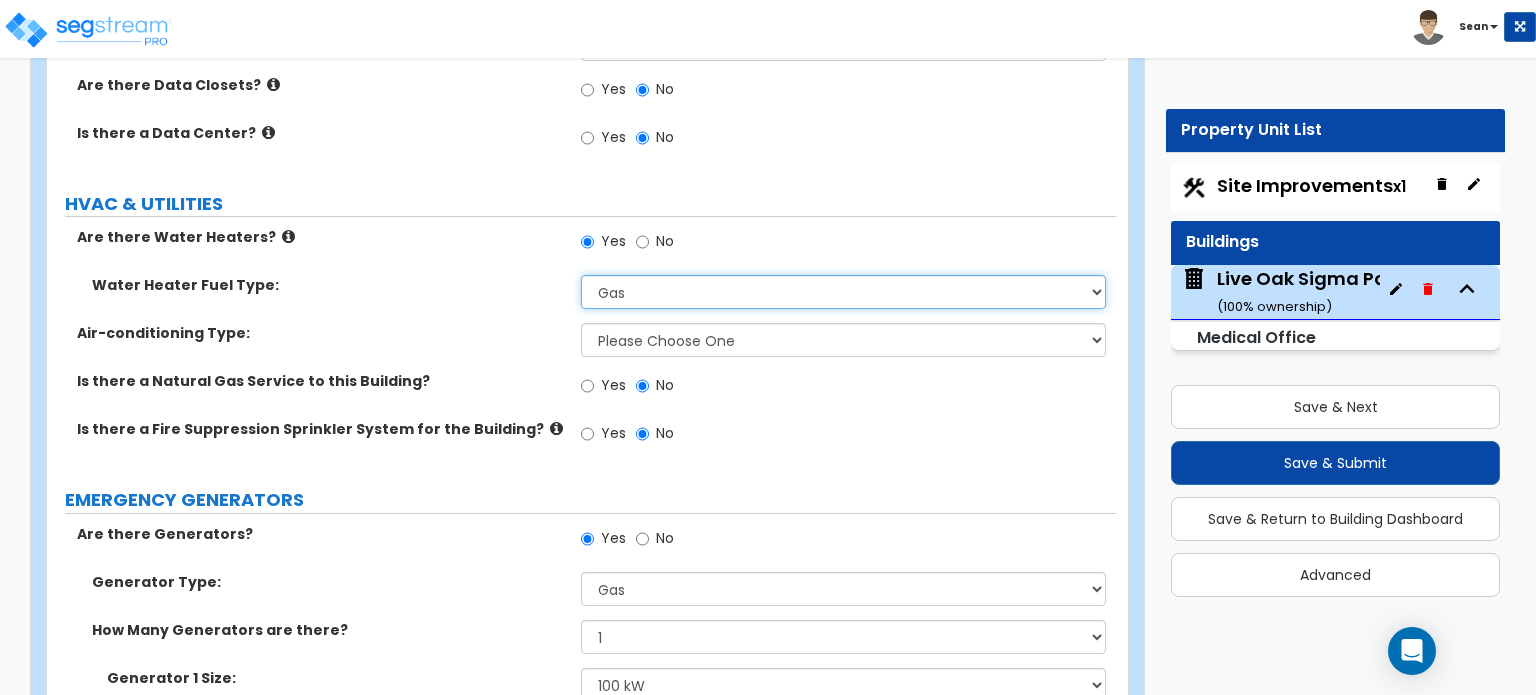 click on "Please Choose One Gas Electric" at bounding box center [843, 292] 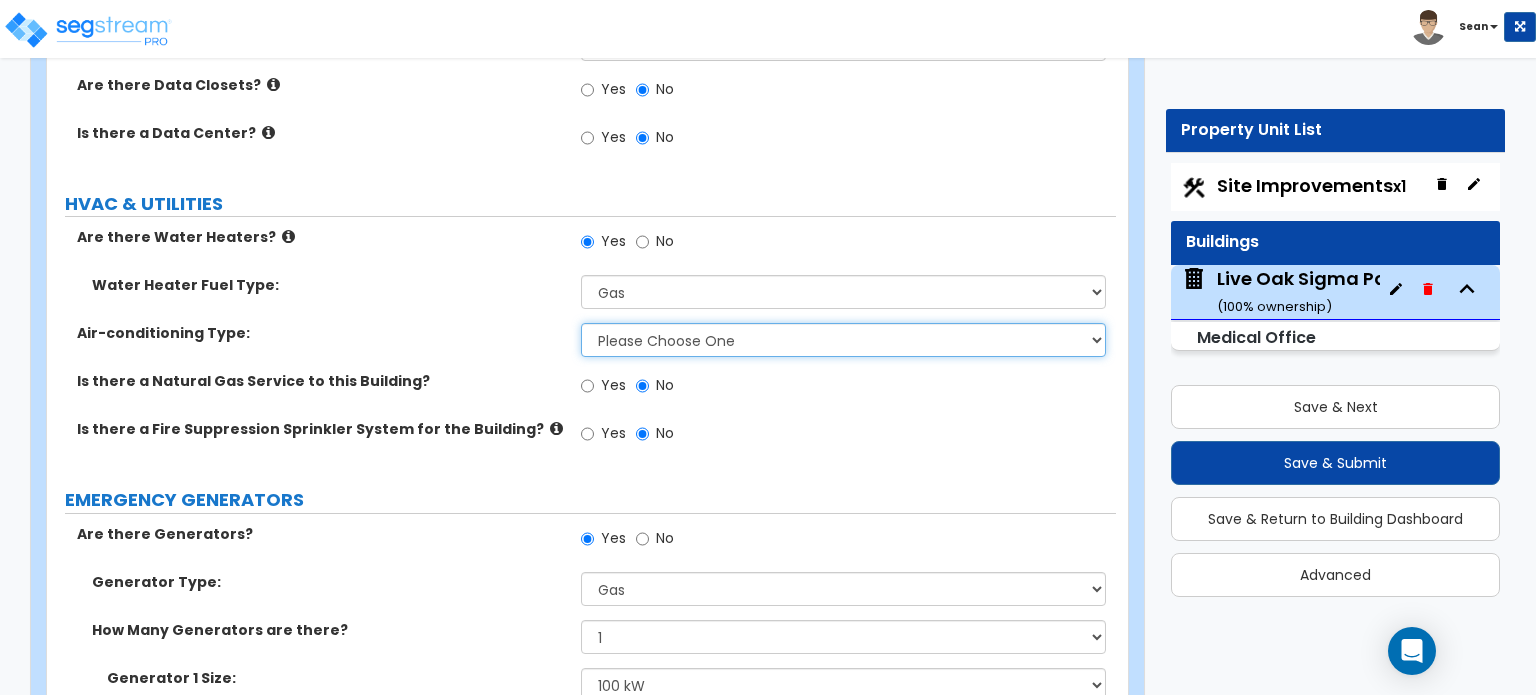 click on "Please Choose One Rooftop Unit Furnace-Condenser Forced Air Split Heating/Cooling Systems Heat Pump Air to Air Split Heating/Cooling Systems" at bounding box center (843, 340) 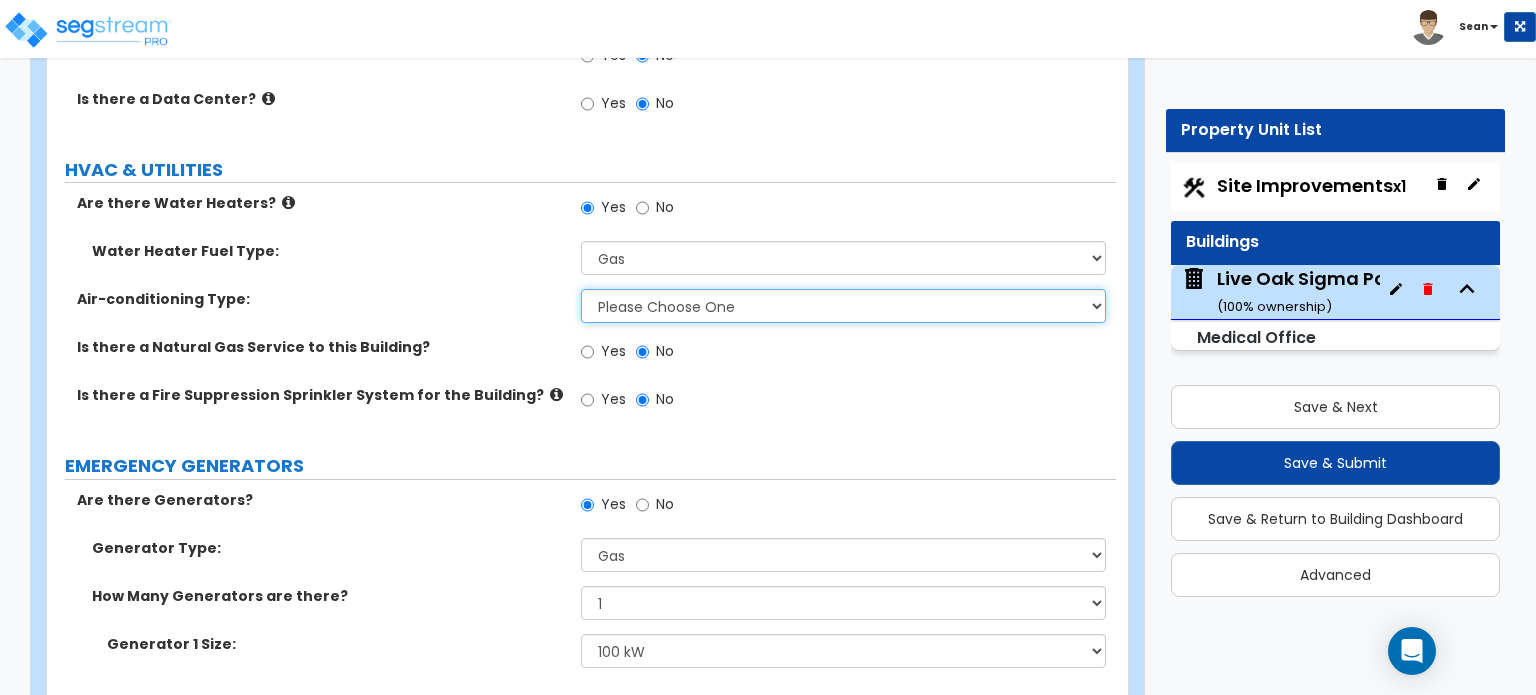 scroll, scrollTop: 7051, scrollLeft: 0, axis: vertical 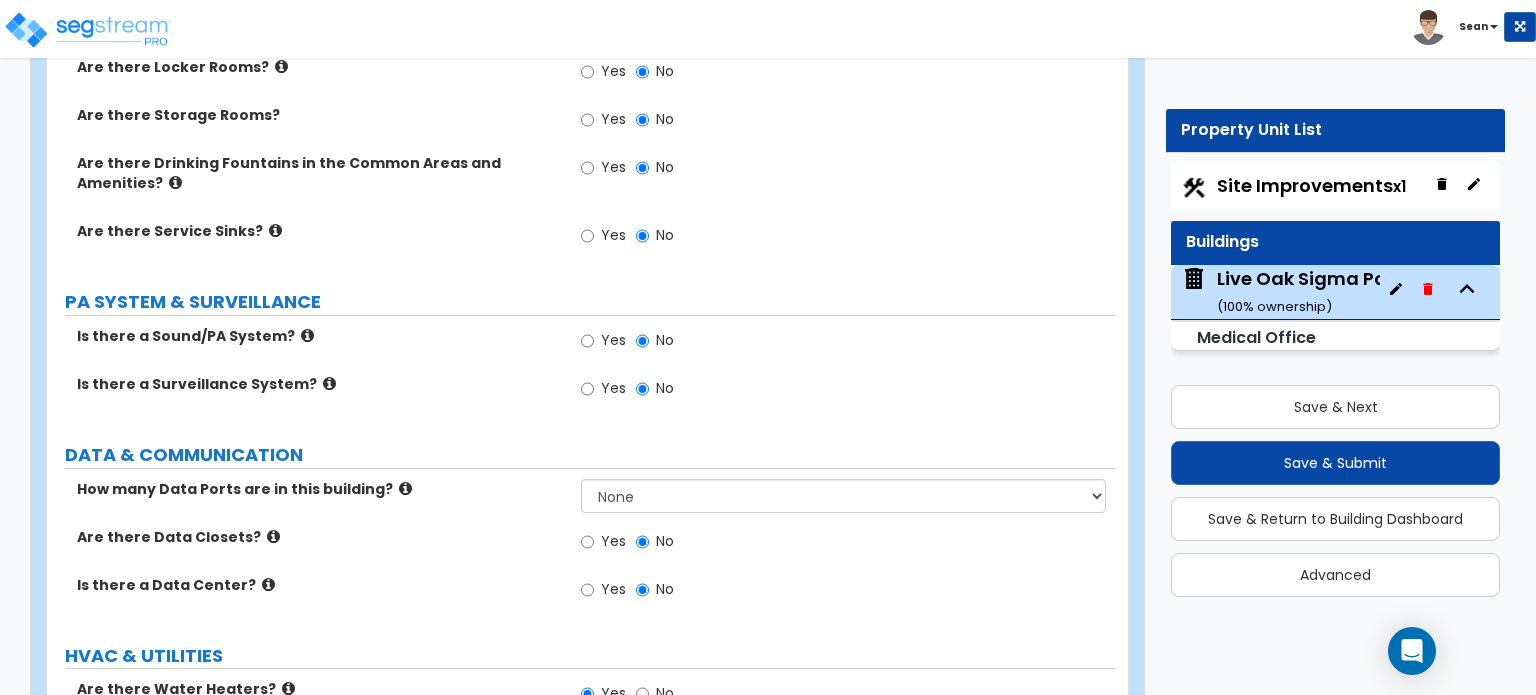 click at bounding box center [307, 335] 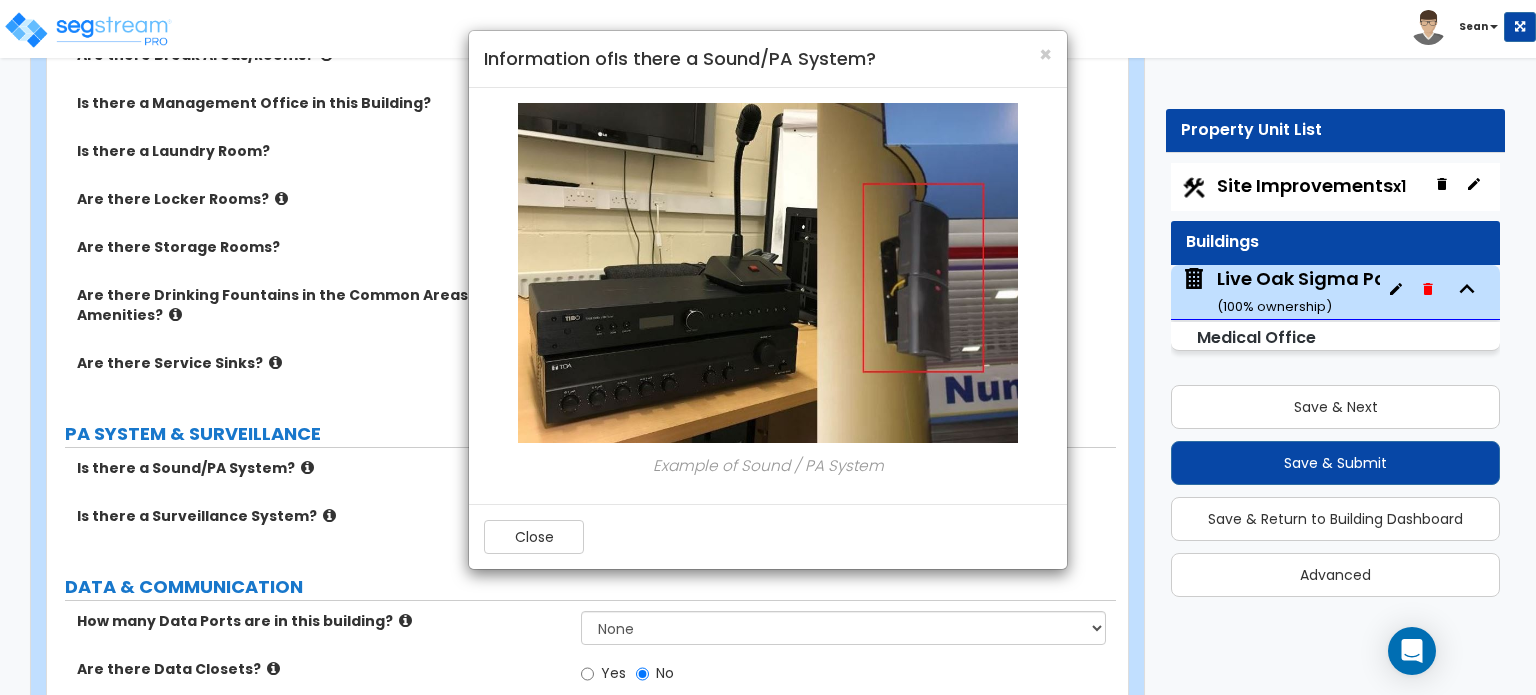 scroll, scrollTop: 7051, scrollLeft: 0, axis: vertical 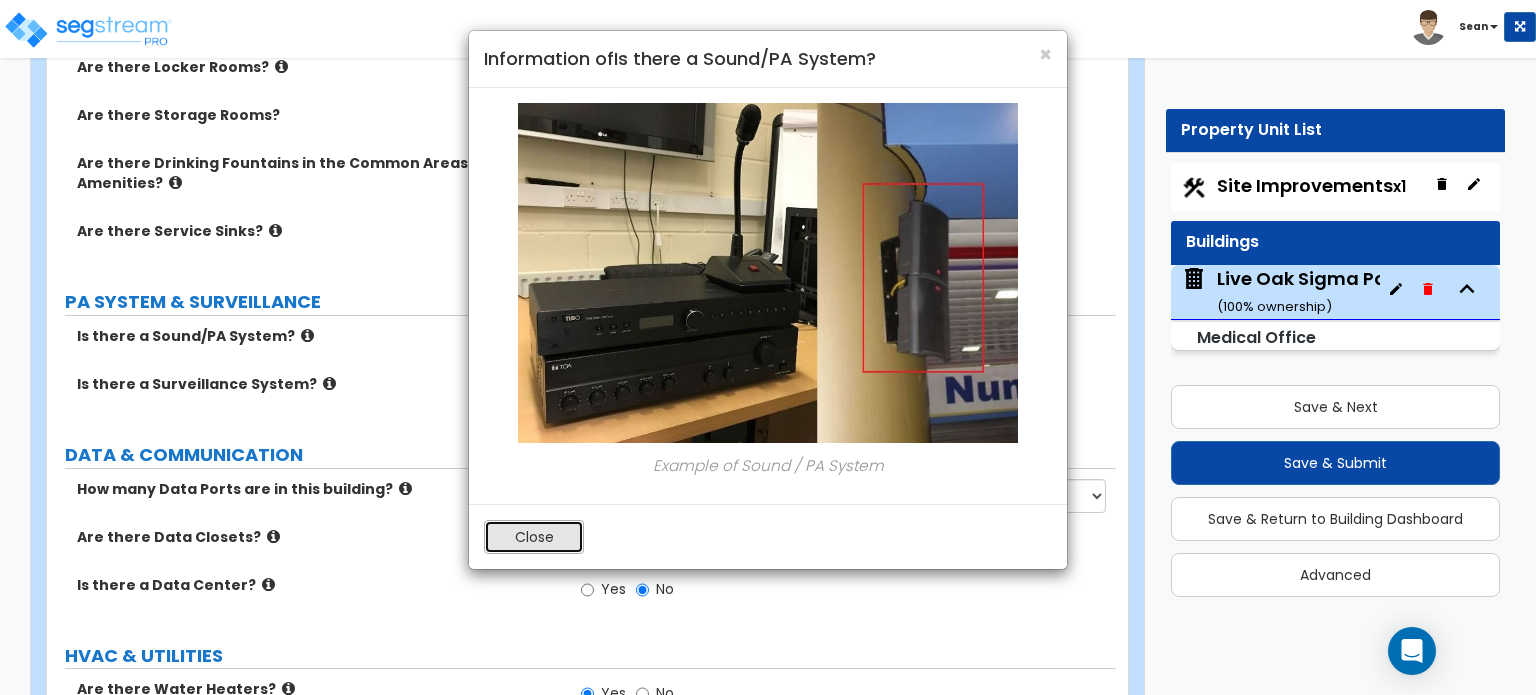 click on "Close" at bounding box center (534, 537) 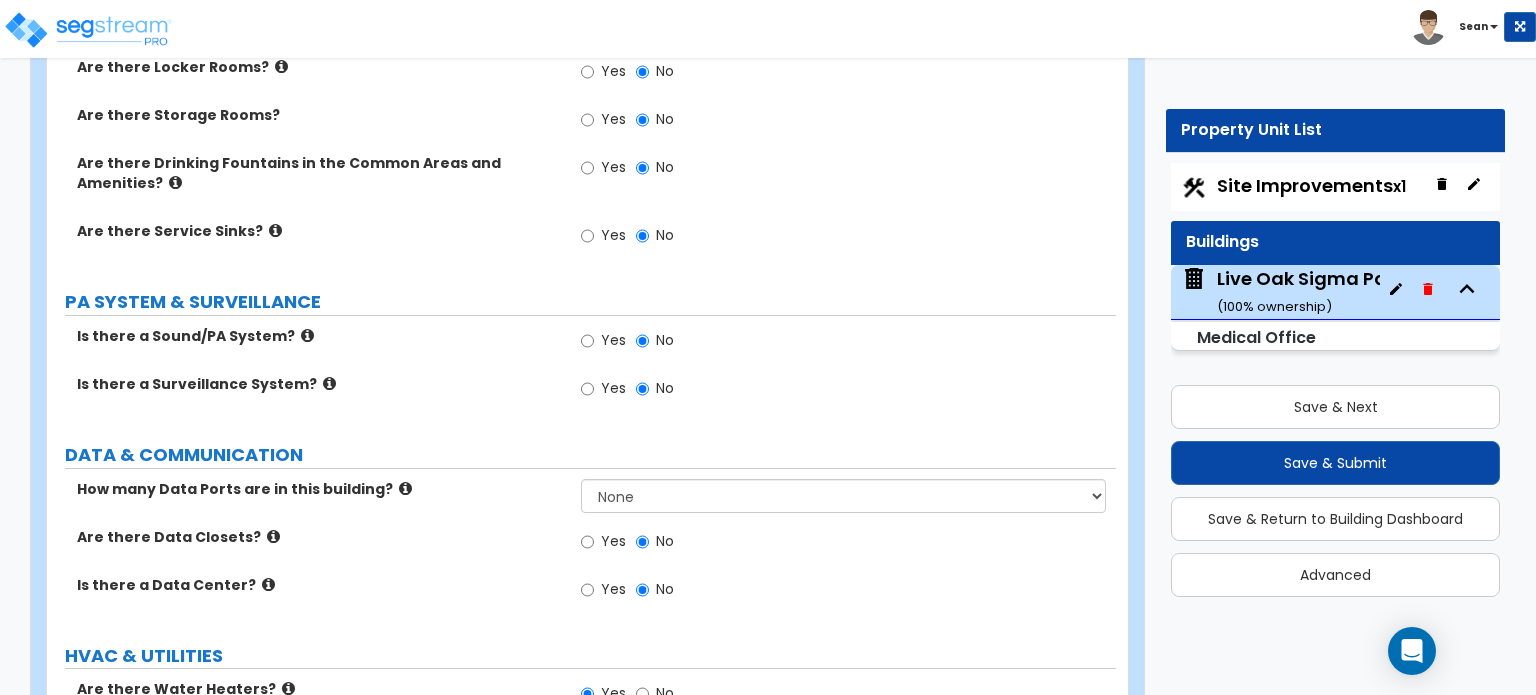 click on "Is there a Surveillance System?" at bounding box center [321, 384] 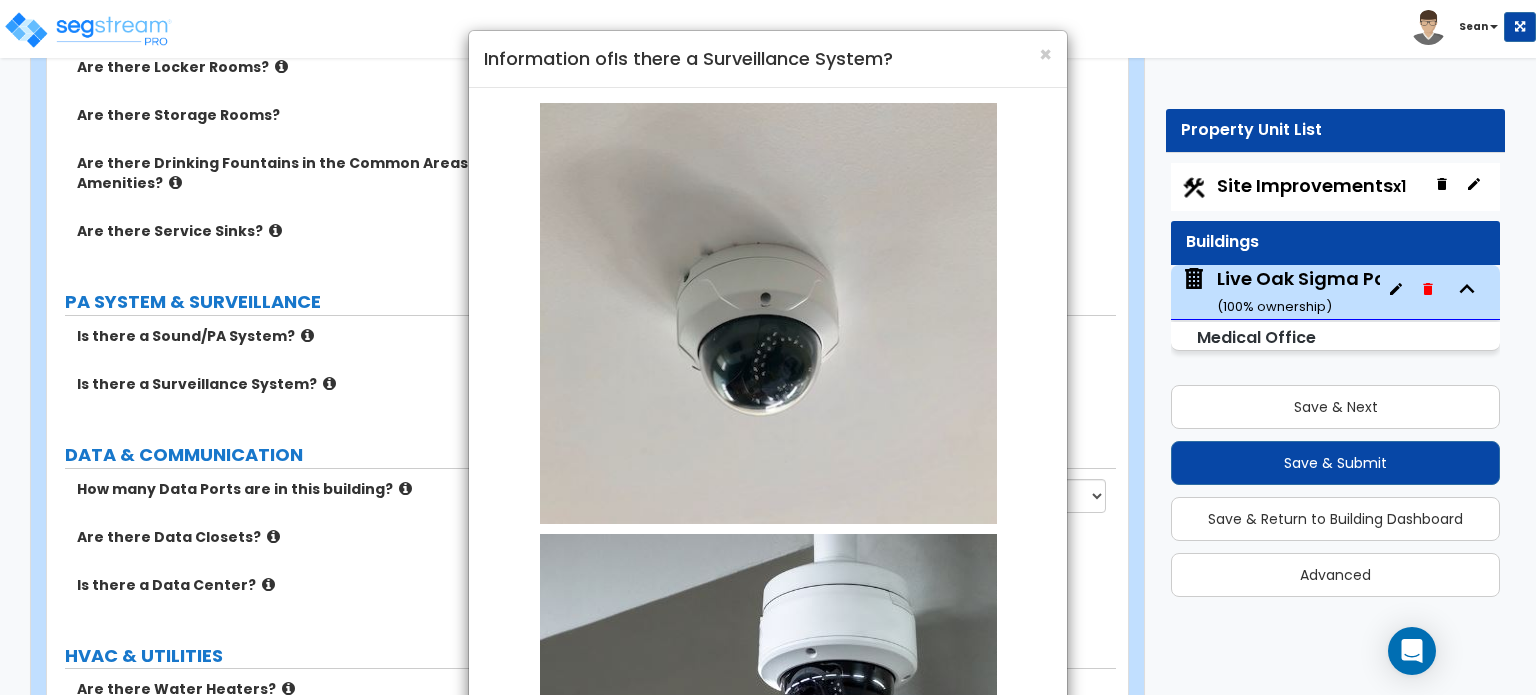 scroll, scrollTop: 398, scrollLeft: 0, axis: vertical 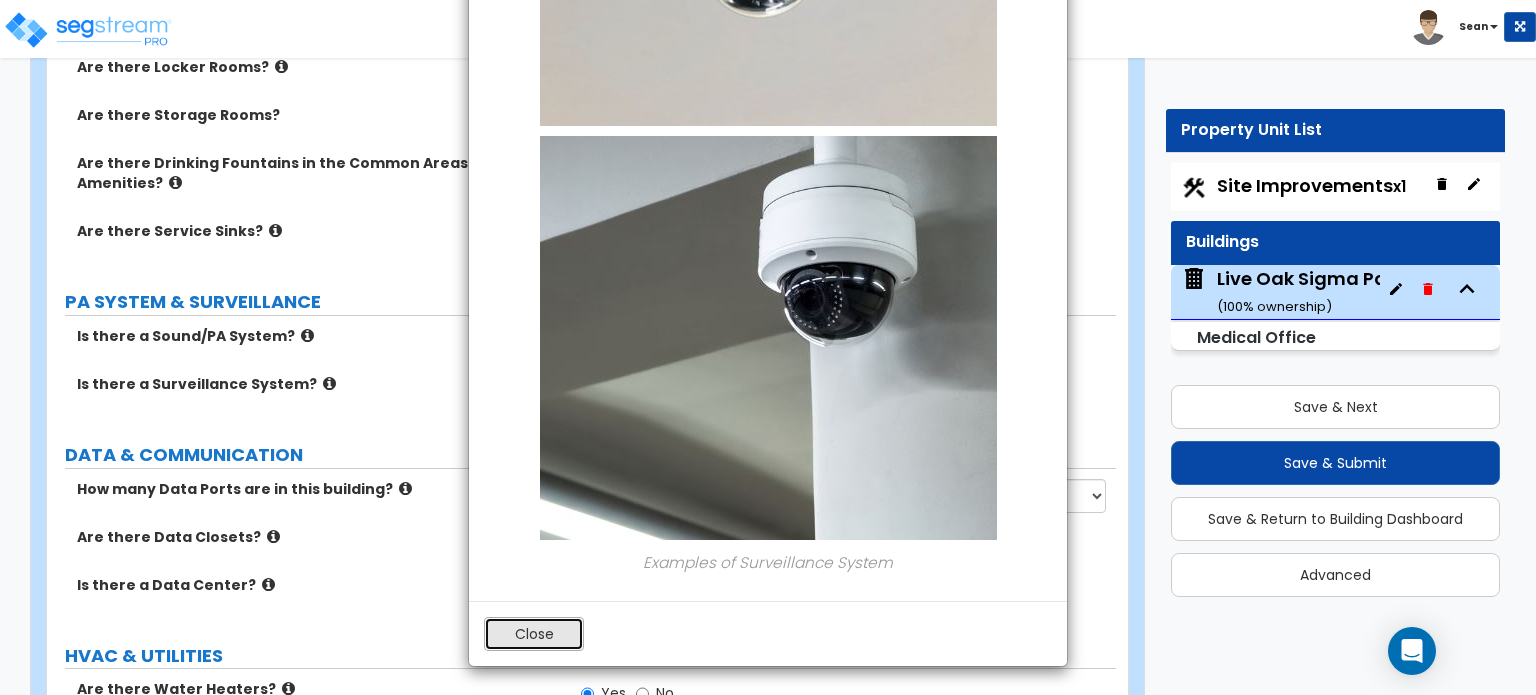 click on "Close" at bounding box center (534, 634) 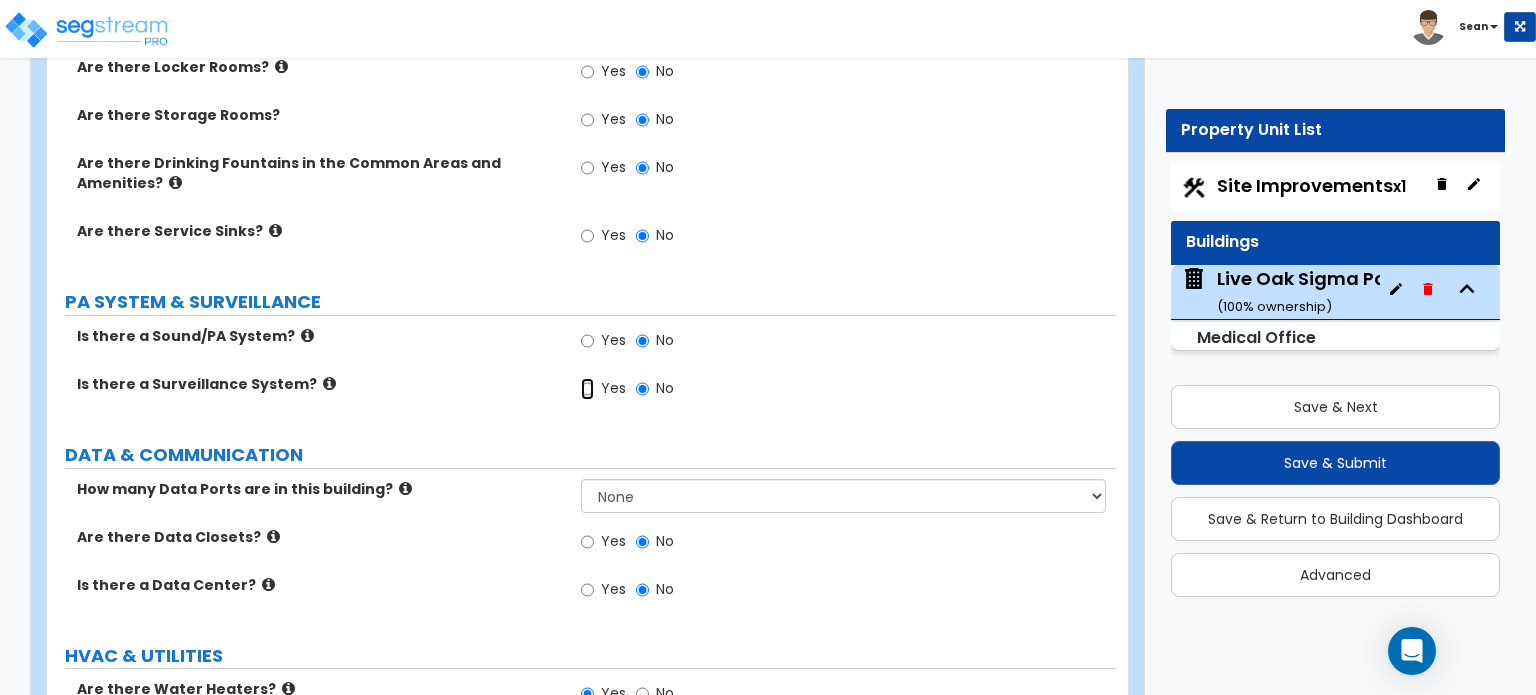 click on "Yes" at bounding box center [587, 389] 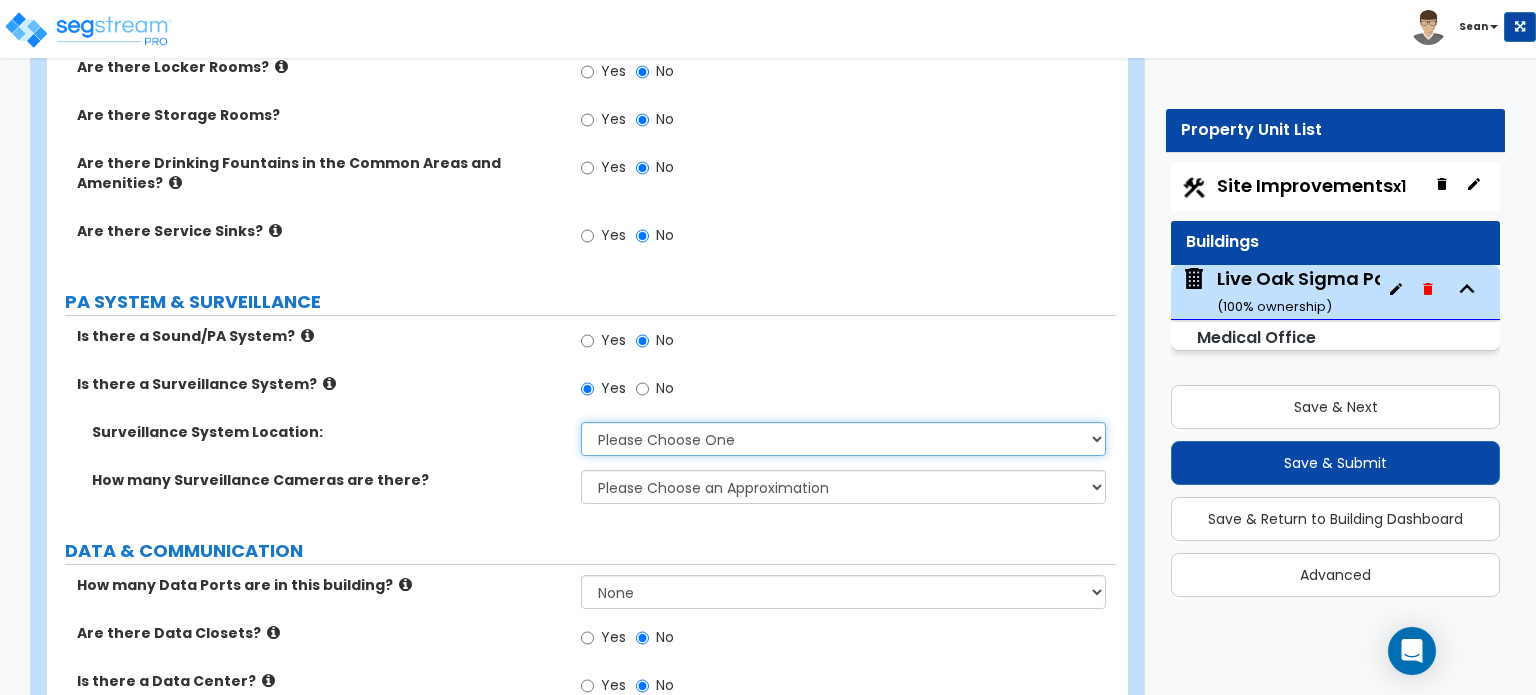 click on "Please Choose One Inside the Building Outside the Building Both Inside & Outside" at bounding box center (843, 439) 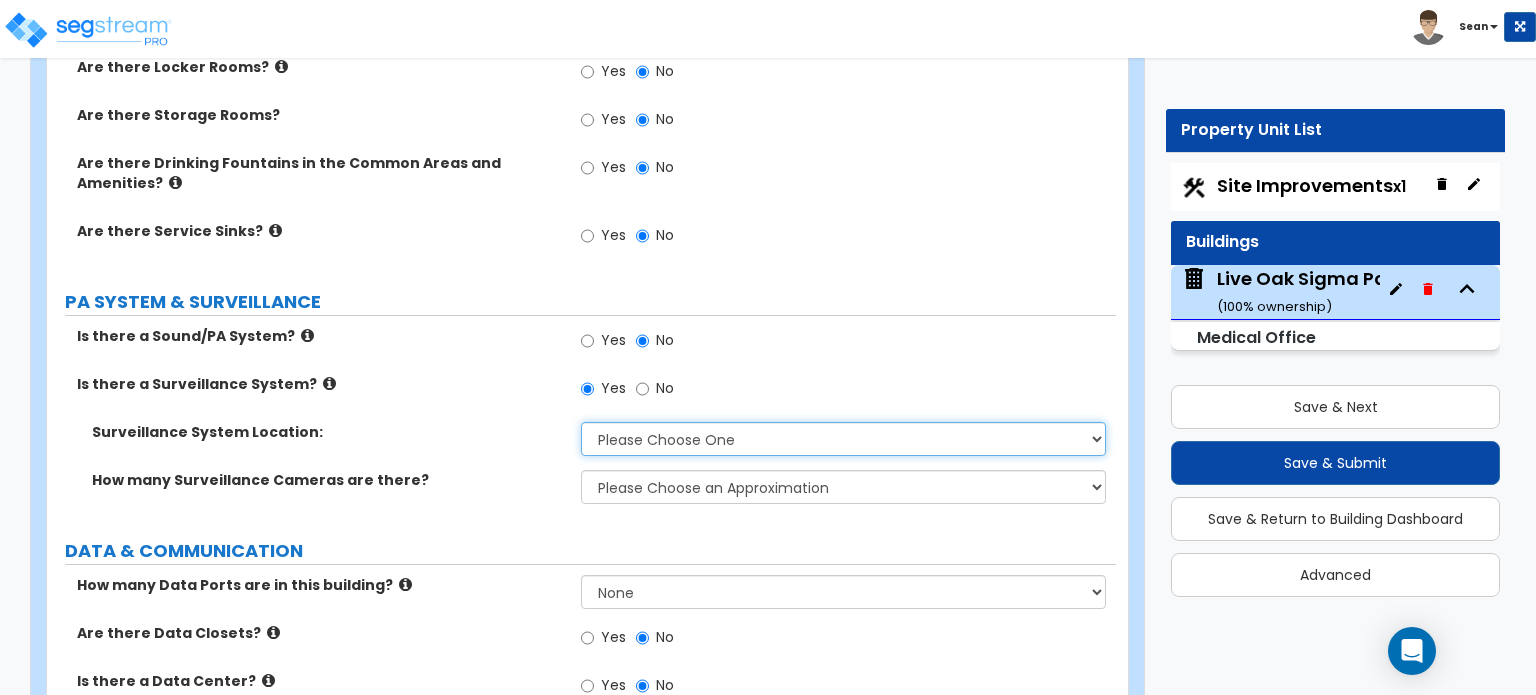 select on "1" 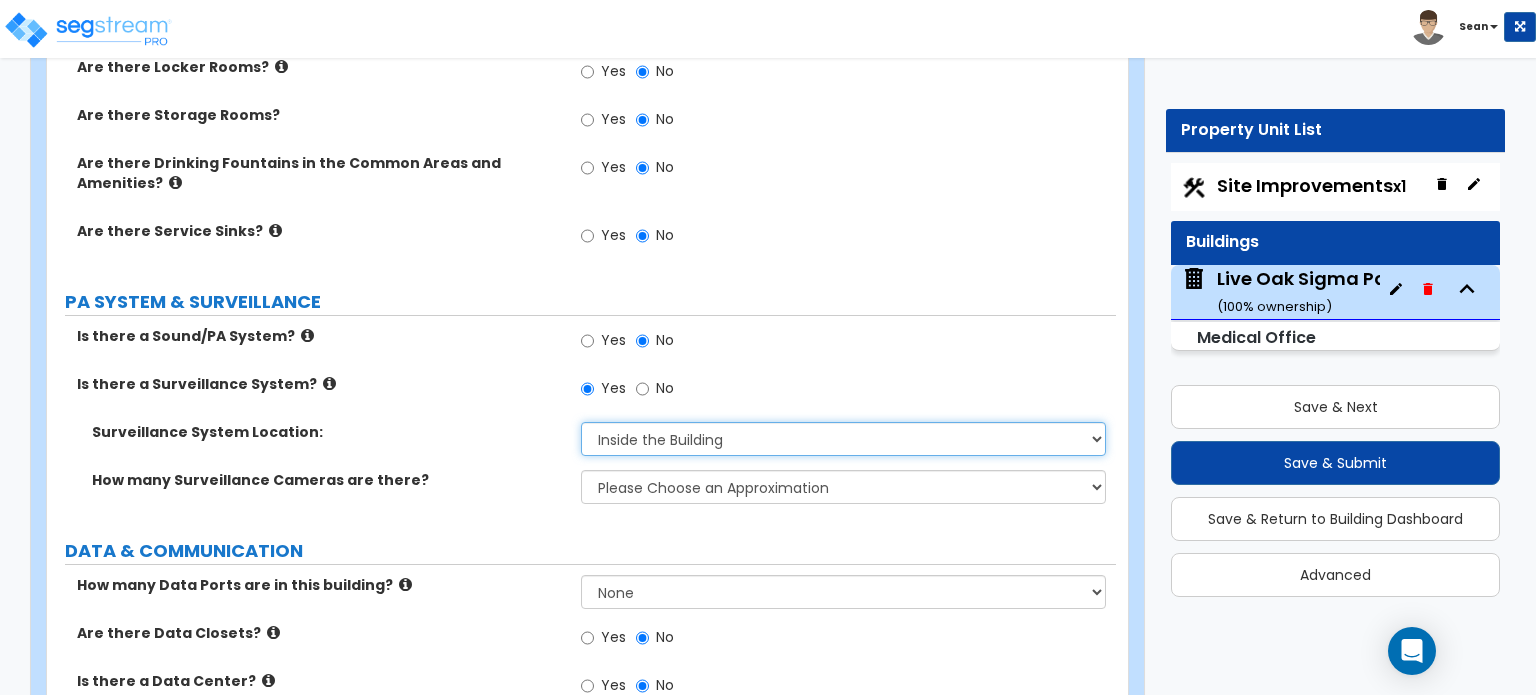 click on "Please Choose One Inside the Building Outside the Building Both Inside & Outside" at bounding box center (843, 439) 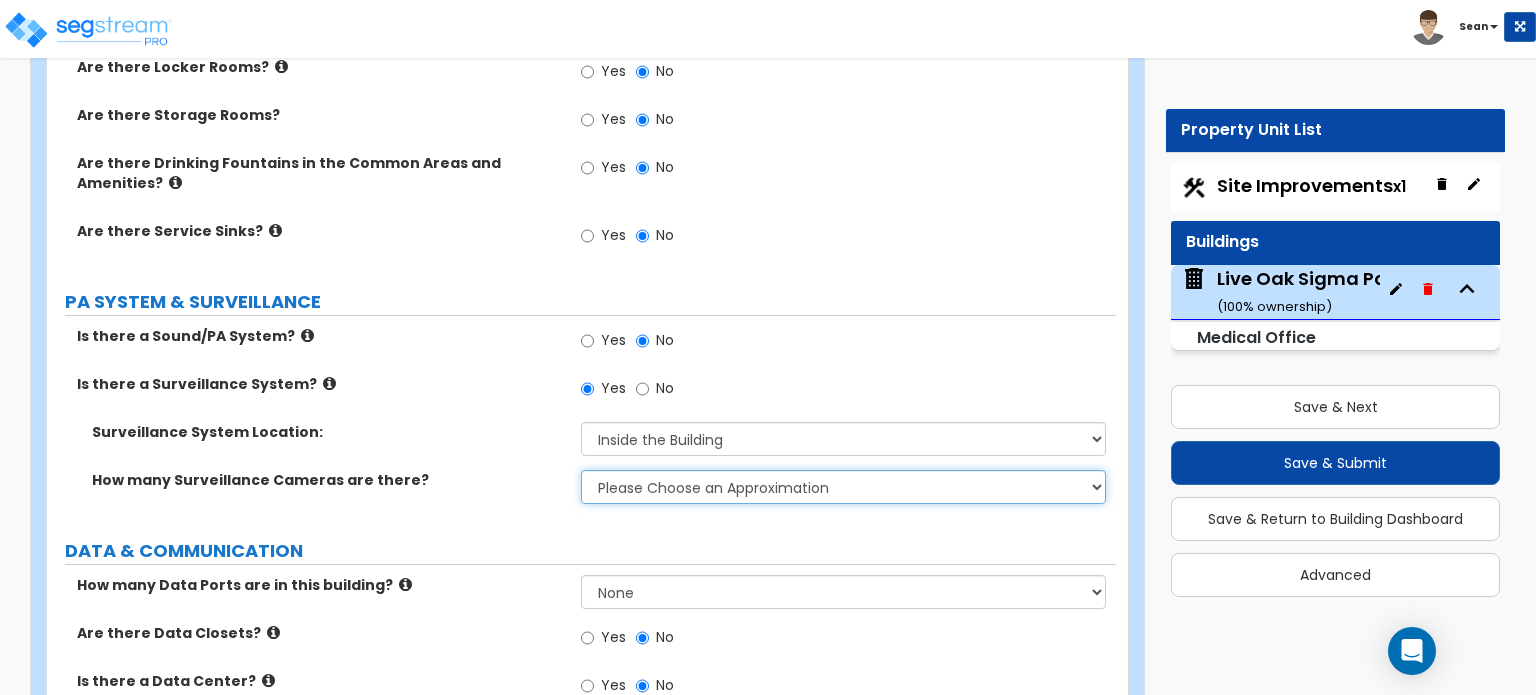 click on "Please Choose an Approximation Barely Noticed Any Noticed a Couple Frequently Seen Enter a Quantity" at bounding box center [843, 487] 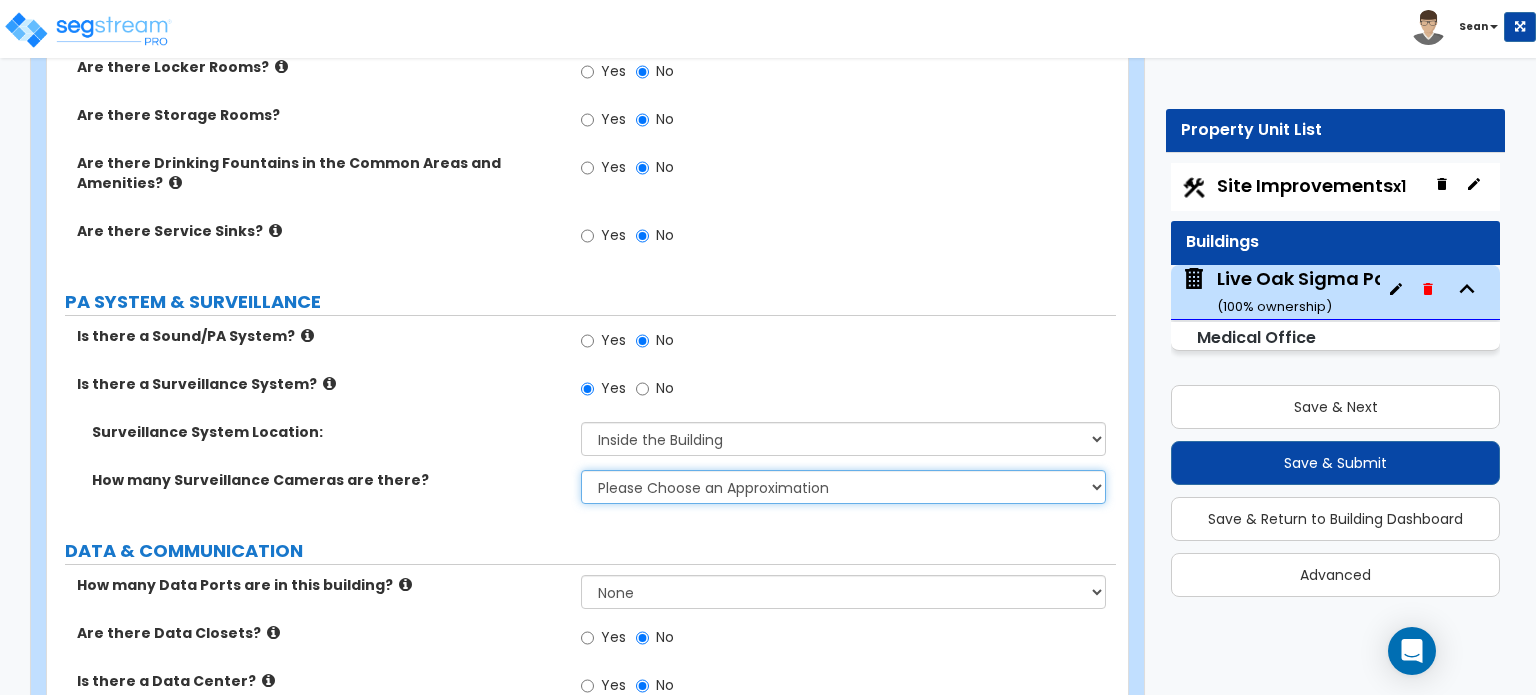 select on "4" 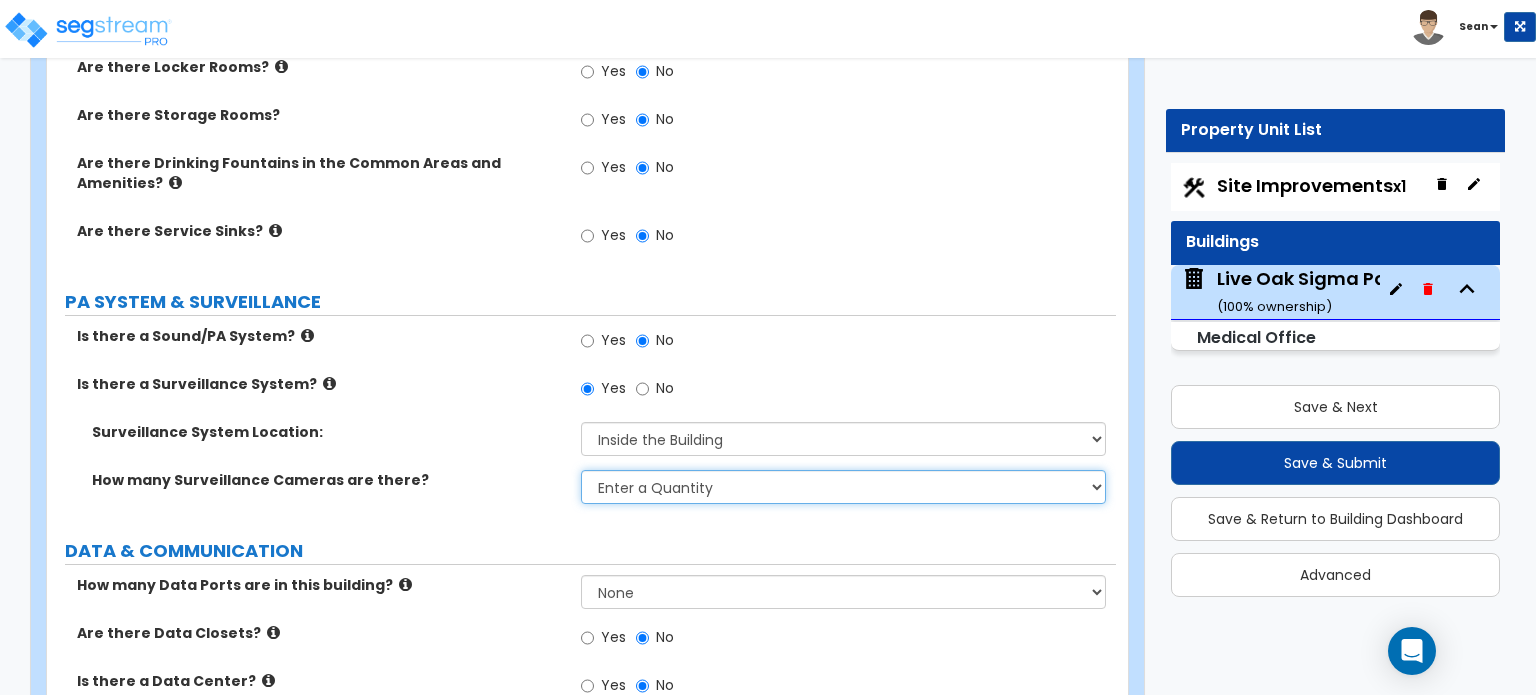 click on "Please Choose an Approximation Barely Noticed Any Noticed a Couple Frequently Seen Enter a Quantity" at bounding box center (843, 487) 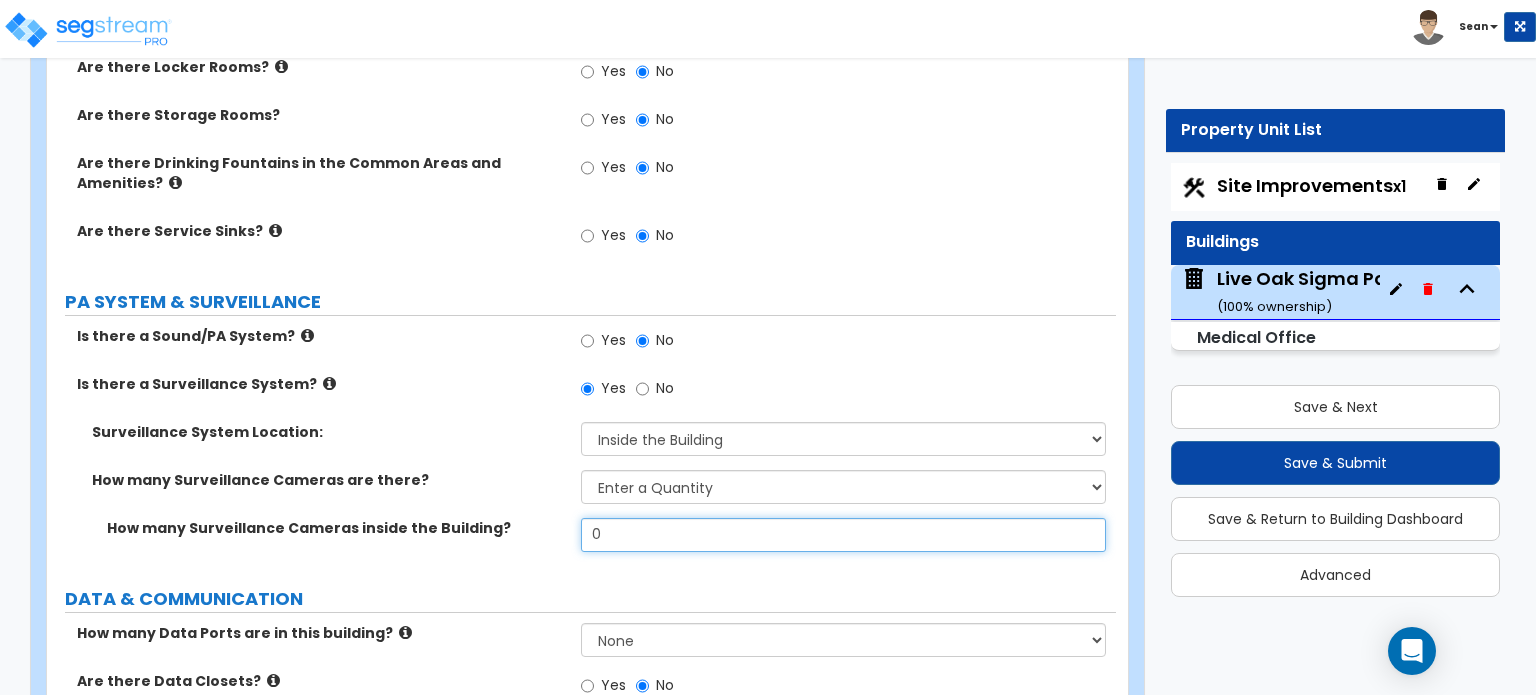 drag, startPoint x: 660, startPoint y: 471, endPoint x: 569, endPoint y: 474, distance: 91.04944 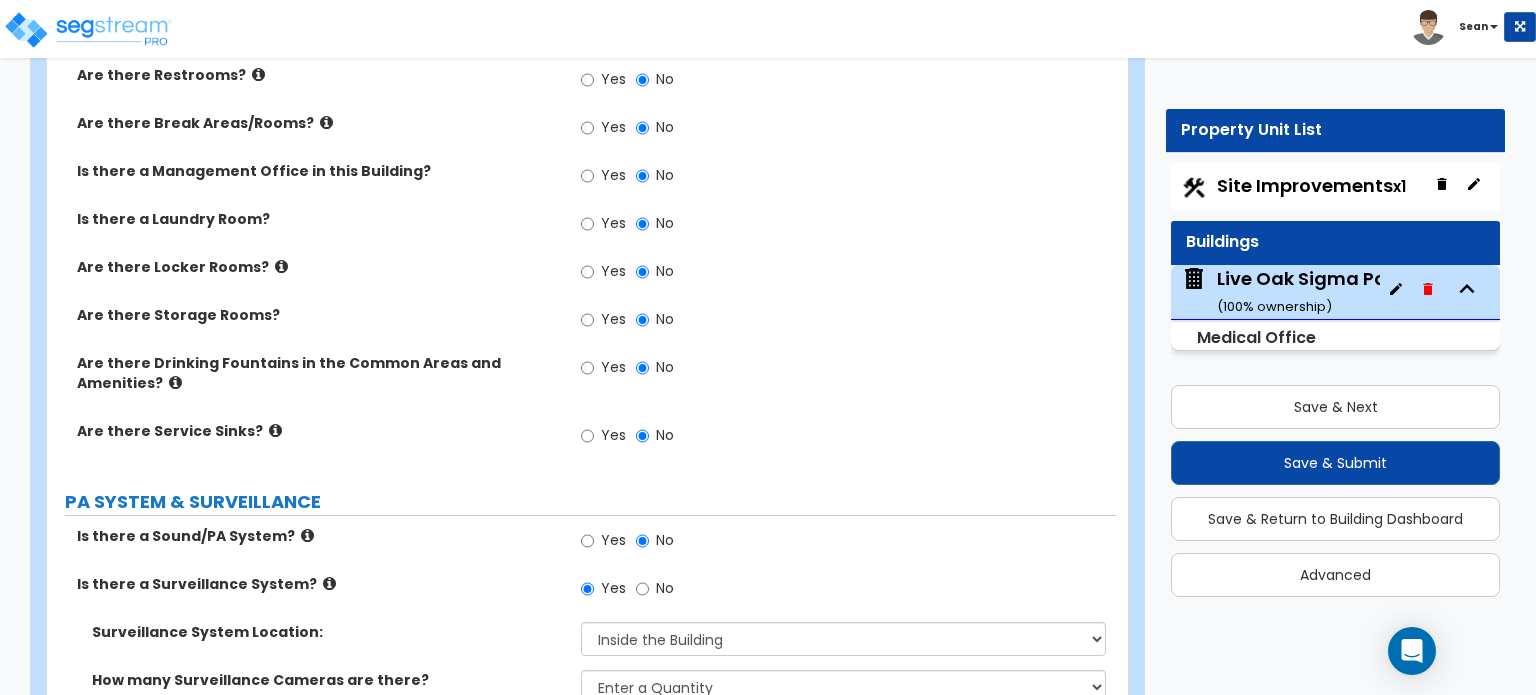 scroll, scrollTop: 6551, scrollLeft: 0, axis: vertical 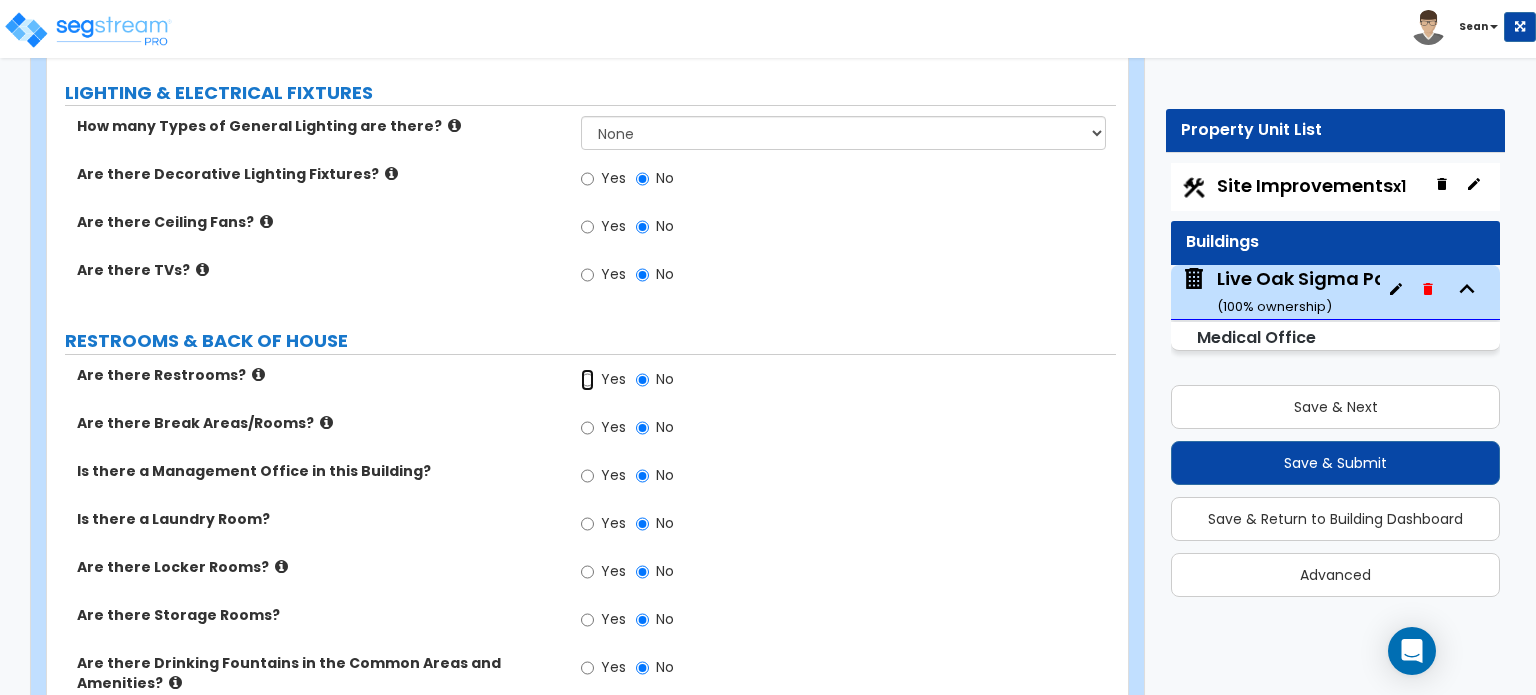 click on "Yes" at bounding box center (587, 380) 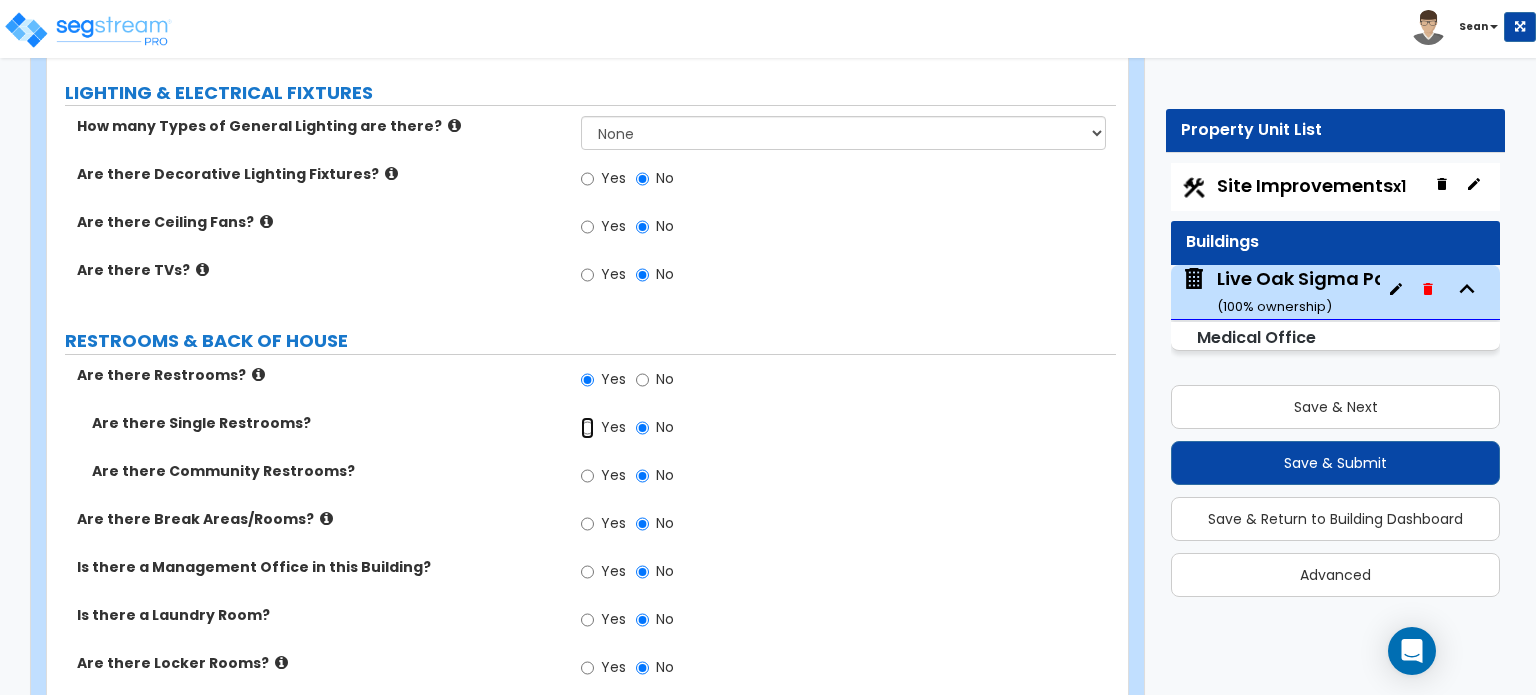 click on "Yes" at bounding box center (587, 428) 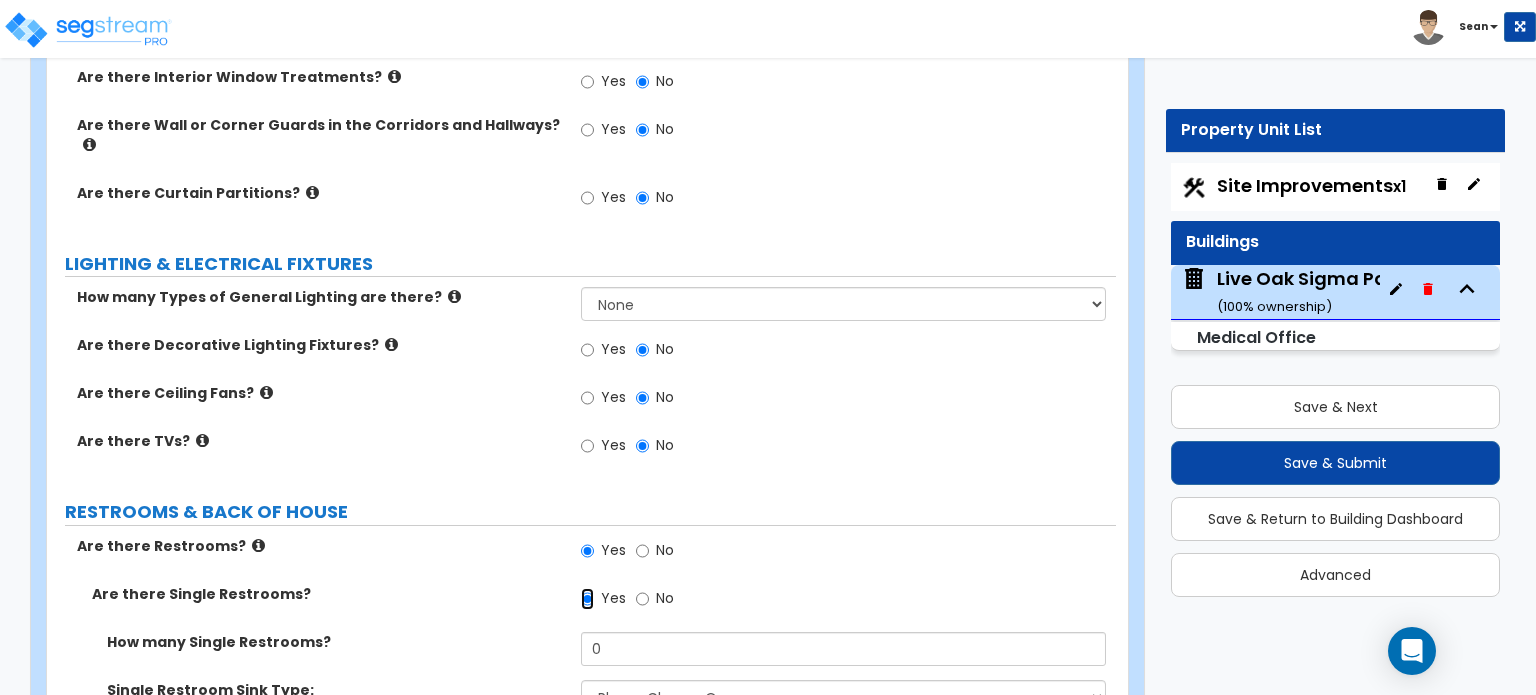 scroll, scrollTop: 6351, scrollLeft: 0, axis: vertical 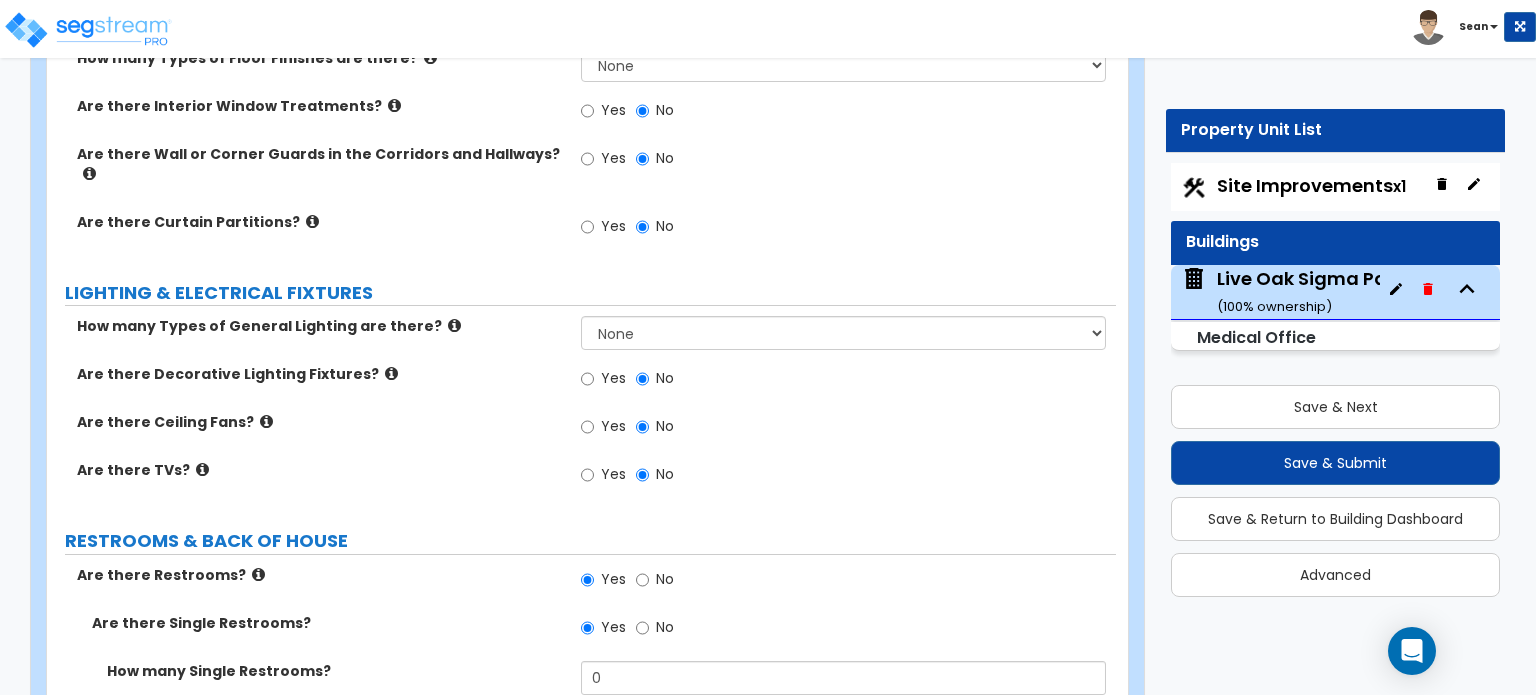click at bounding box center [454, 325] 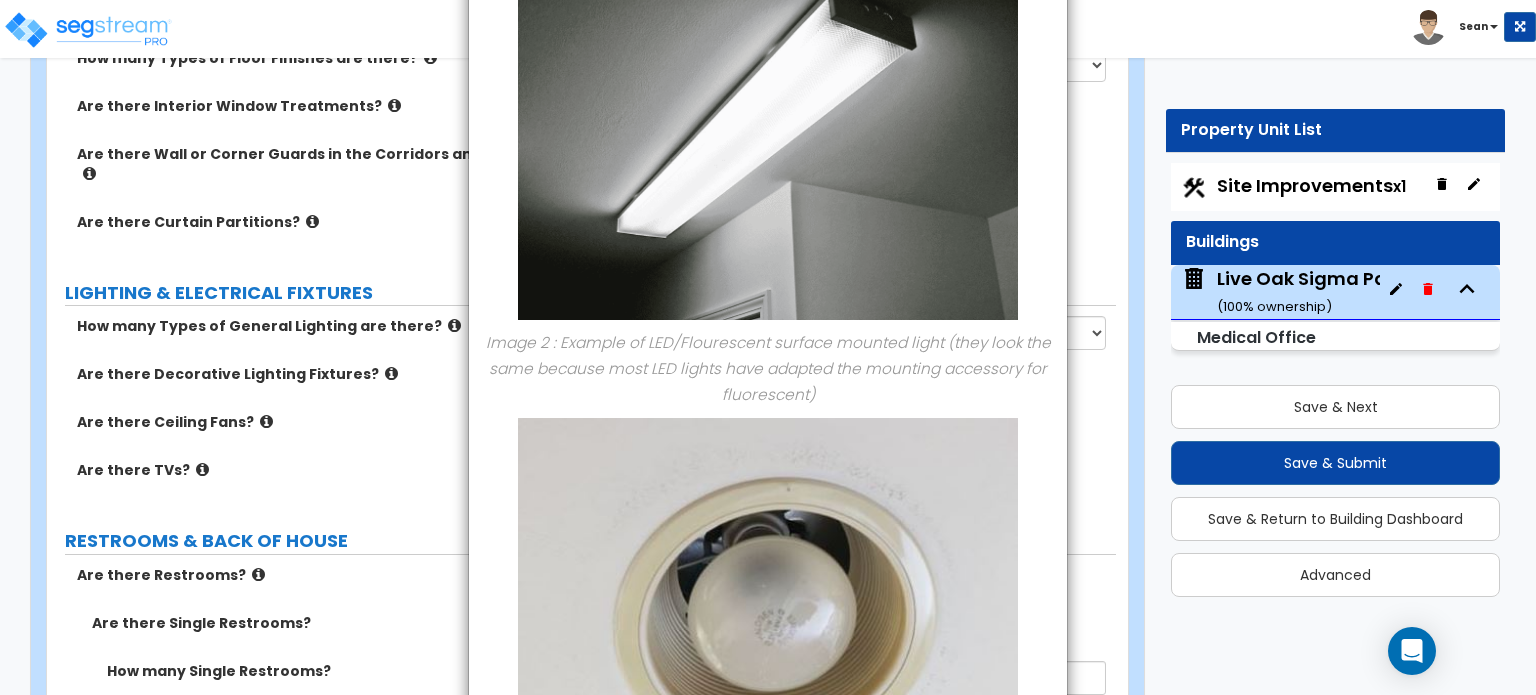 scroll, scrollTop: 957, scrollLeft: 0, axis: vertical 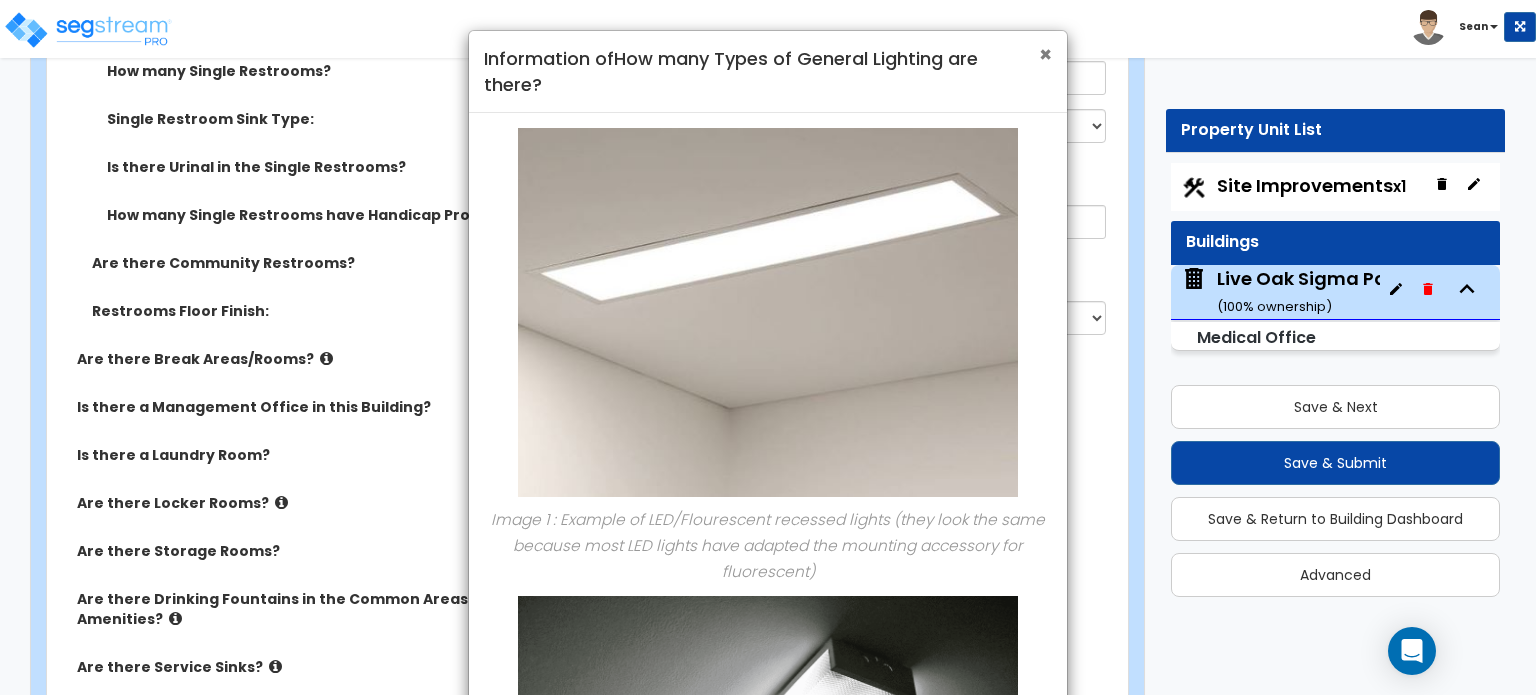 click on "×" at bounding box center (1045, 54) 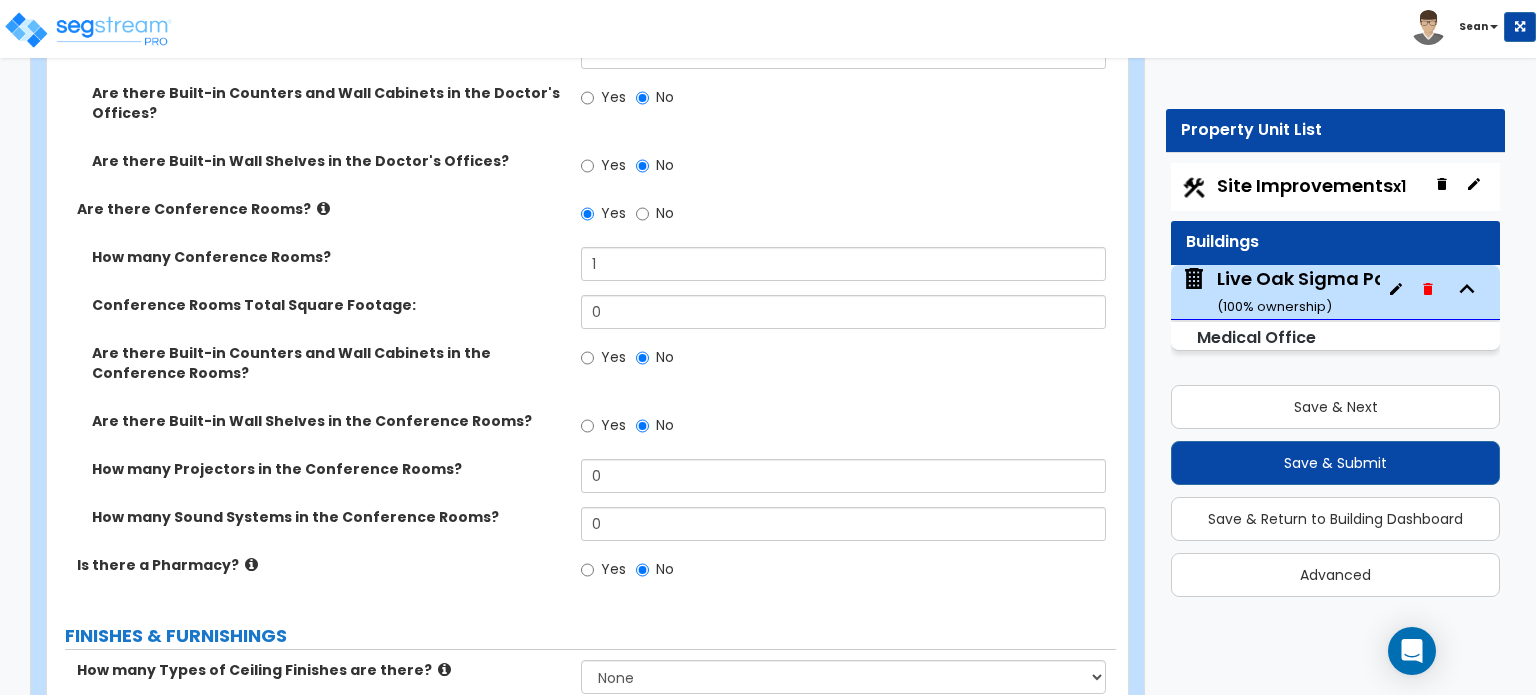 scroll, scrollTop: 5751, scrollLeft: 0, axis: vertical 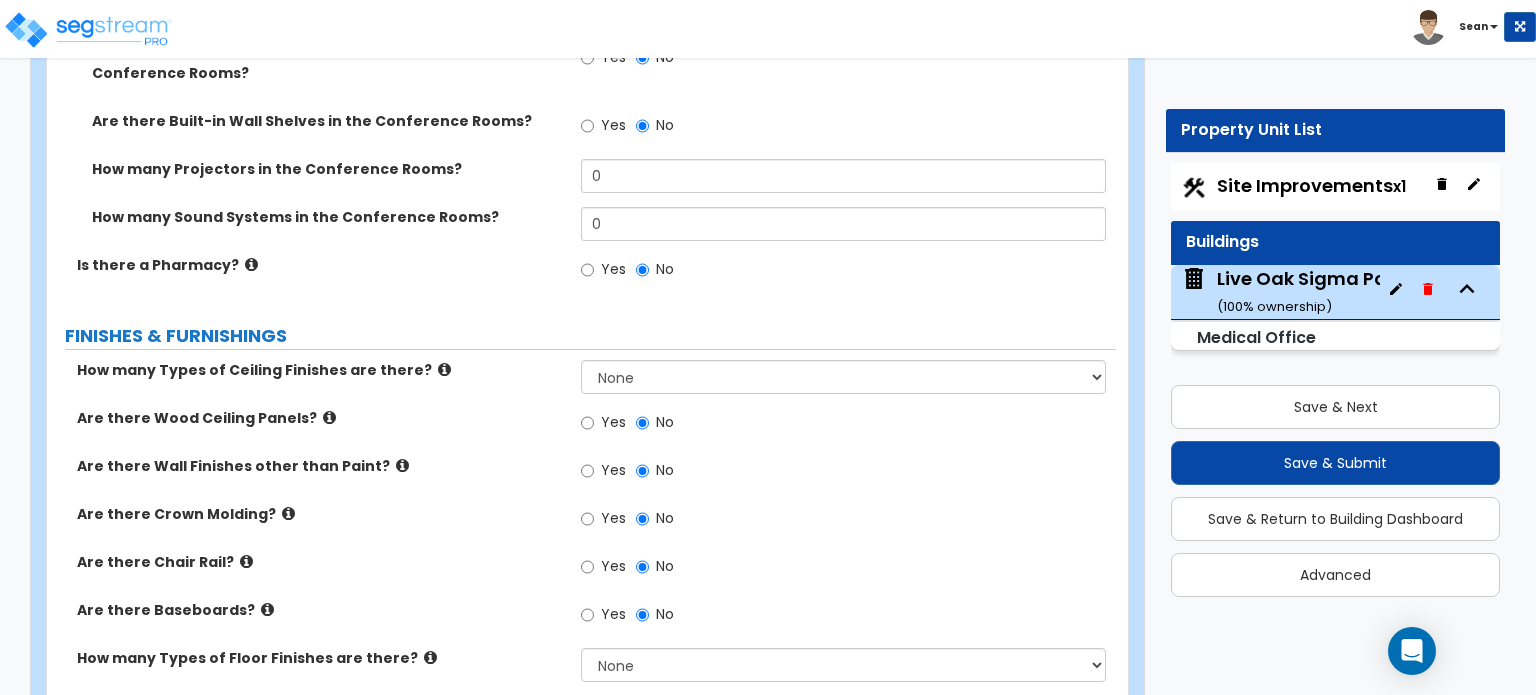 click at bounding box center [444, 369] 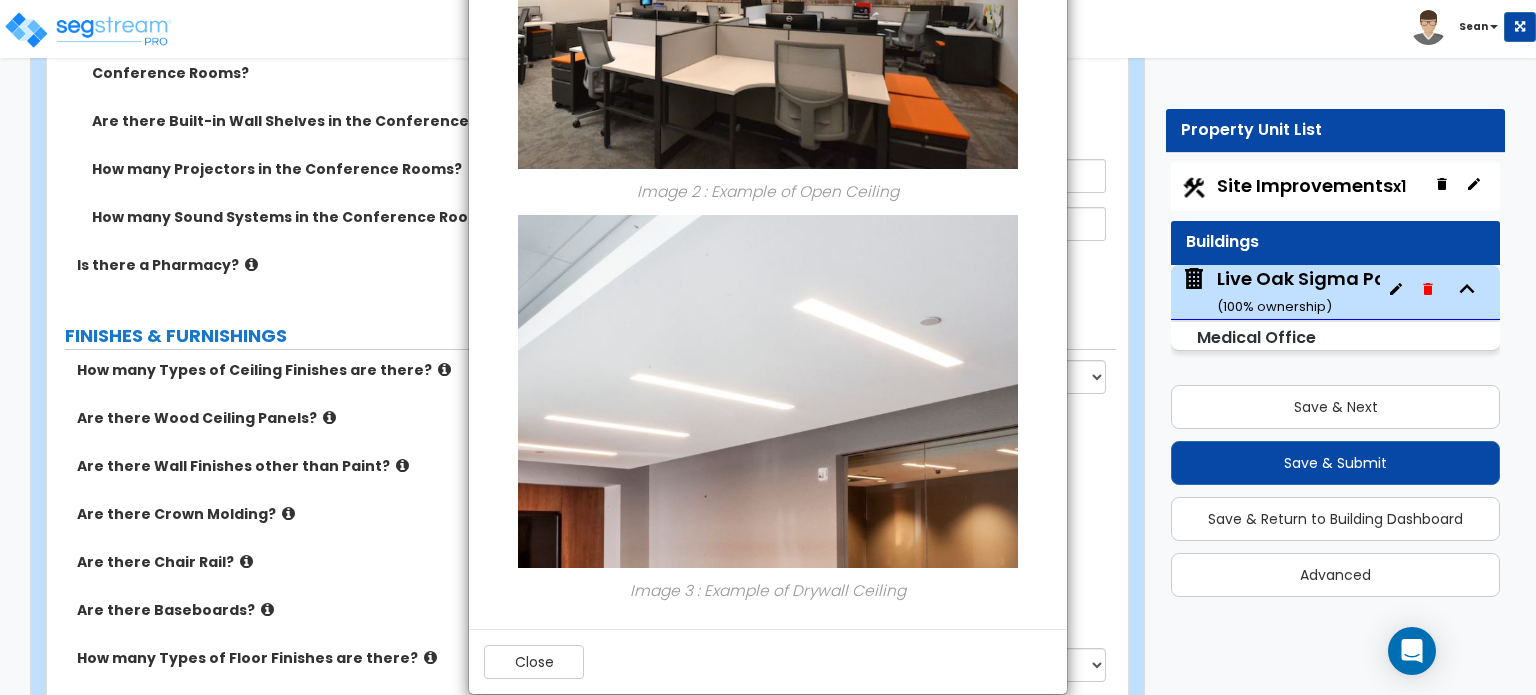 scroll, scrollTop: 780, scrollLeft: 0, axis: vertical 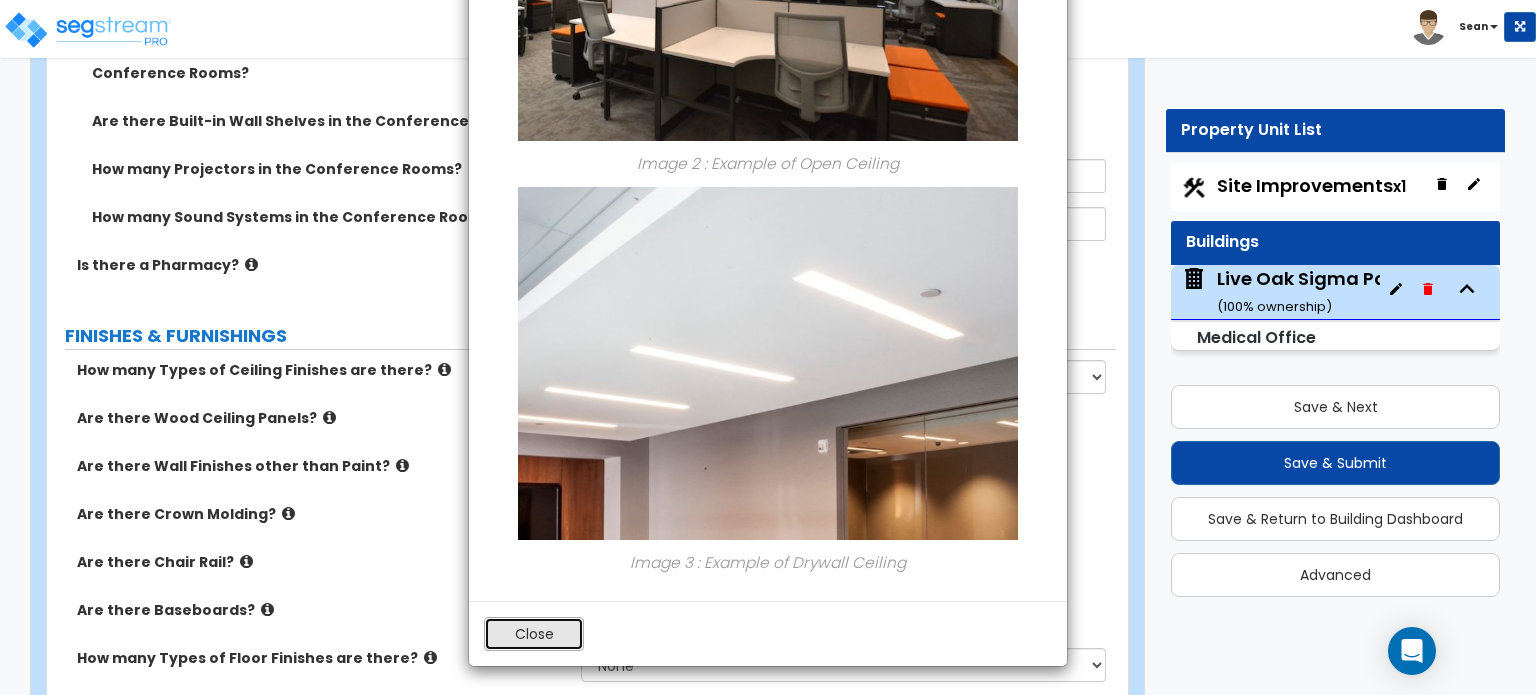 click on "Close" at bounding box center (534, 634) 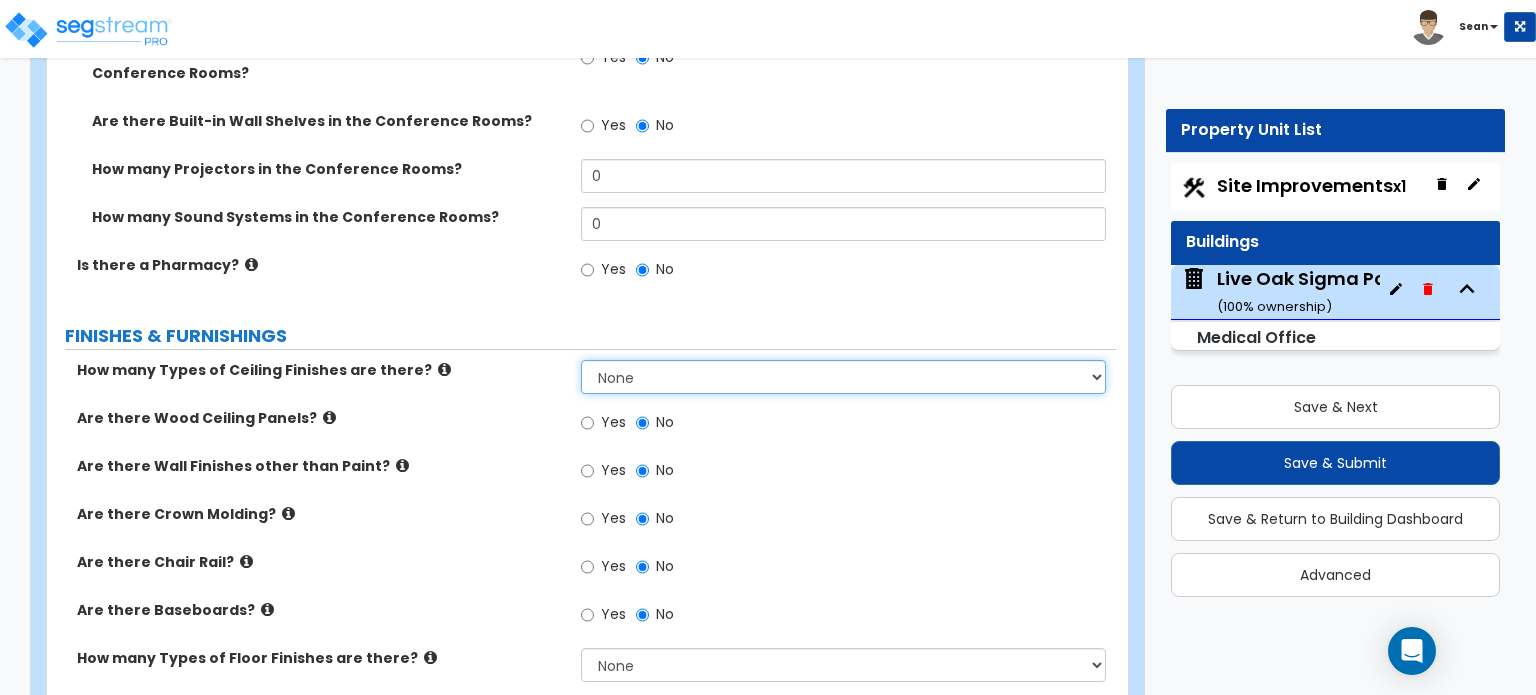 click on "None 1 2 3" at bounding box center [843, 377] 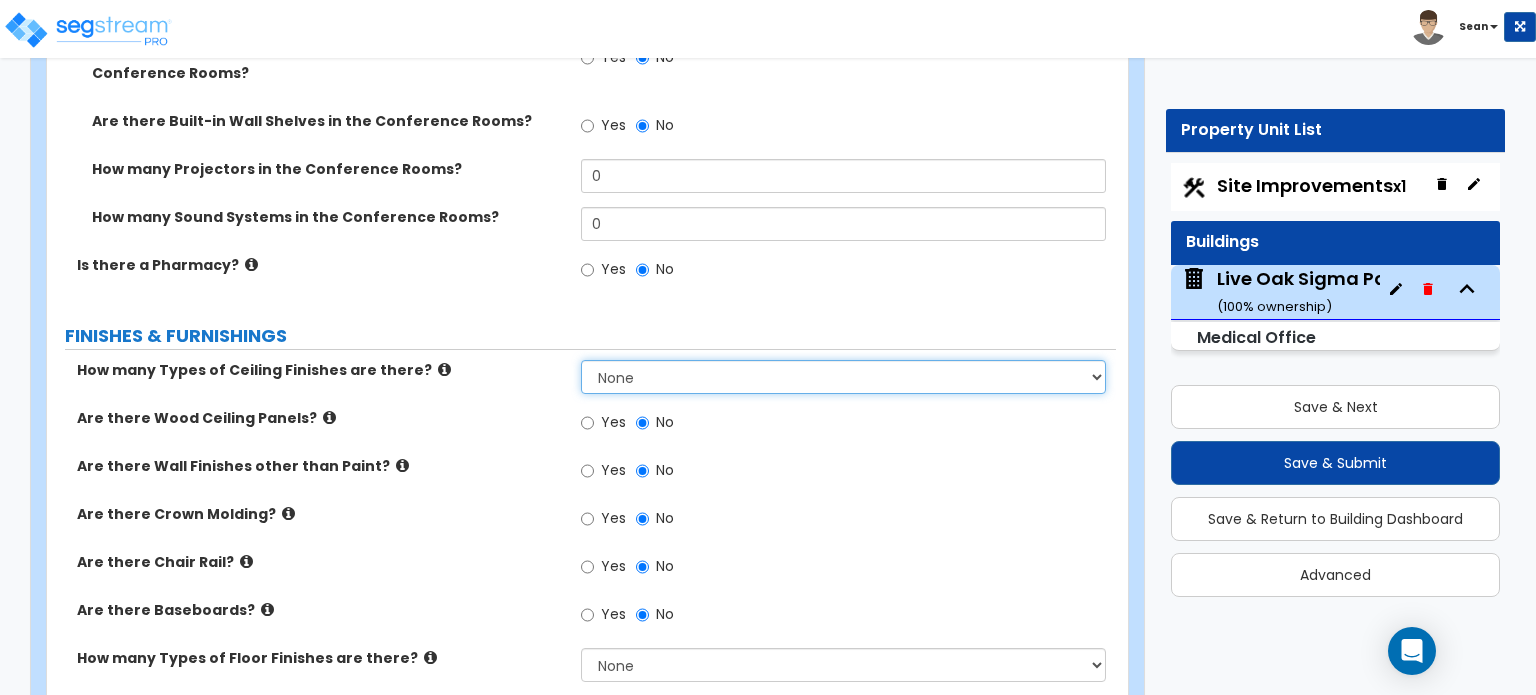 select on "2" 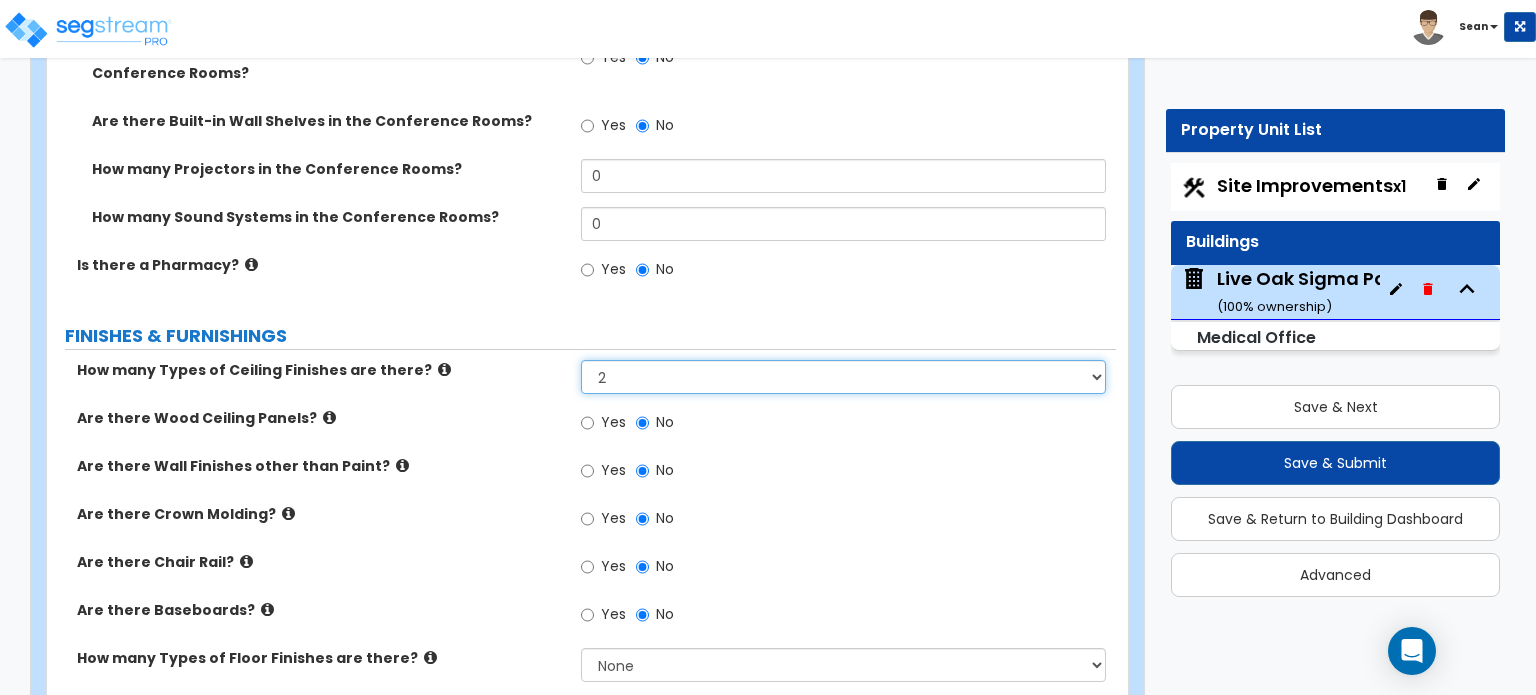 click on "None 1 2 3" at bounding box center [843, 377] 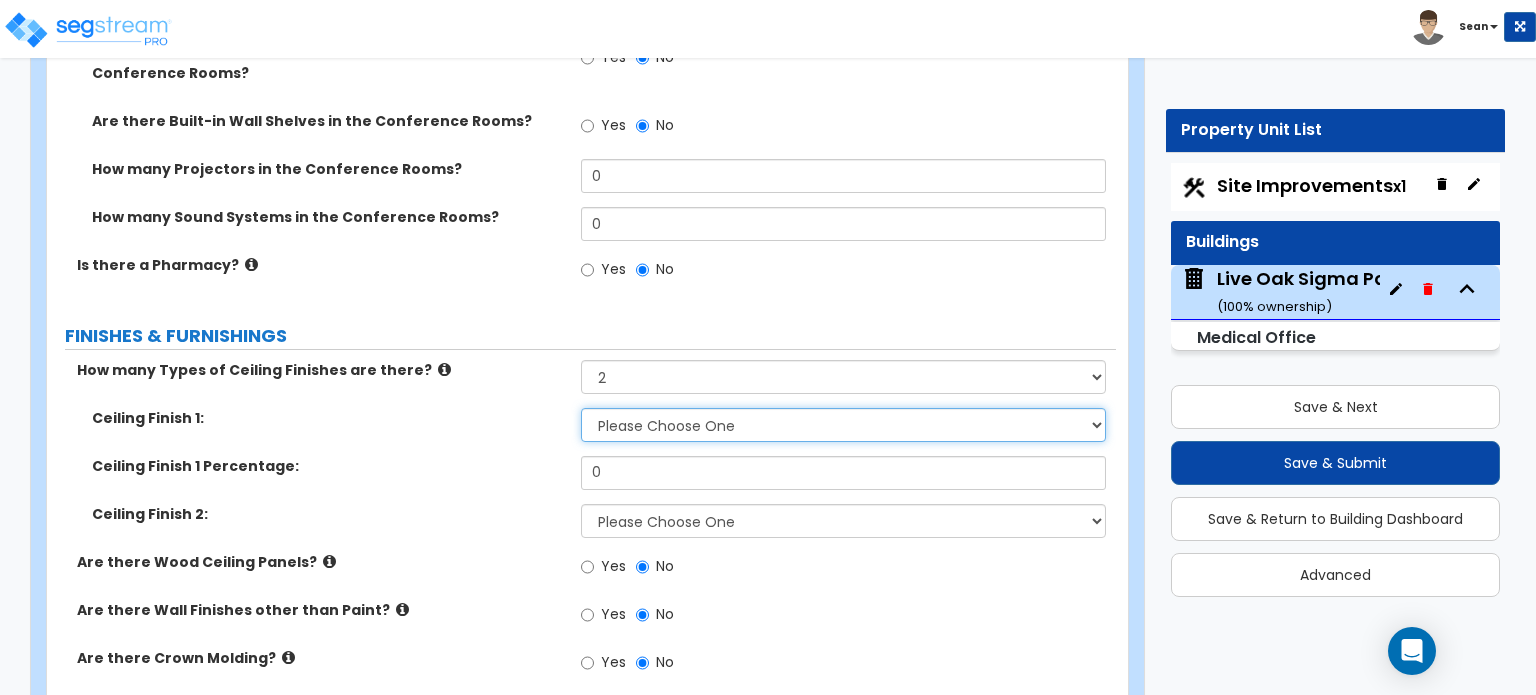 click on "Please Choose One Drop Ceiling Open Ceiling Drywall Ceiling" at bounding box center (843, 425) 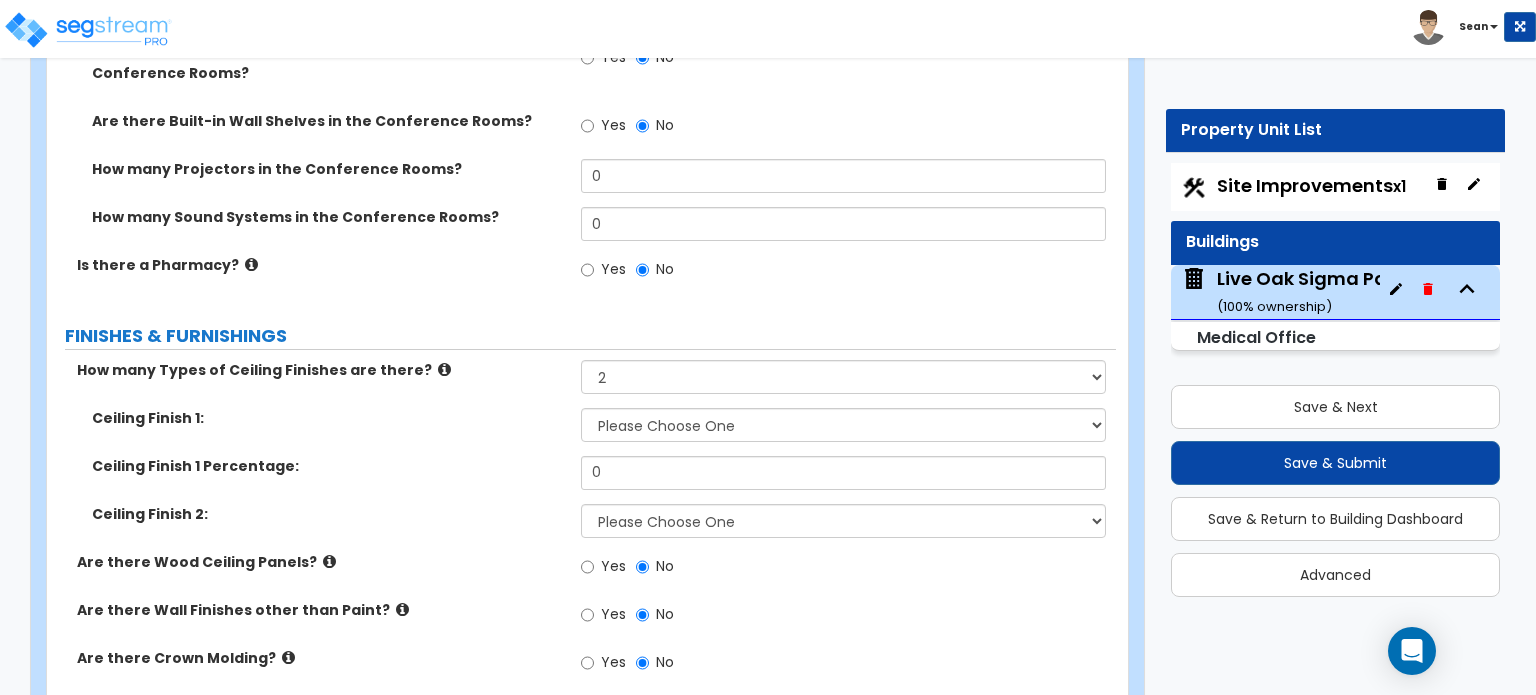 click at bounding box center [444, 369] 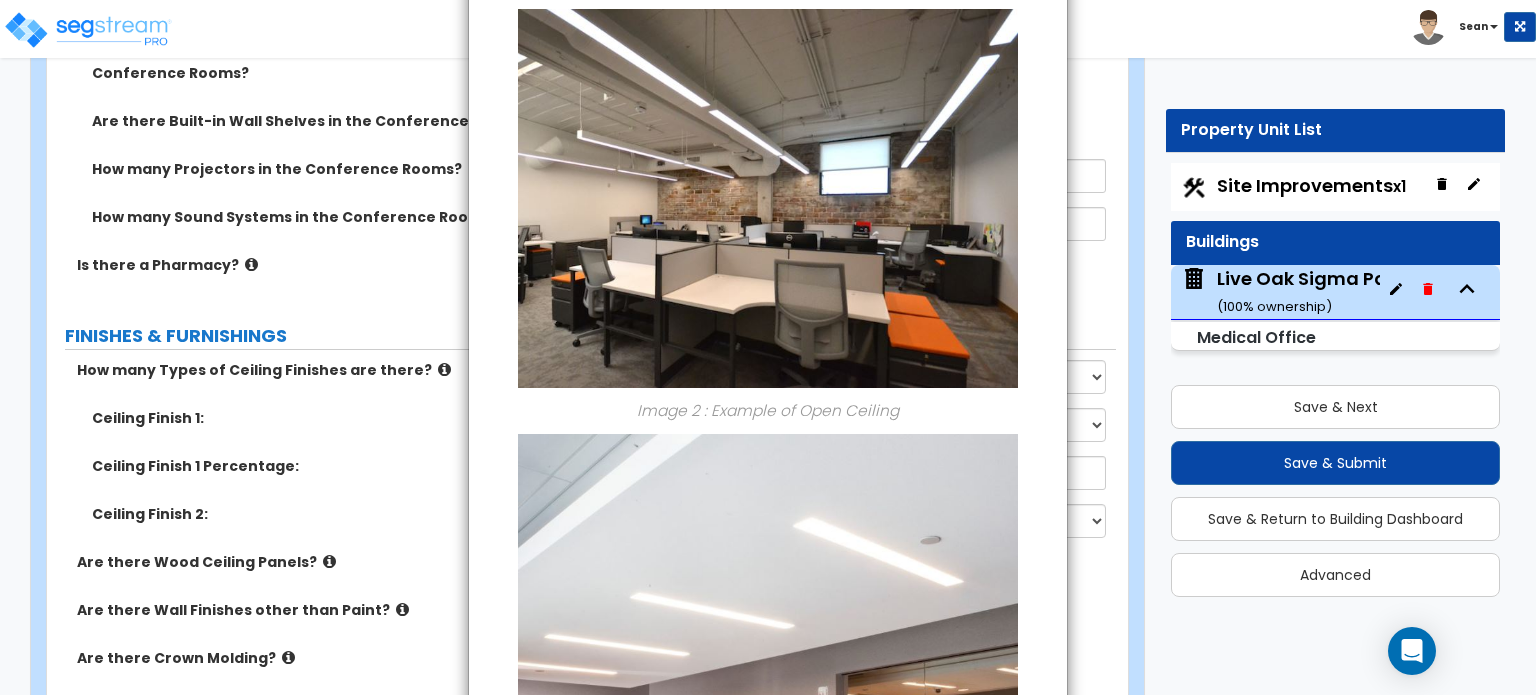 scroll, scrollTop: 0, scrollLeft: 0, axis: both 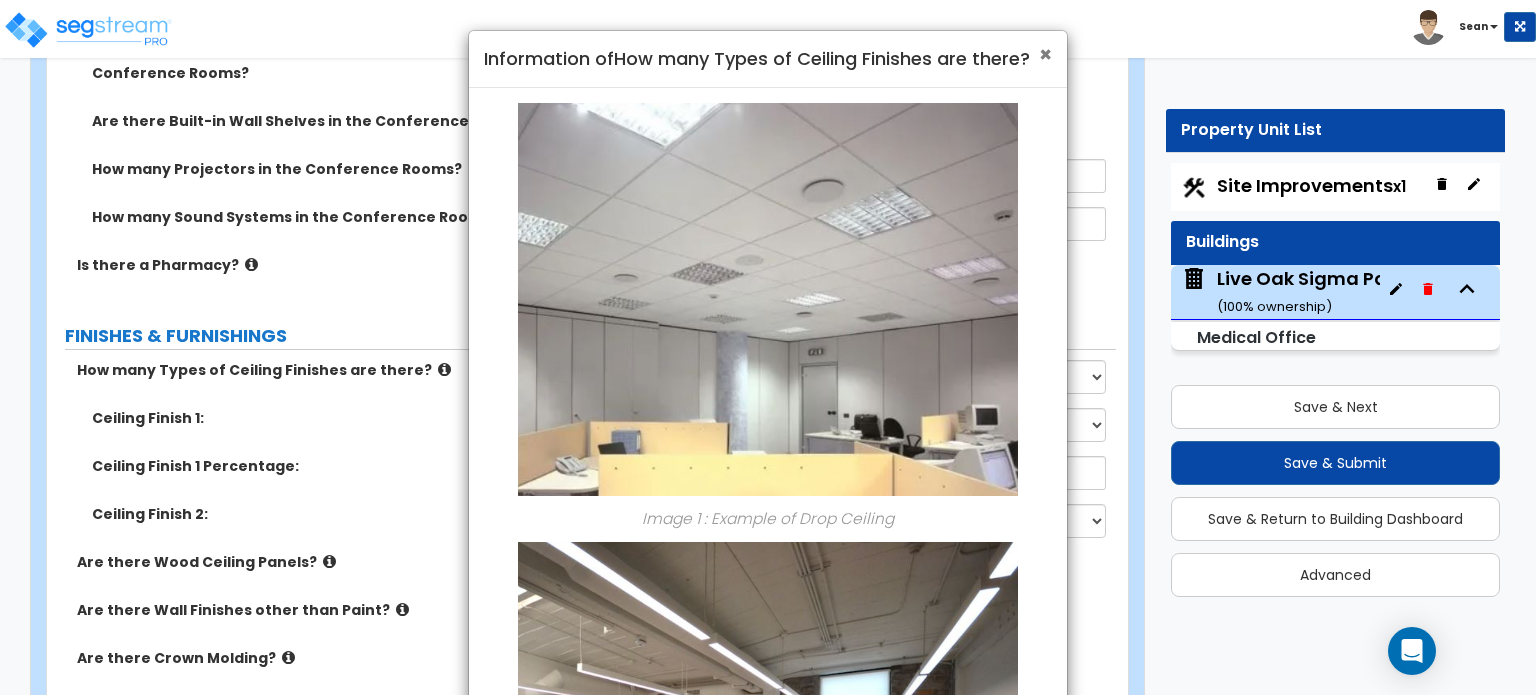 click on "×" at bounding box center [1045, 54] 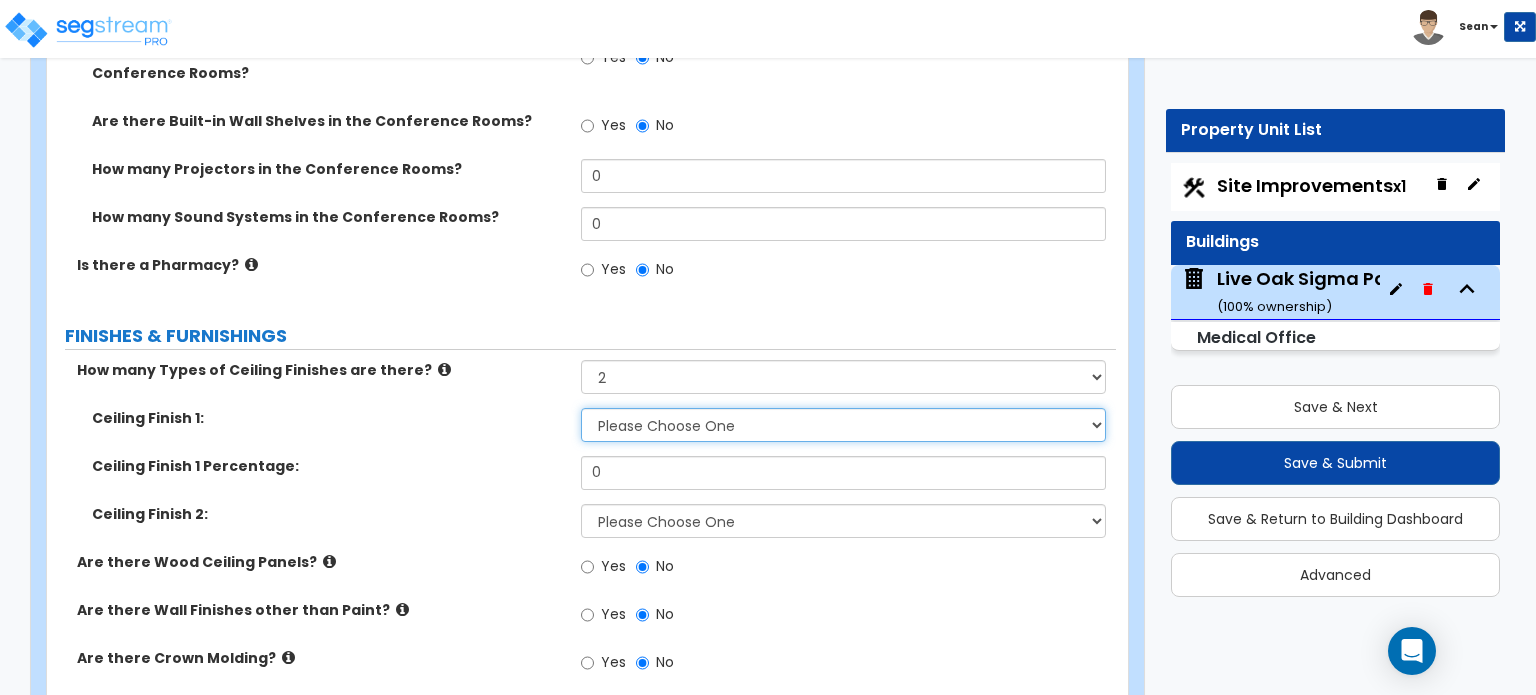 click on "Please Choose One Drop Ceiling Open Ceiling Drywall Ceiling" at bounding box center [843, 425] 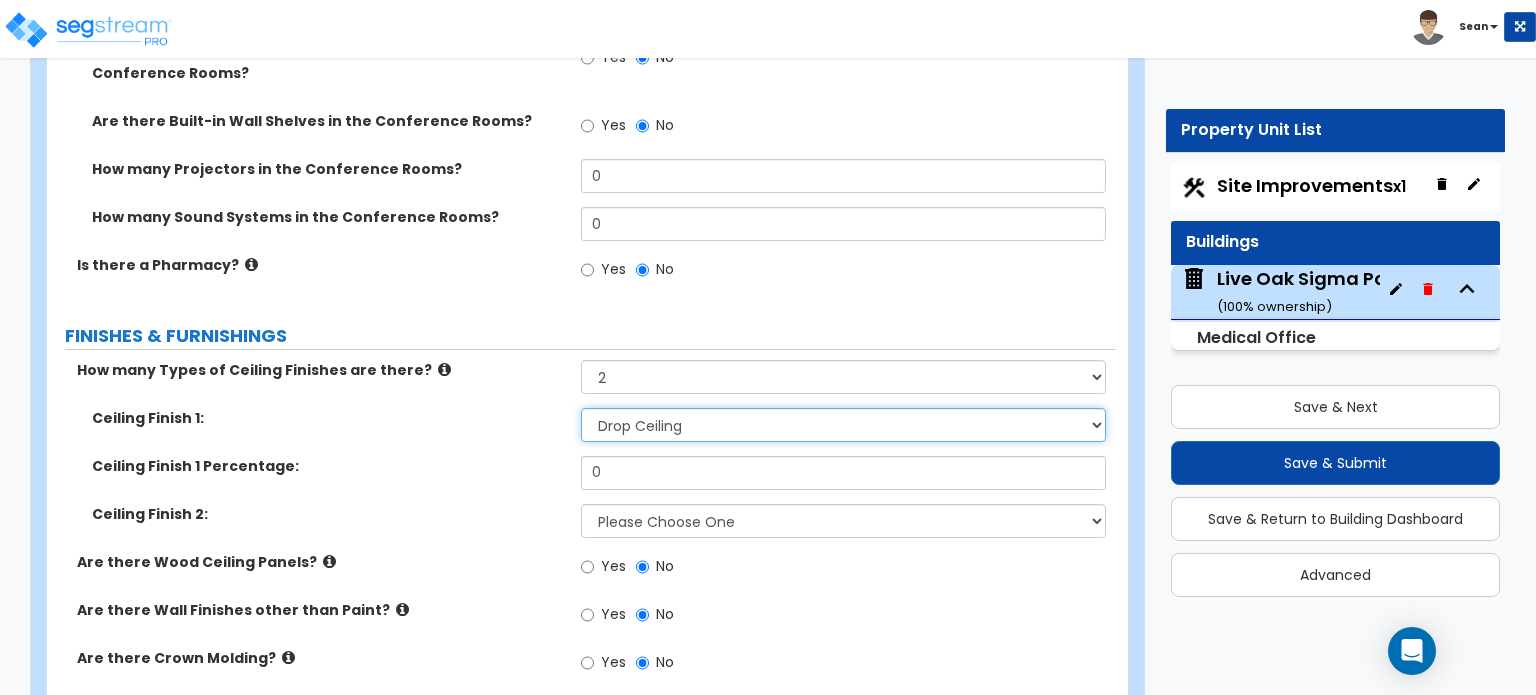 click on "Please Choose One Drop Ceiling Open Ceiling Drywall Ceiling" at bounding box center [843, 425] 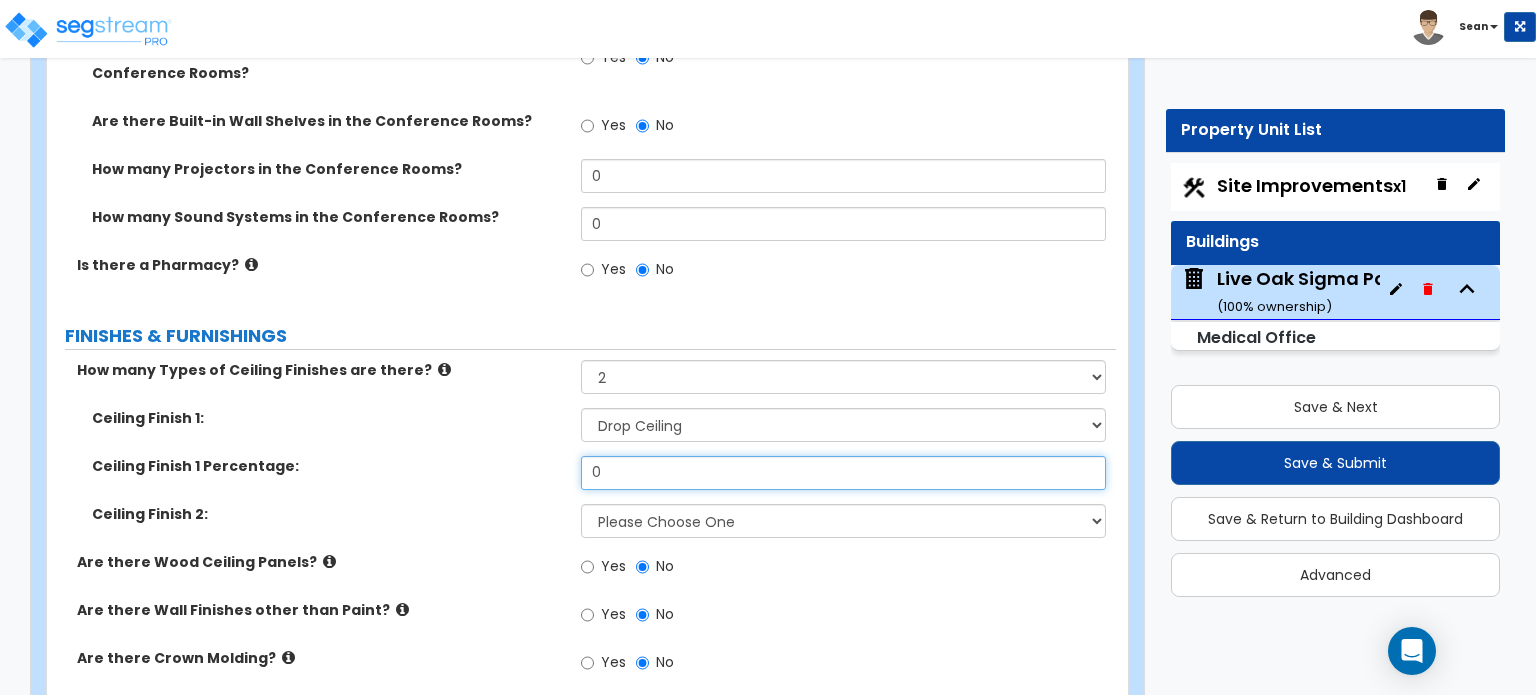 click on "0" at bounding box center [843, 473] 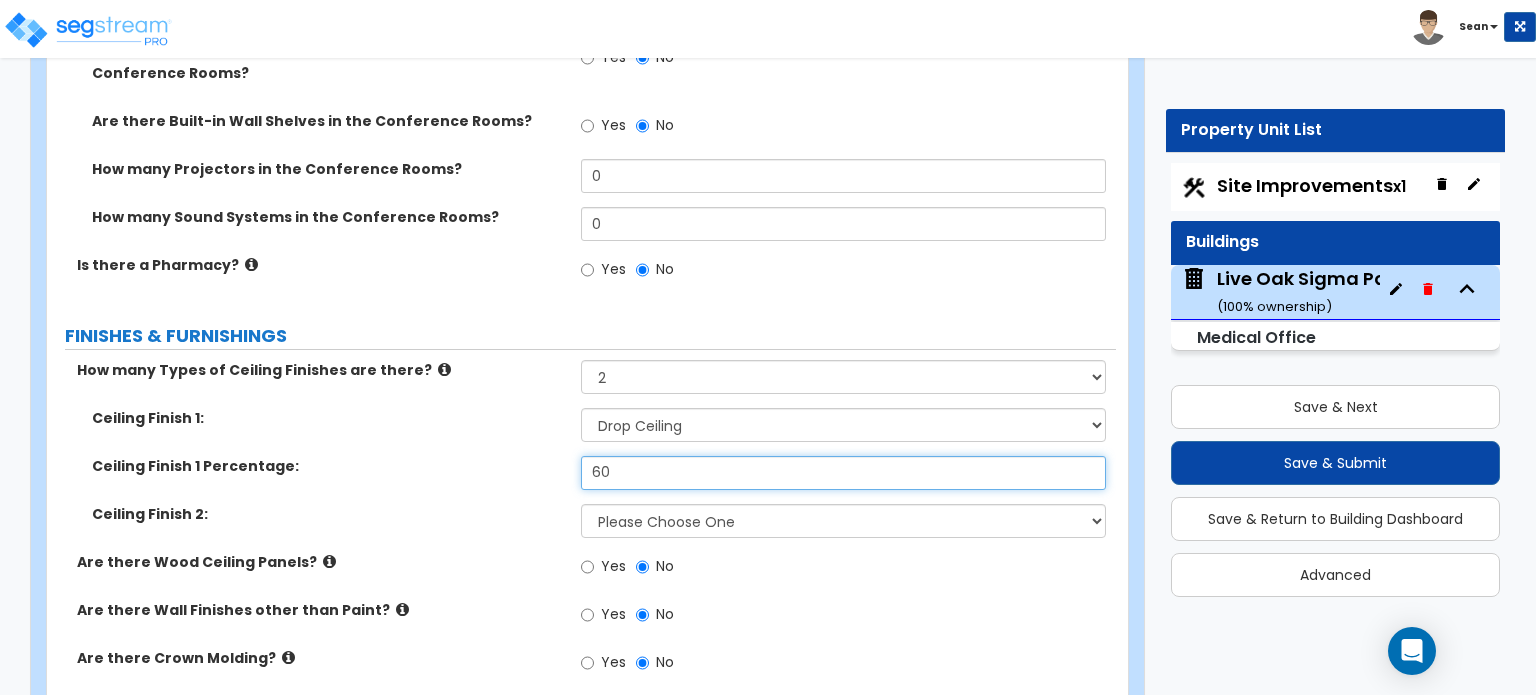 type on "60" 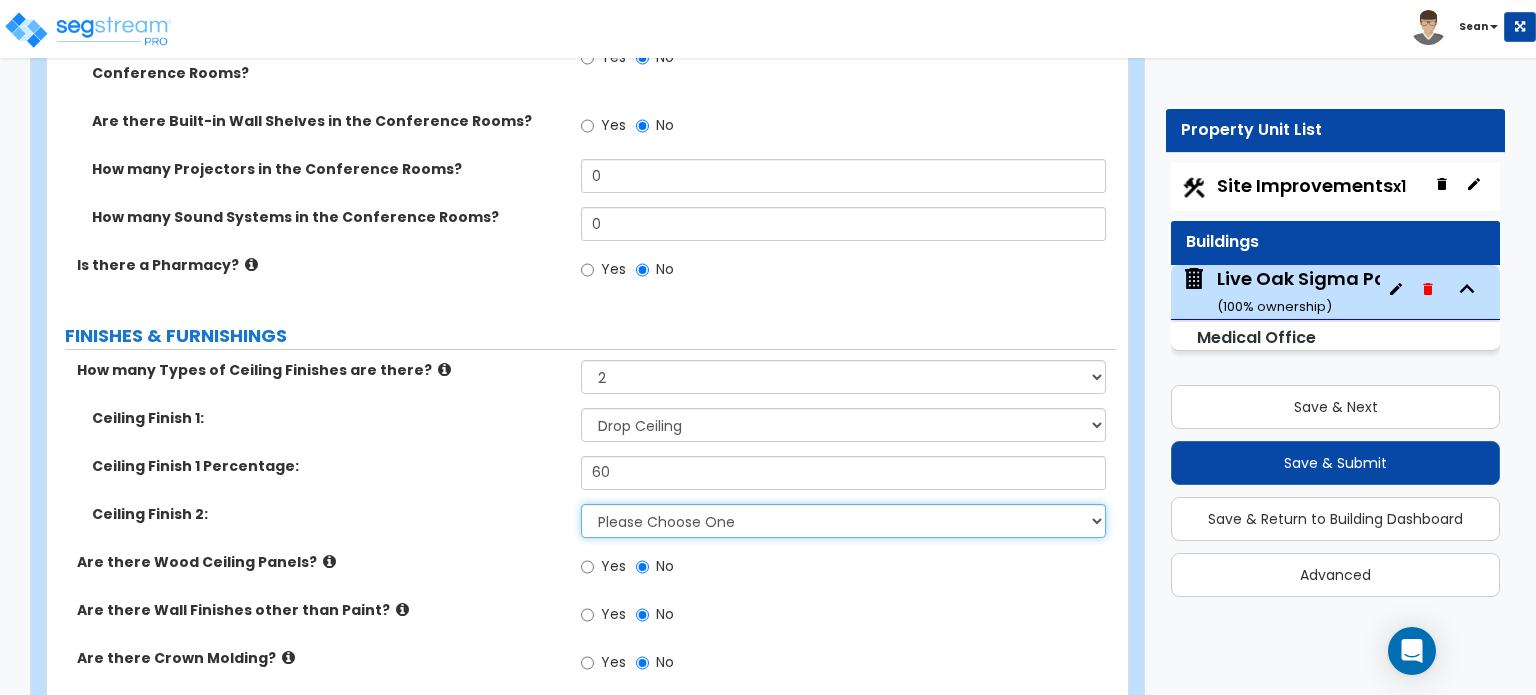 click on "Please Choose One Drop Ceiling Open Ceiling Drywall Ceiling" at bounding box center [843, 521] 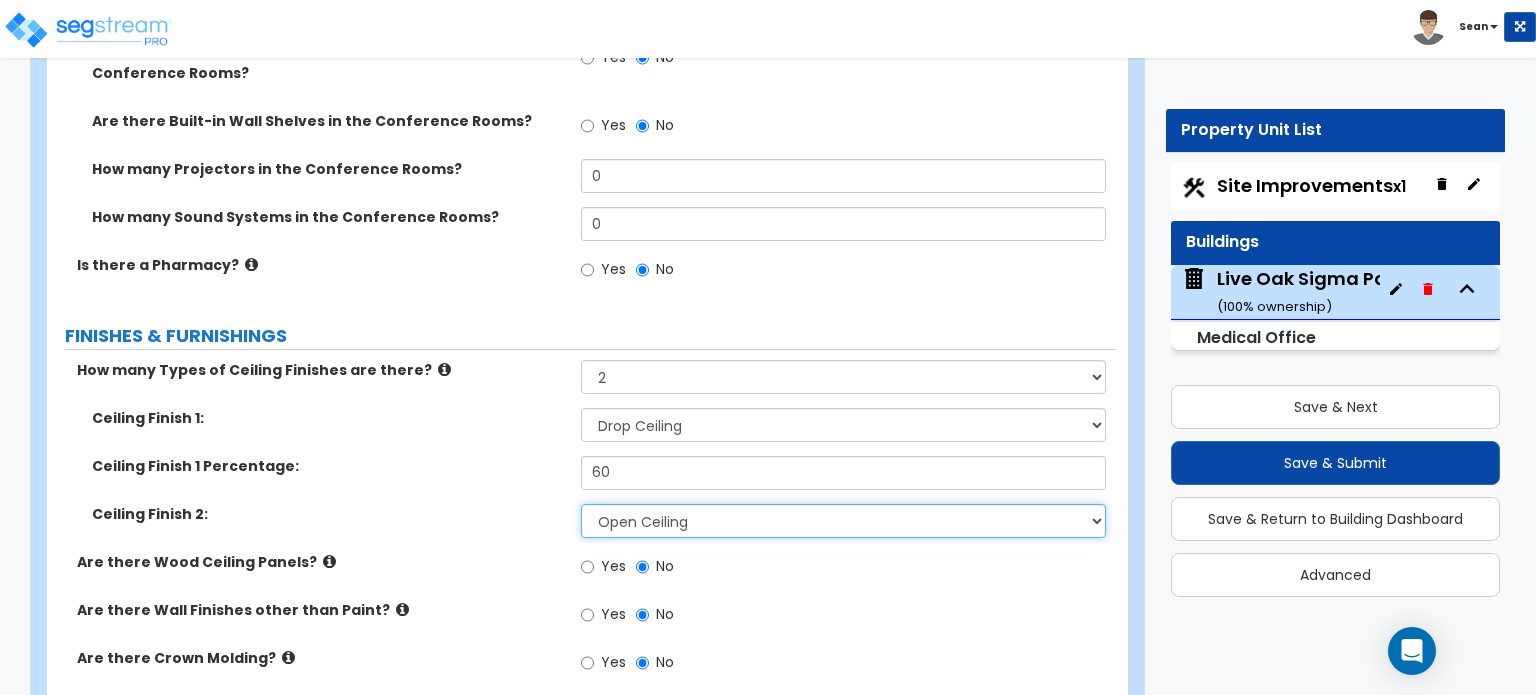 click on "Please Choose One Drop Ceiling Open Ceiling Drywall Ceiling" at bounding box center [843, 521] 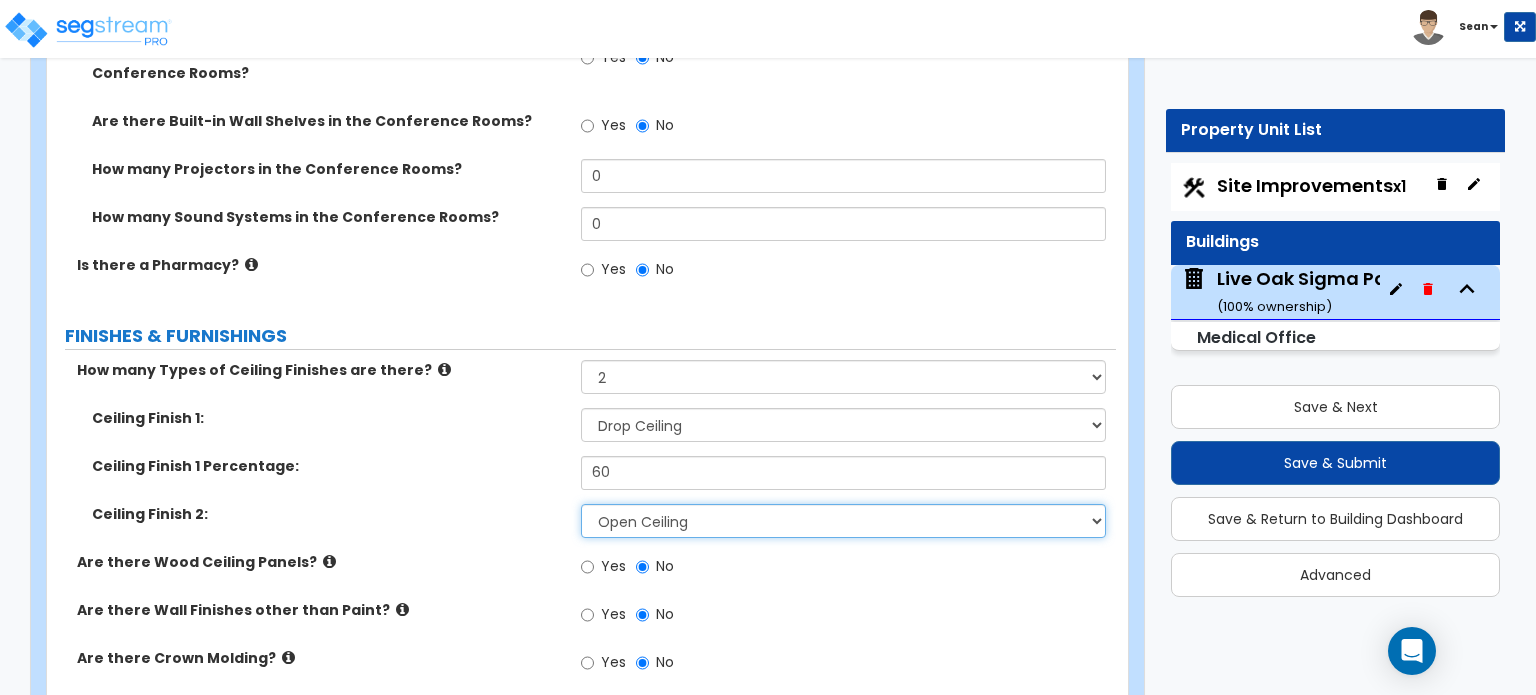 click on "Please Choose One Drop Ceiling Open Ceiling Drywall Ceiling" at bounding box center [843, 521] 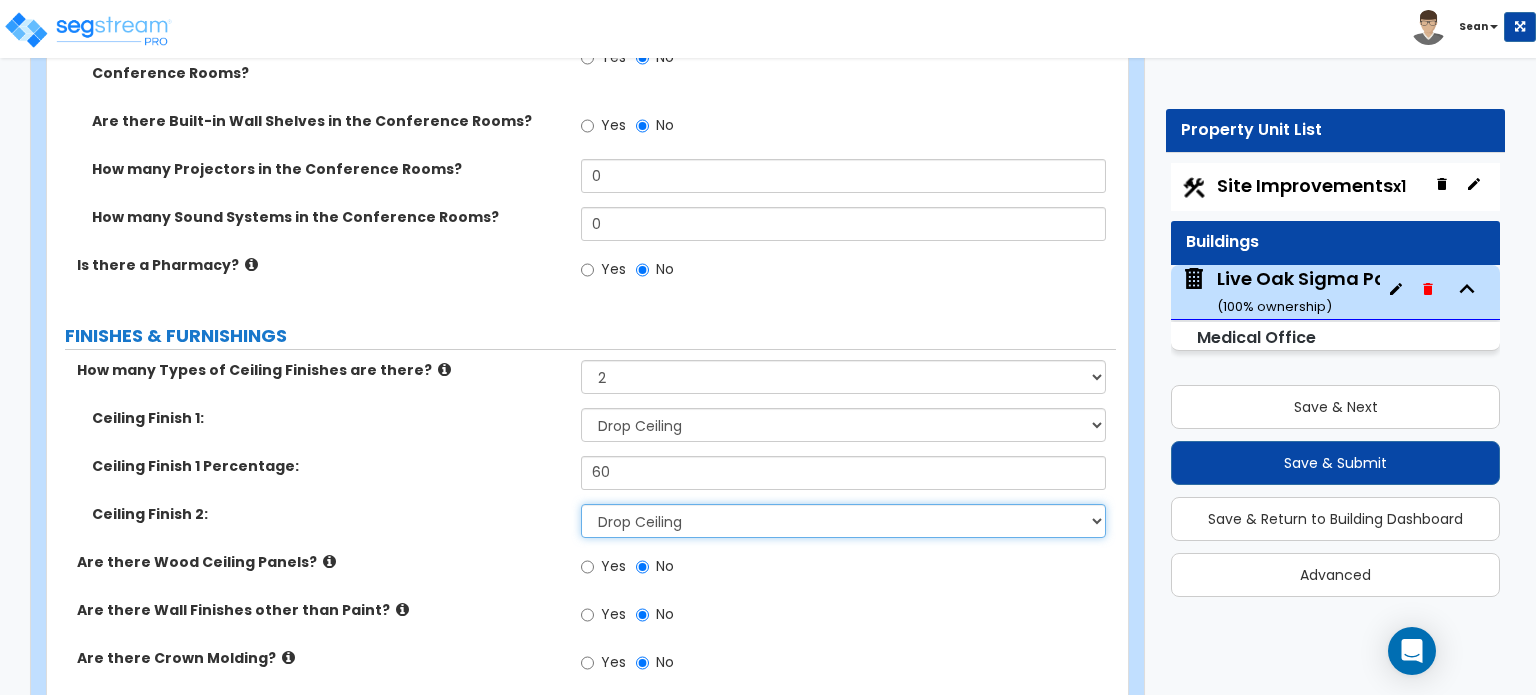 click on "Please Choose One Drop Ceiling Open Ceiling Drywall Ceiling" at bounding box center [843, 521] 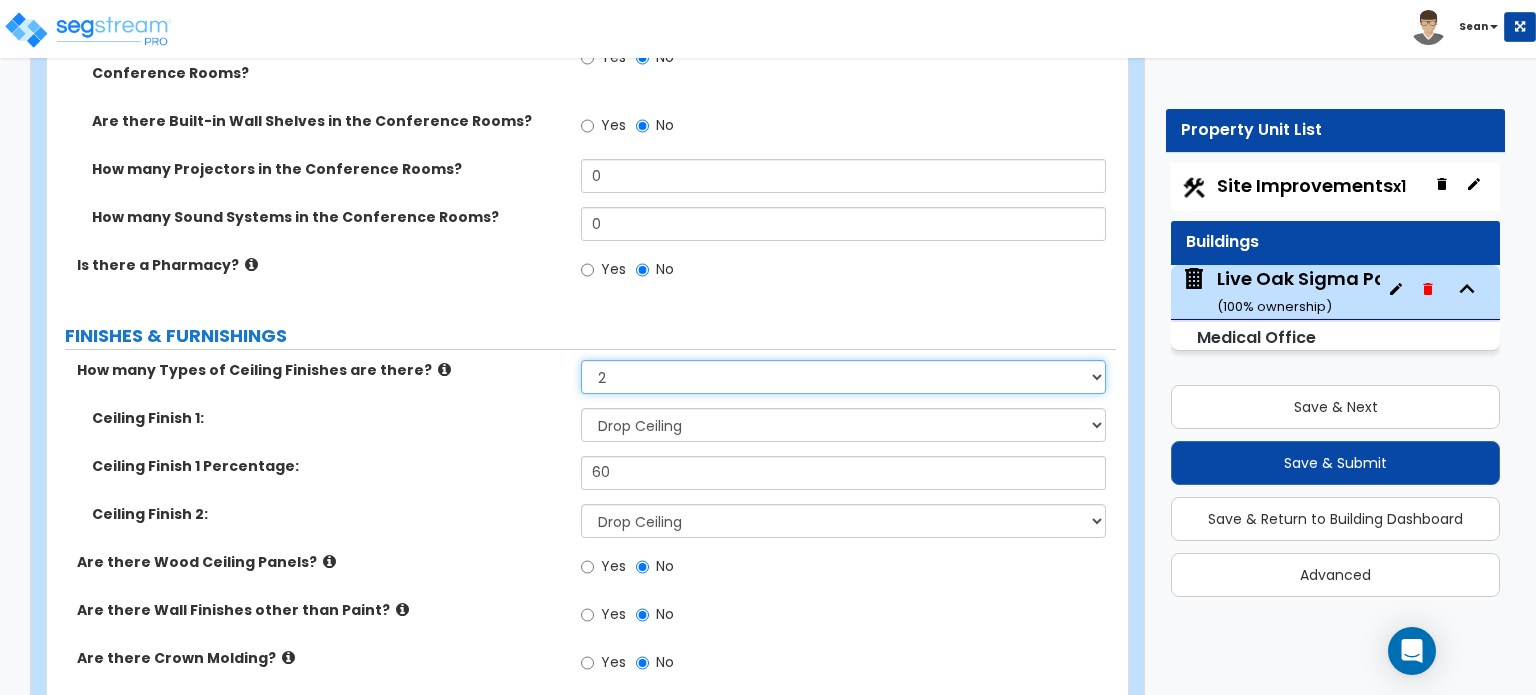 click on "None 1 2 3" at bounding box center (843, 377) 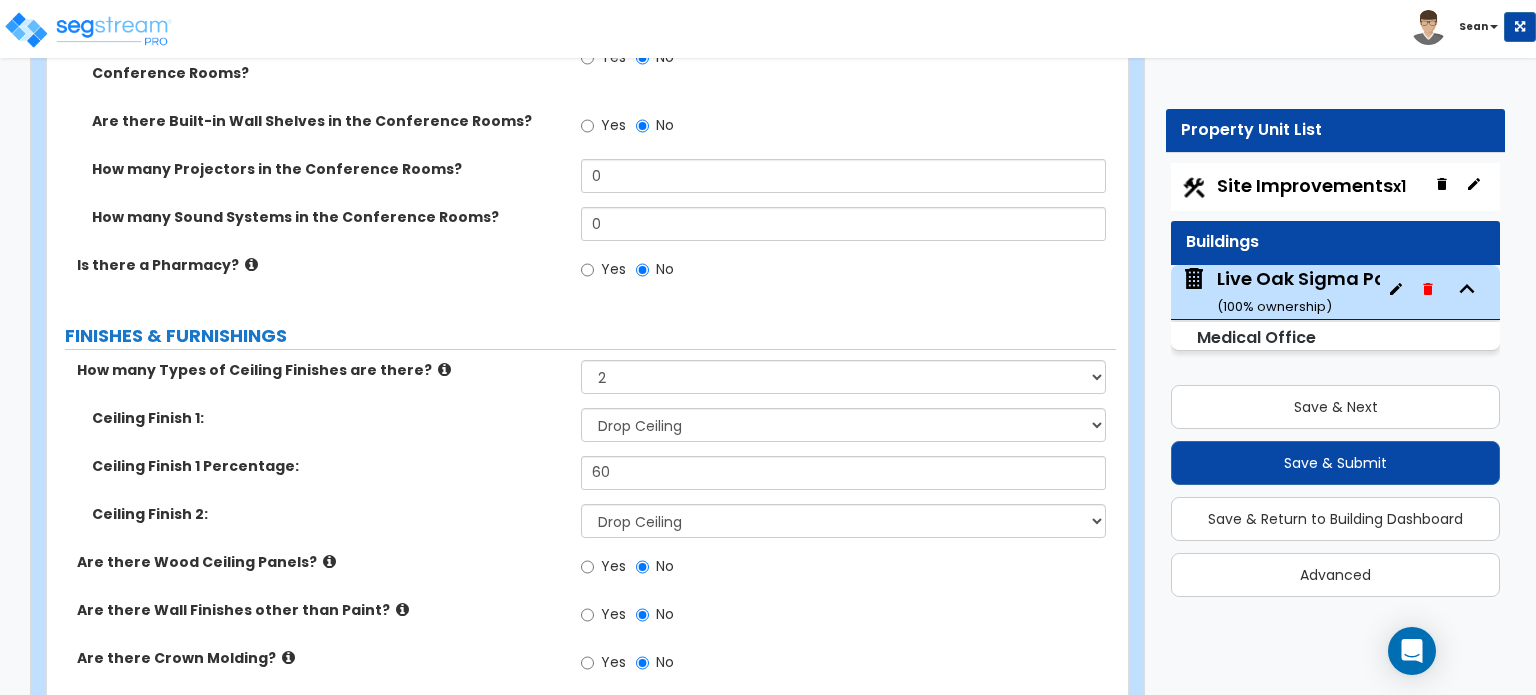 click on "How many Types of Ceiling Finishes are there?" at bounding box center (321, 370) 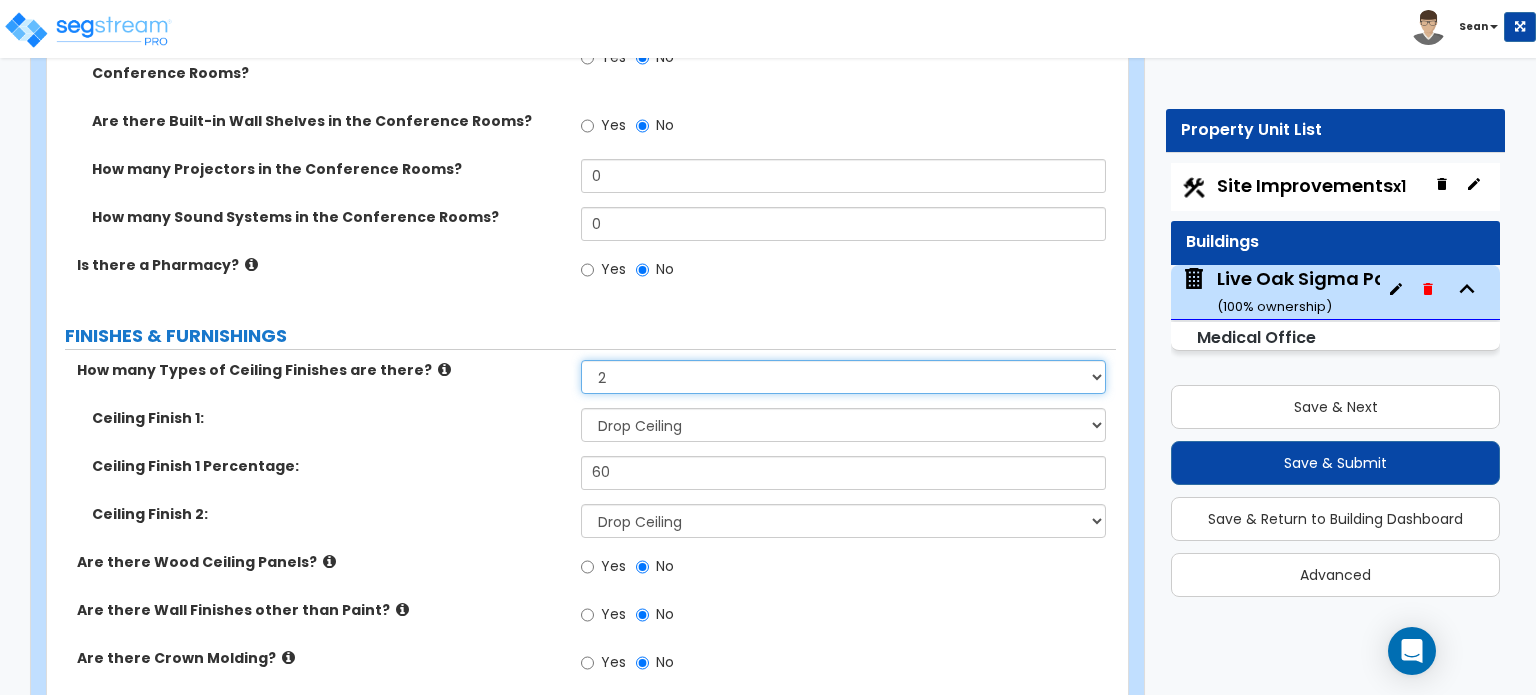 click on "None 1 2 3" at bounding box center (843, 377) 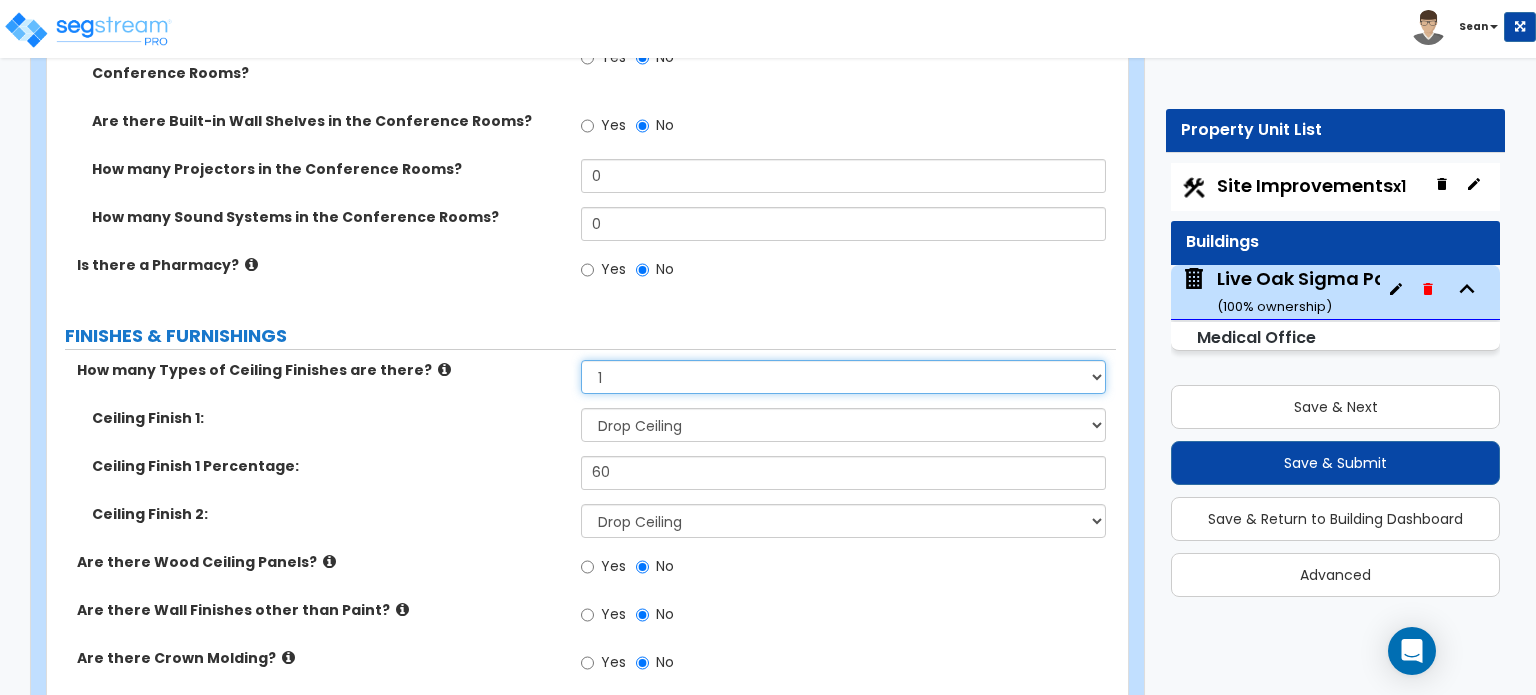 click on "None 1 2 3" at bounding box center [843, 377] 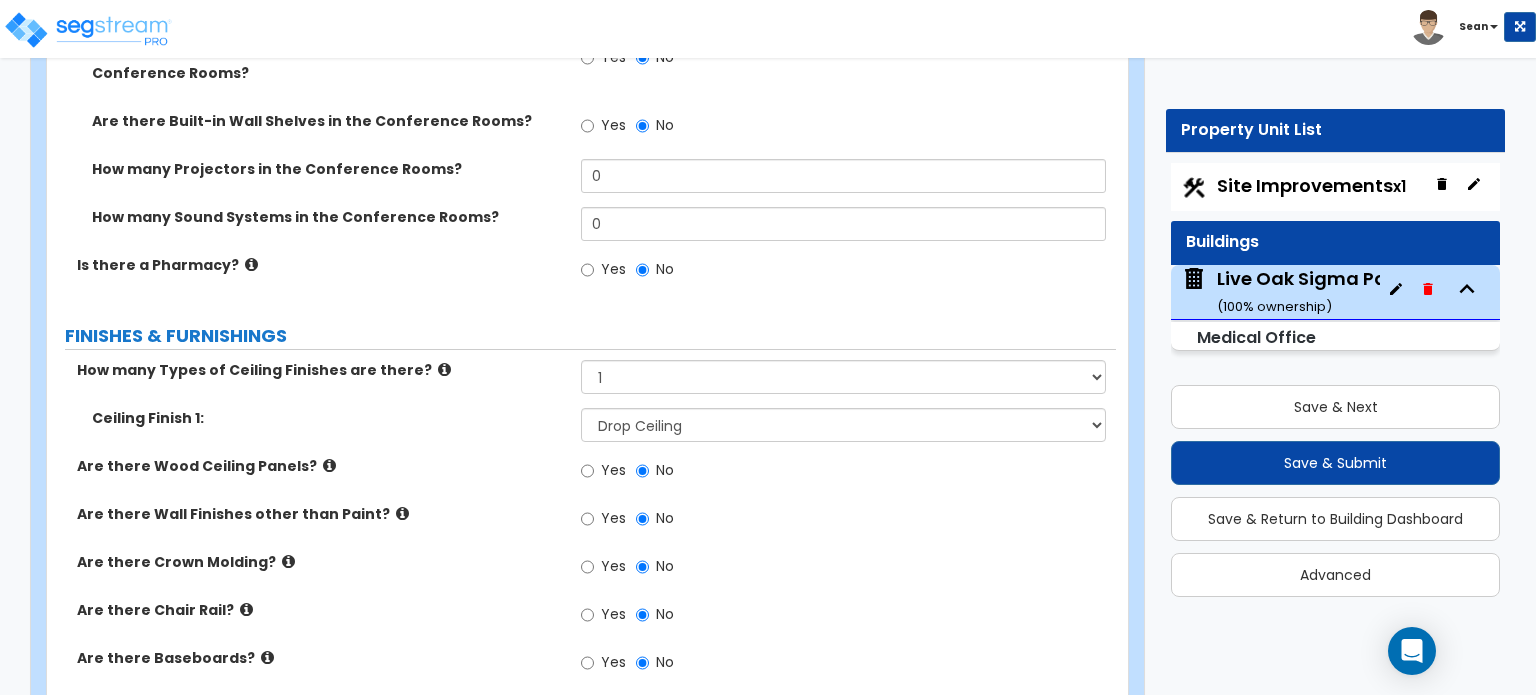click at bounding box center (329, 465) 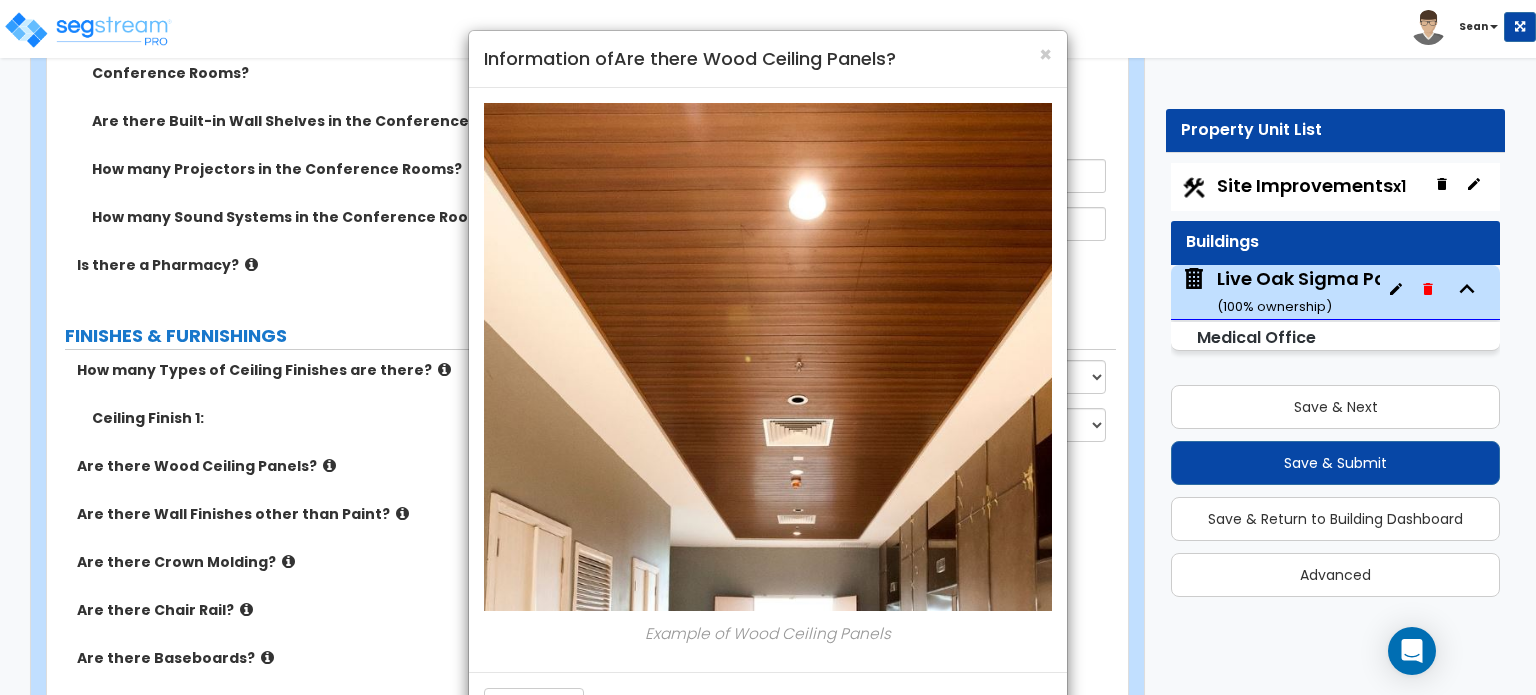 scroll, scrollTop: 71, scrollLeft: 0, axis: vertical 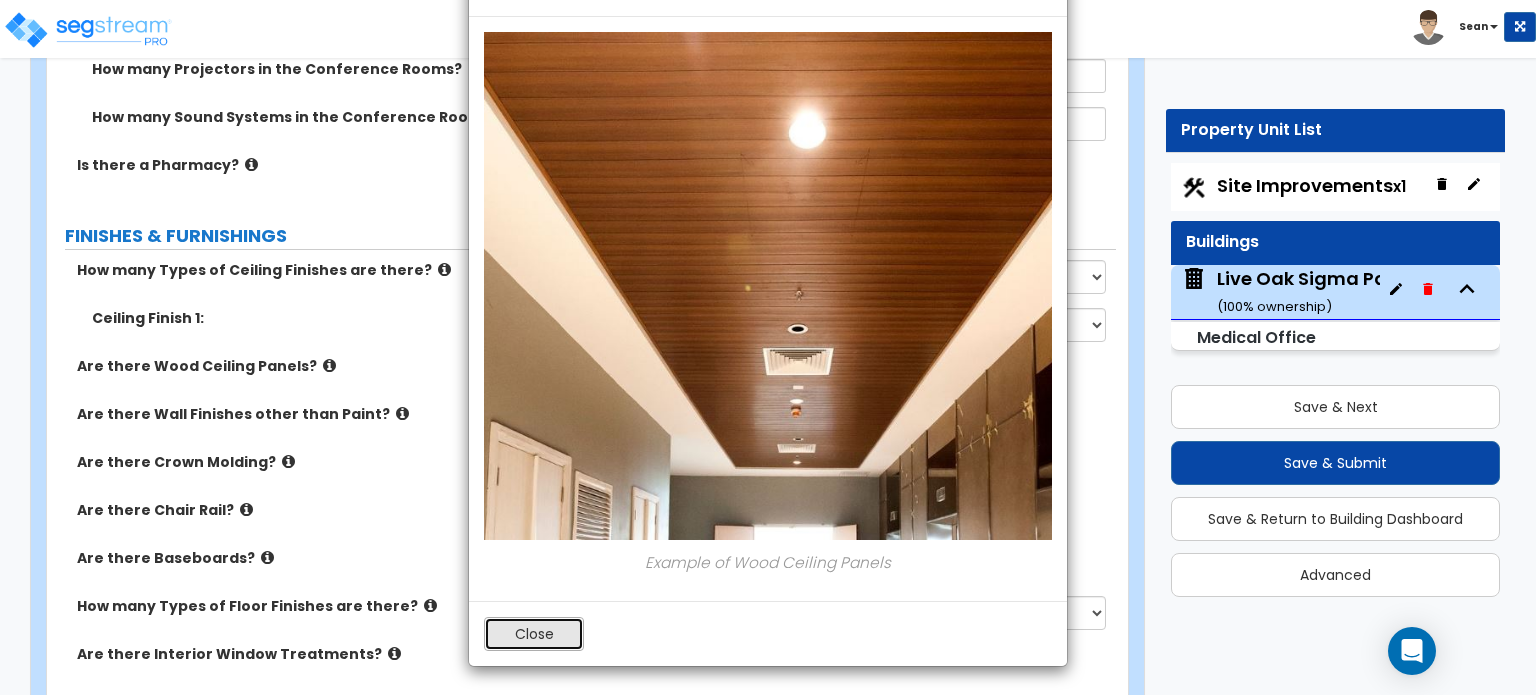 click on "Close" at bounding box center [534, 634] 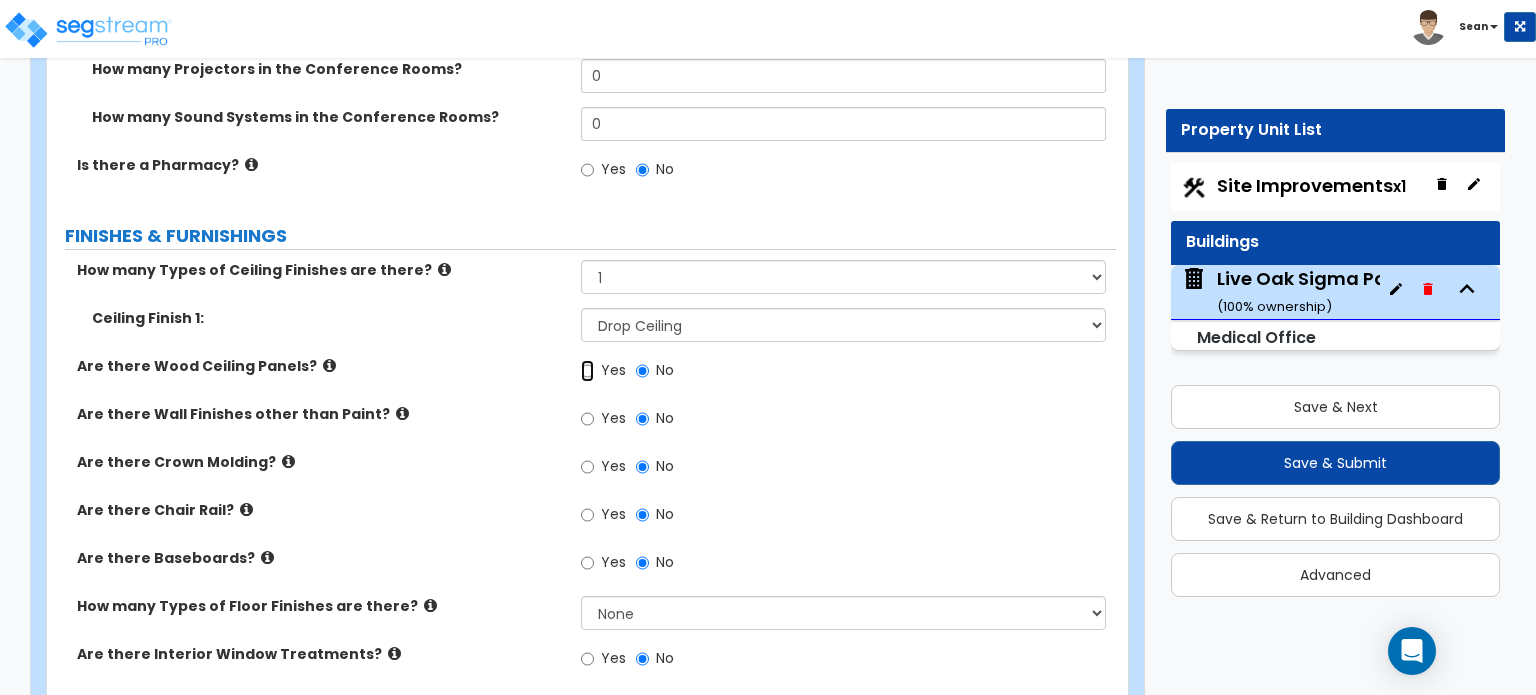 click on "Yes" at bounding box center (587, 371) 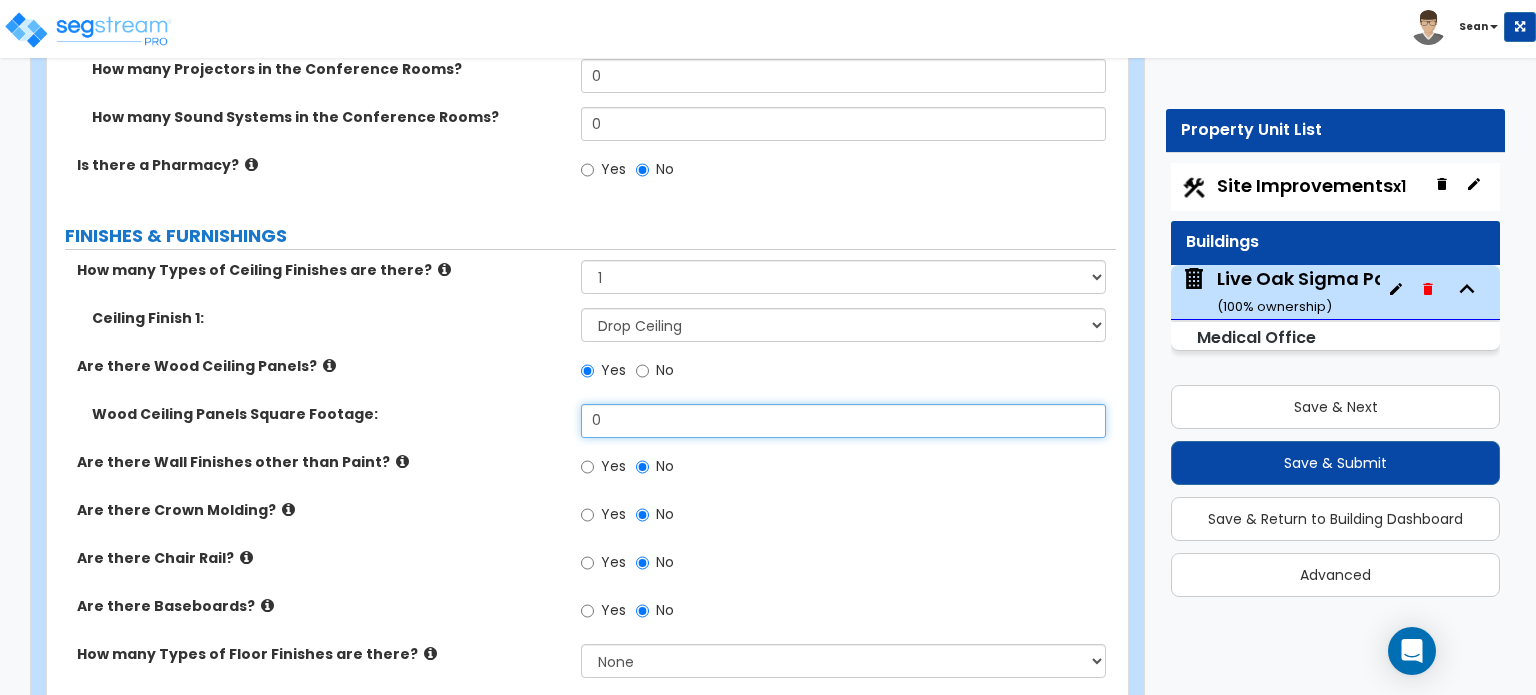 click on "0" at bounding box center (843, 421) 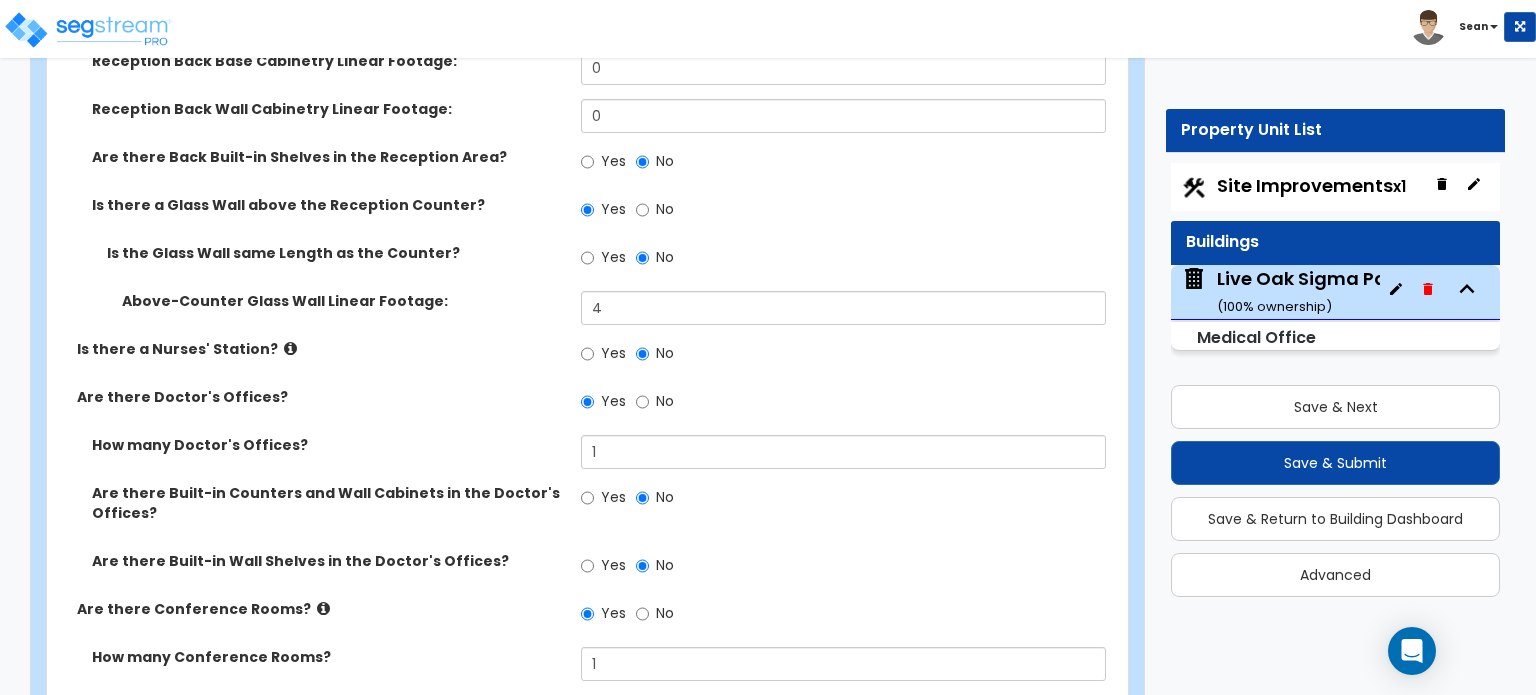 scroll, scrollTop: 4751, scrollLeft: 0, axis: vertical 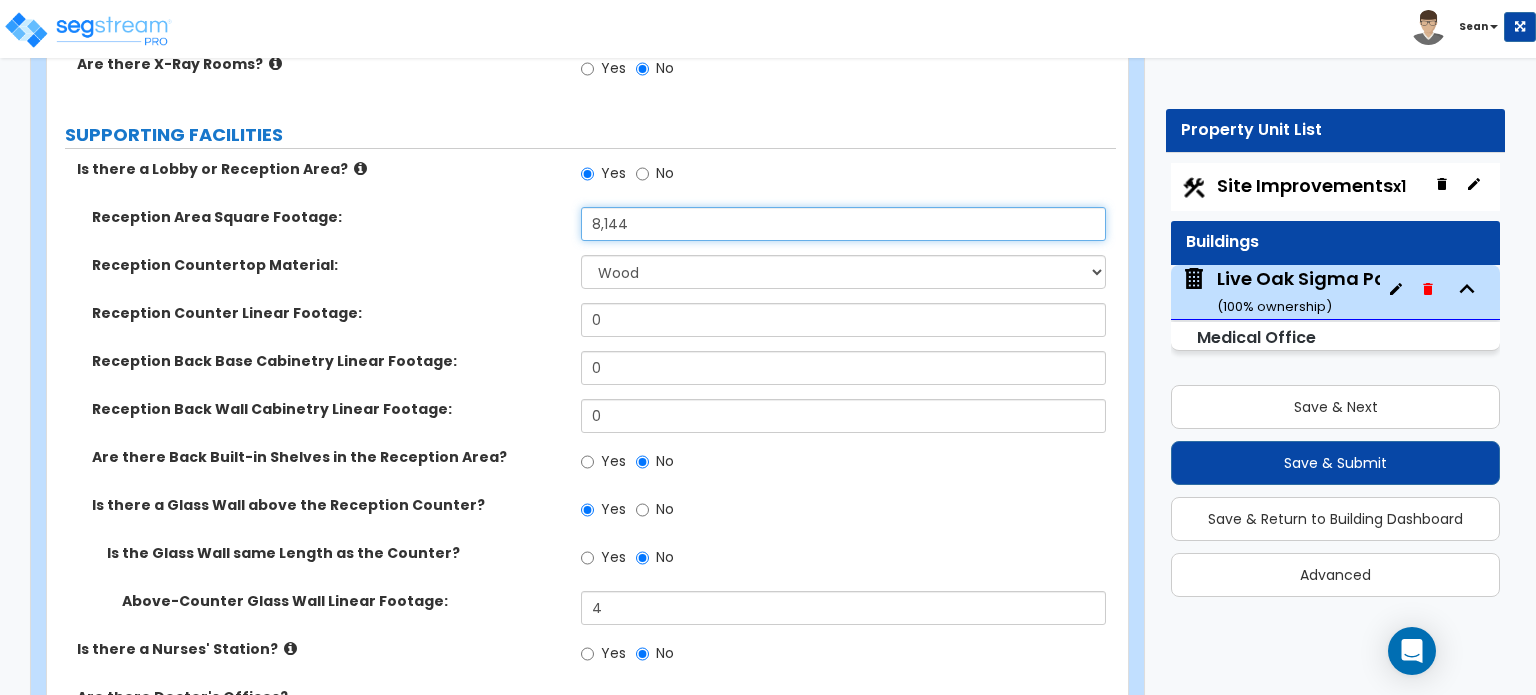 drag, startPoint x: 652, startPoint y: 183, endPoint x: 564, endPoint y: 191, distance: 88.362885 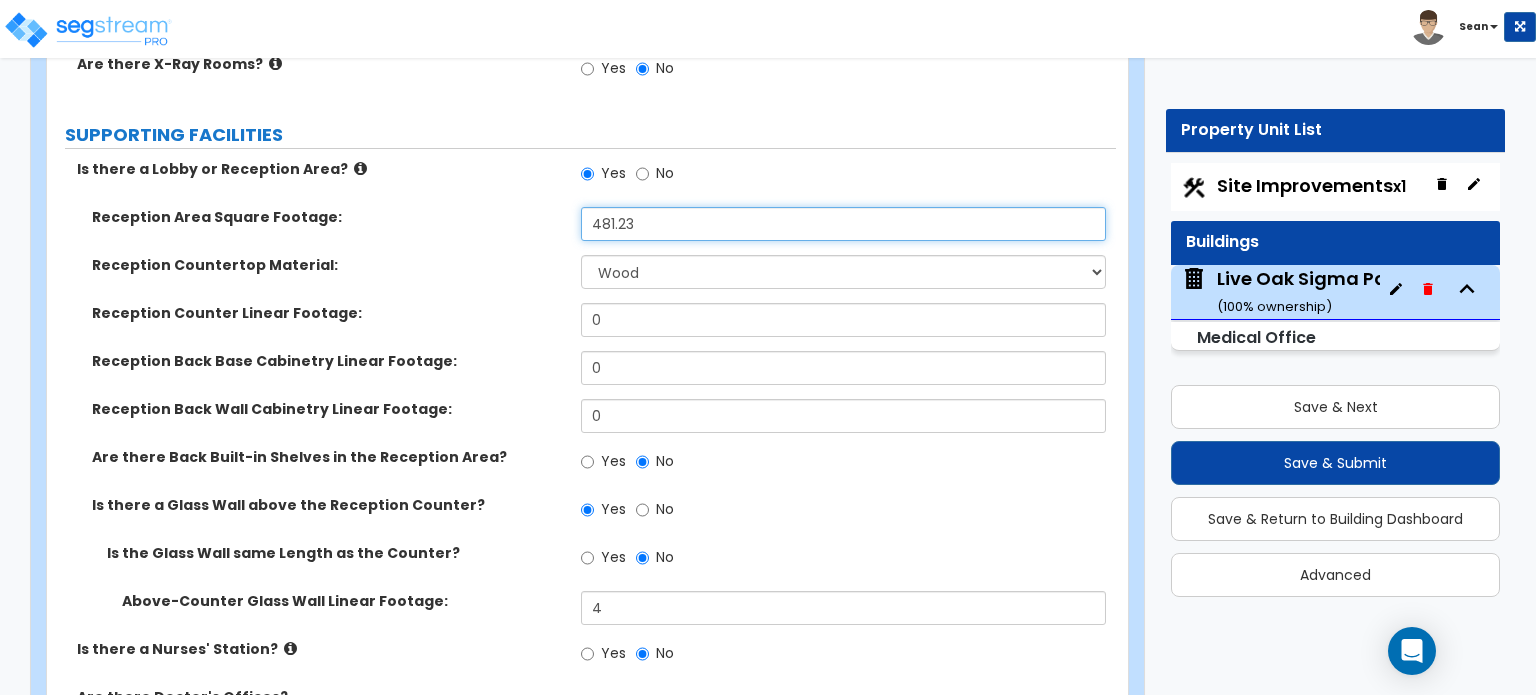 type on "481.23" 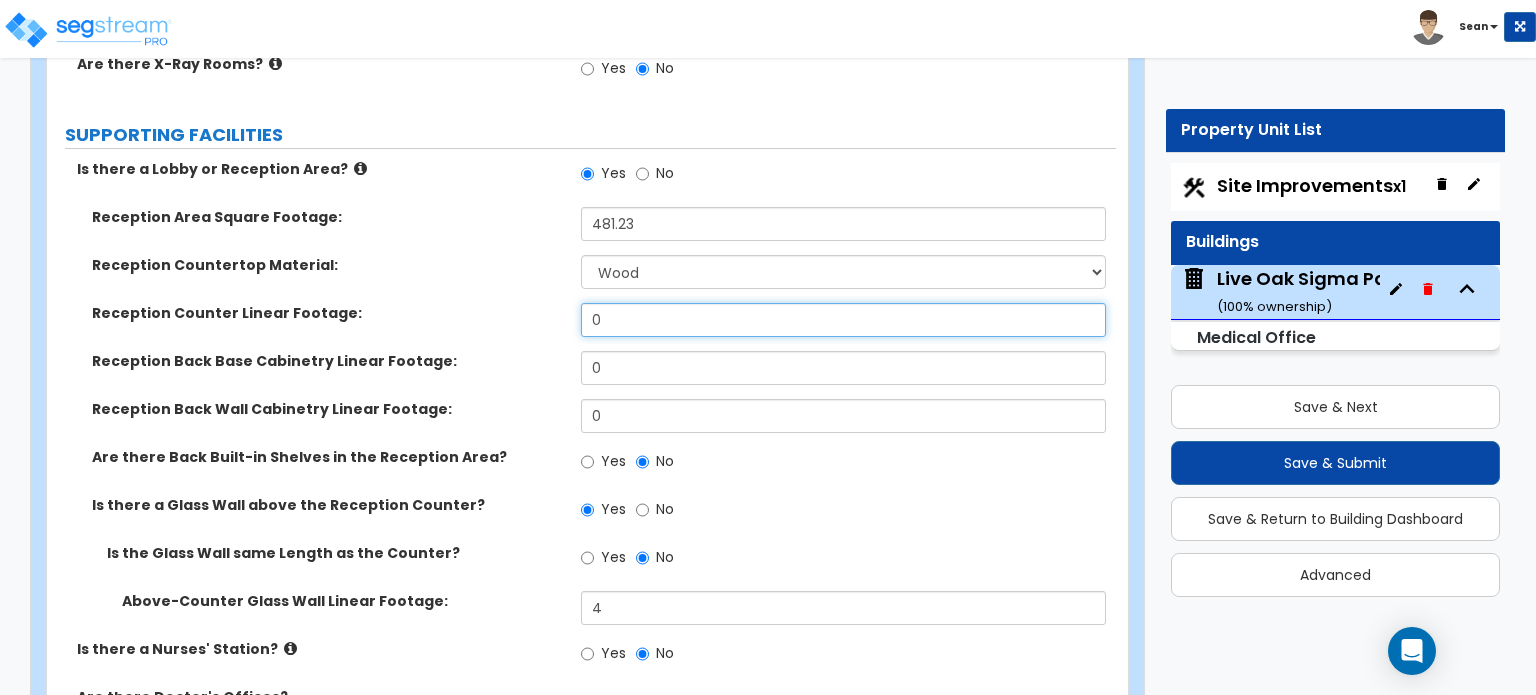 drag, startPoint x: 621, startPoint y: 275, endPoint x: 586, endPoint y: 283, distance: 35.902645 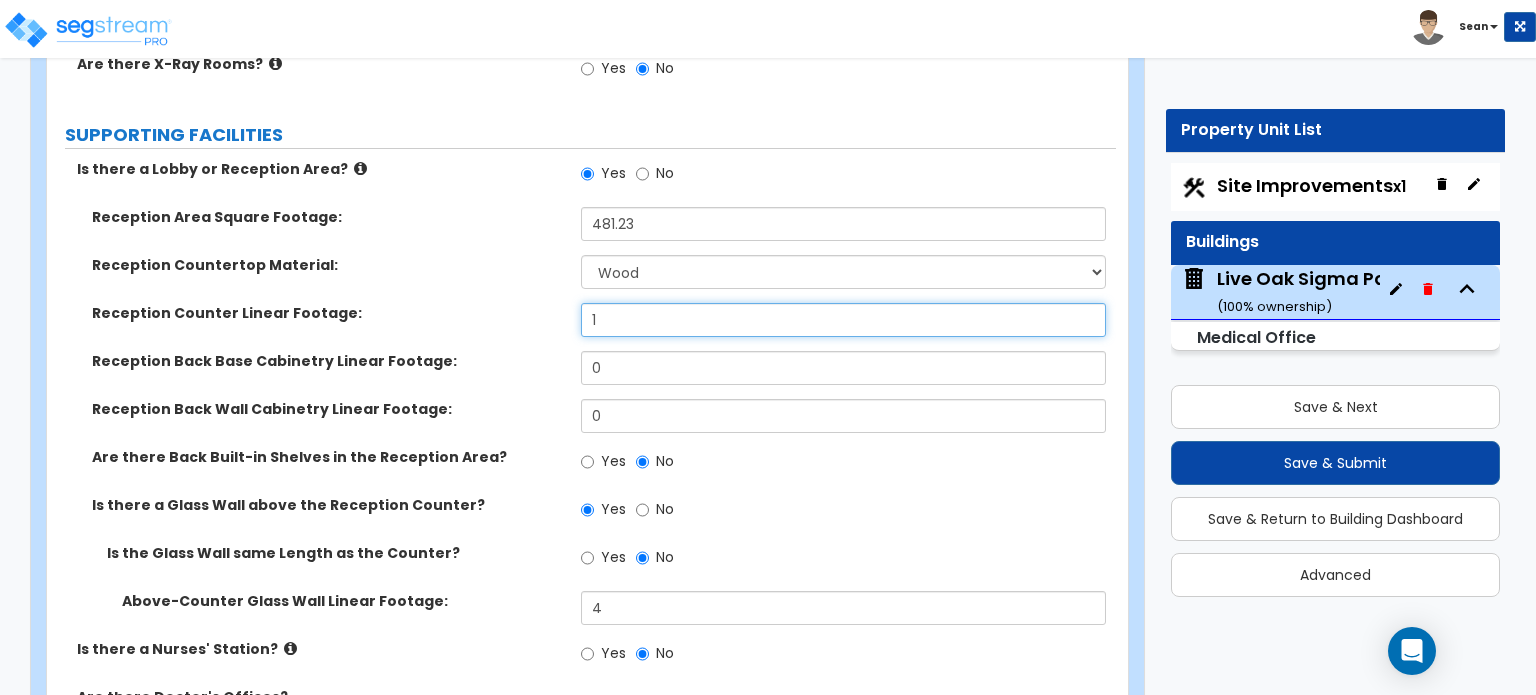type on "1" 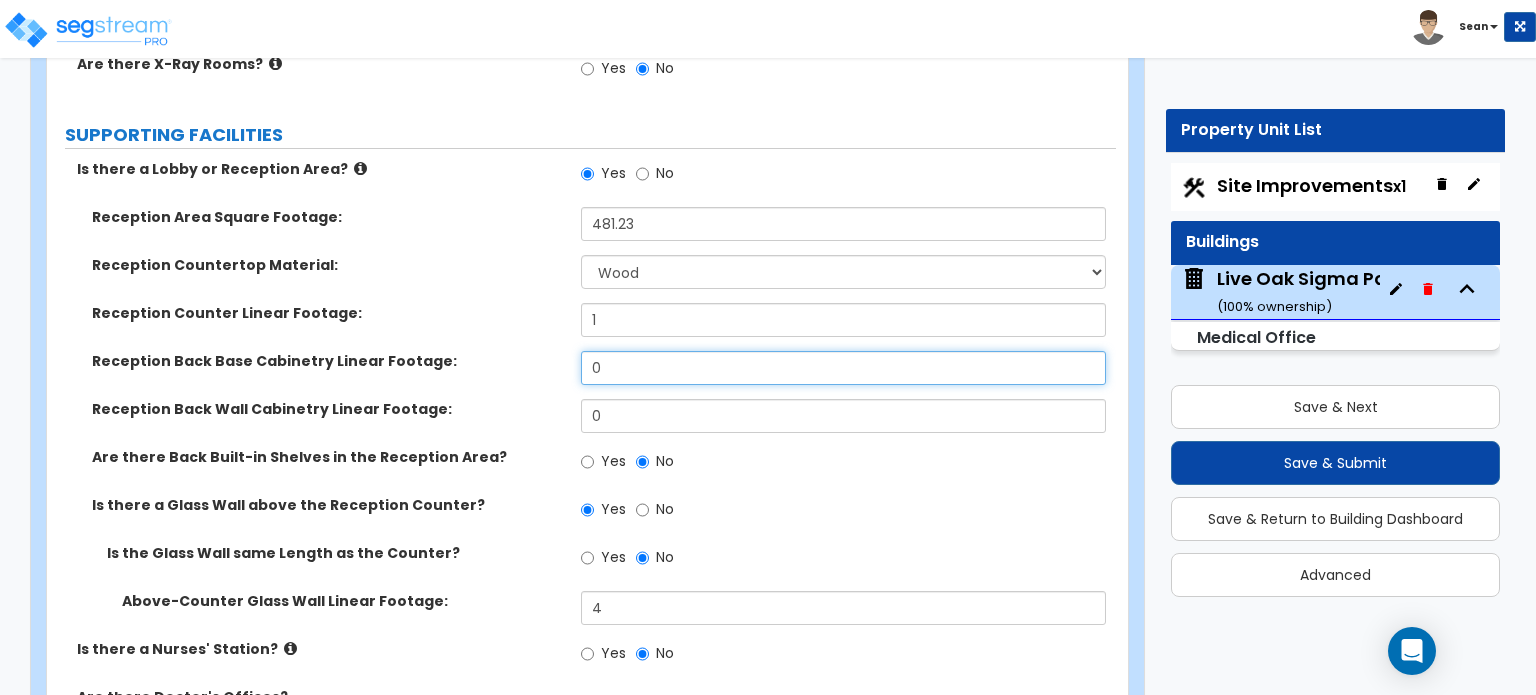 drag, startPoint x: 612, startPoint y: 324, endPoint x: 578, endPoint y: 333, distance: 35.17101 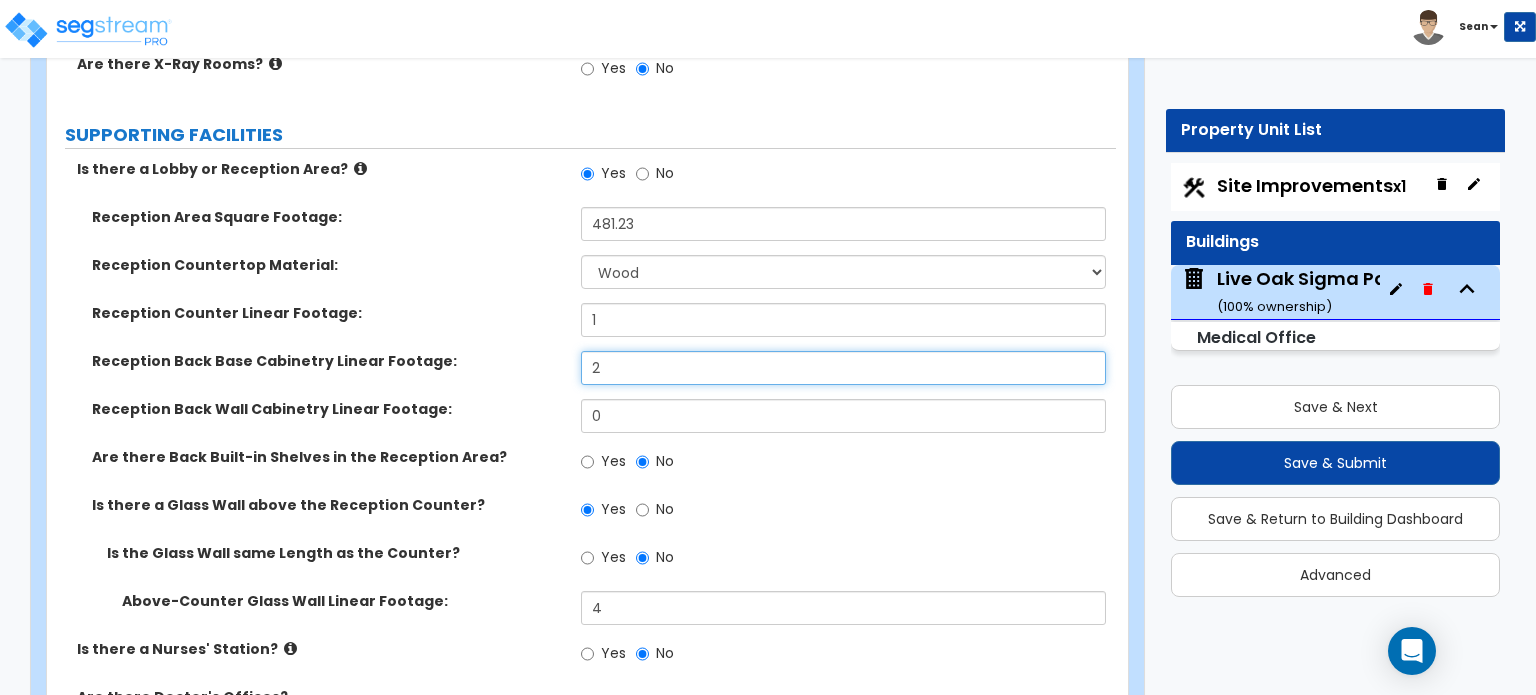 type on "2" 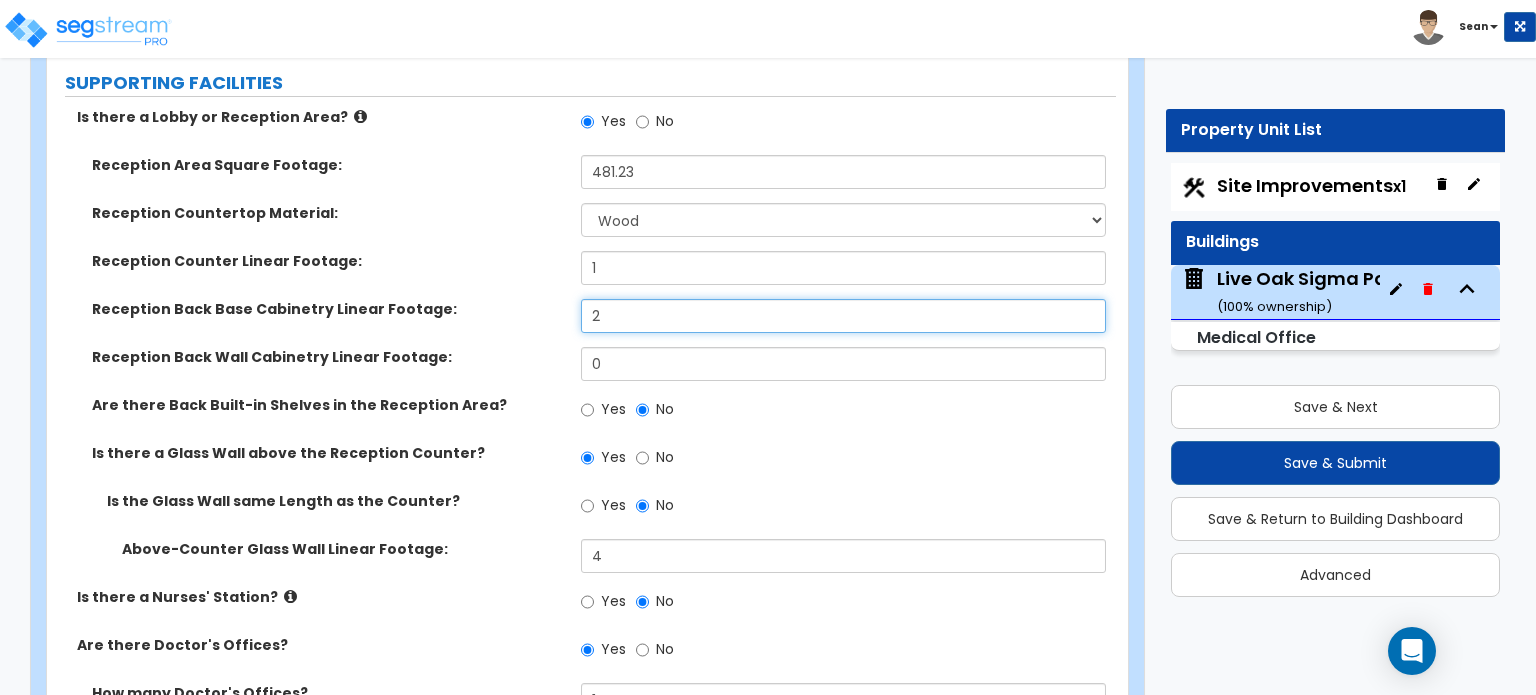 scroll, scrollTop: 4851, scrollLeft: 0, axis: vertical 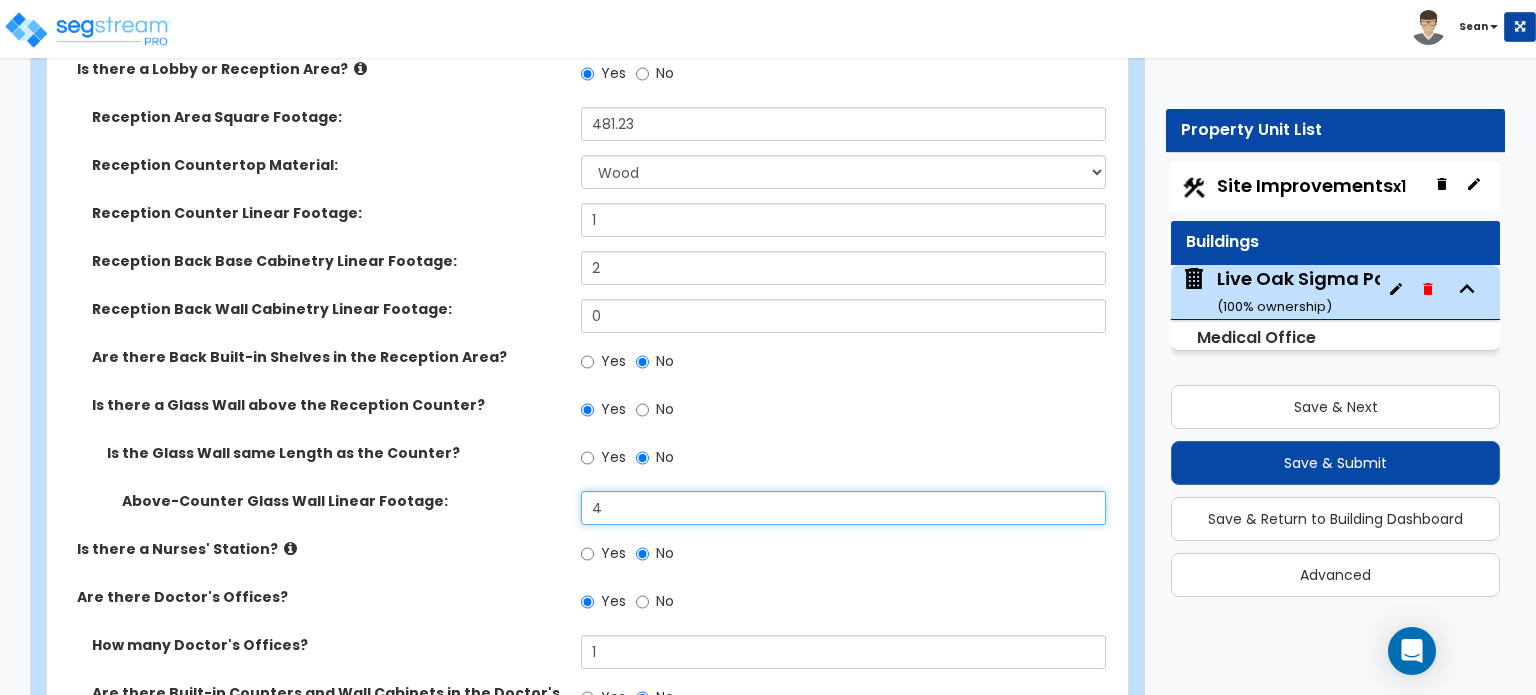 drag, startPoint x: 616, startPoint y: 464, endPoint x: 561, endPoint y: 475, distance: 56.089214 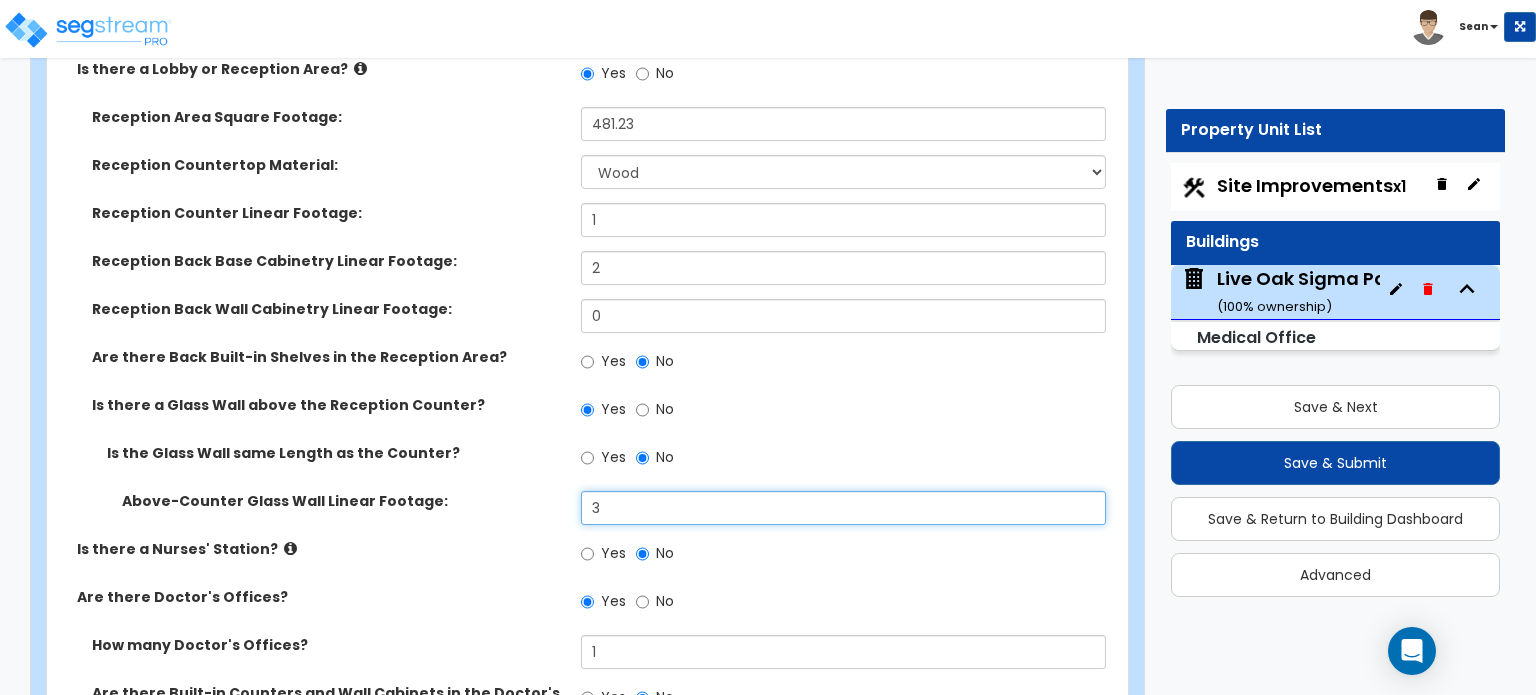 type on "3" 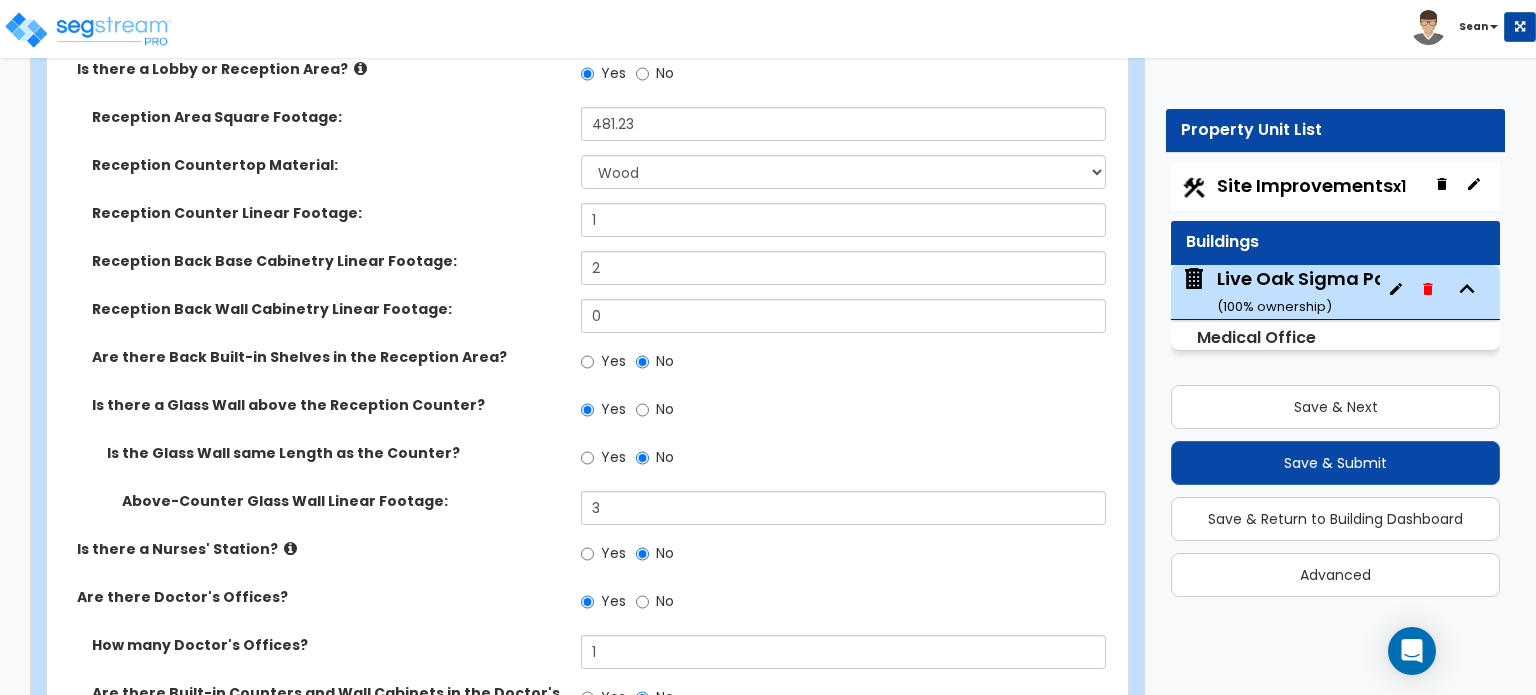 click on "Yes No" at bounding box center [848, 556] 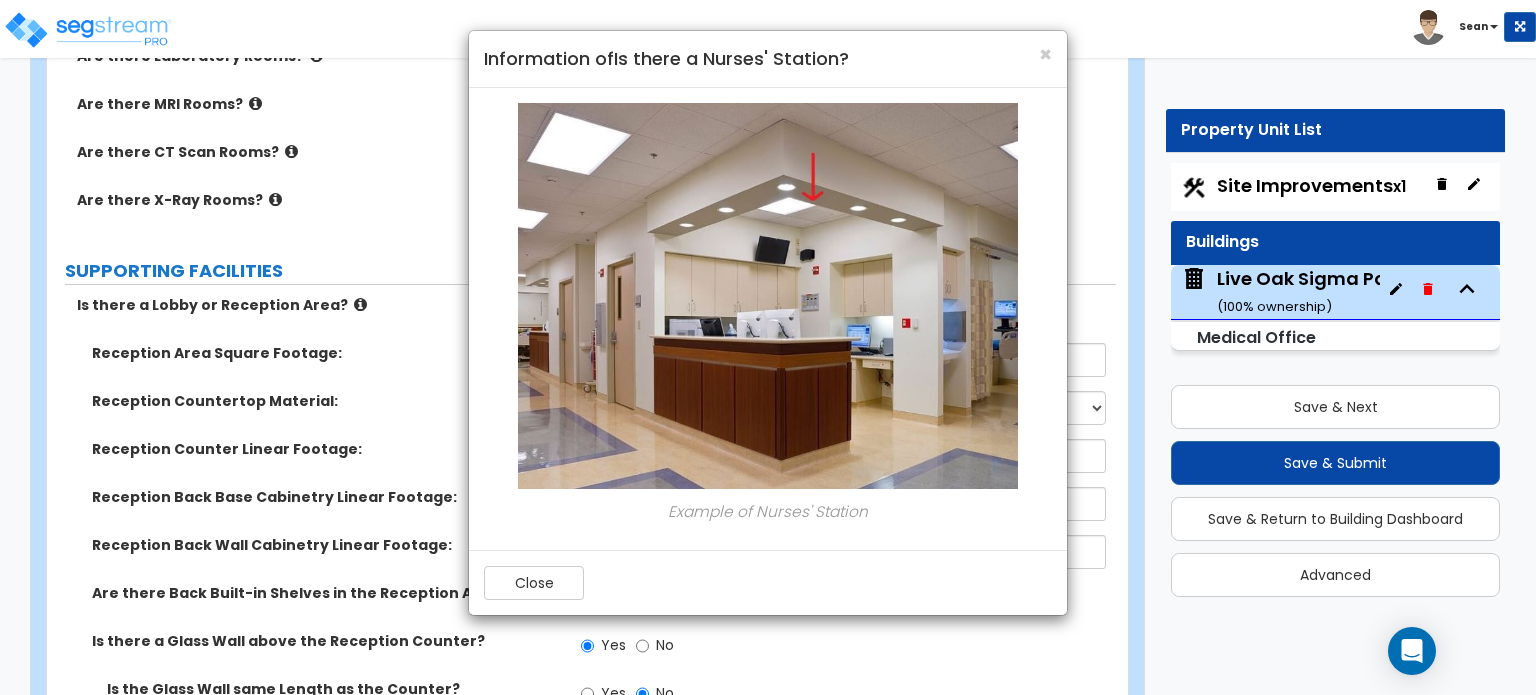 scroll, scrollTop: 4751, scrollLeft: 0, axis: vertical 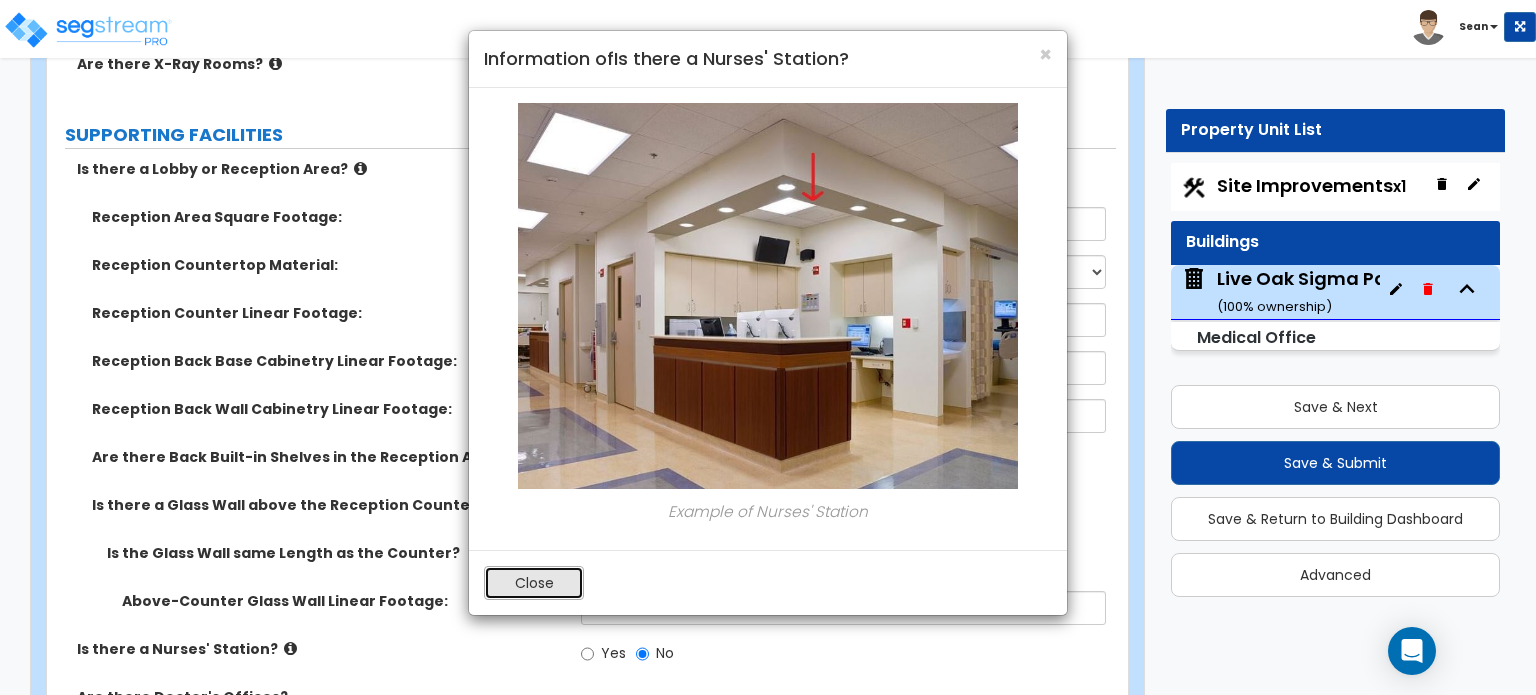 click on "Close" at bounding box center [534, 583] 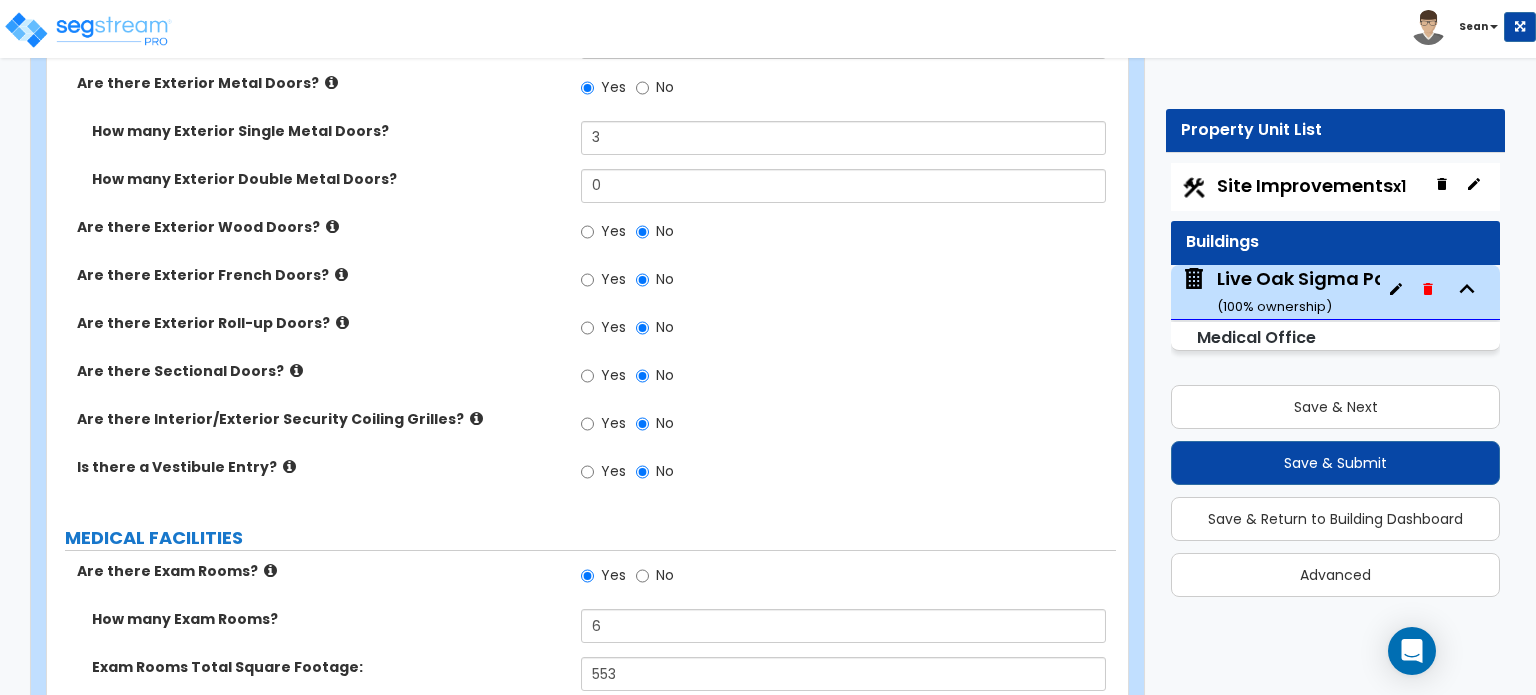 scroll, scrollTop: 3700, scrollLeft: 0, axis: vertical 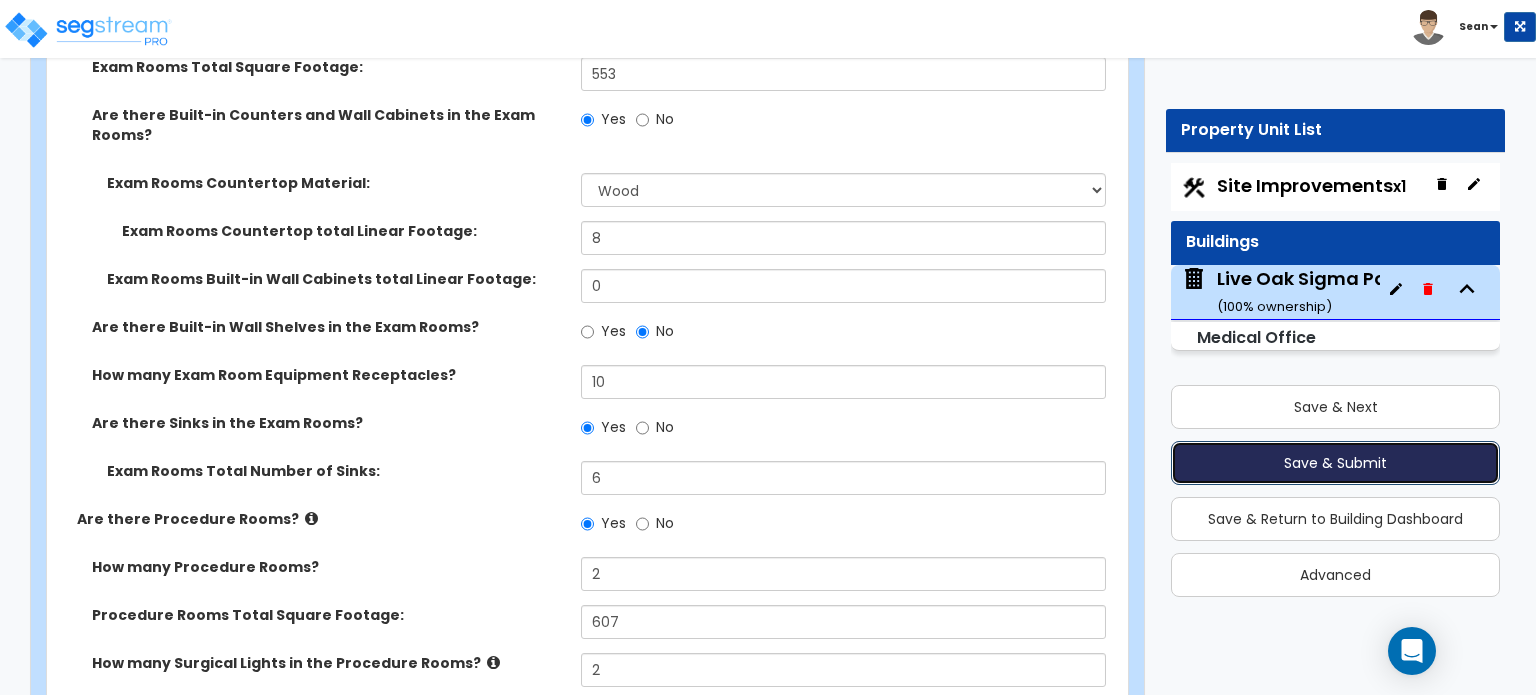 click on "Save & Submit" at bounding box center (1335, 463) 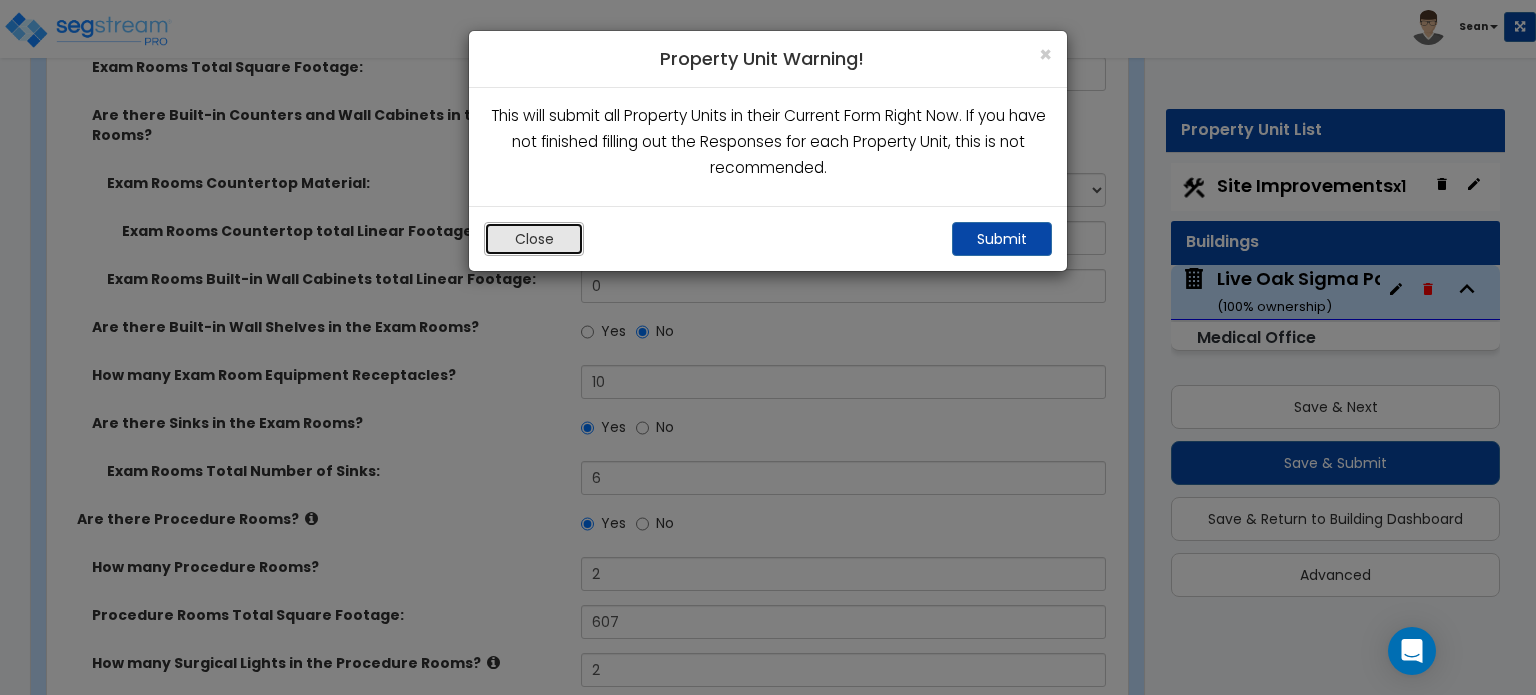 click on "Close" at bounding box center (534, 239) 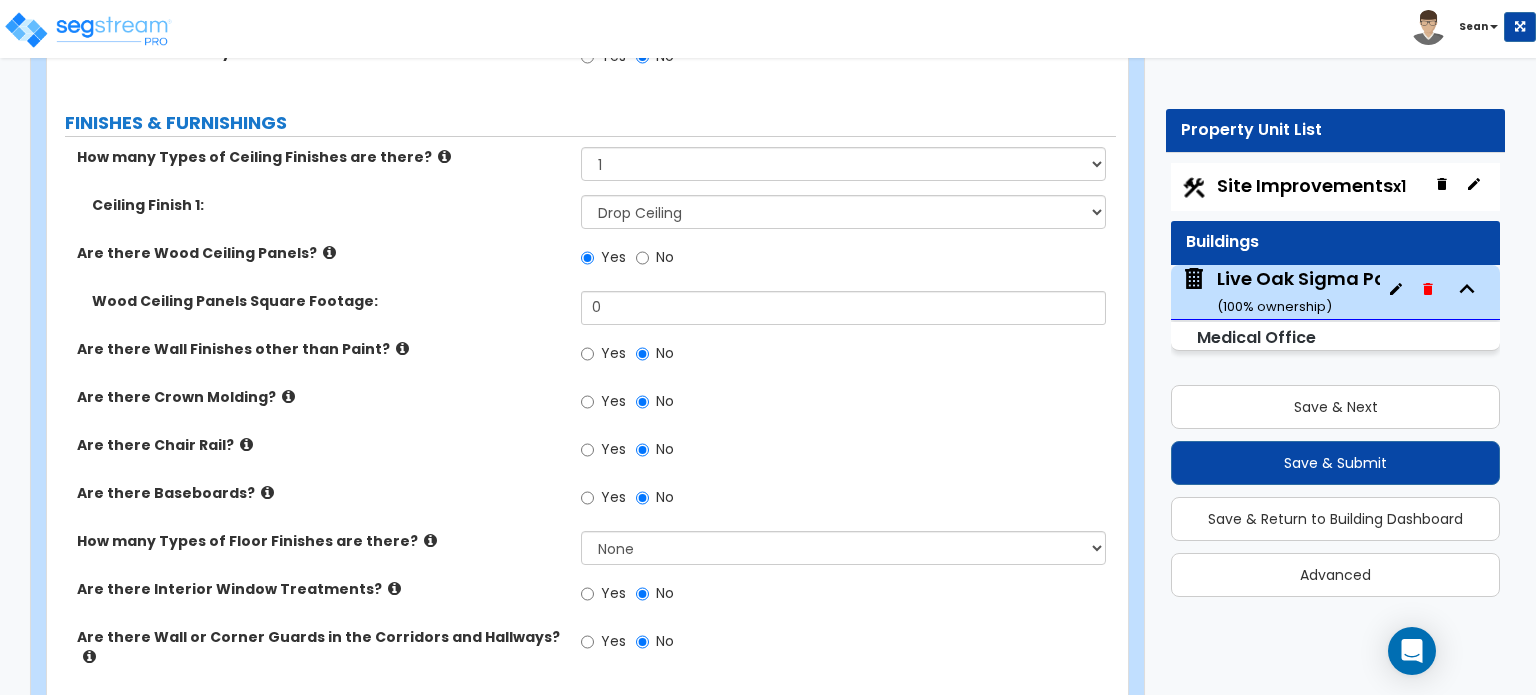 scroll, scrollTop: 6100, scrollLeft: 0, axis: vertical 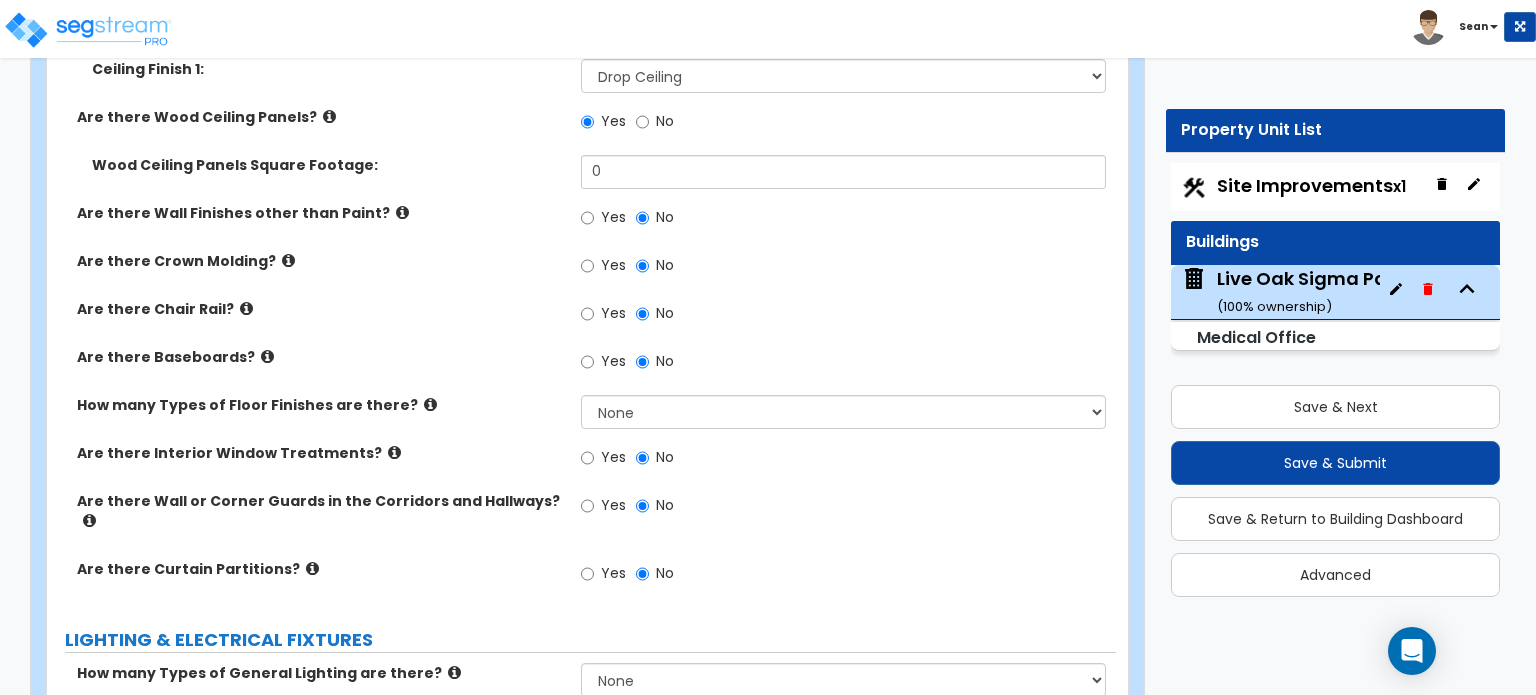 click at bounding box center [246, 308] 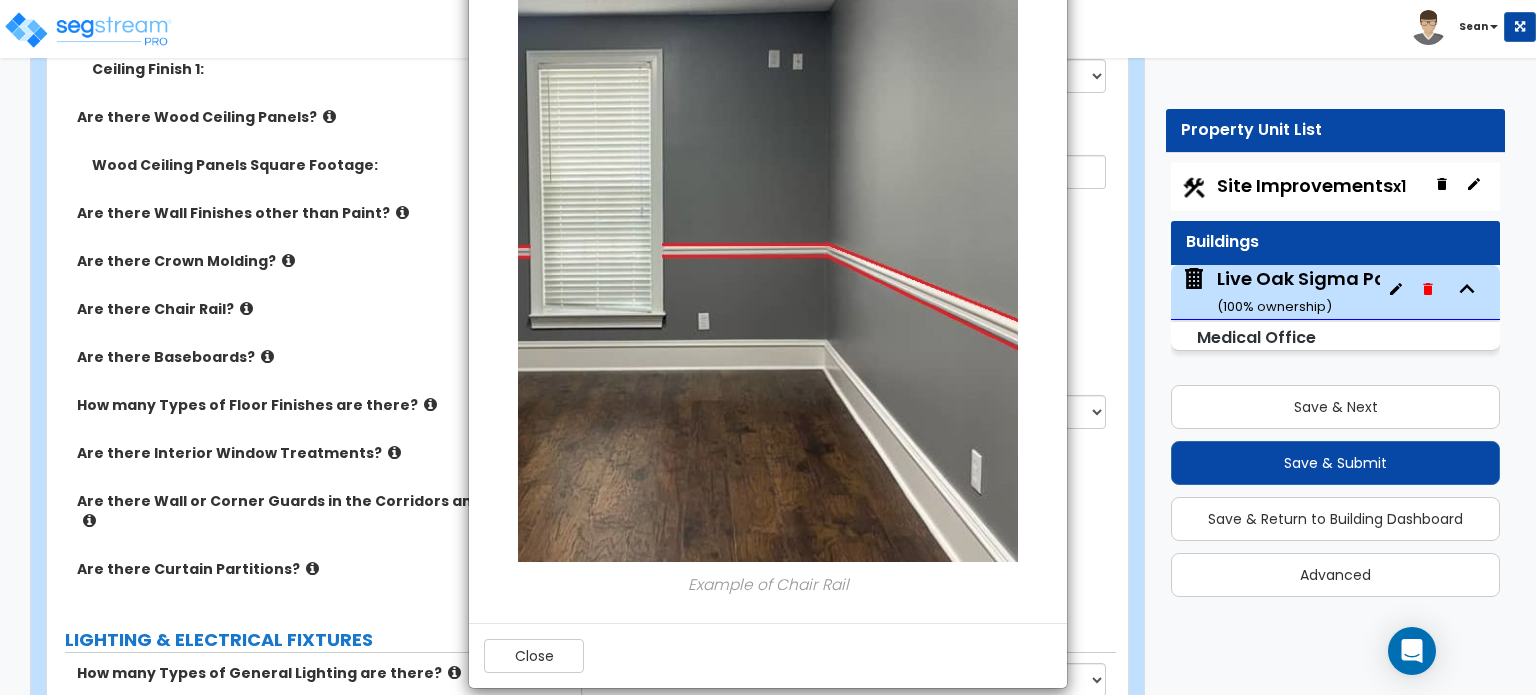 scroll, scrollTop: 263, scrollLeft: 0, axis: vertical 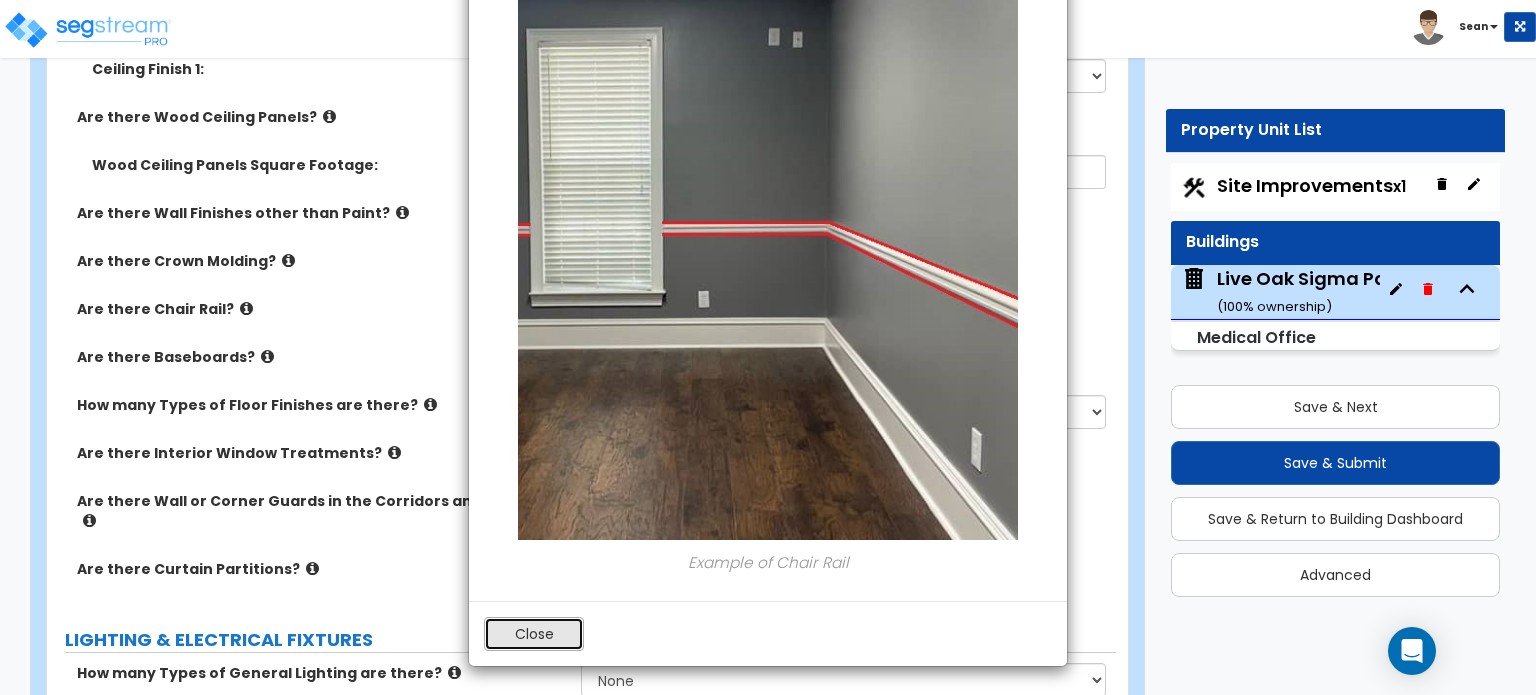 click on "Close" at bounding box center [534, 634] 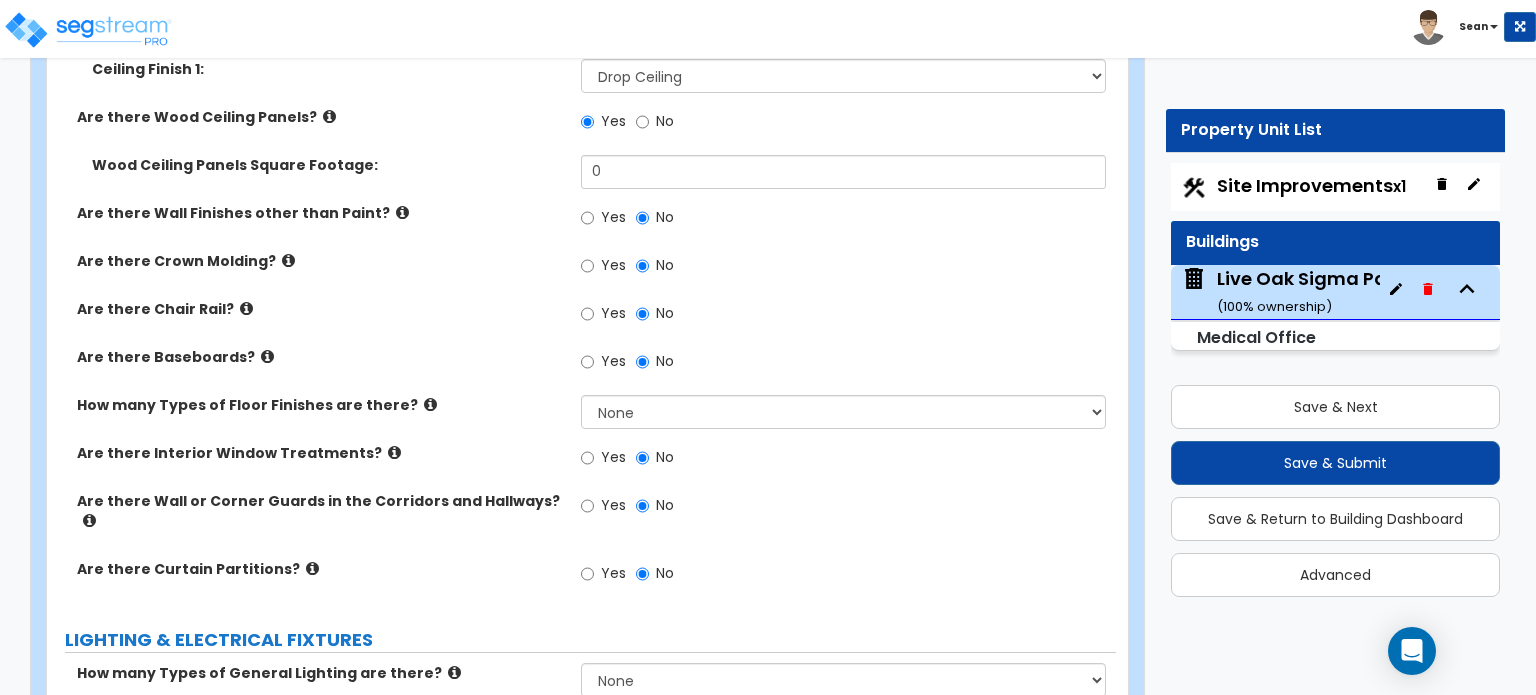 click at bounding box center (288, 260) 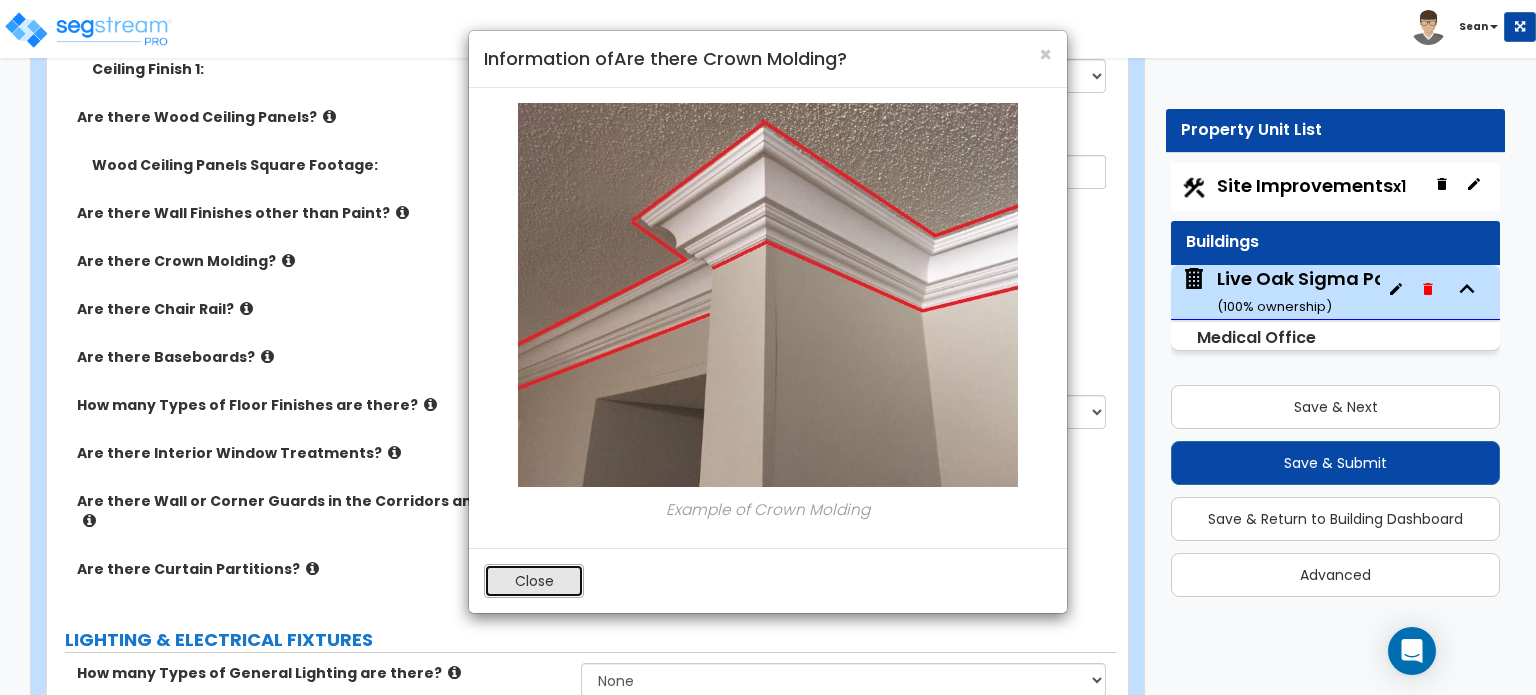 click on "Close" at bounding box center (534, 581) 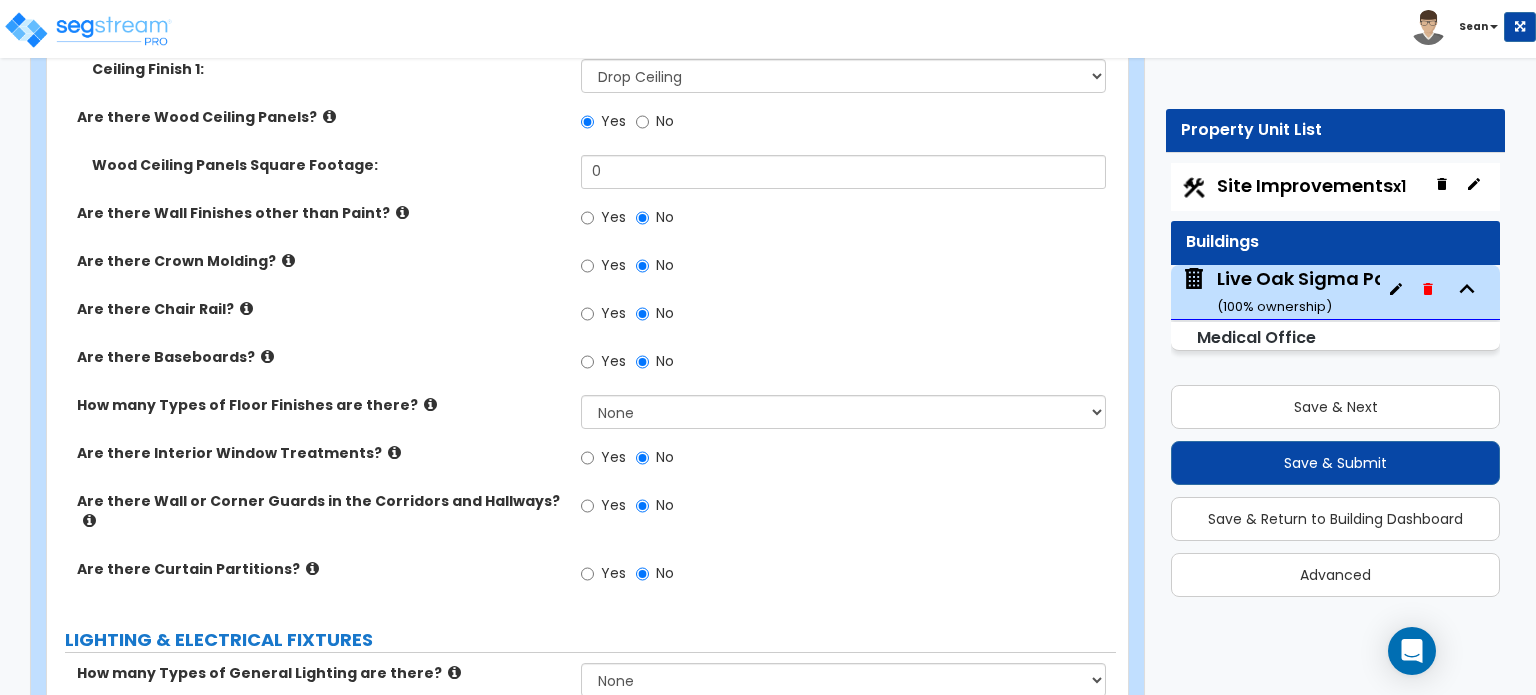 click at bounding box center (402, 212) 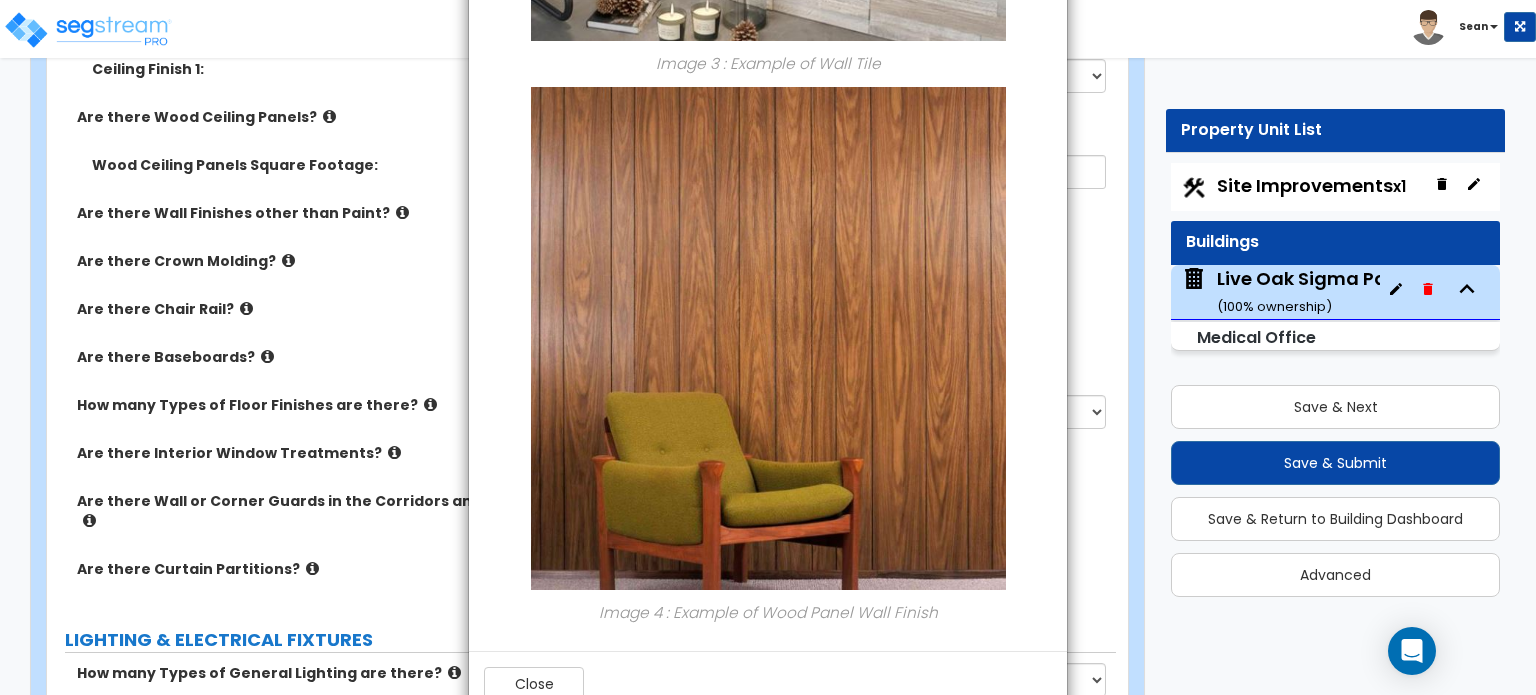scroll, scrollTop: 1750, scrollLeft: 0, axis: vertical 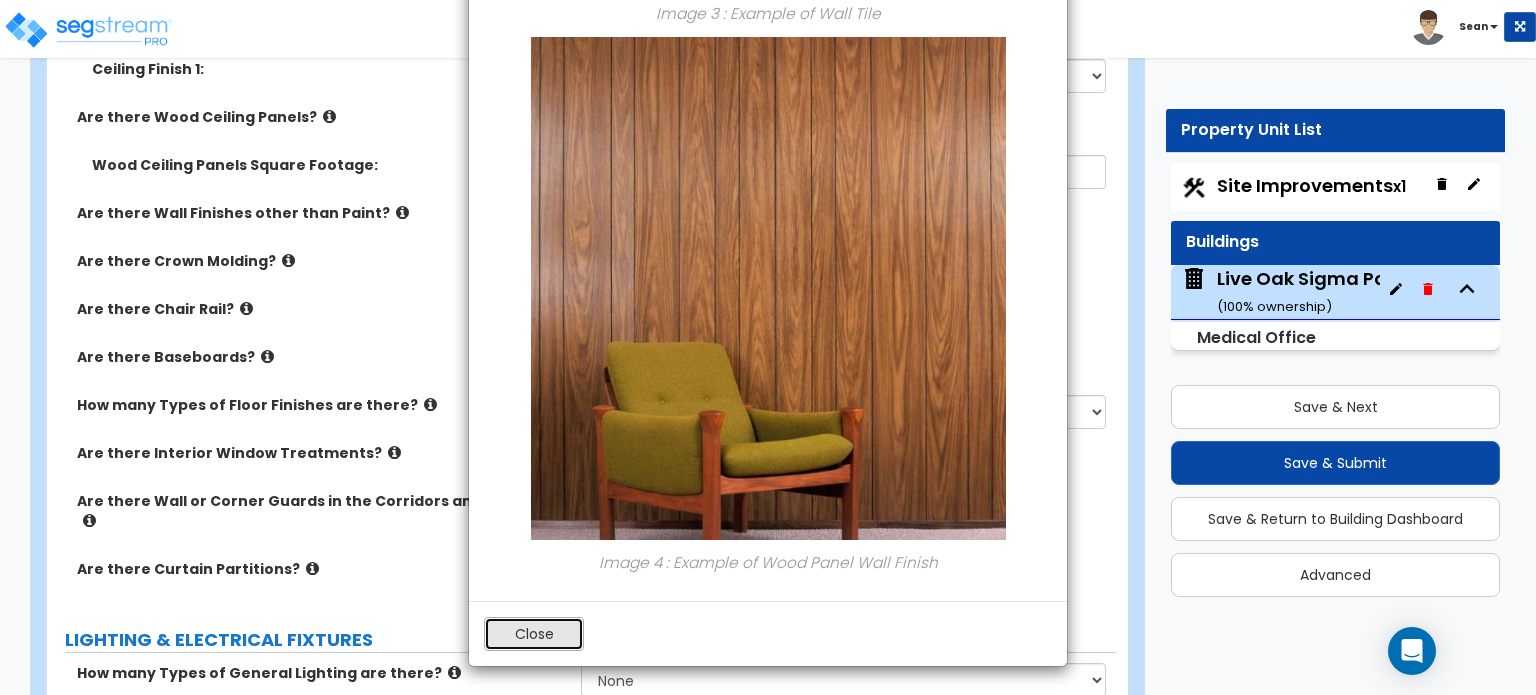 click on "Close" at bounding box center (534, 634) 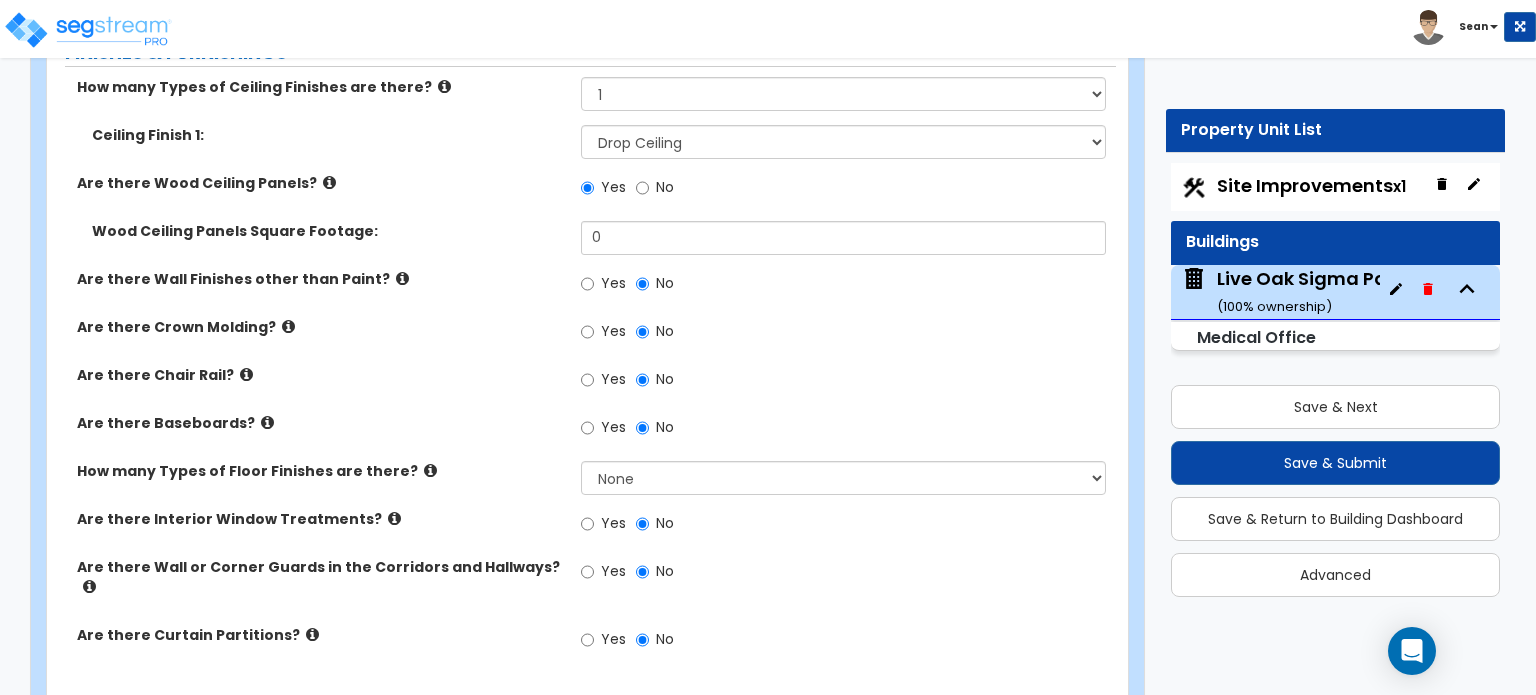 scroll, scrollTop: 6000, scrollLeft: 0, axis: vertical 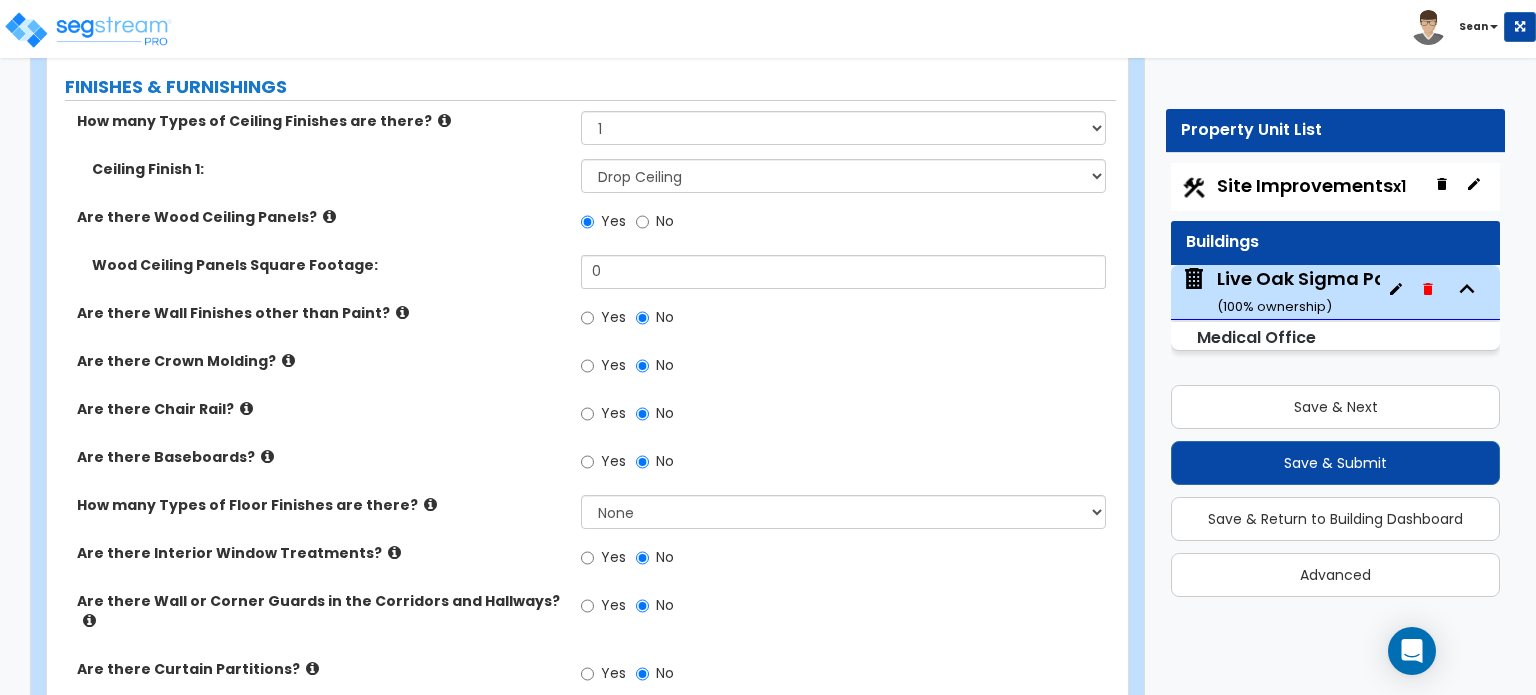 click at bounding box center [329, 216] 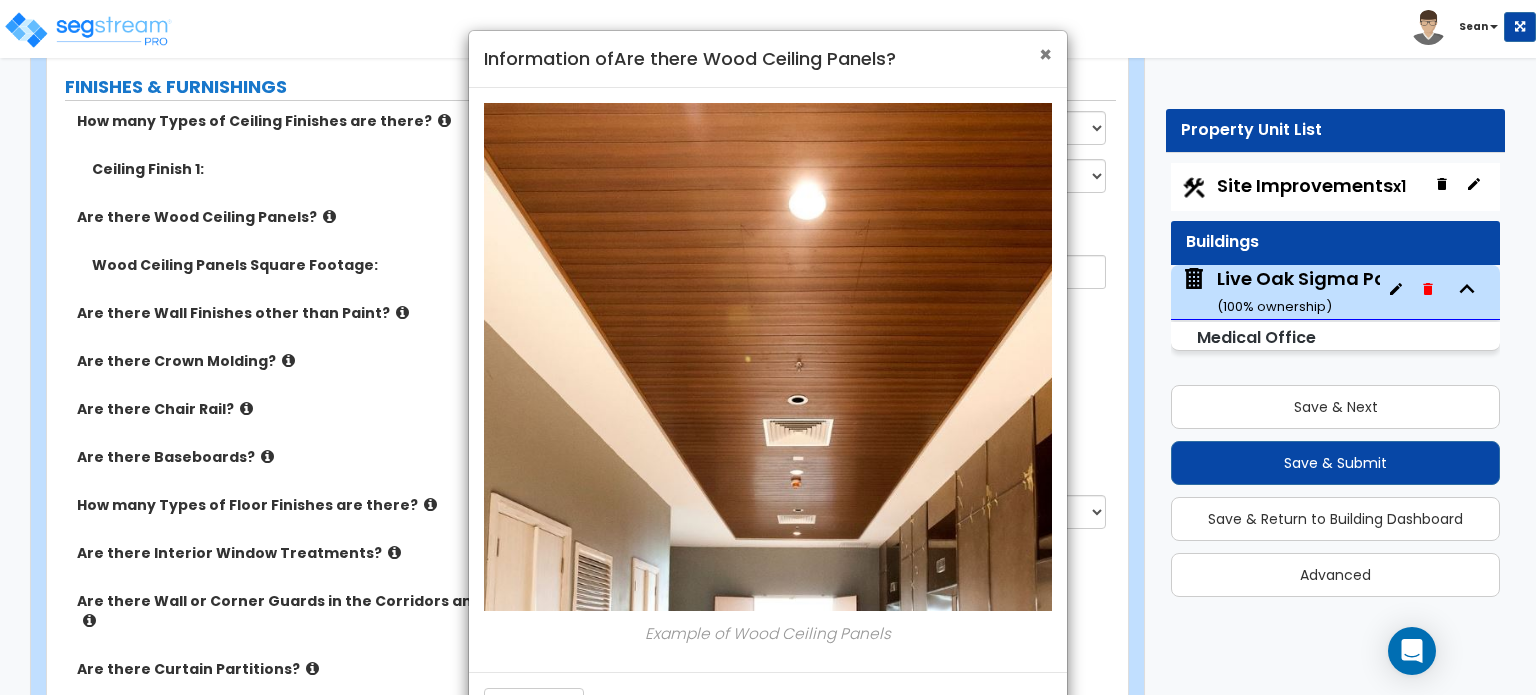 click on "×" at bounding box center [1045, 54] 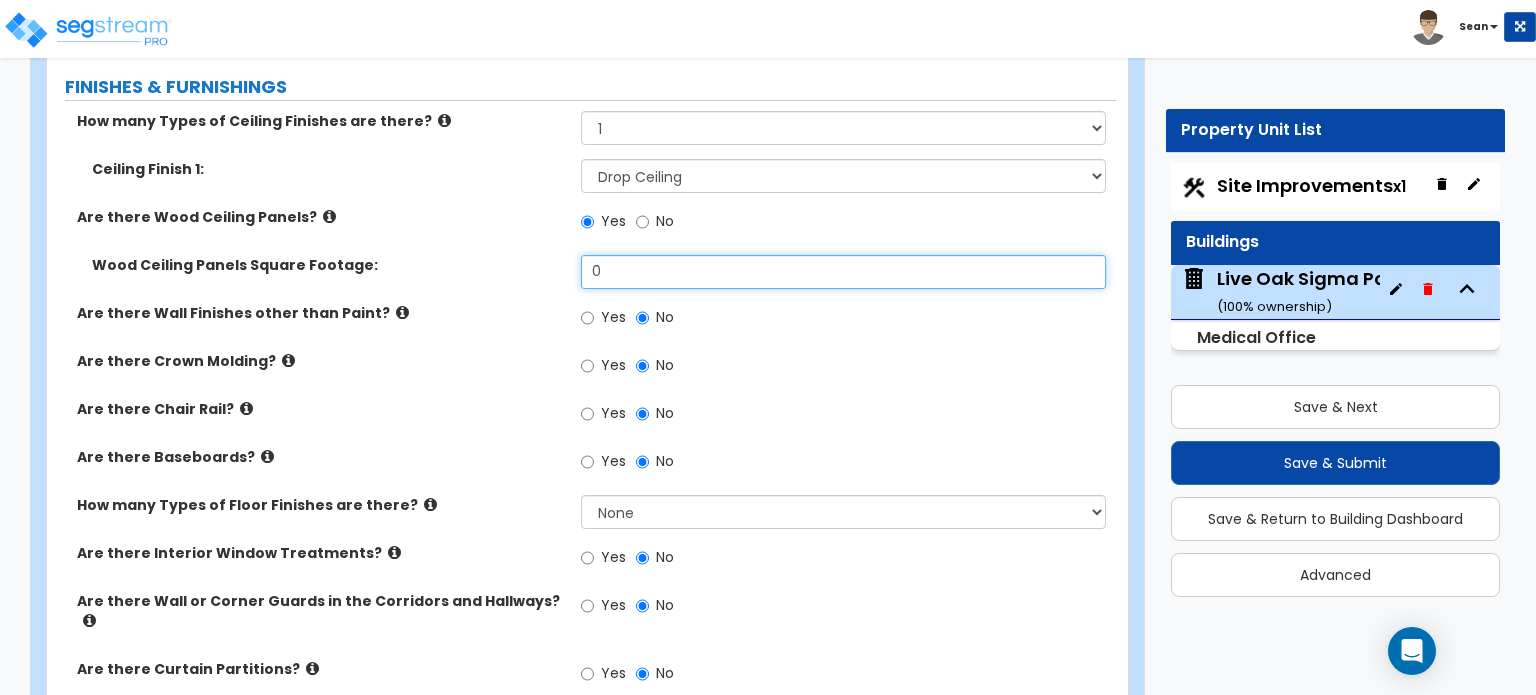 drag, startPoint x: 628, startPoint y: 231, endPoint x: 563, endPoint y: 238, distance: 65.37584 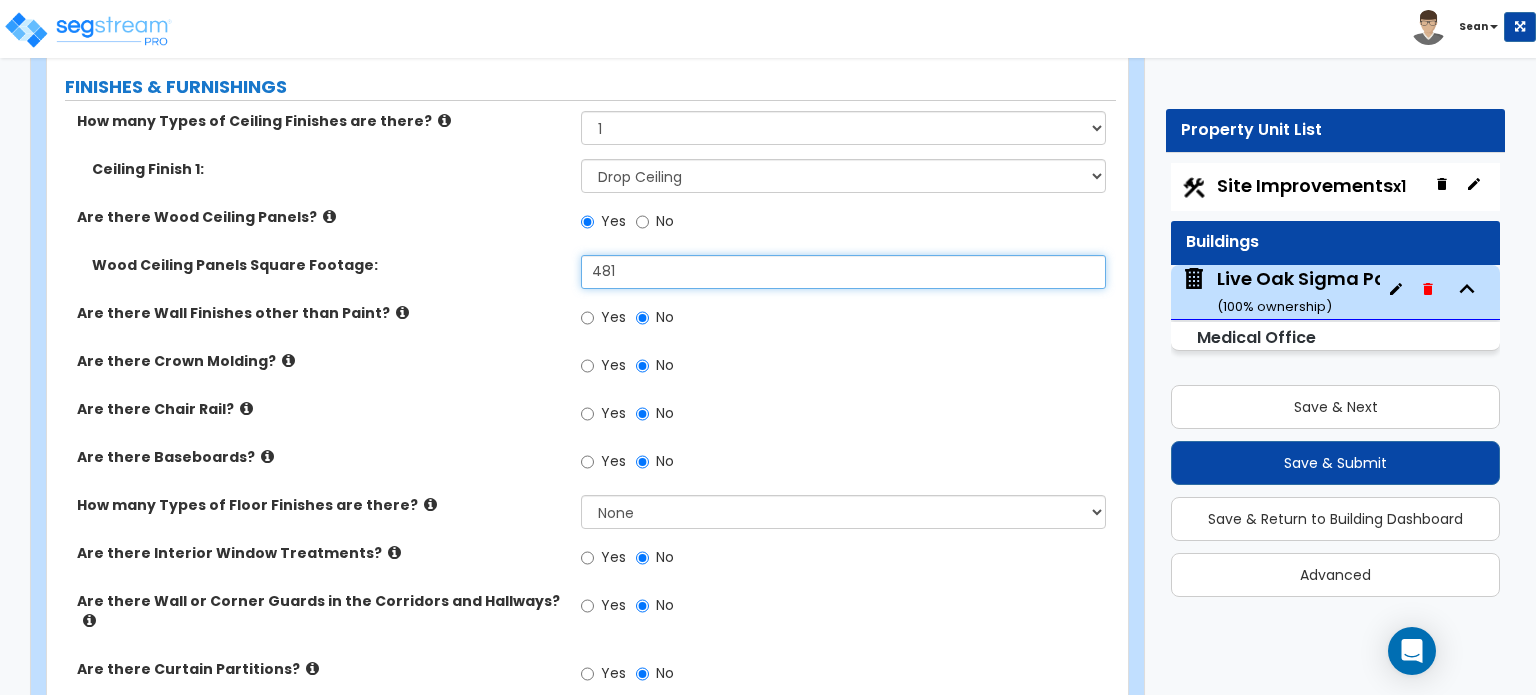 type on "481" 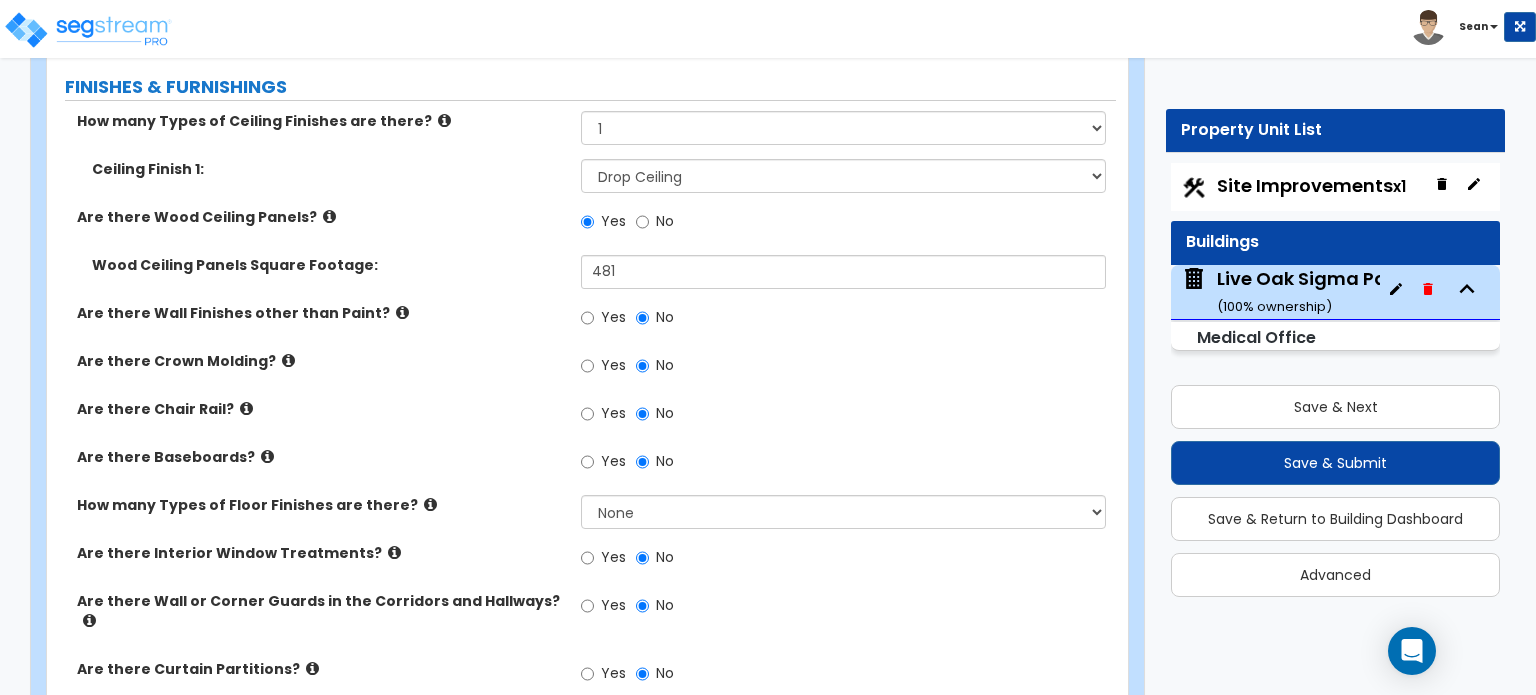 click at bounding box center (402, 312) 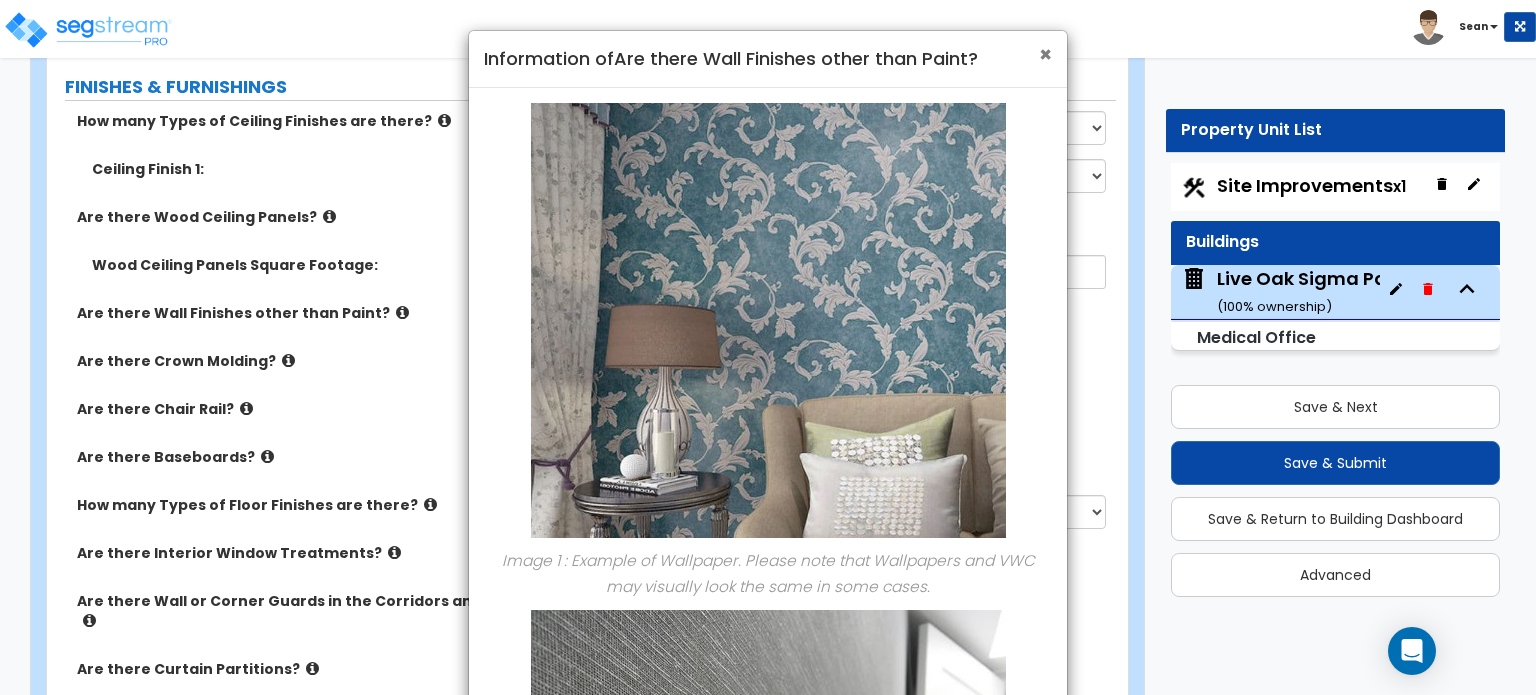 click on "×" at bounding box center (1045, 54) 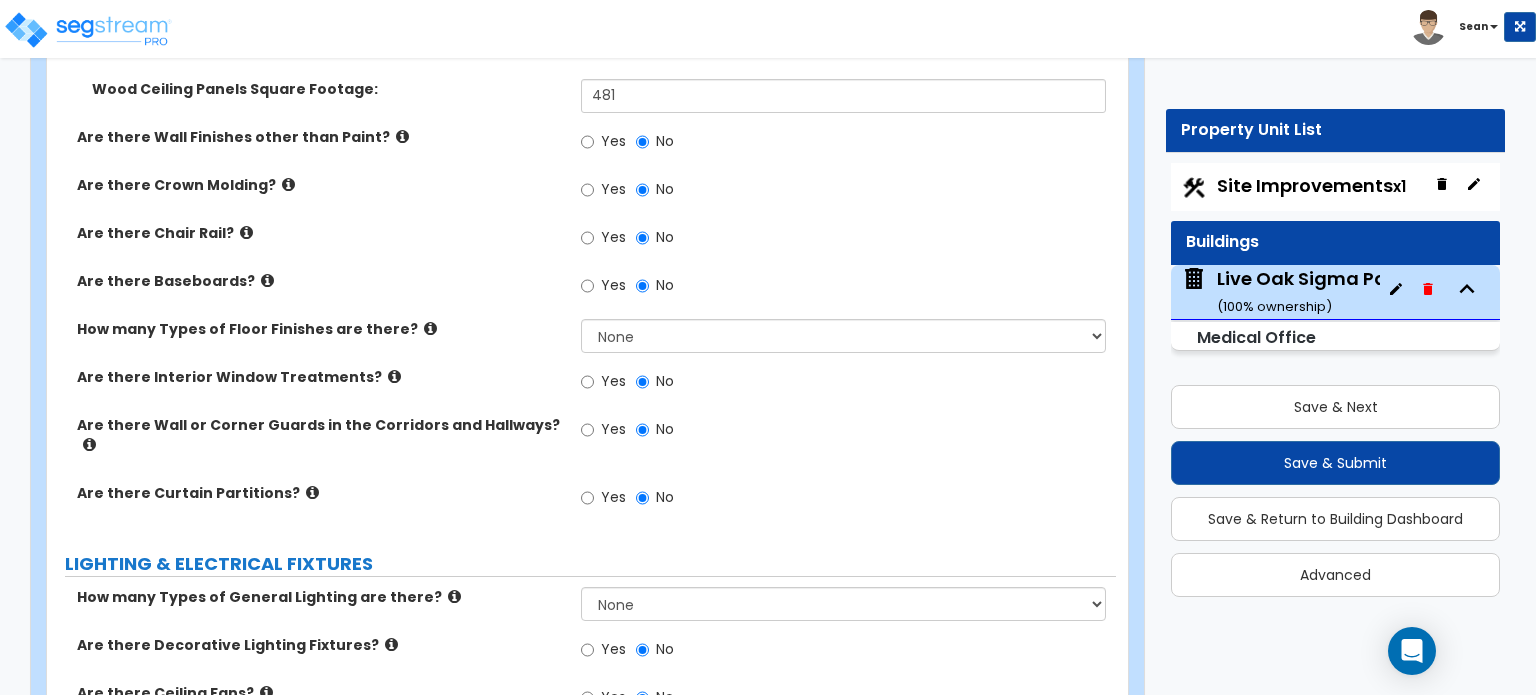 scroll, scrollTop: 6200, scrollLeft: 0, axis: vertical 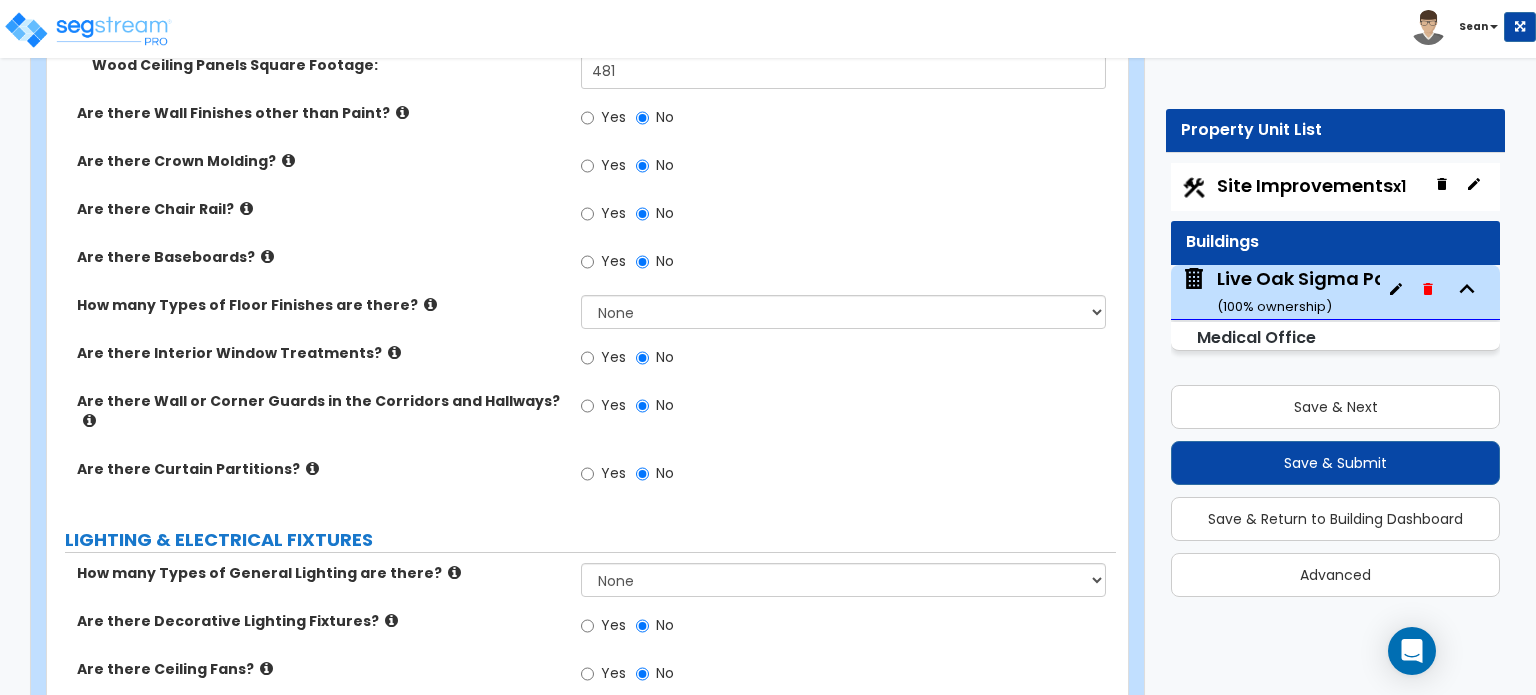 click at bounding box center [430, 304] 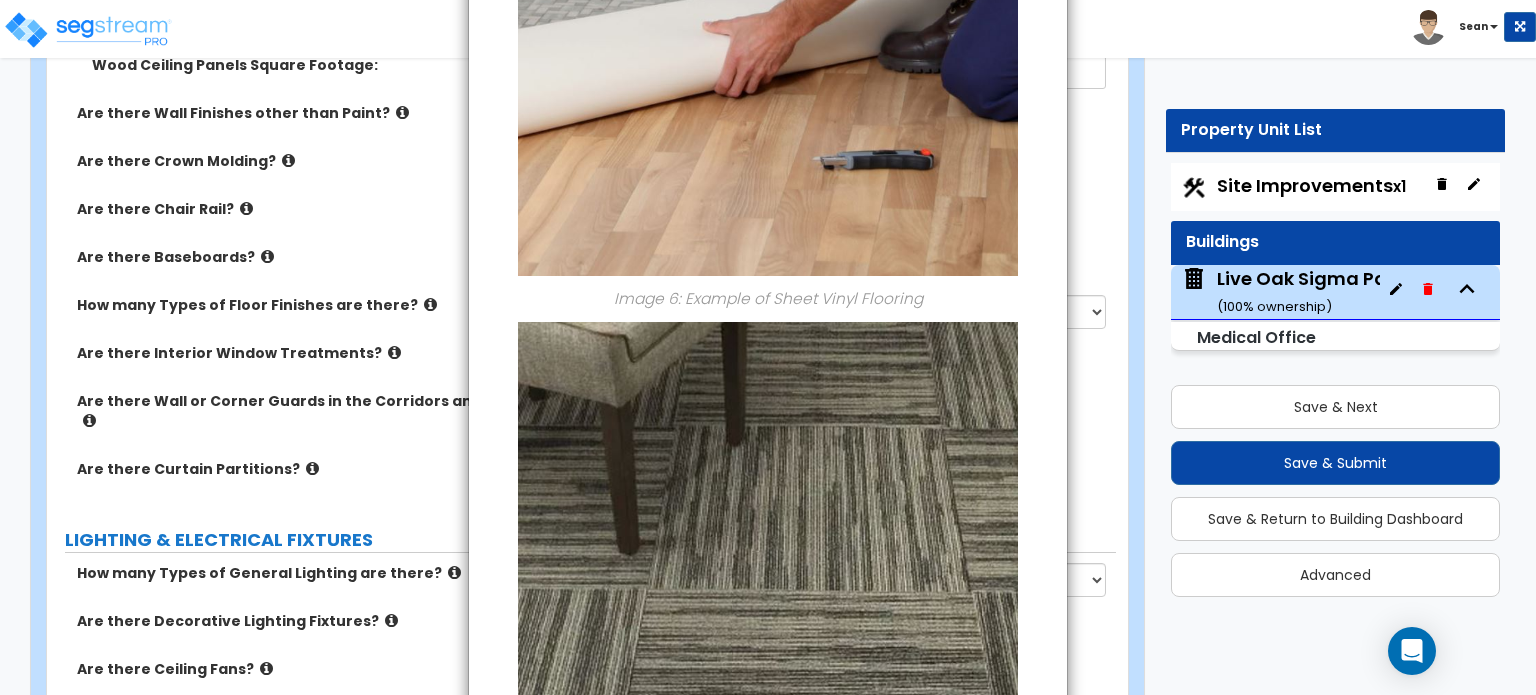scroll, scrollTop: 2621, scrollLeft: 0, axis: vertical 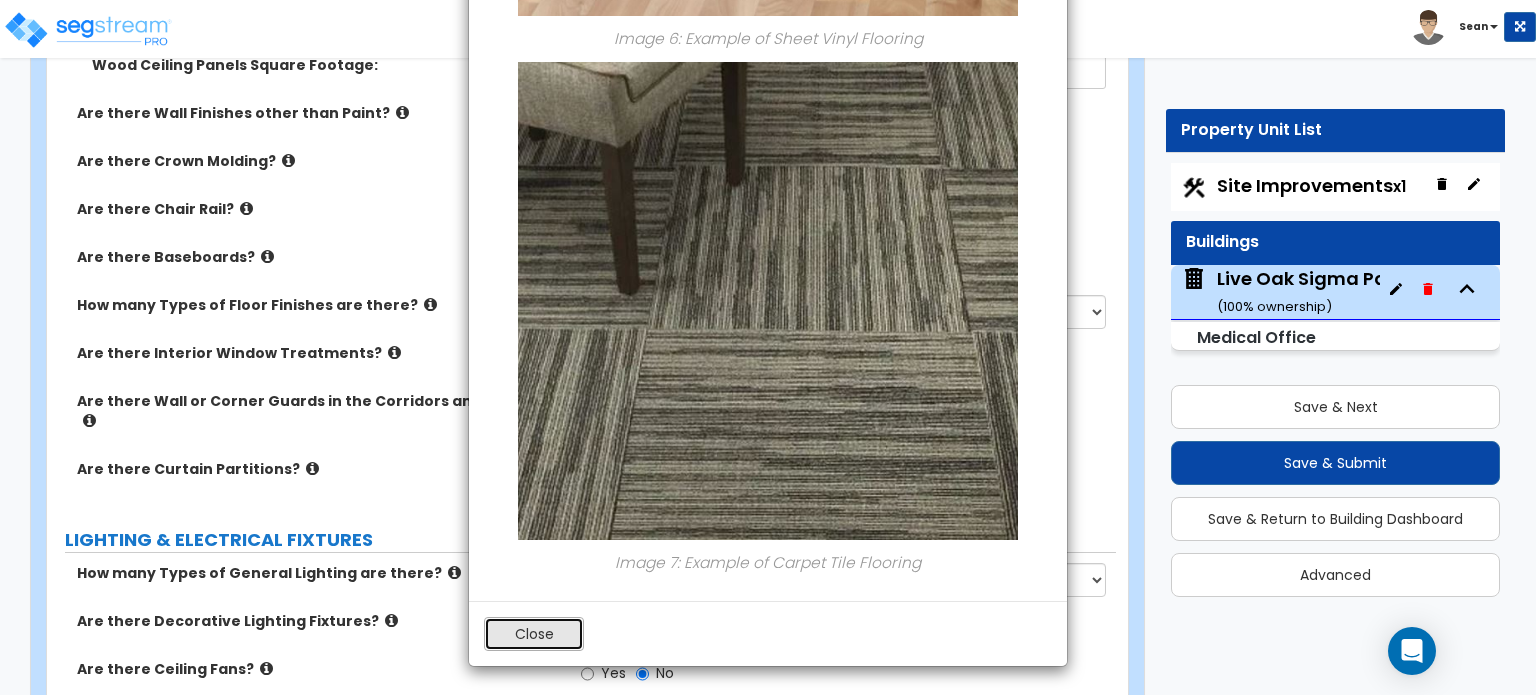 click on "Close" at bounding box center (534, 634) 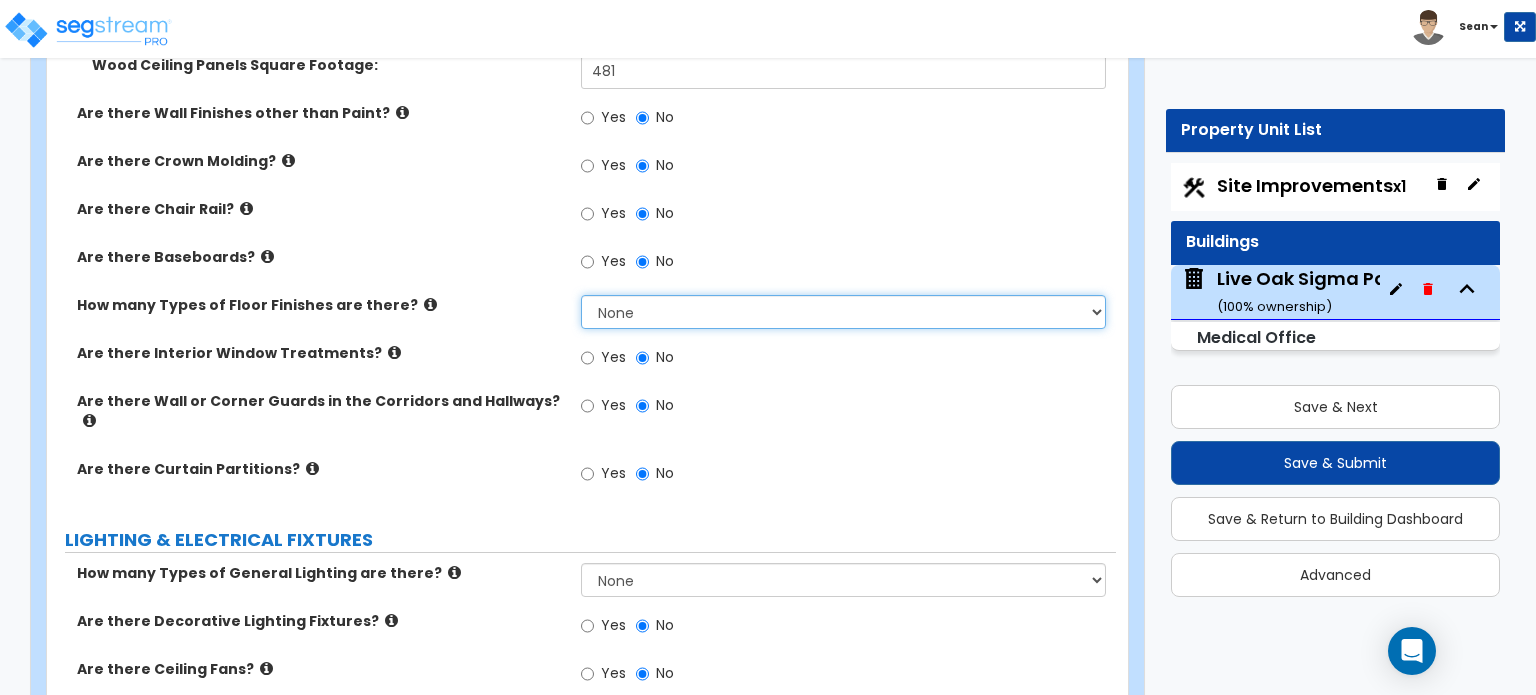 click on "None 1 2 3 4" at bounding box center (843, 312) 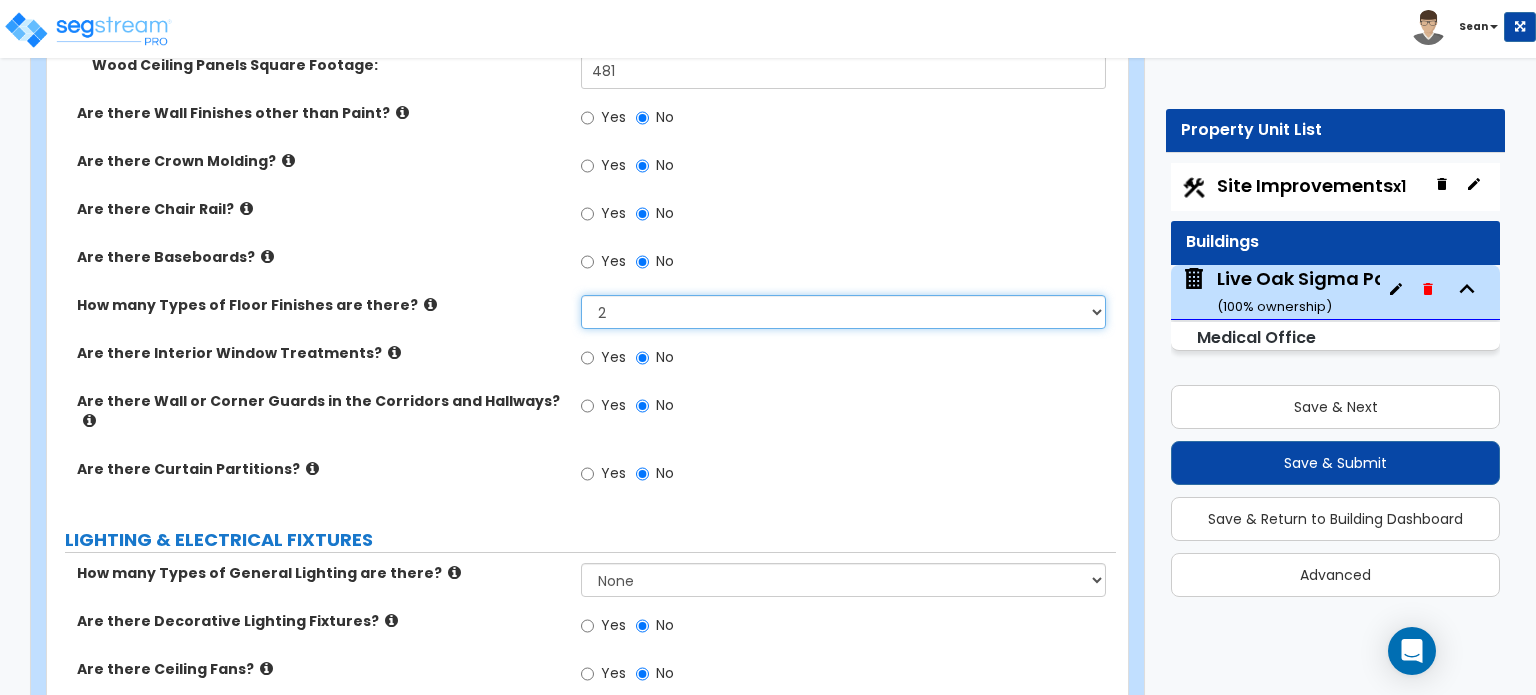 click on "None 1 2 3 4" at bounding box center [843, 312] 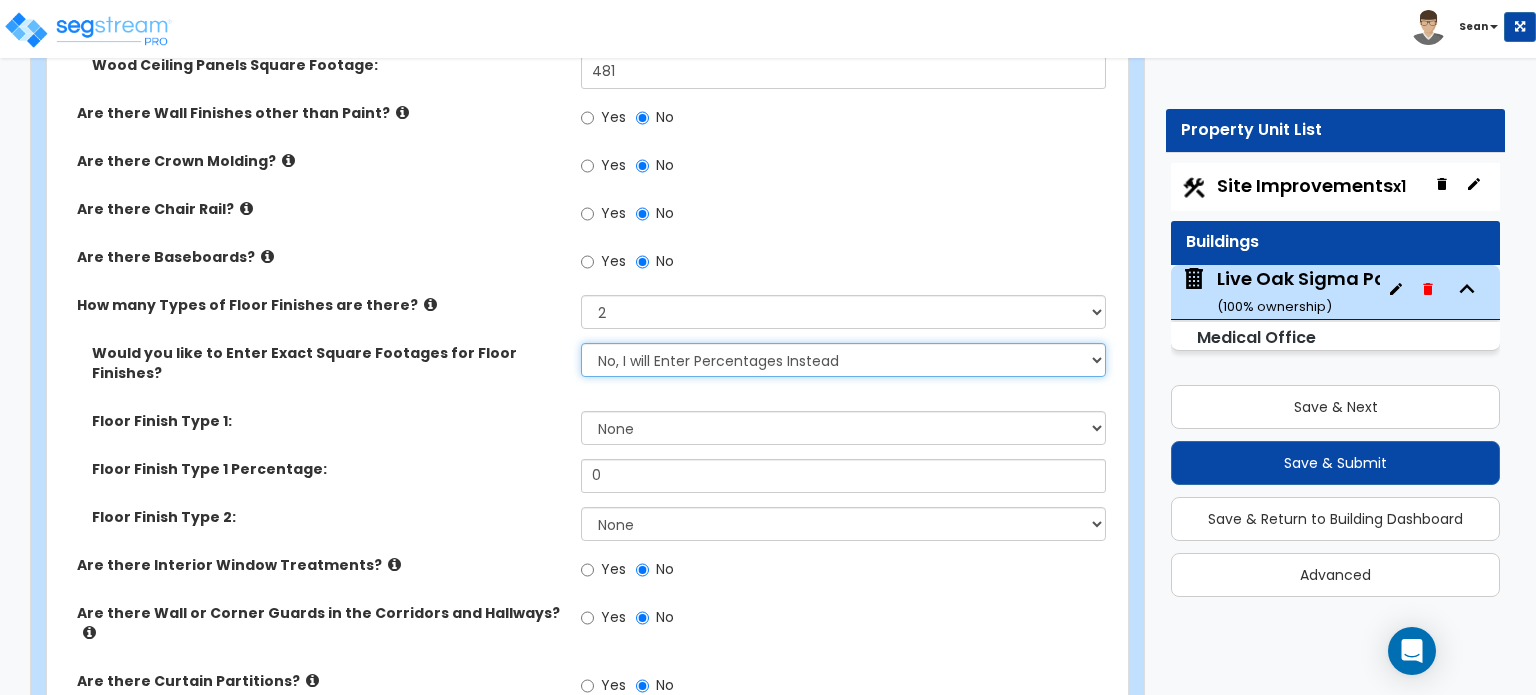 click on "No, I will Enter Percentages Instead Yes, I will Enter Exact Square Footages" at bounding box center [843, 360] 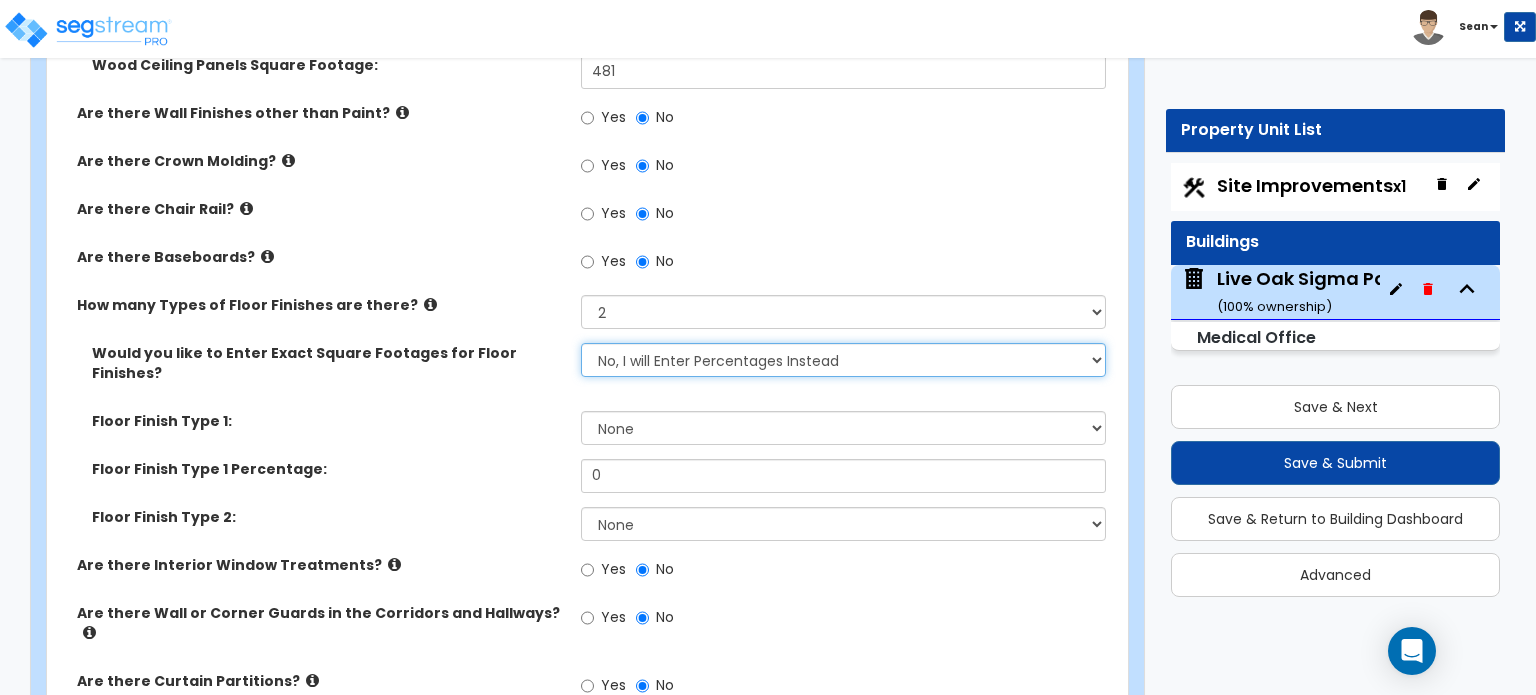click on "No, I will Enter Percentages Instead Yes, I will Enter Exact Square Footages" at bounding box center [843, 360] 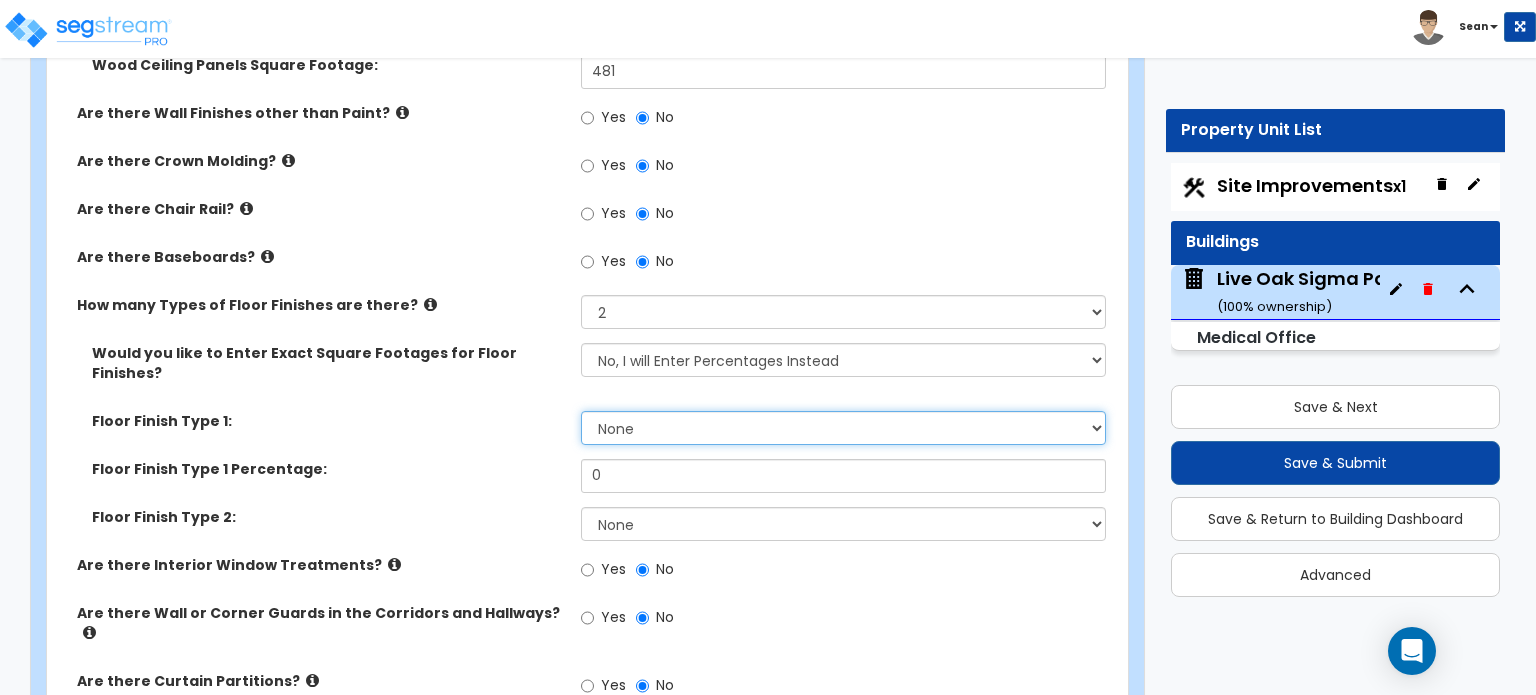click on "None Tile Flooring Hardwood Flooring Resilient Laminate Flooring VCT Flooring Sheet Carpet Flooring Sheet Vinyl Flooring Carpet Tile Flooring" at bounding box center (843, 428) 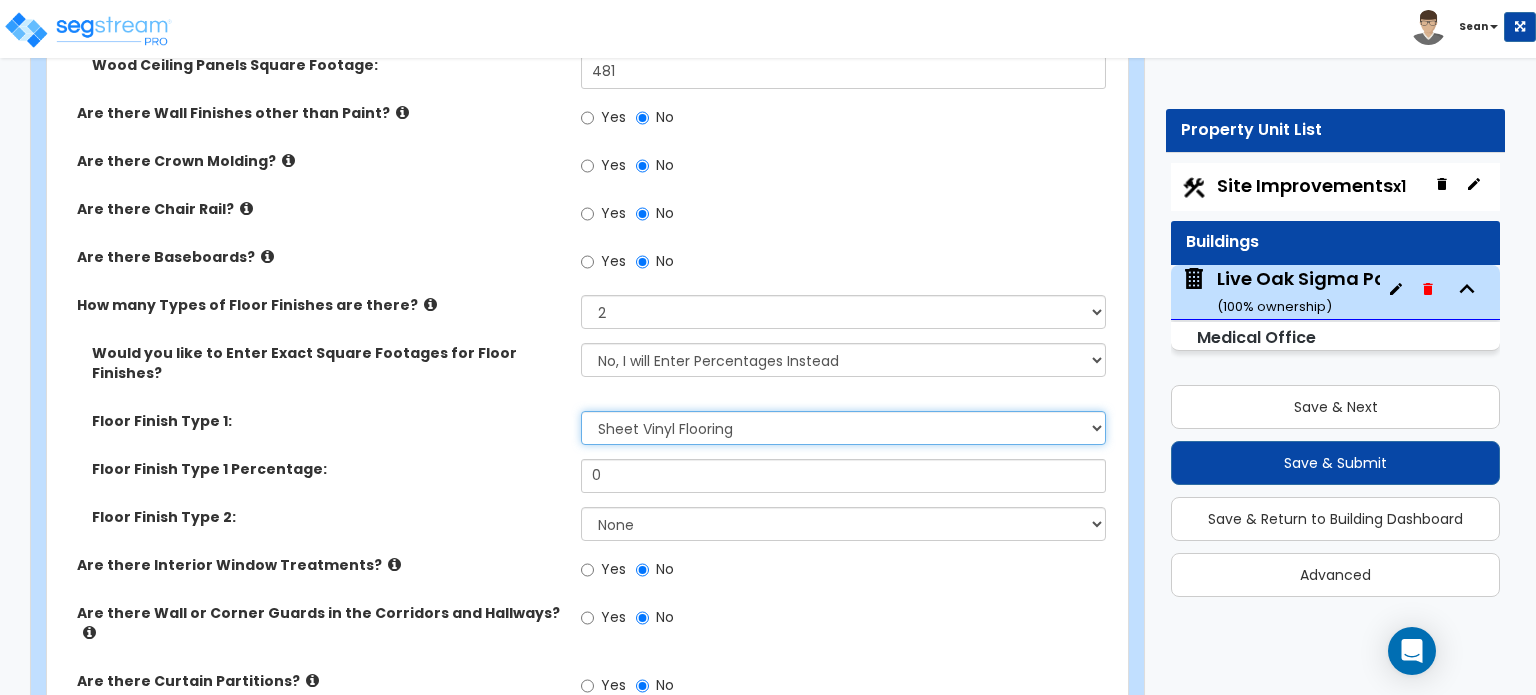 click on "None Tile Flooring Hardwood Flooring Resilient Laminate Flooring VCT Flooring Sheet Carpet Flooring Sheet Vinyl Flooring Carpet Tile Flooring" at bounding box center [843, 428] 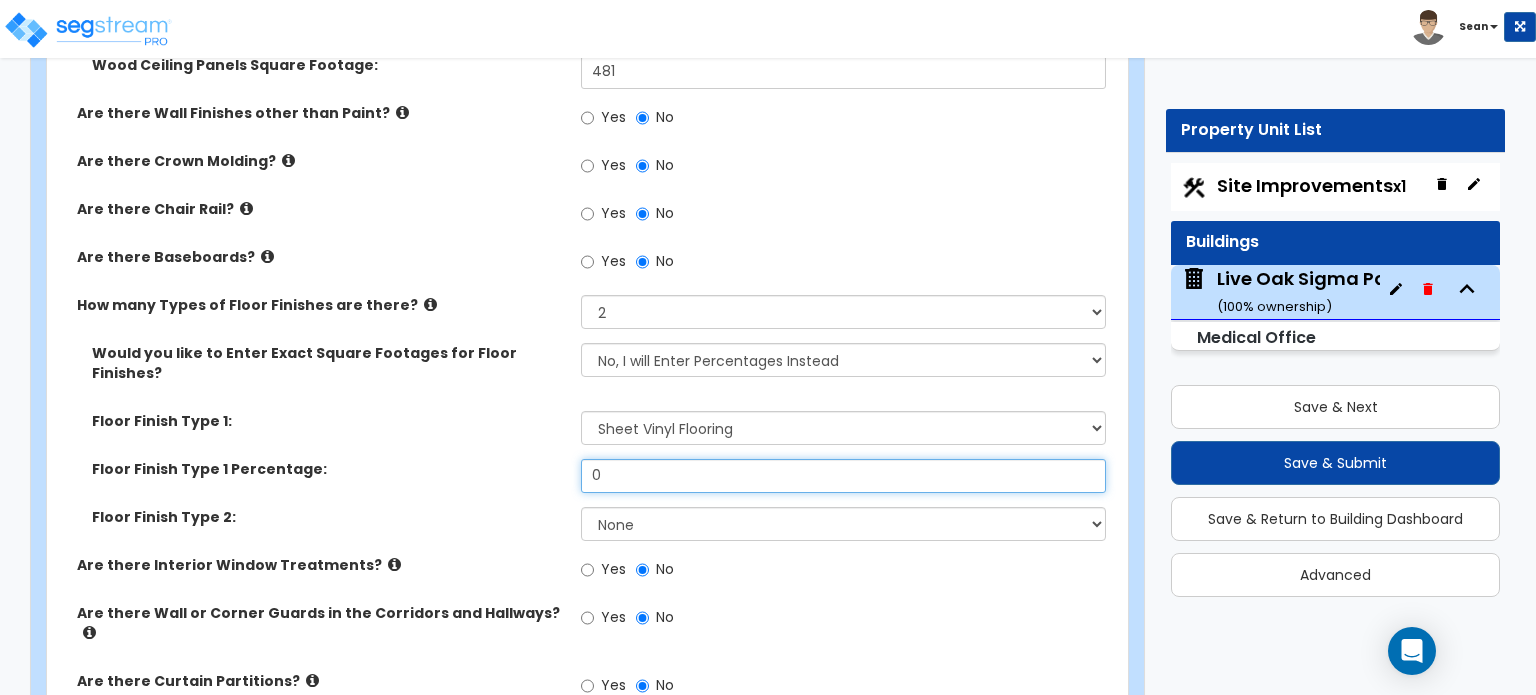 drag, startPoint x: 619, startPoint y: 411, endPoint x: 564, endPoint y: 417, distance: 55.326305 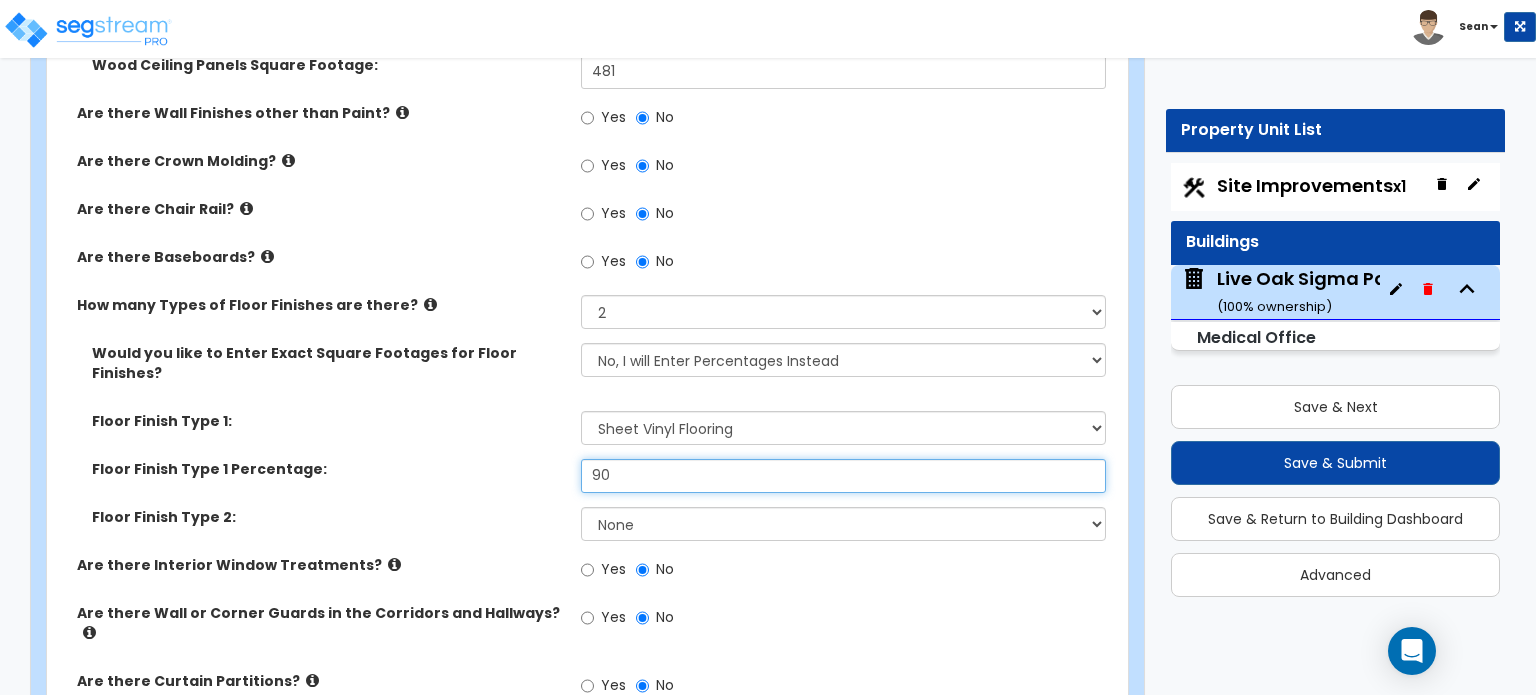 type on "90" 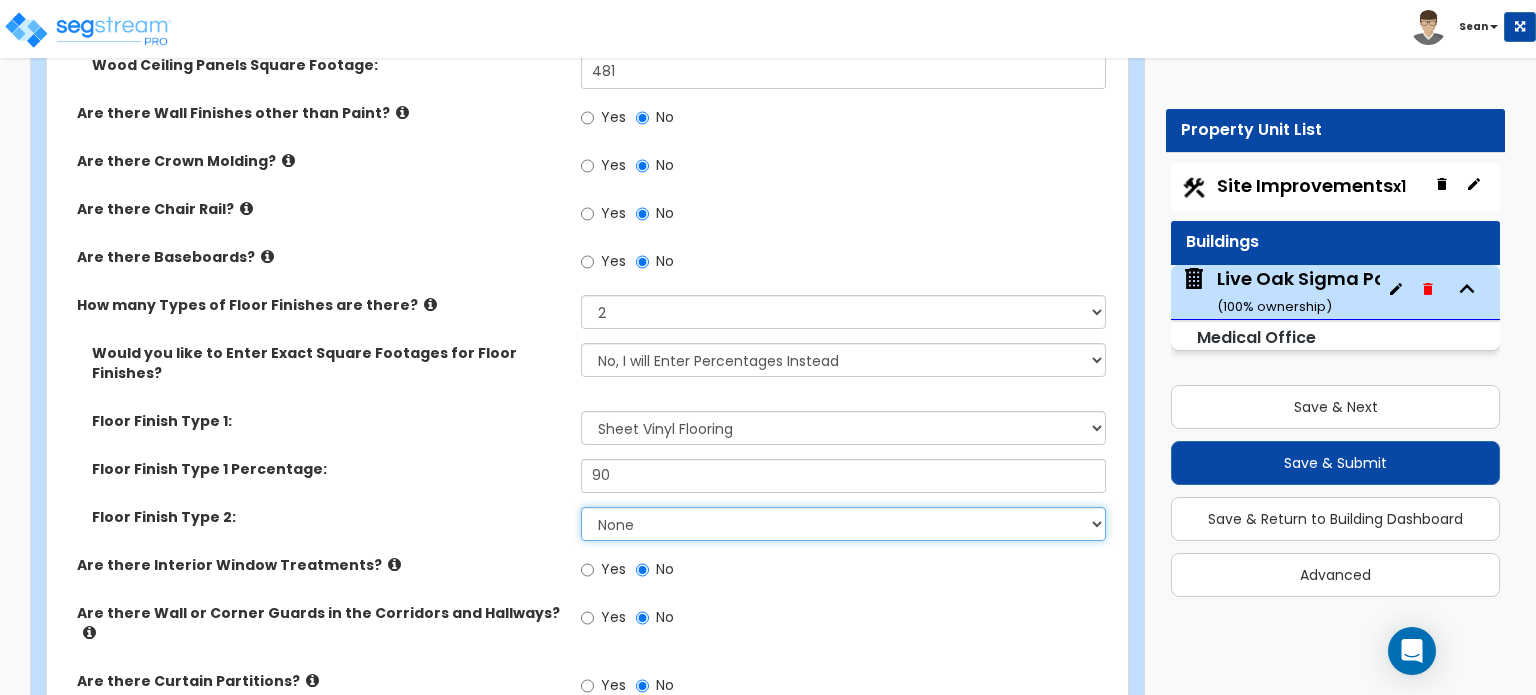 click on "None Tile Flooring Hardwood Flooring Resilient Laminate Flooring VCT Flooring Sheet Carpet Flooring Sheet Vinyl Flooring Carpet Tile Flooring" at bounding box center [843, 524] 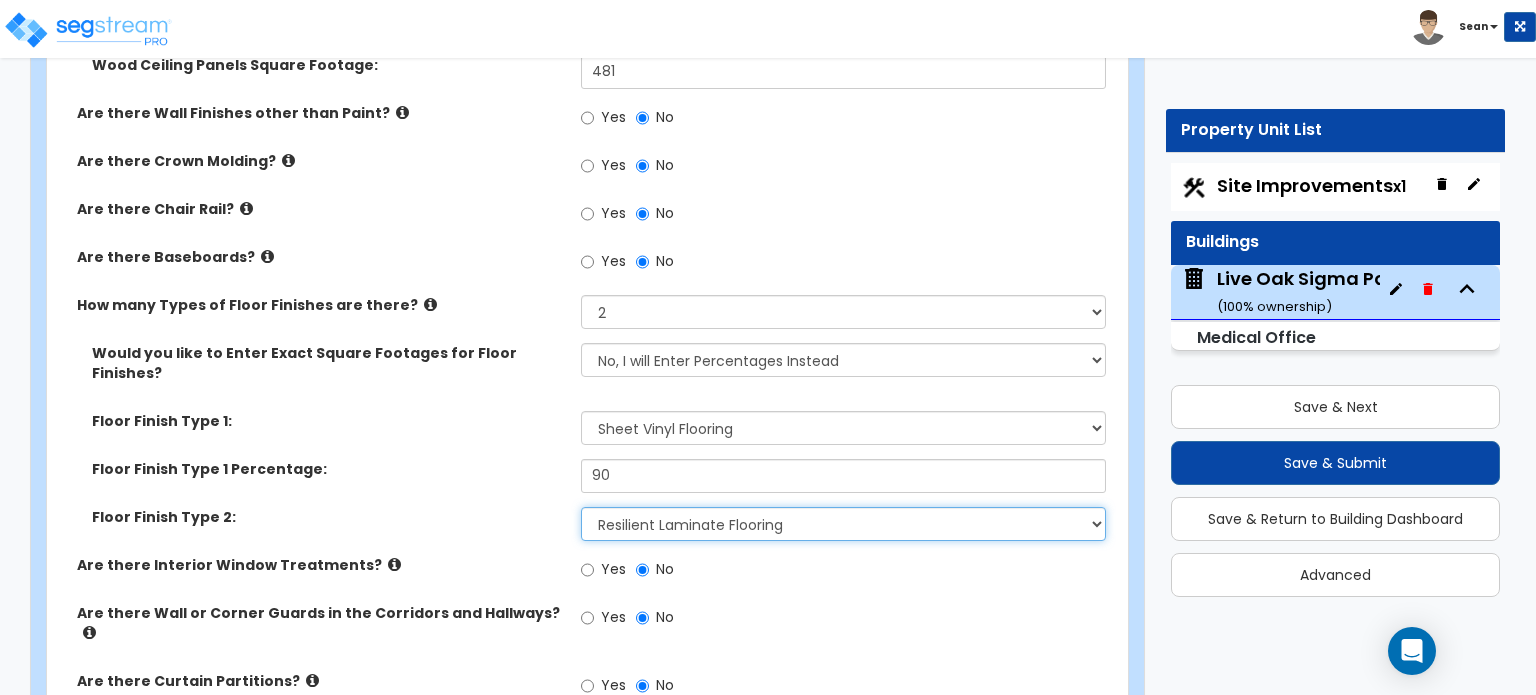 click on "None Tile Flooring Hardwood Flooring Resilient Laminate Flooring VCT Flooring Sheet Carpet Flooring Sheet Vinyl Flooring Carpet Tile Flooring" at bounding box center [843, 524] 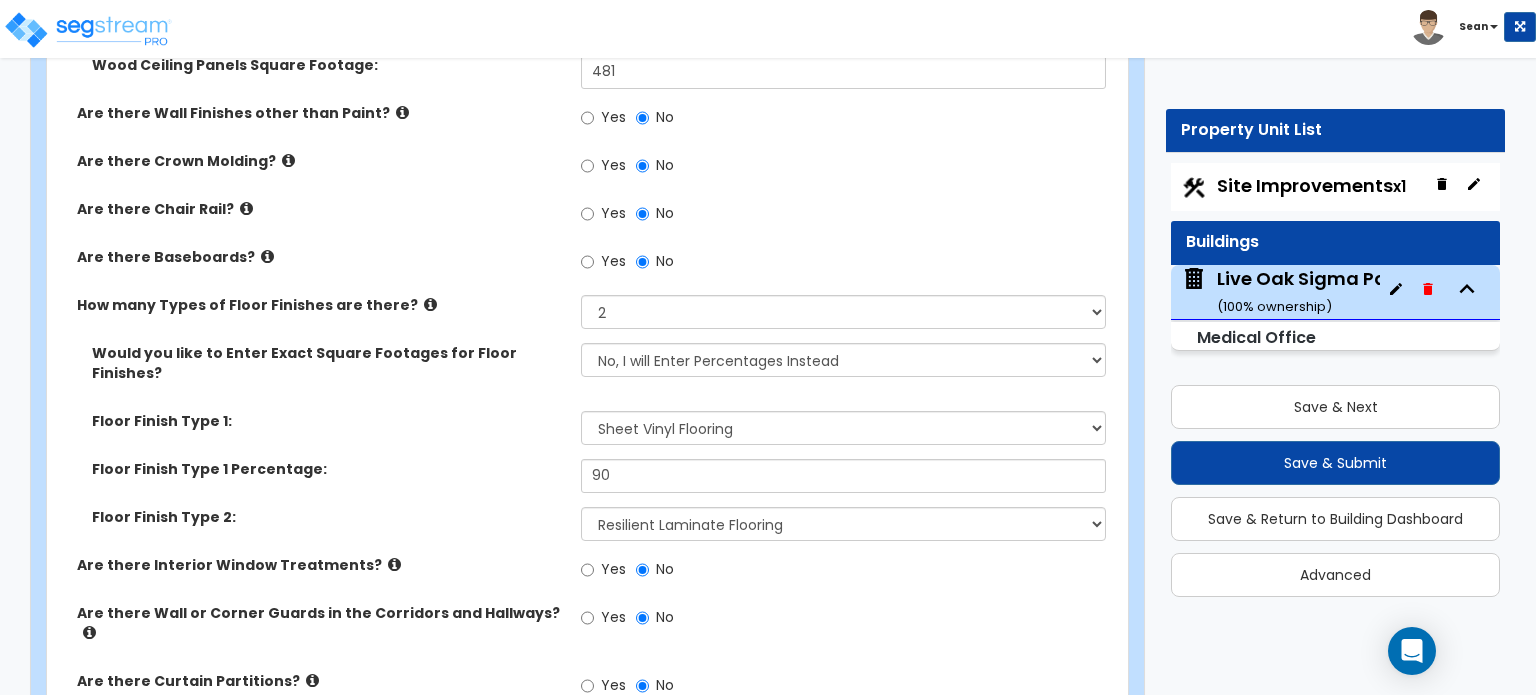 click at bounding box center [430, 304] 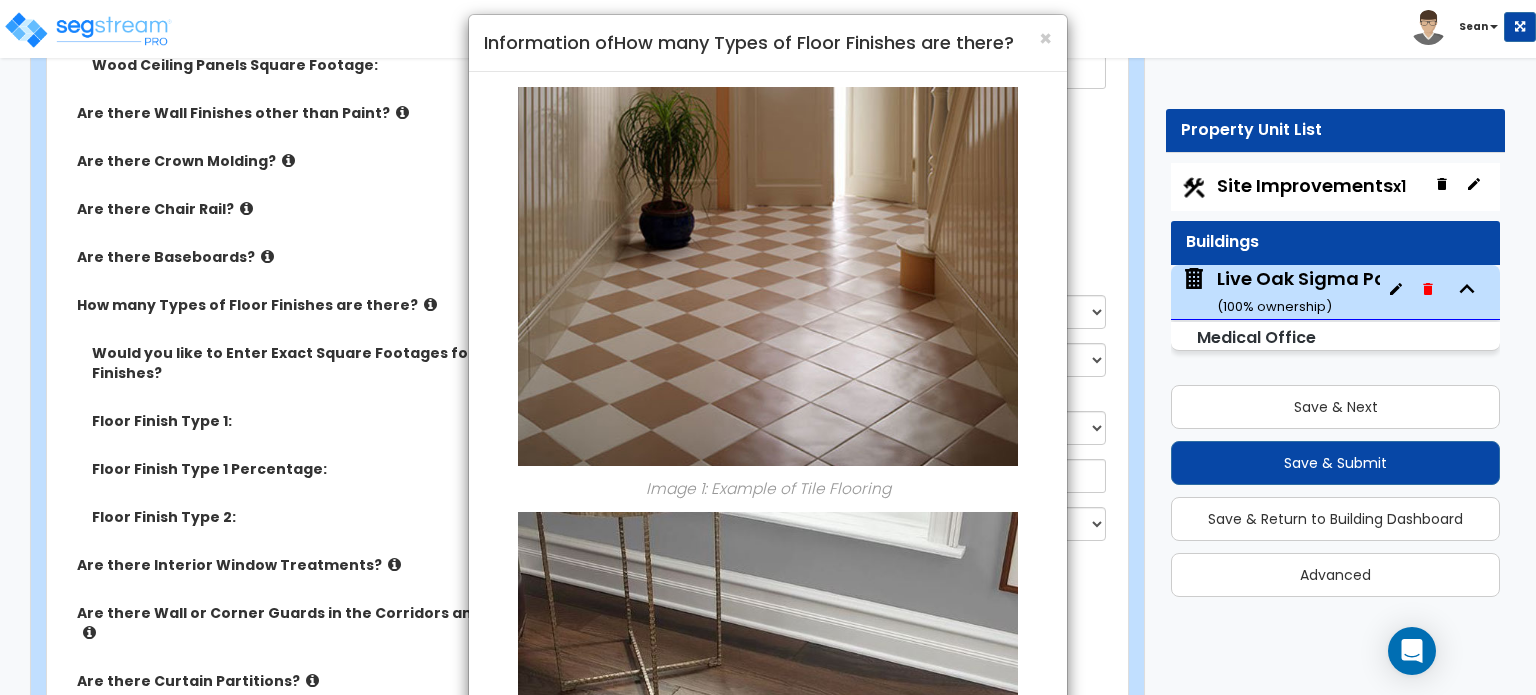 scroll, scrollTop: 0, scrollLeft: 0, axis: both 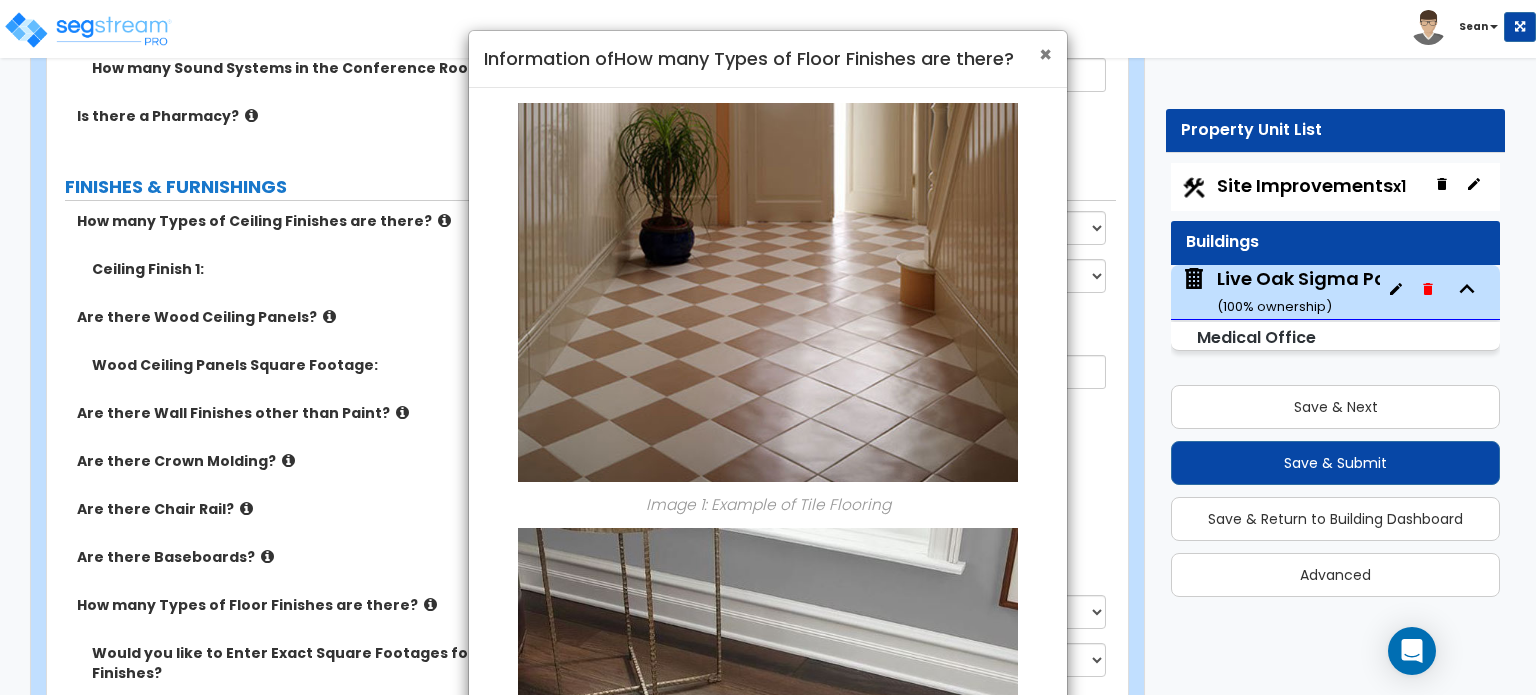 click on "×" at bounding box center (1045, 54) 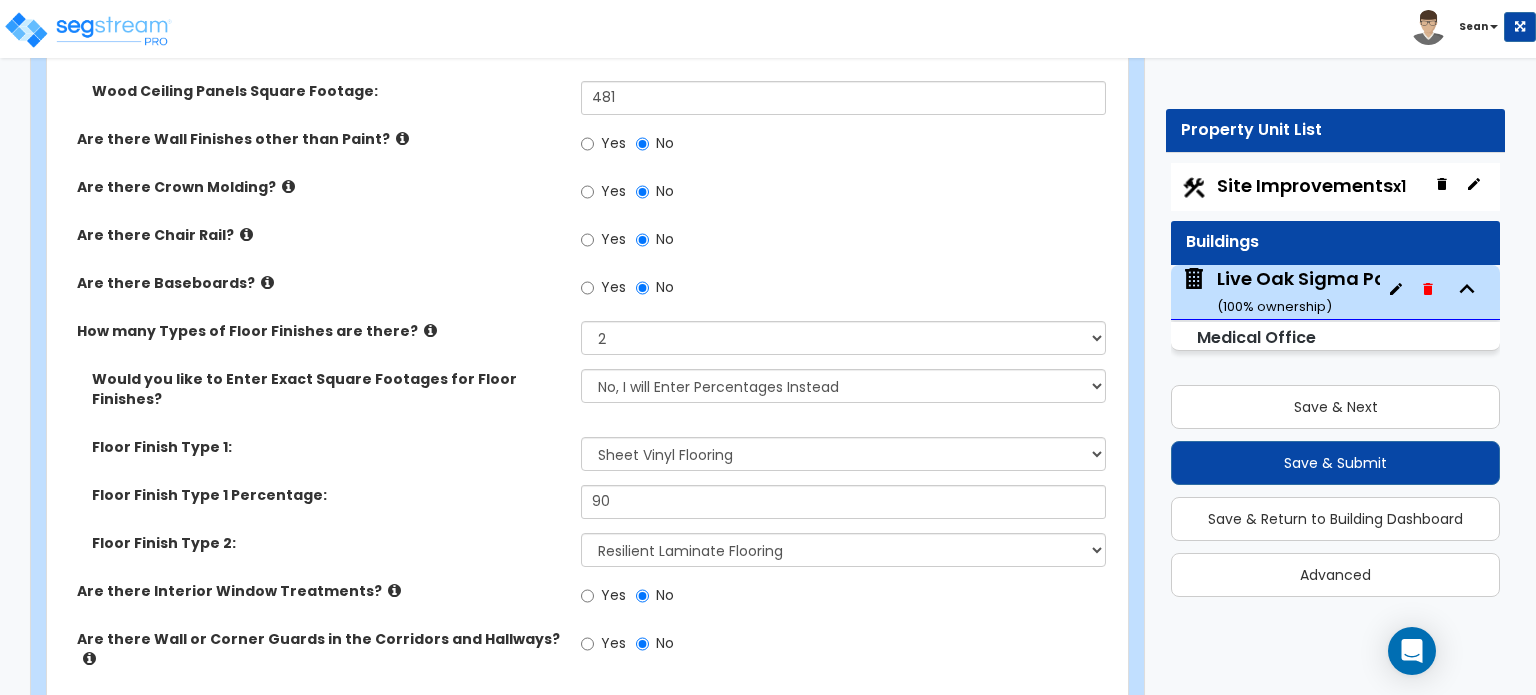 scroll, scrollTop: 6200, scrollLeft: 0, axis: vertical 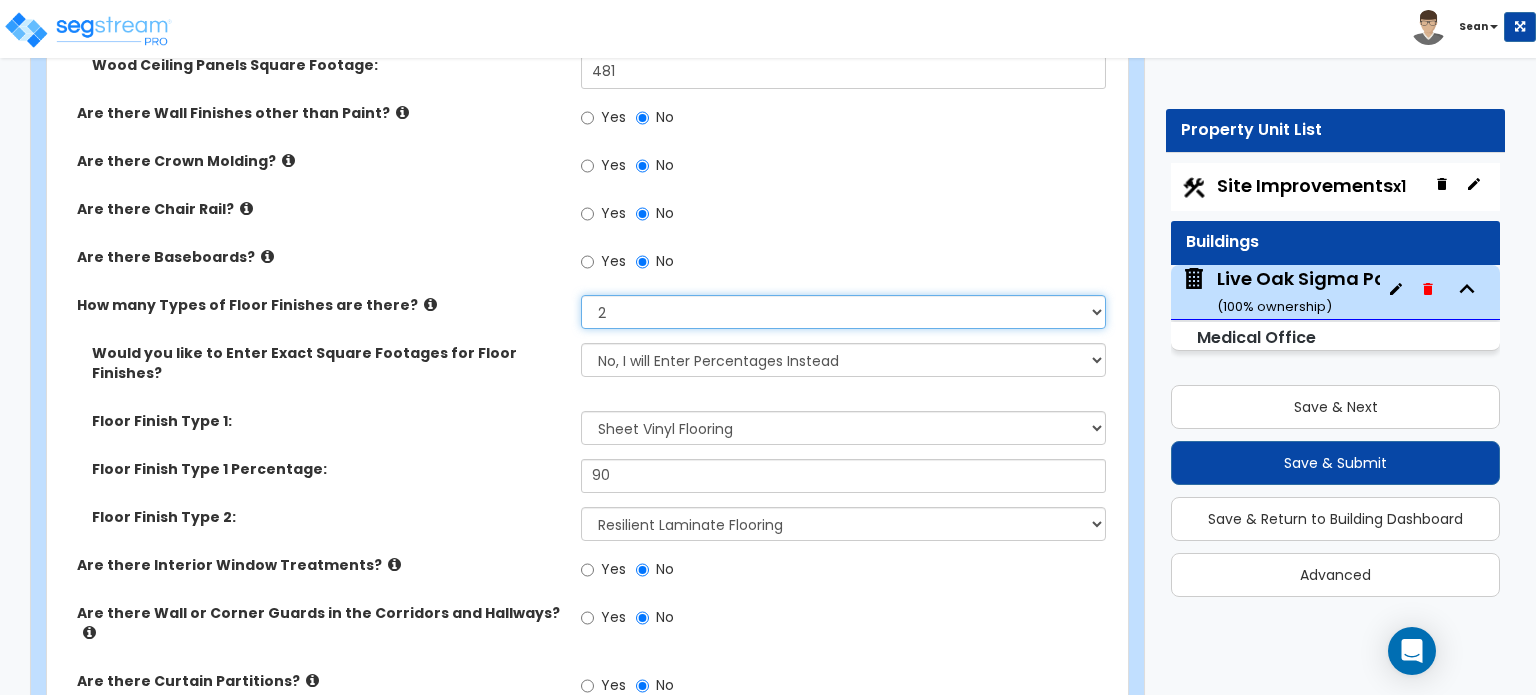 click on "None 1 2 3 4" at bounding box center (843, 312) 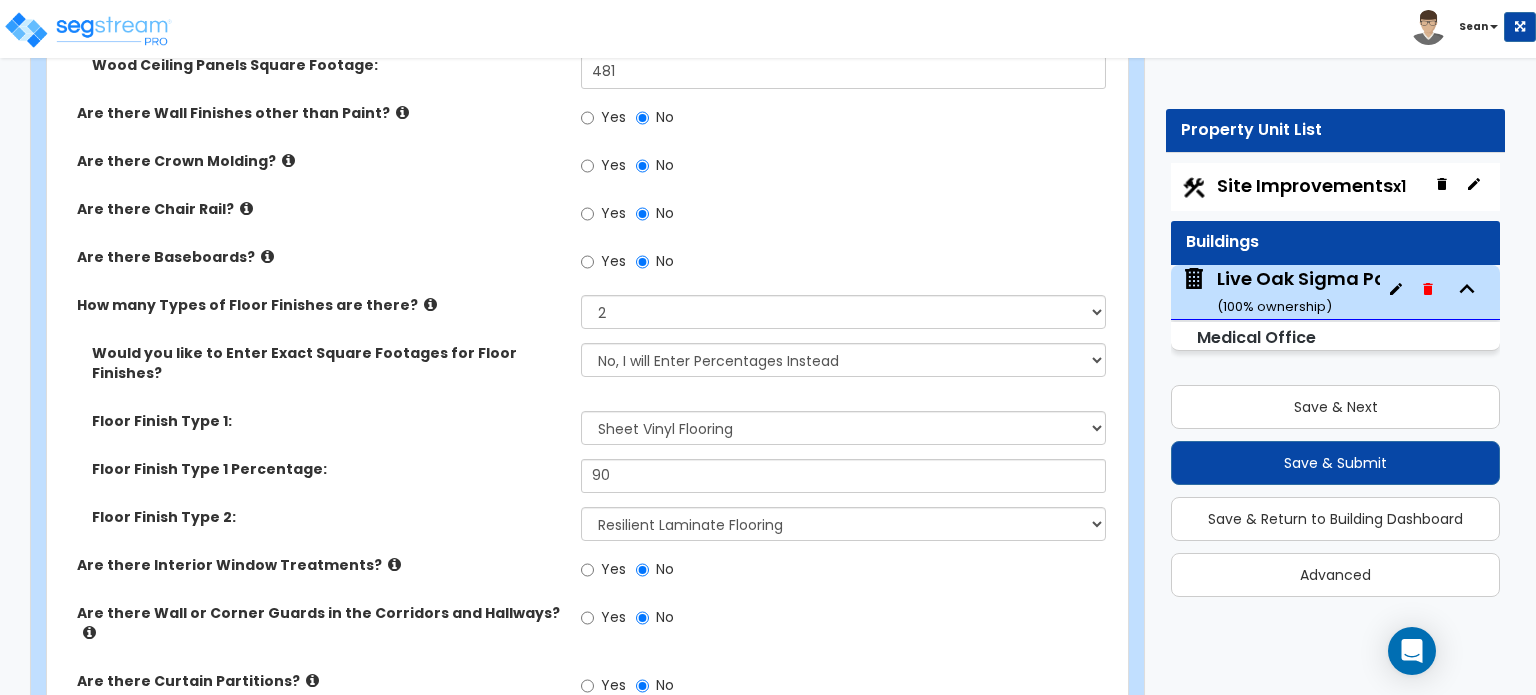 click on "Floor Finish Type 1 Percentage:" at bounding box center (329, 469) 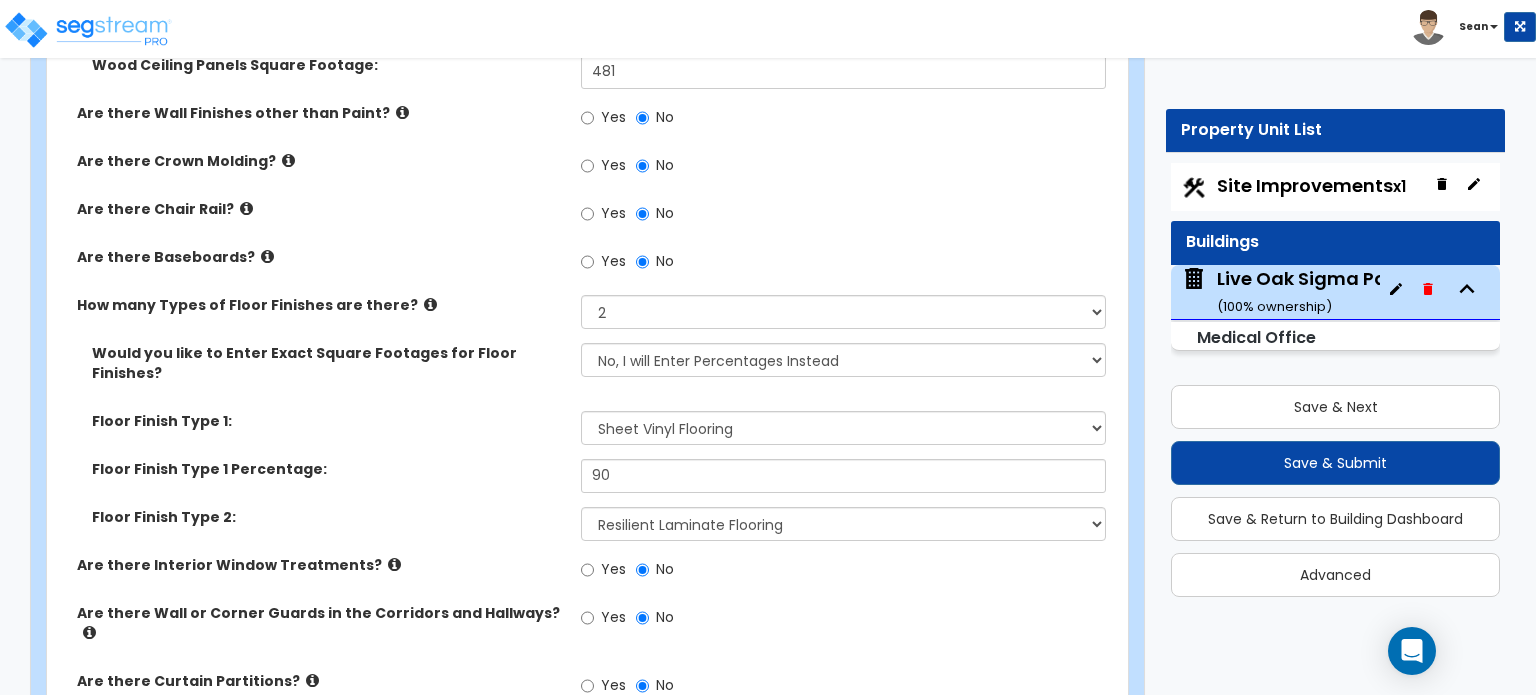 click at bounding box center [394, 564] 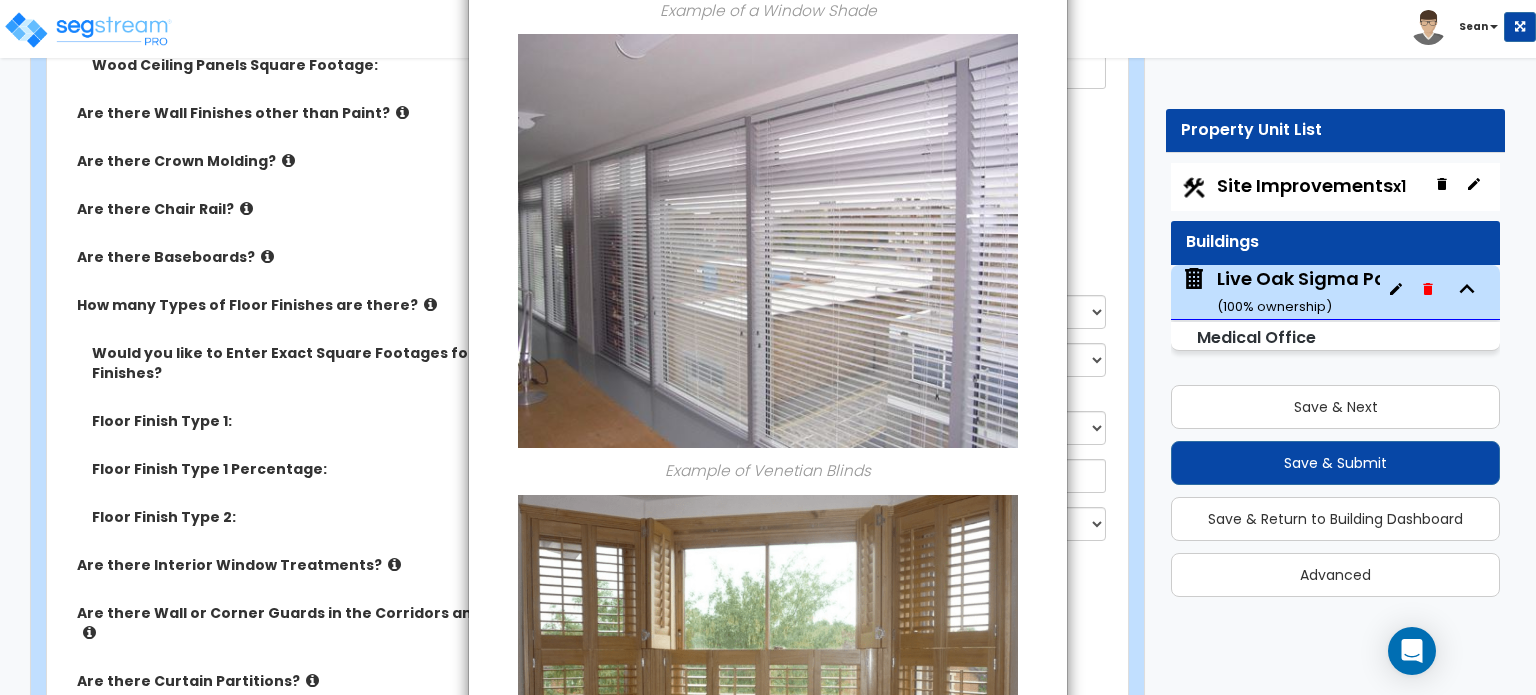 scroll, scrollTop: 1592, scrollLeft: 0, axis: vertical 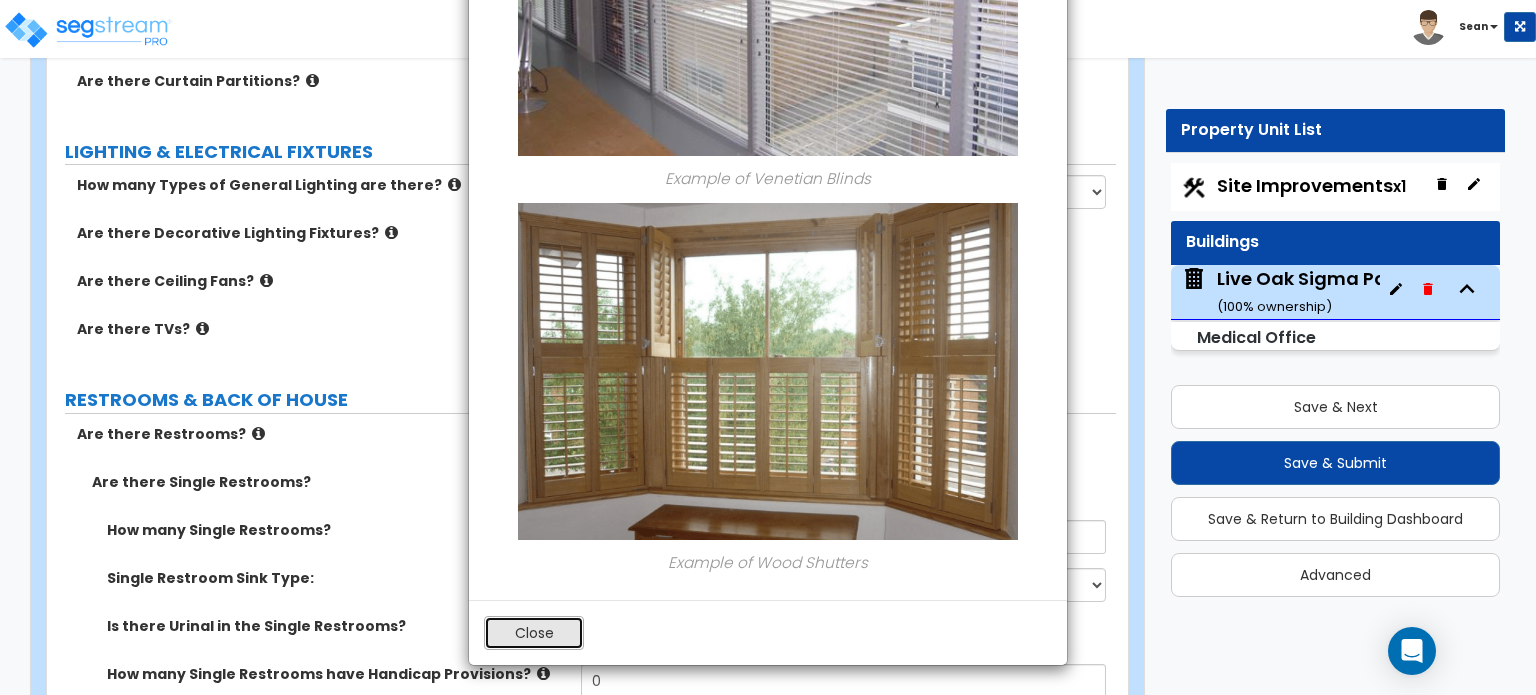 click on "Close" at bounding box center [534, 633] 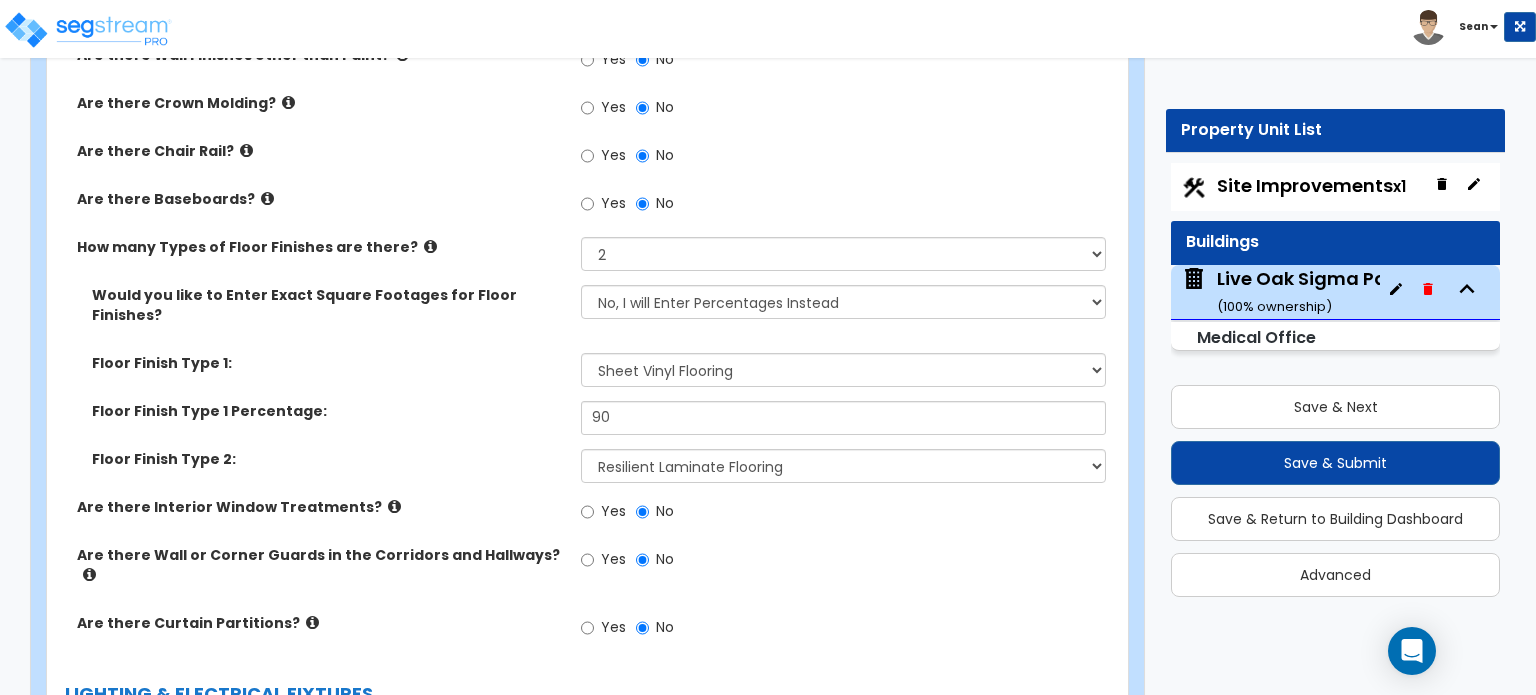 scroll, scrollTop: 6200, scrollLeft: 0, axis: vertical 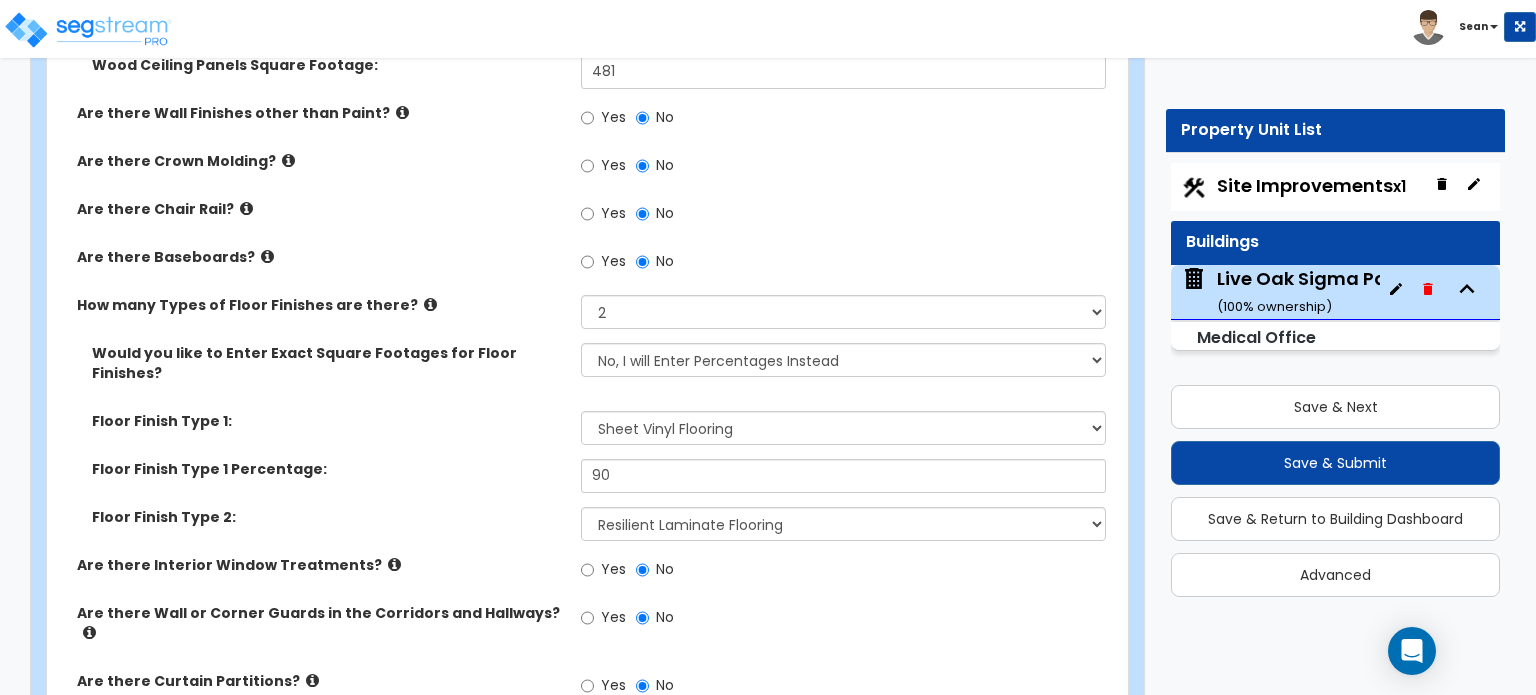 click at bounding box center [312, 680] 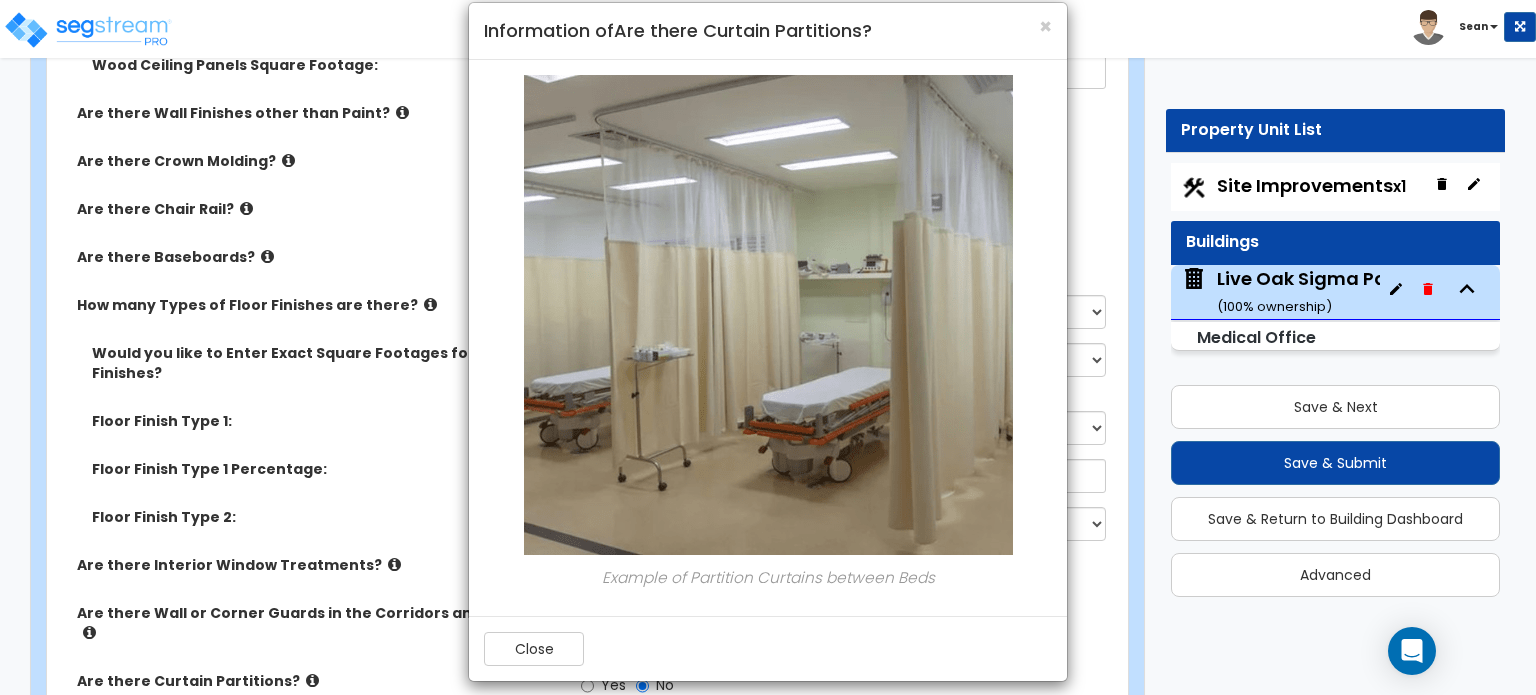 scroll, scrollTop: 43, scrollLeft: 0, axis: vertical 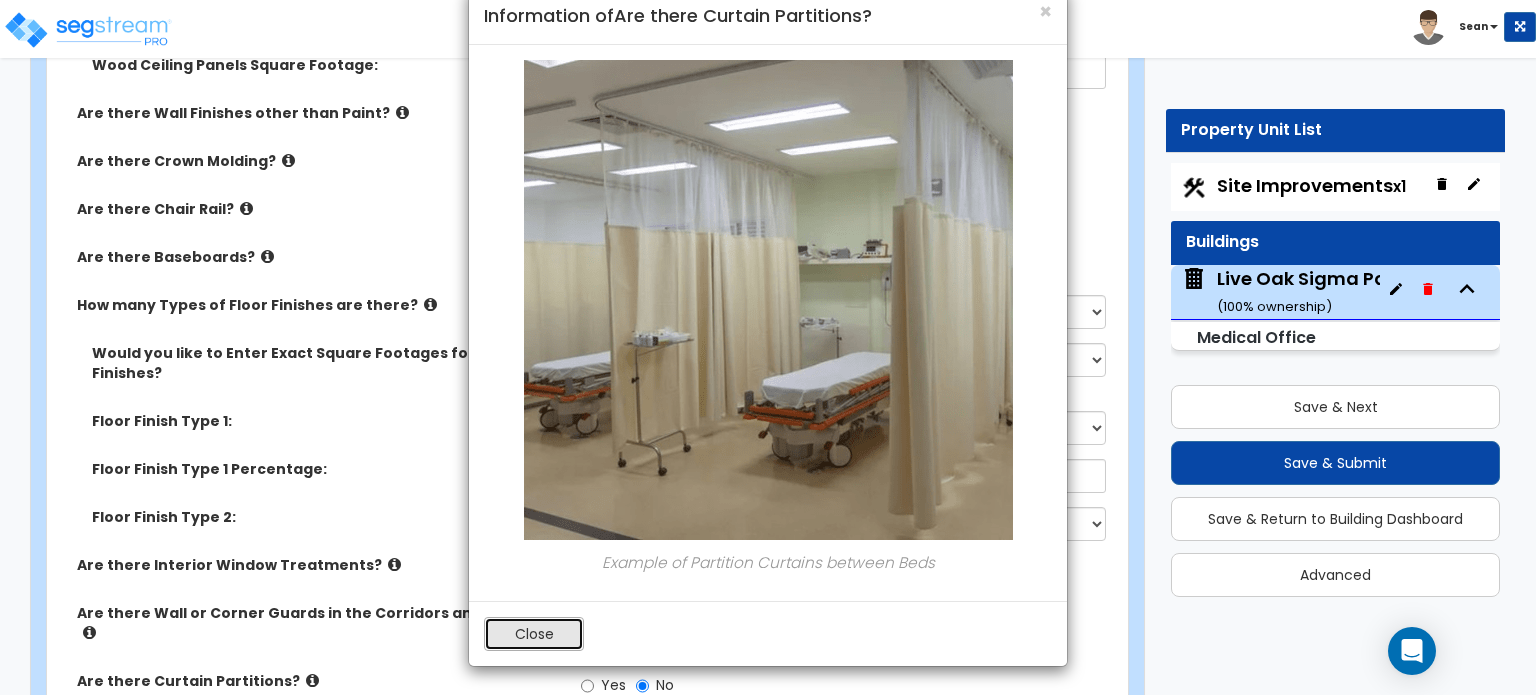 click on "Close" at bounding box center (534, 634) 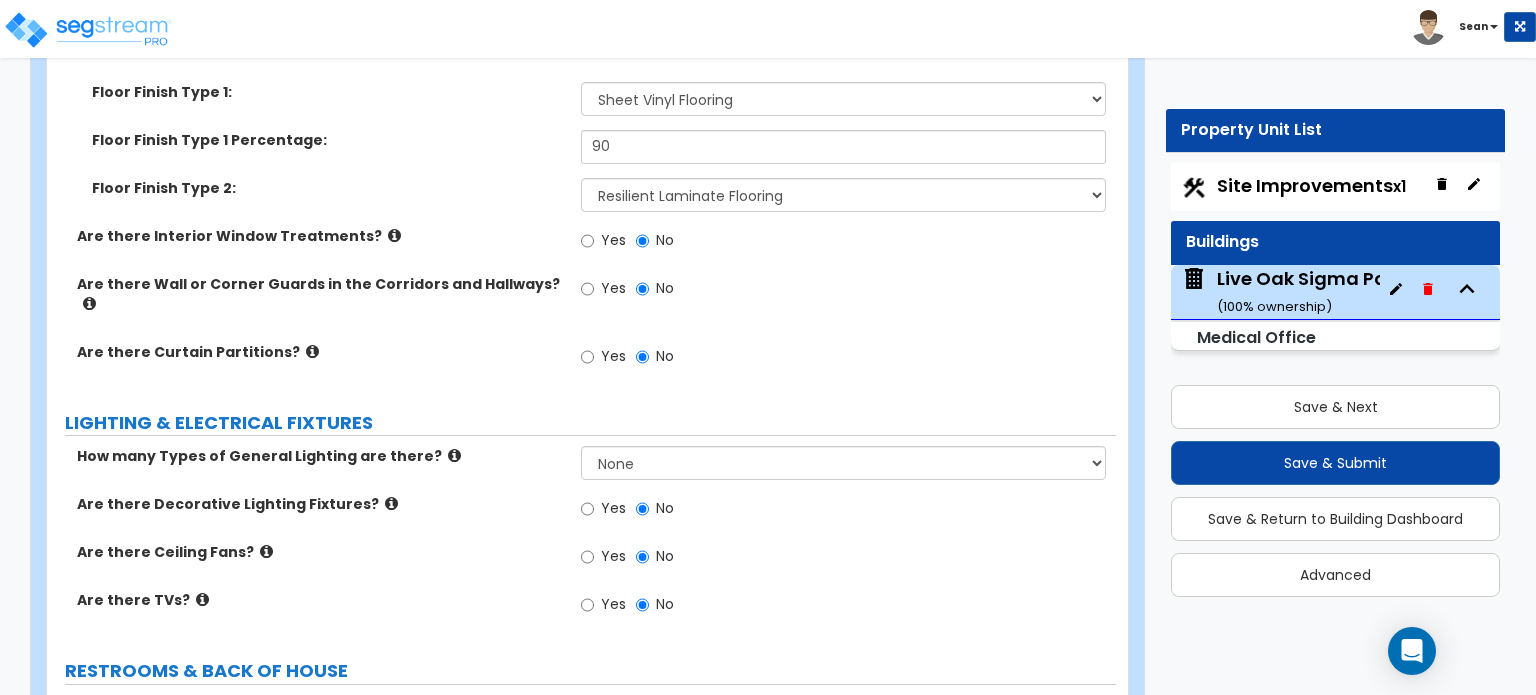 scroll, scrollTop: 6600, scrollLeft: 0, axis: vertical 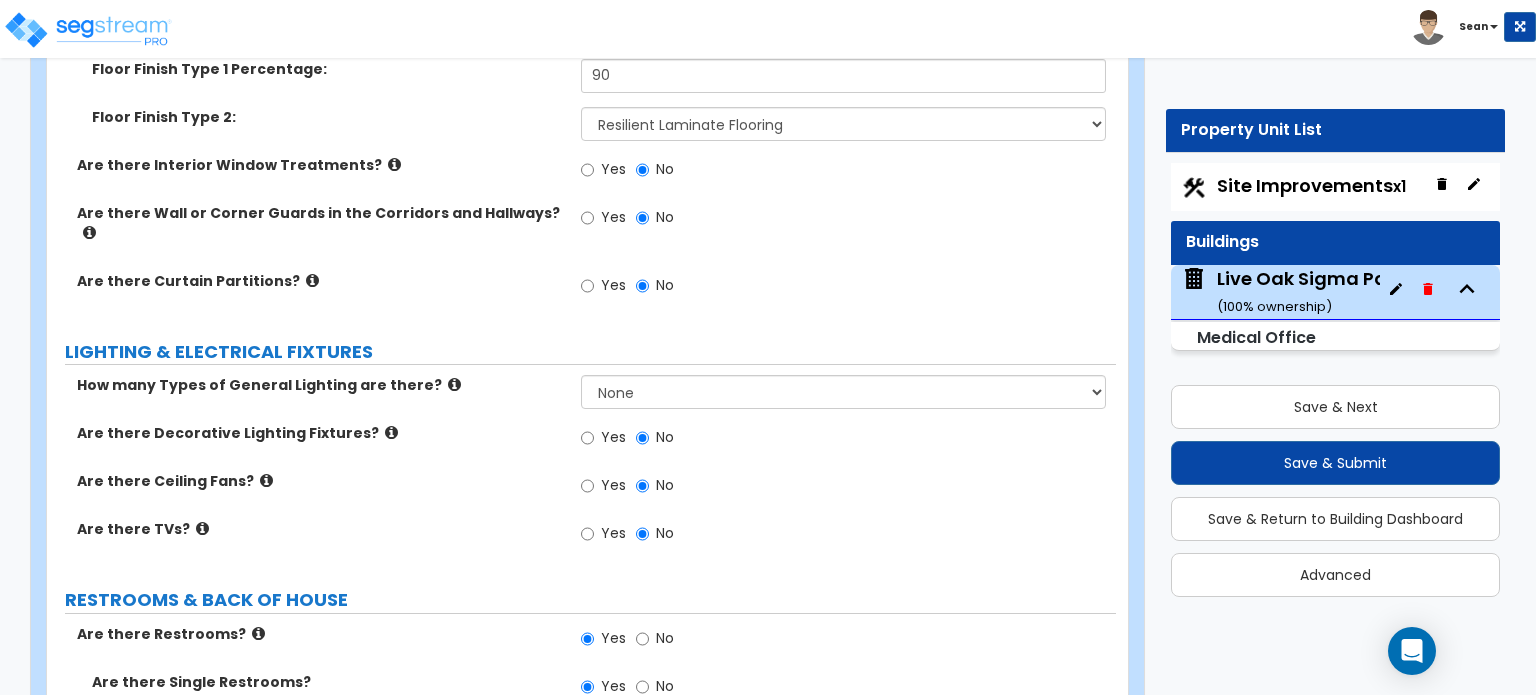 click at bounding box center [454, 384] 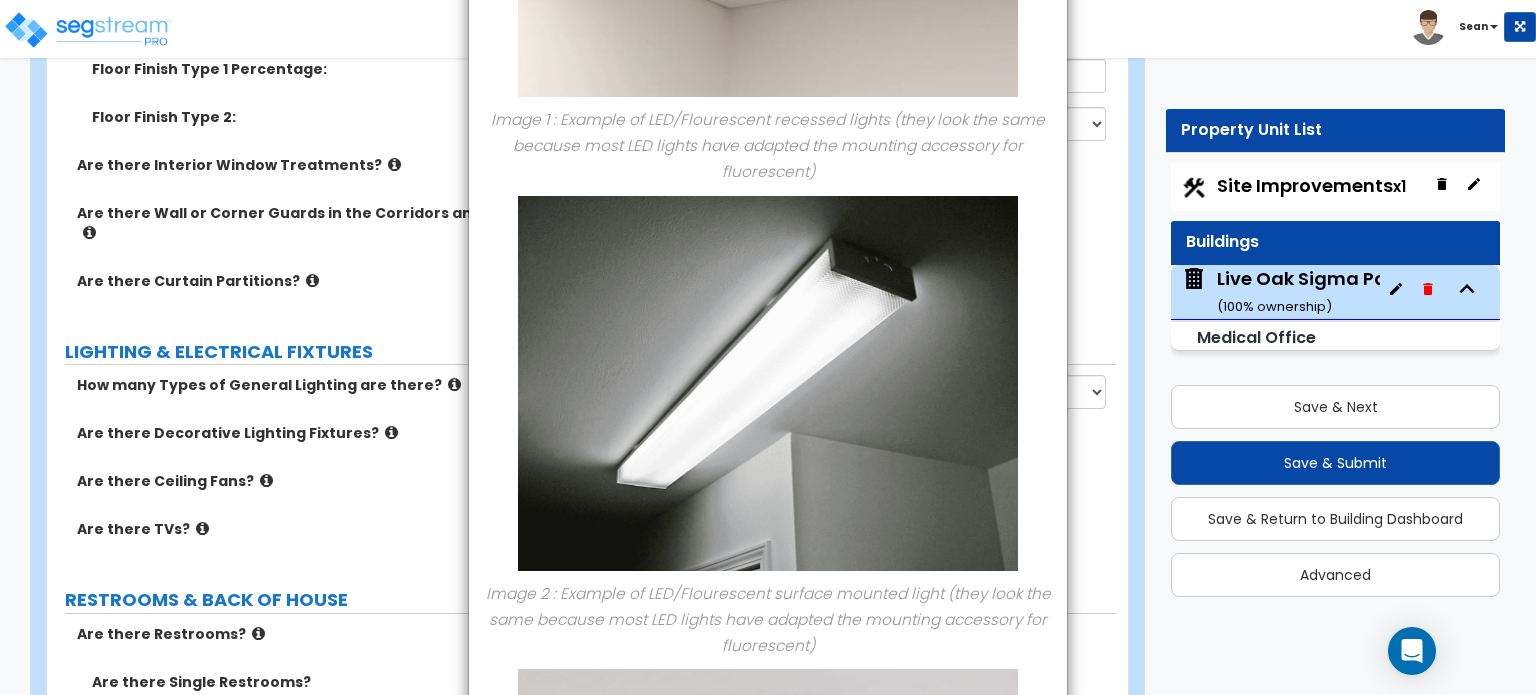scroll, scrollTop: 0, scrollLeft: 0, axis: both 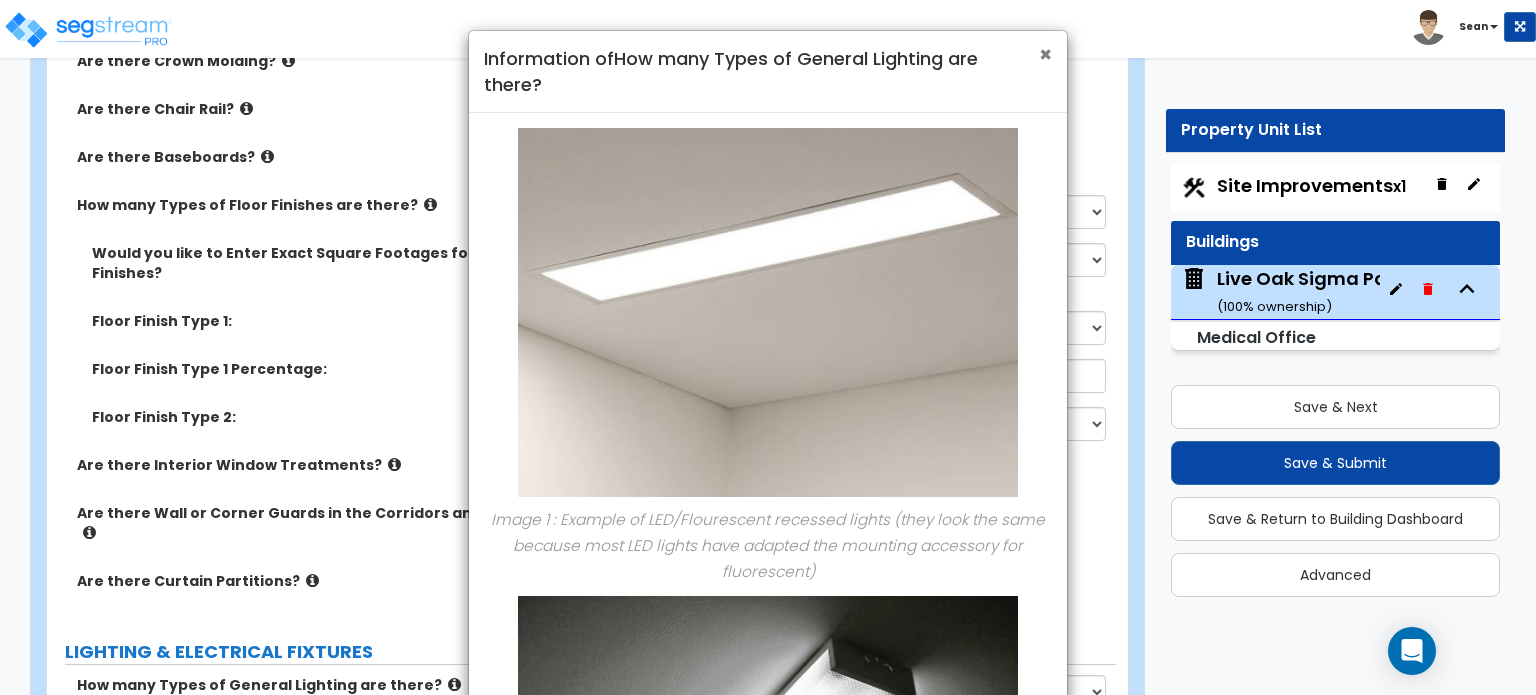 click on "×" at bounding box center [1045, 54] 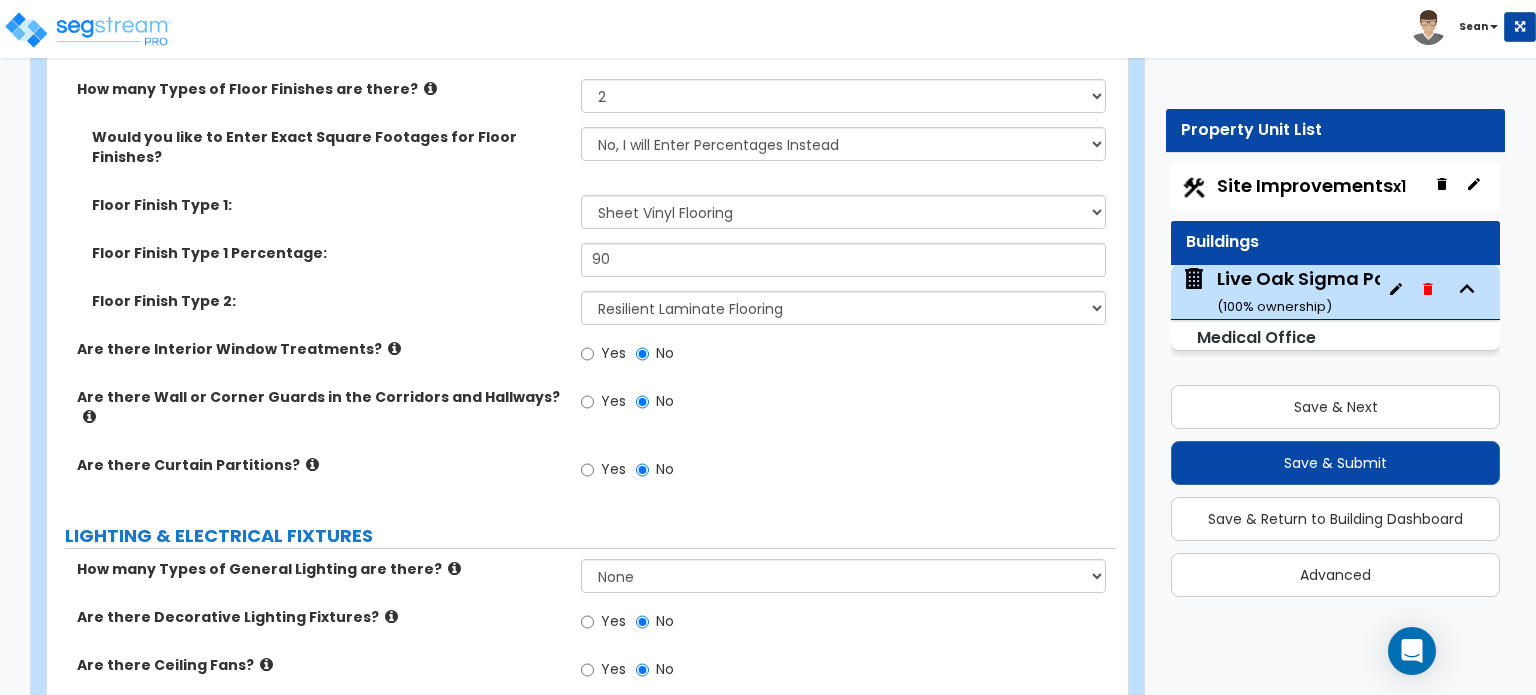 scroll, scrollTop: 6500, scrollLeft: 0, axis: vertical 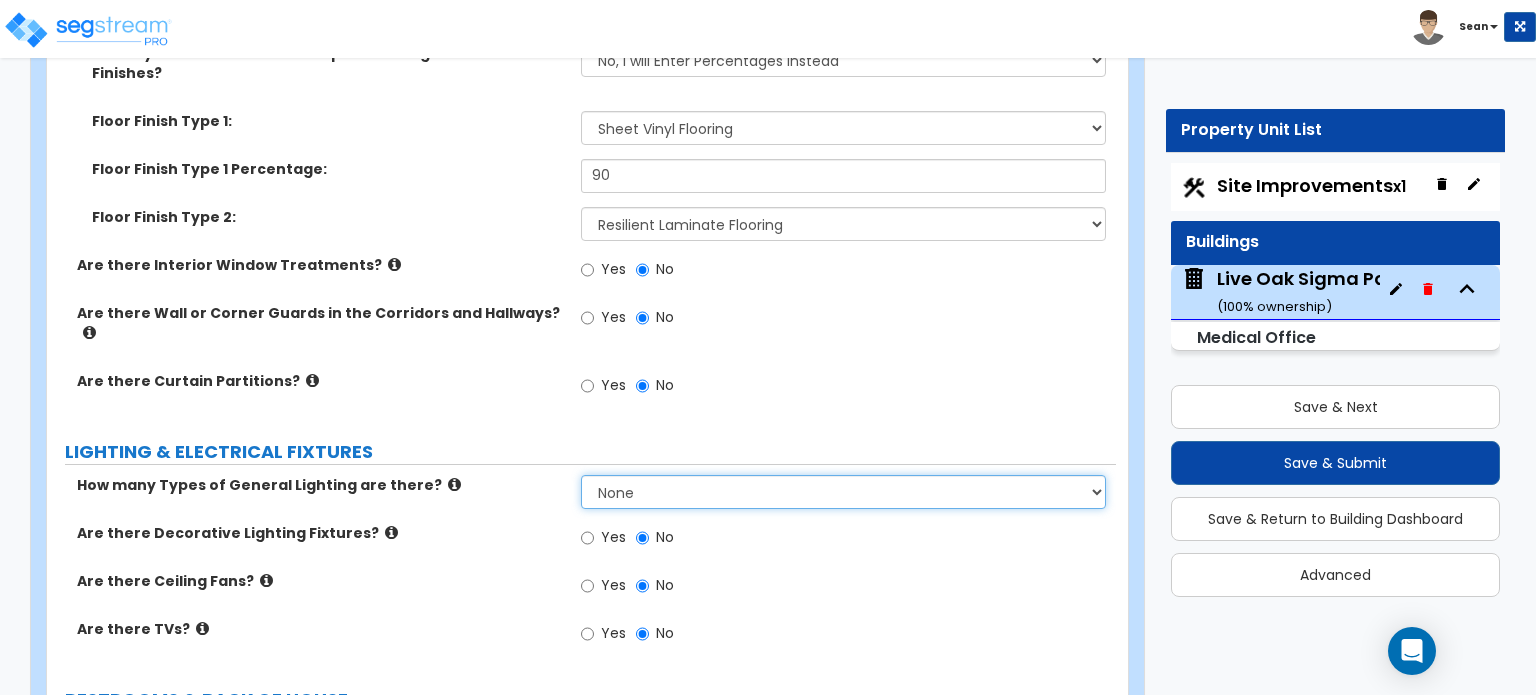 click on "None 1 2 3" at bounding box center (843, 492) 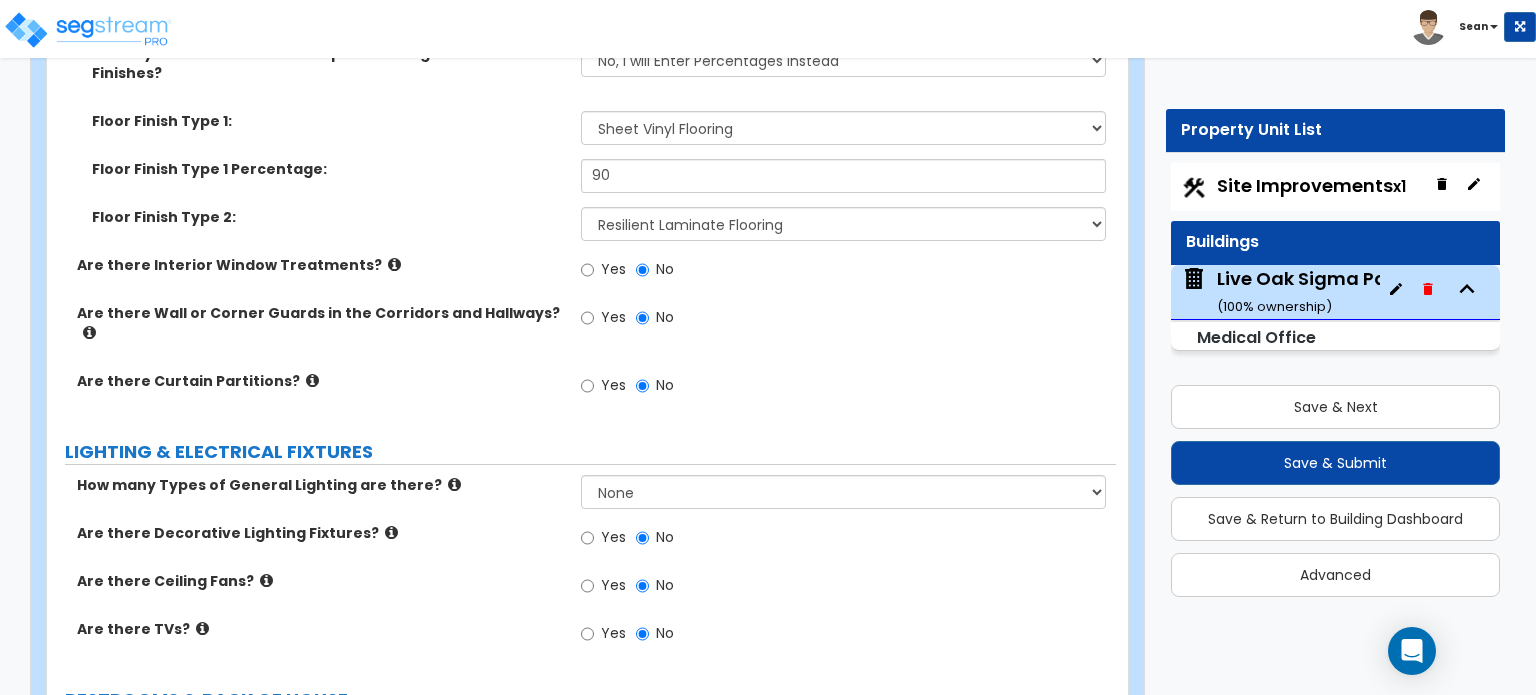 click at bounding box center [454, 484] 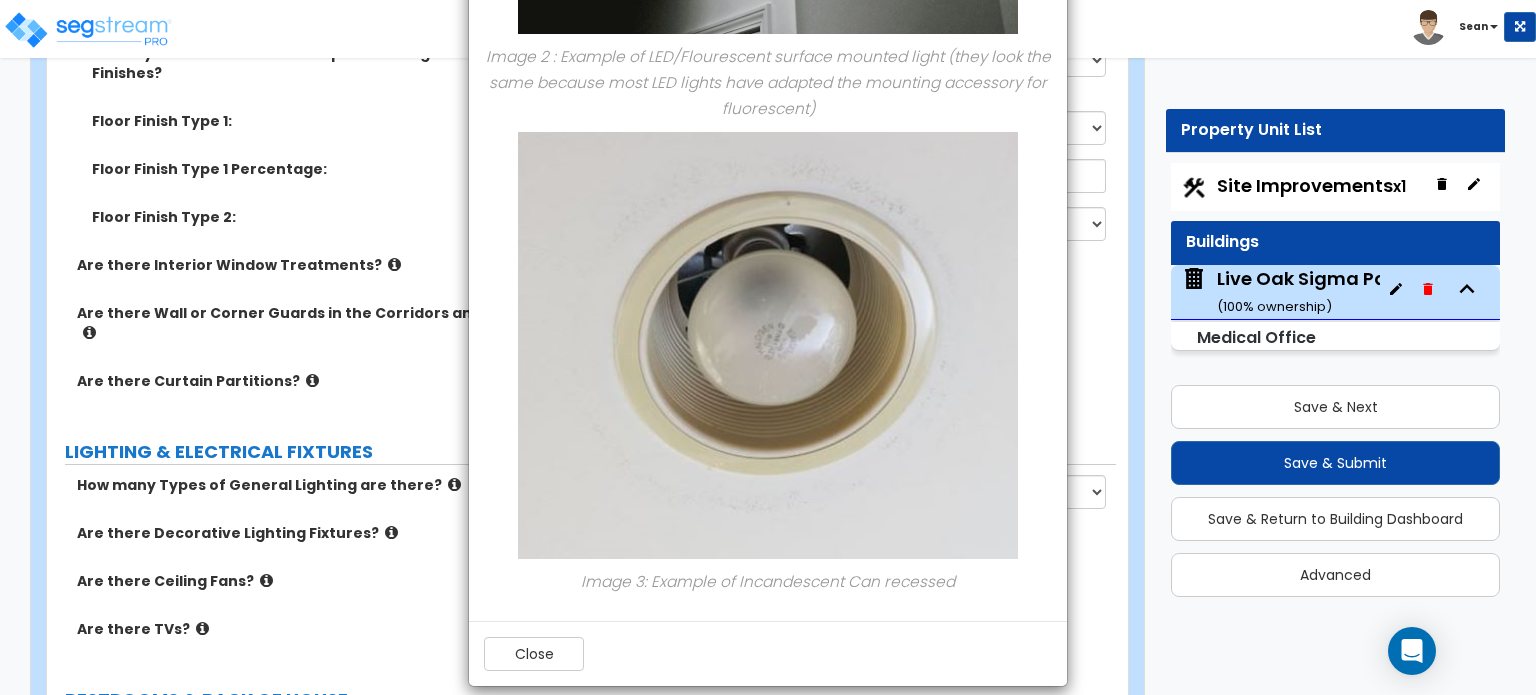 scroll, scrollTop: 957, scrollLeft: 0, axis: vertical 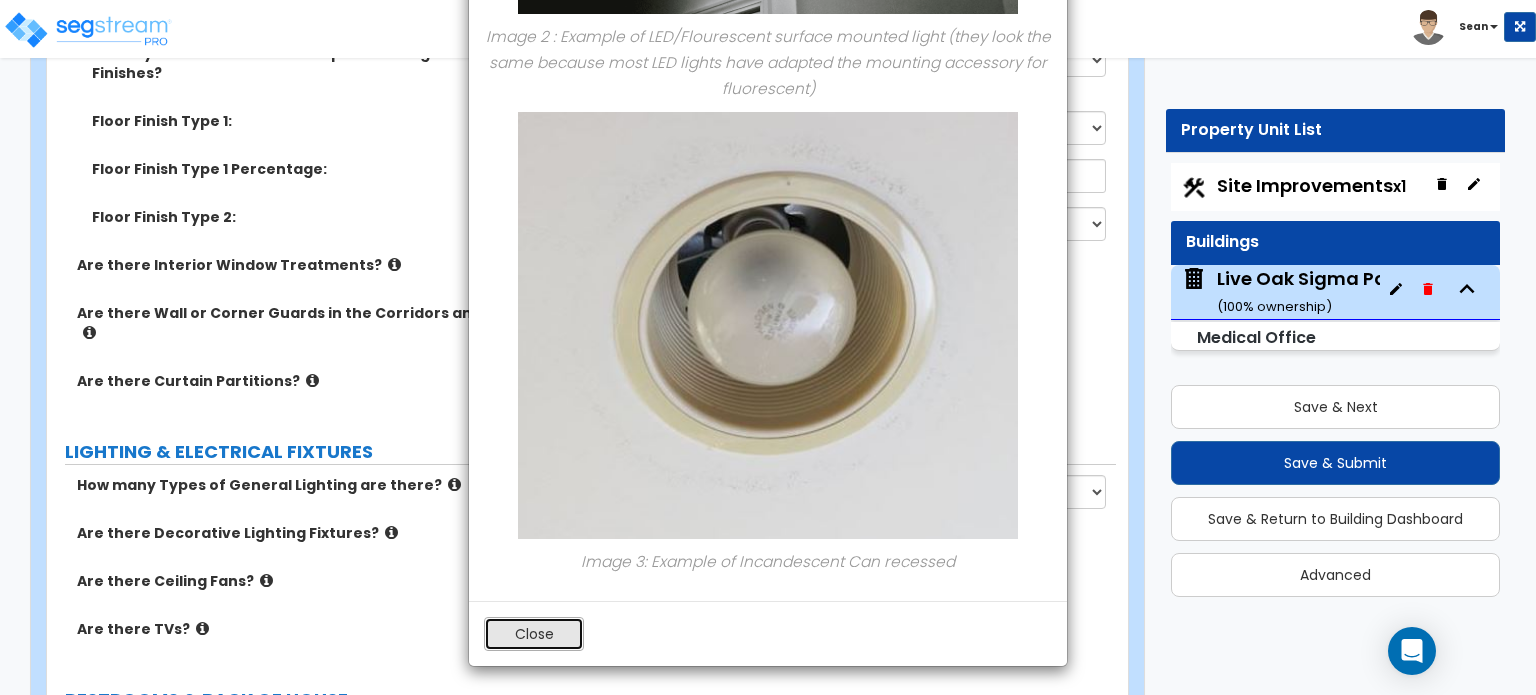 click on "Close" at bounding box center (534, 634) 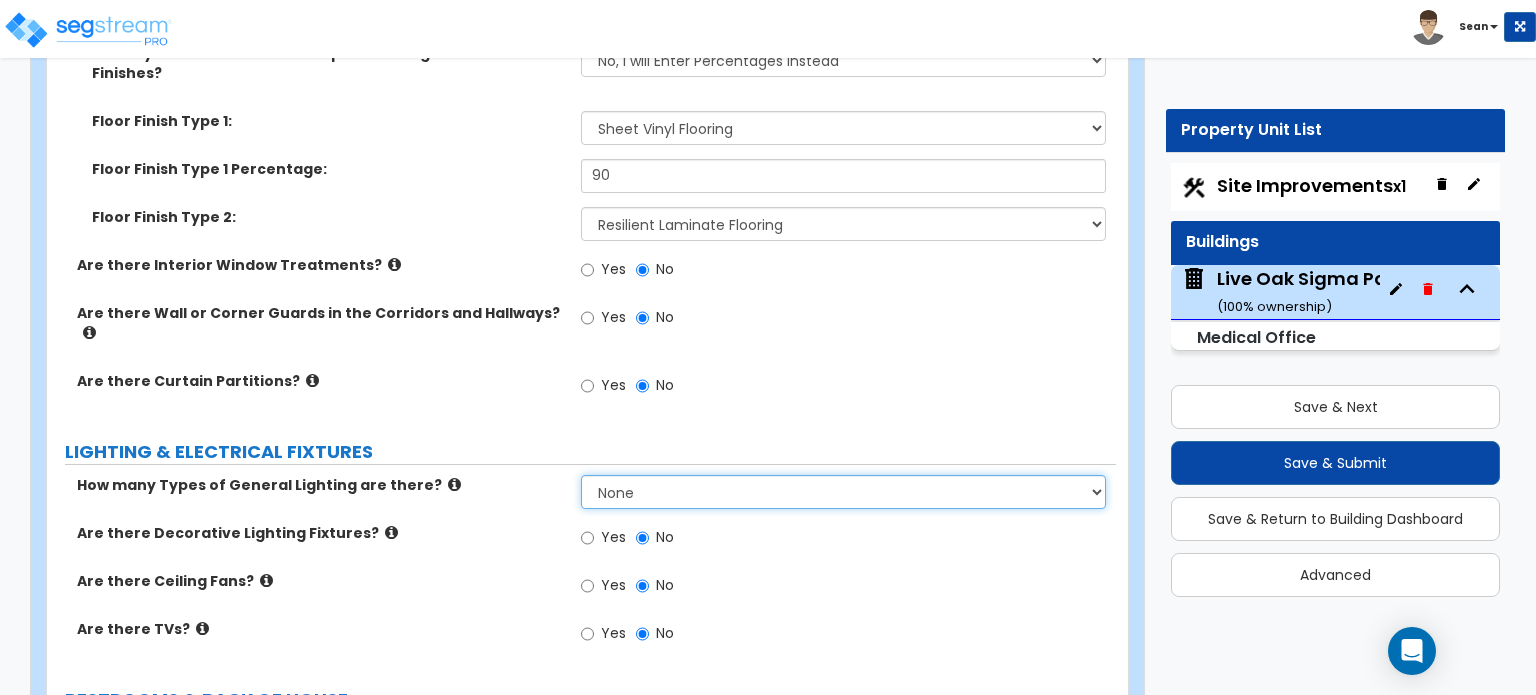click on "None 1 2 3" at bounding box center [843, 492] 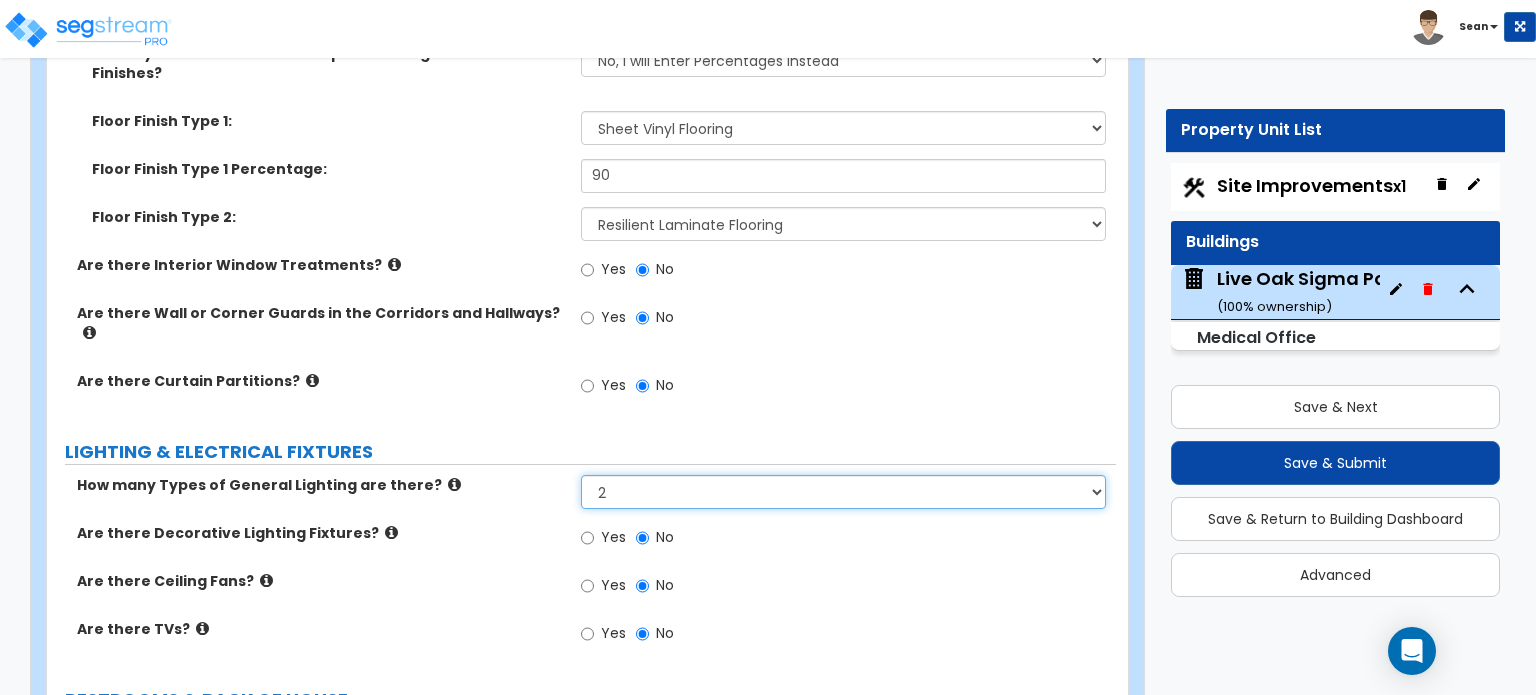 click on "None 1 2 3" at bounding box center (843, 492) 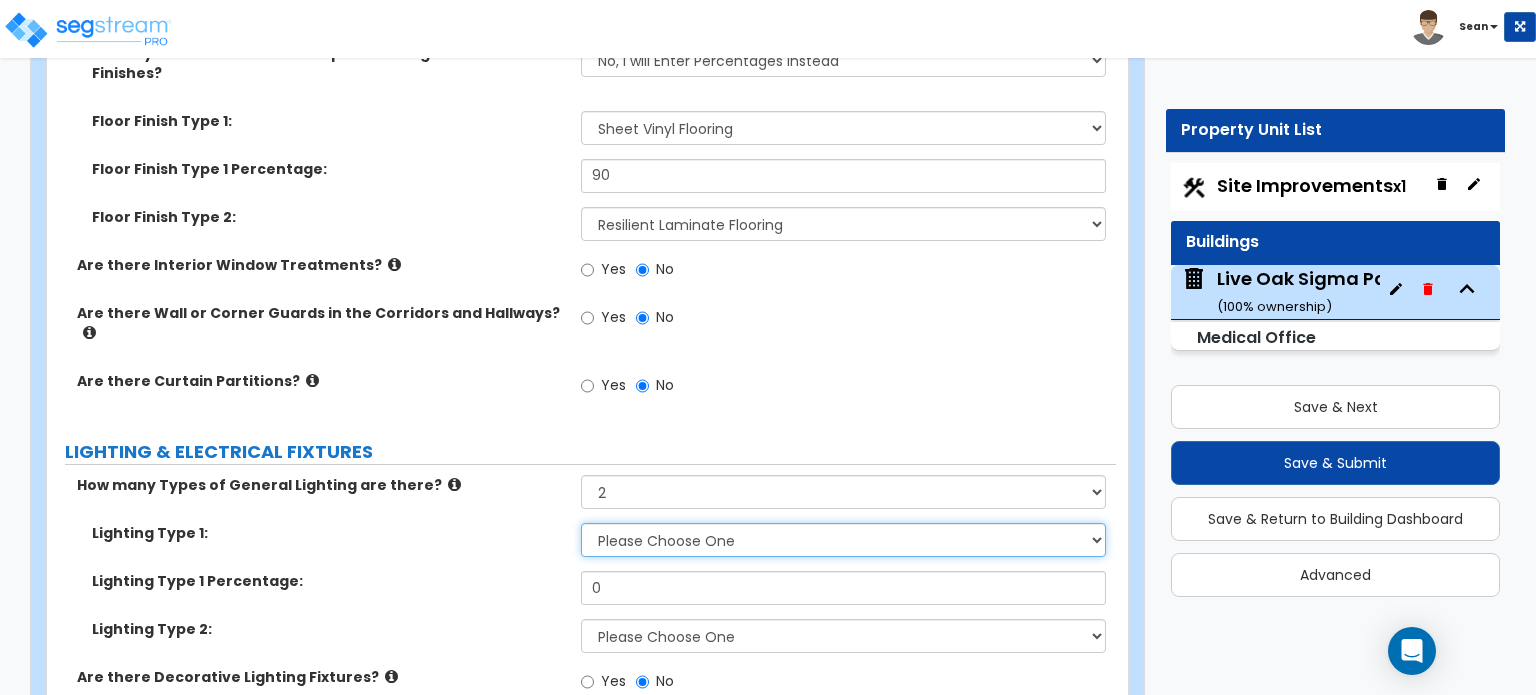 click on "Please Choose One LED Surface-Mounted LED Recessed Fluorescent Surface-Mounted Fluorescent Recessed Incandescent Can Incandescent Surface-Mounted" at bounding box center (843, 540) 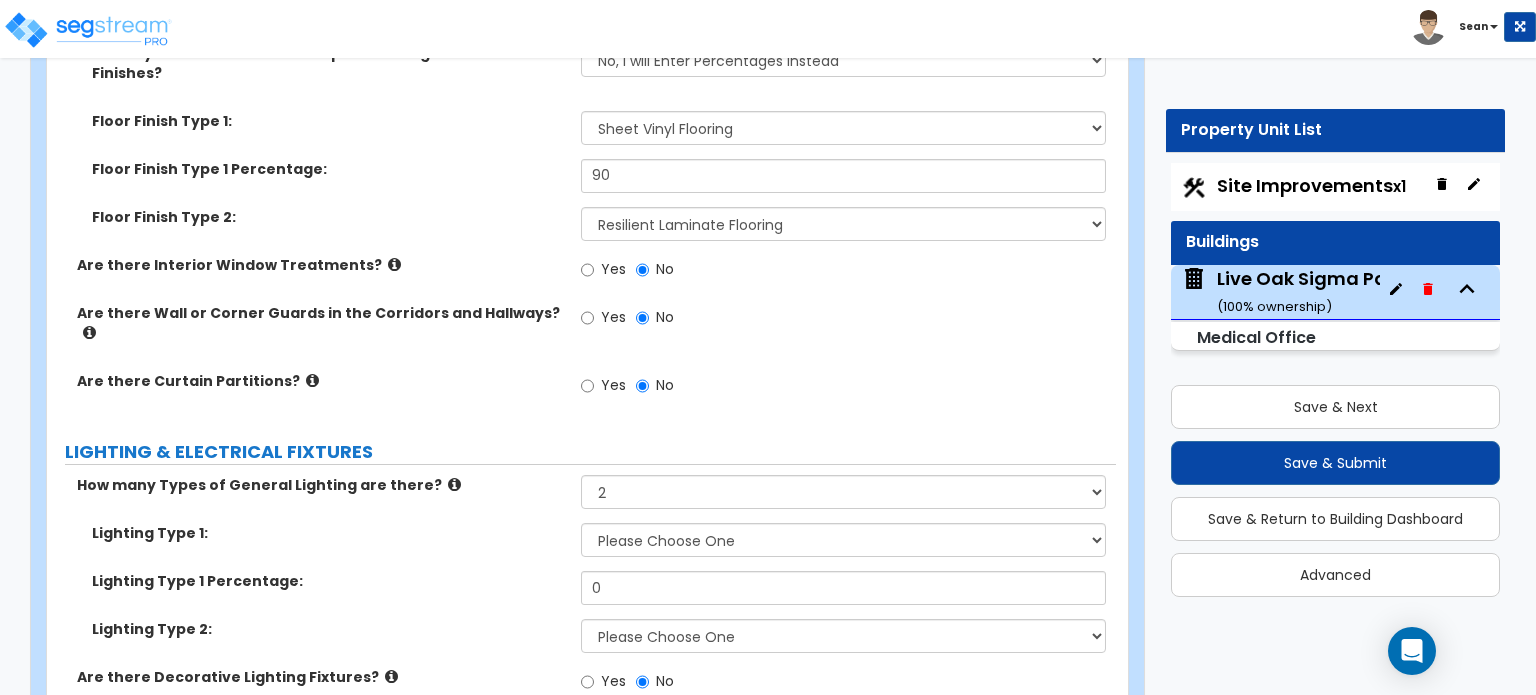 click at bounding box center [454, 484] 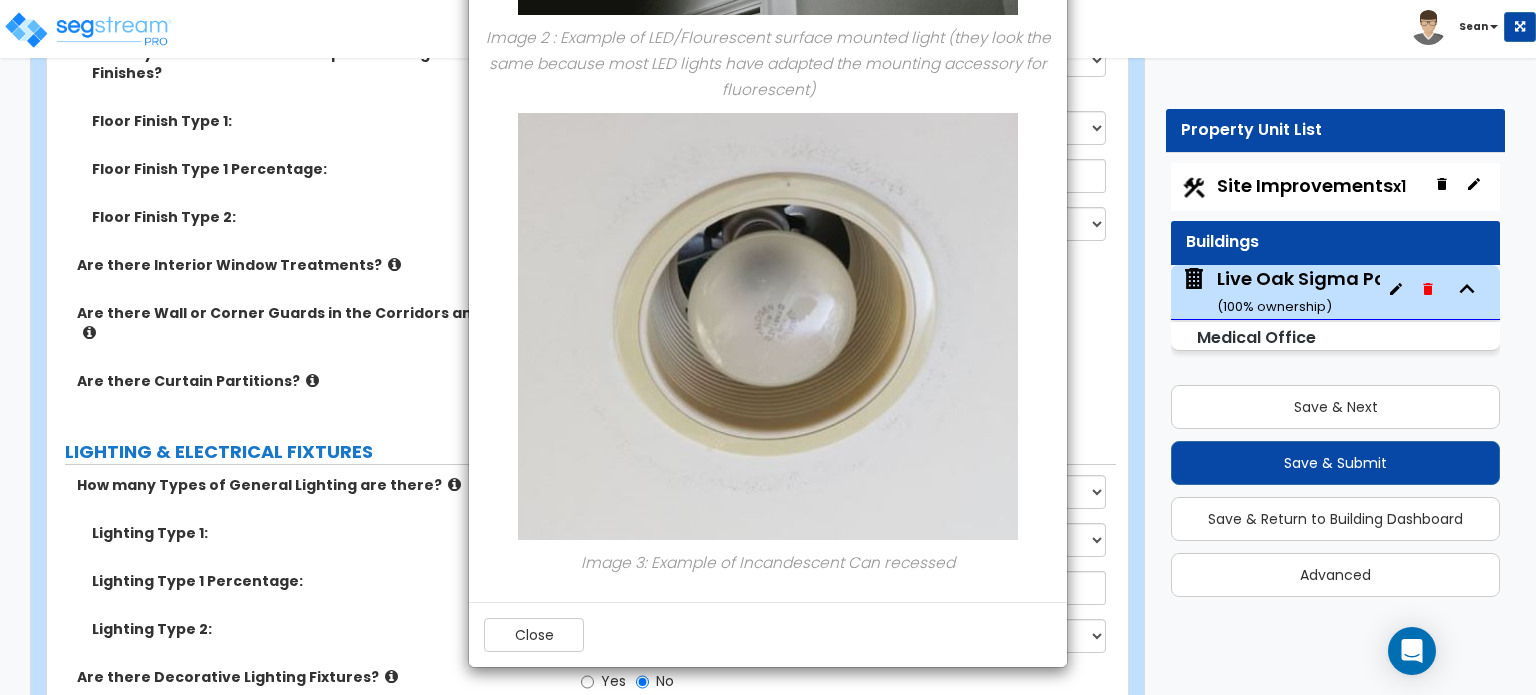 scroll, scrollTop: 957, scrollLeft: 0, axis: vertical 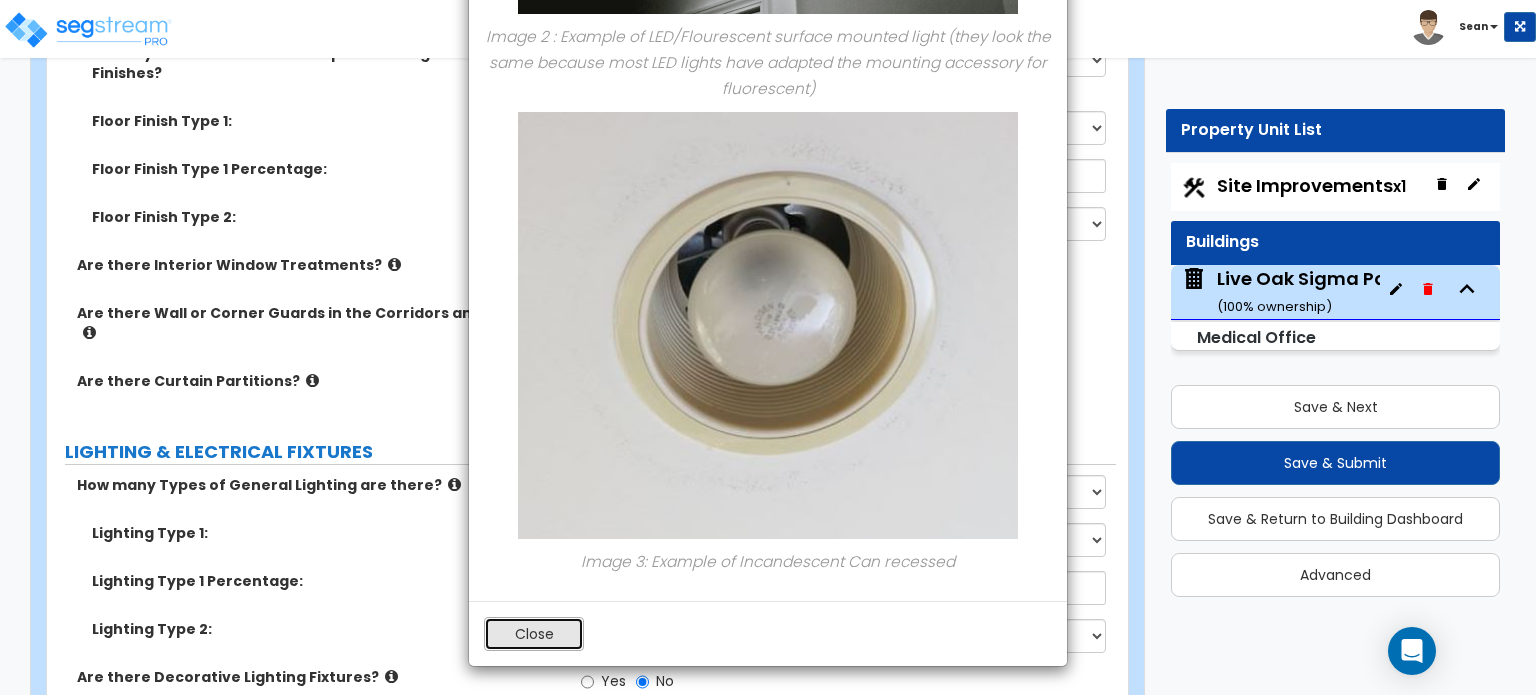 click on "Close" at bounding box center (534, 634) 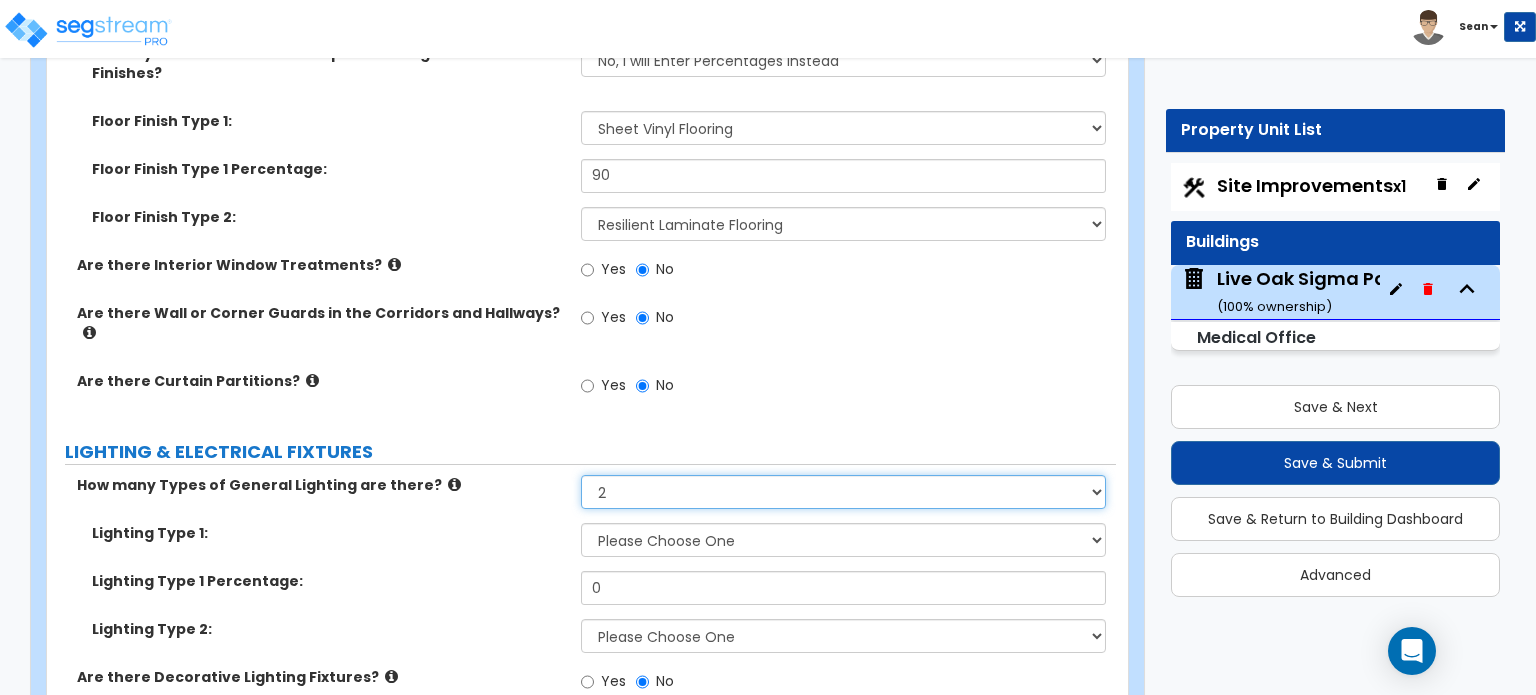 click on "None 1 2 3" at bounding box center [843, 492] 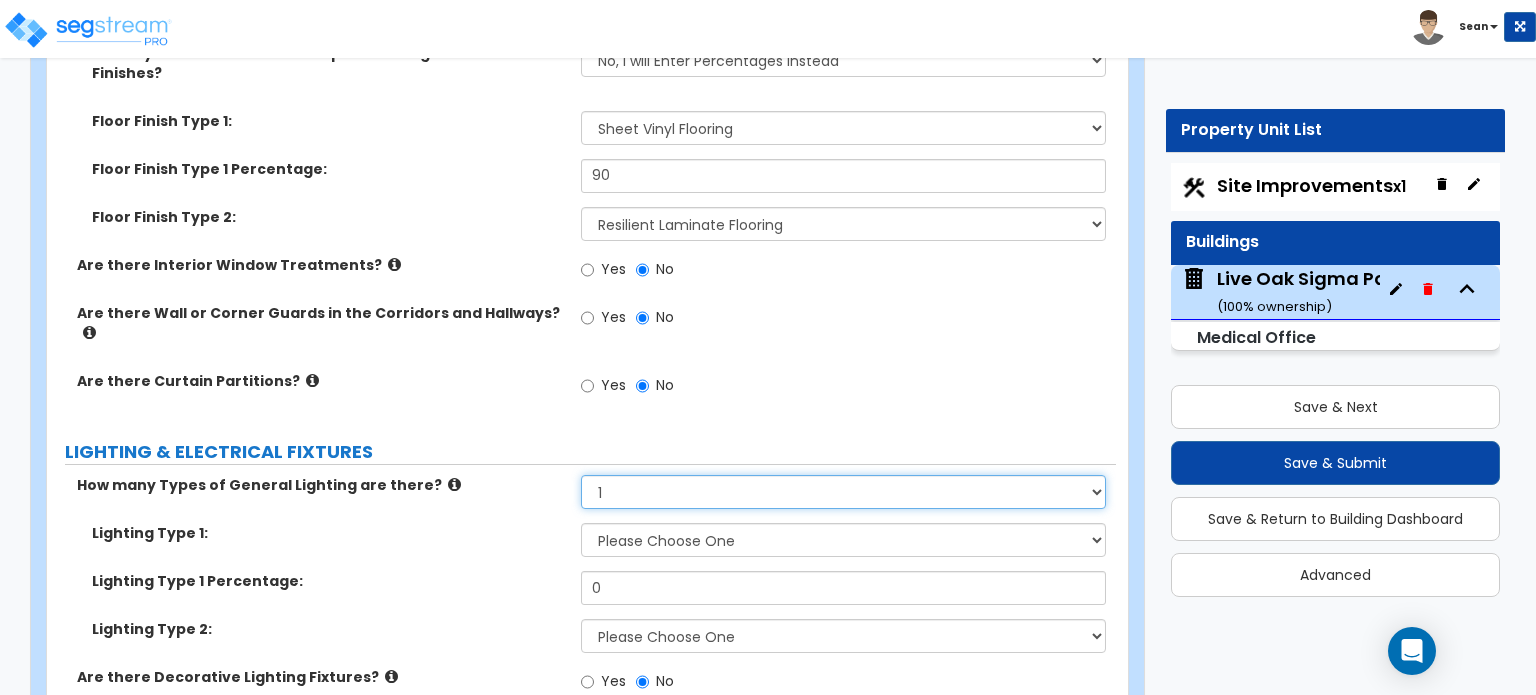 click on "None 1 2 3" at bounding box center (843, 492) 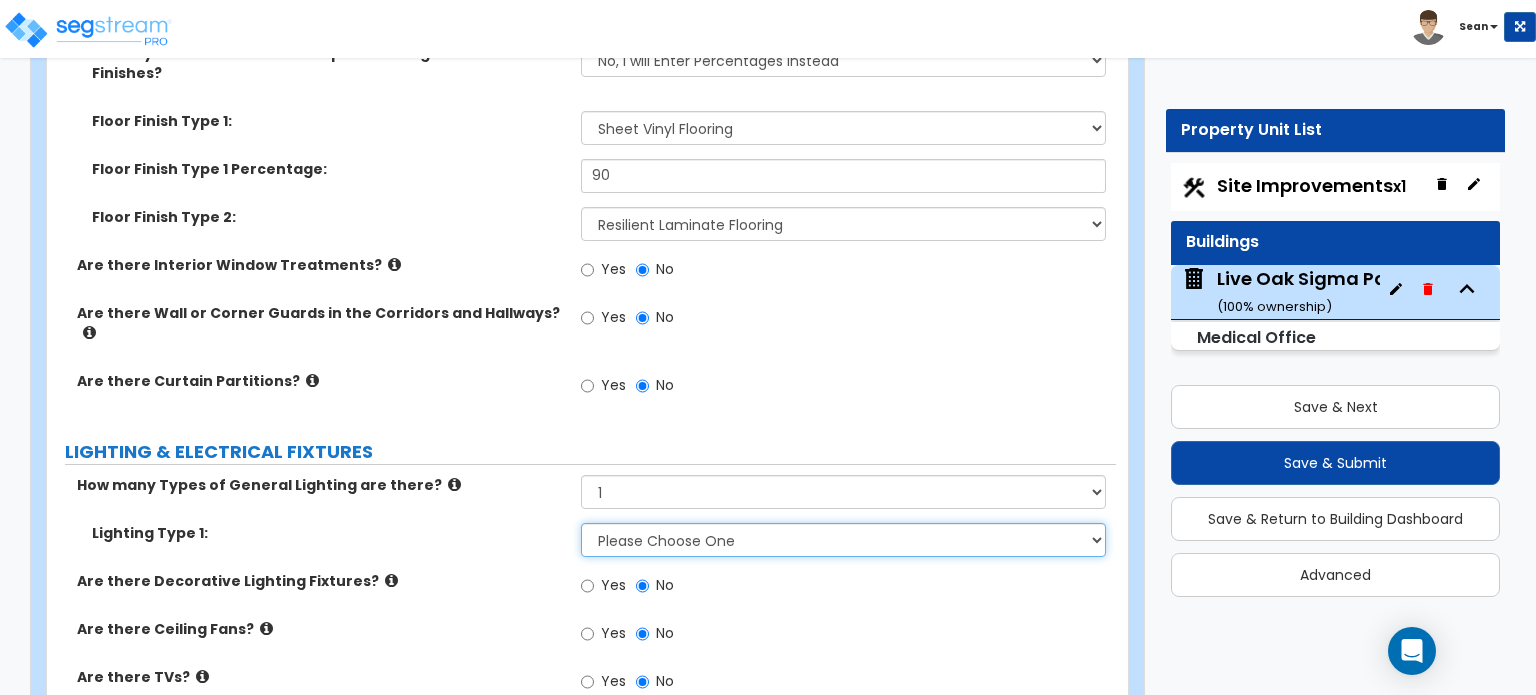 click on "Please Choose One LED Surface-Mounted LED Recessed Fluorescent Surface-Mounted Fluorescent Recessed Incandescent Can Incandescent Surface-Mounted" at bounding box center (843, 540) 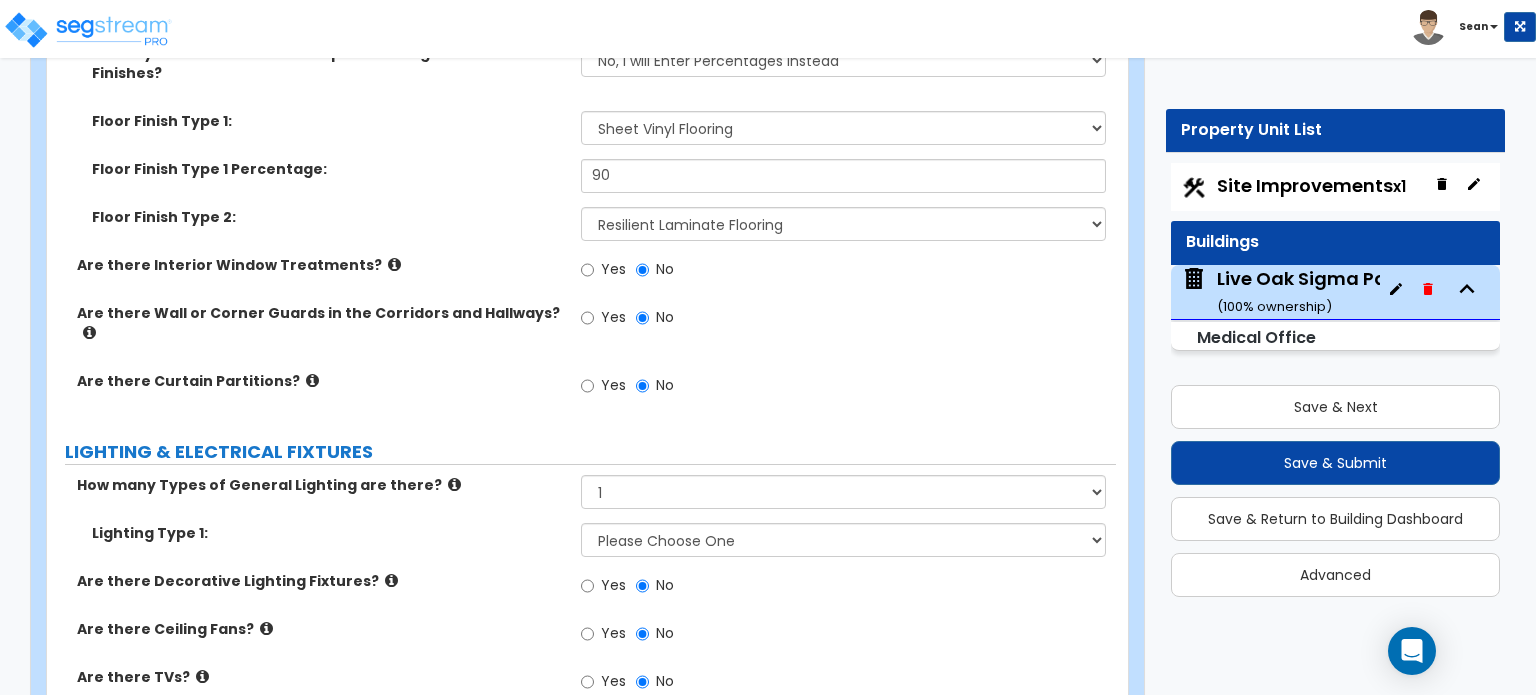 click at bounding box center (454, 484) 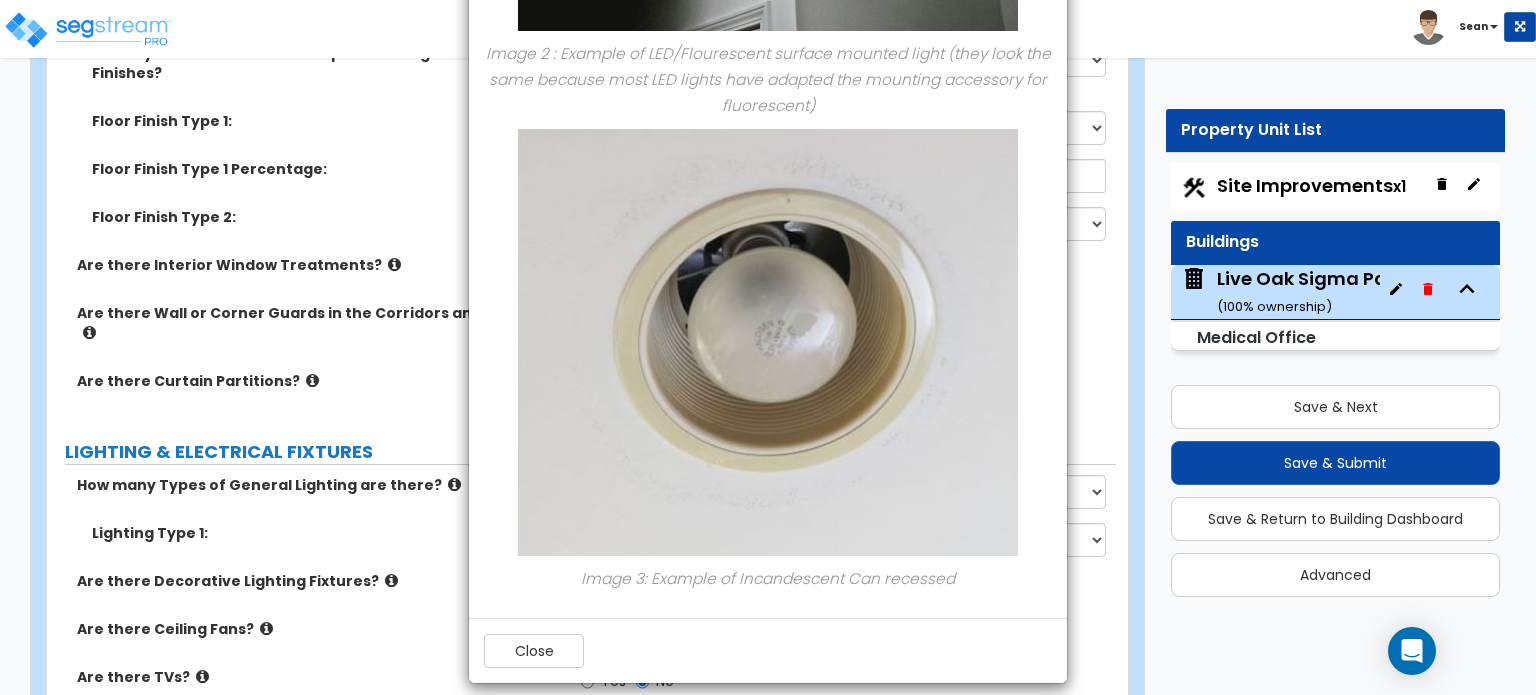 scroll, scrollTop: 957, scrollLeft: 0, axis: vertical 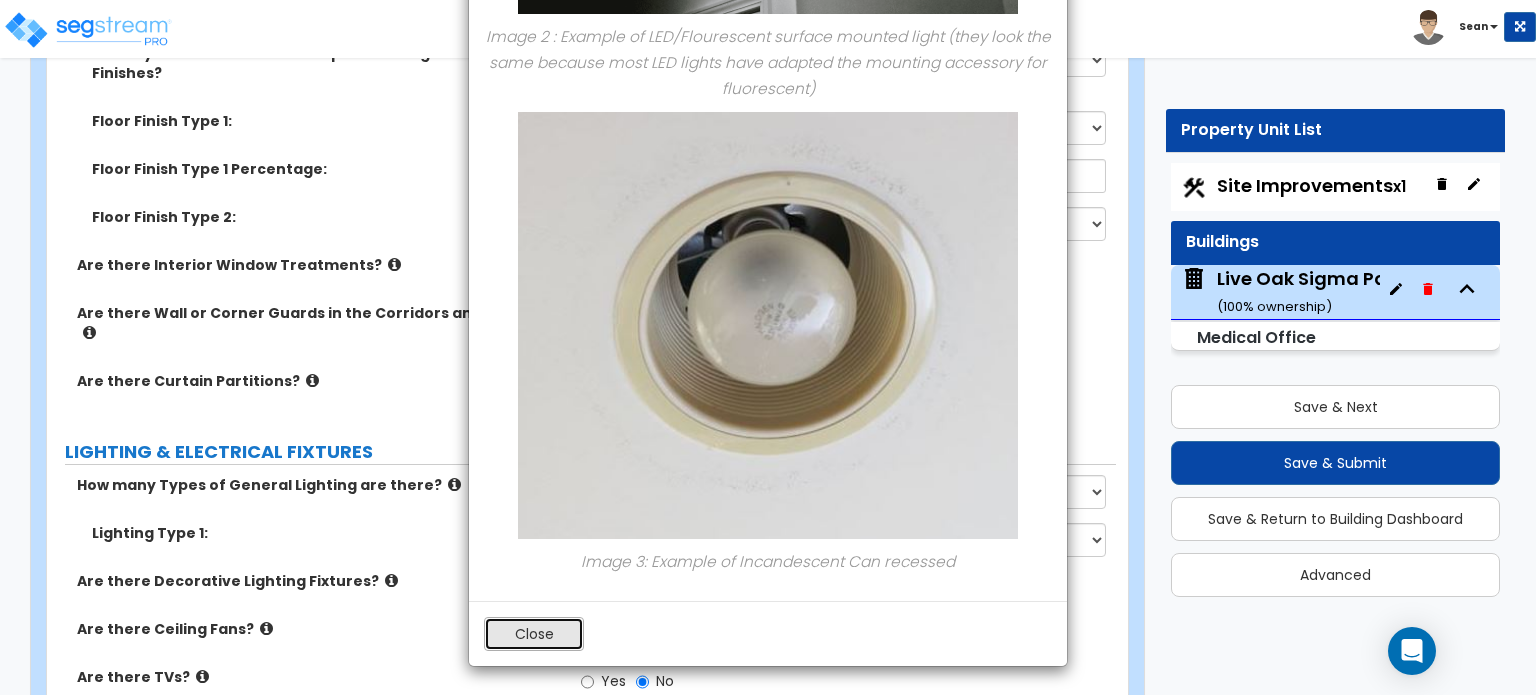 click on "Close" at bounding box center [534, 634] 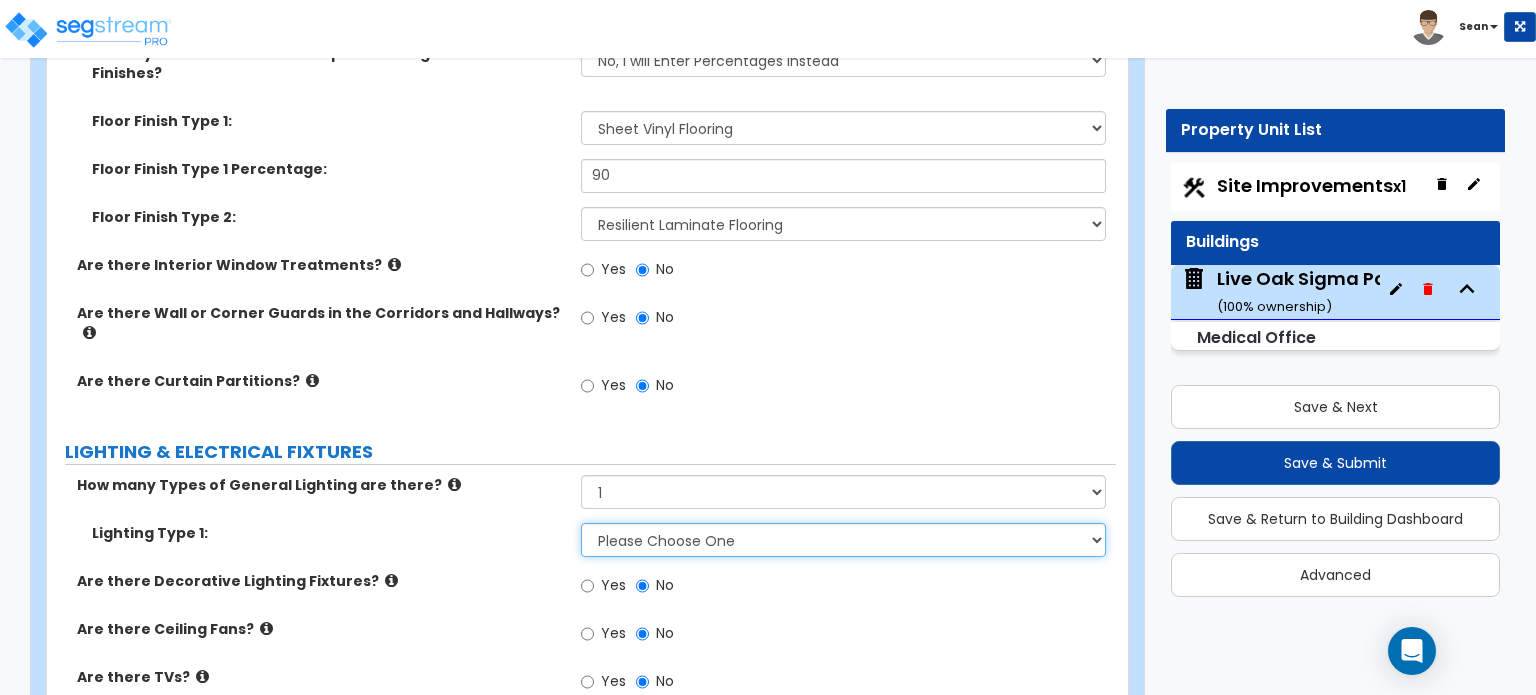 click on "Please Choose One LED Surface-Mounted LED Recessed Fluorescent Surface-Mounted Fluorescent Recessed Incandescent Can Incandescent Surface-Mounted" at bounding box center (843, 540) 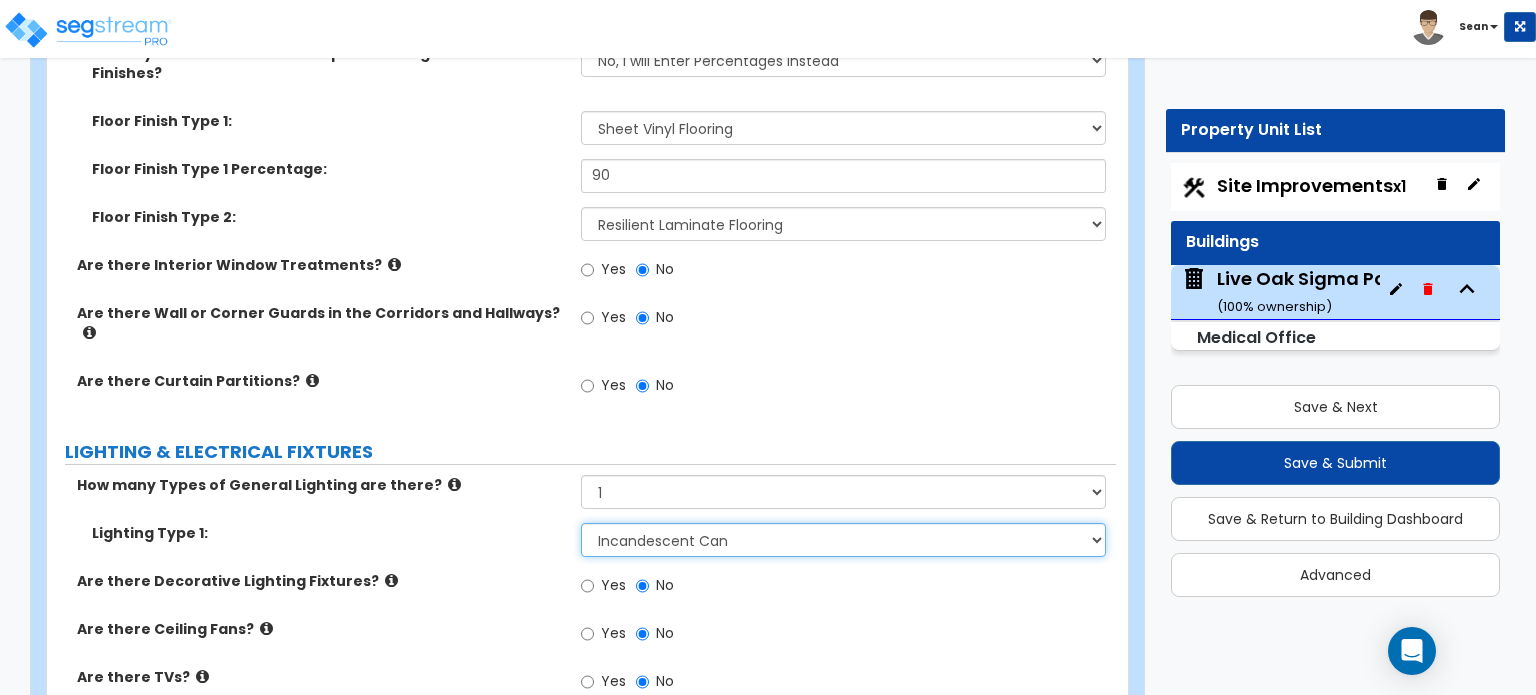 click on "Please Choose One LED Surface-Mounted LED Recessed Fluorescent Surface-Mounted Fluorescent Recessed Incandescent Can Incandescent Surface-Mounted" at bounding box center [843, 540] 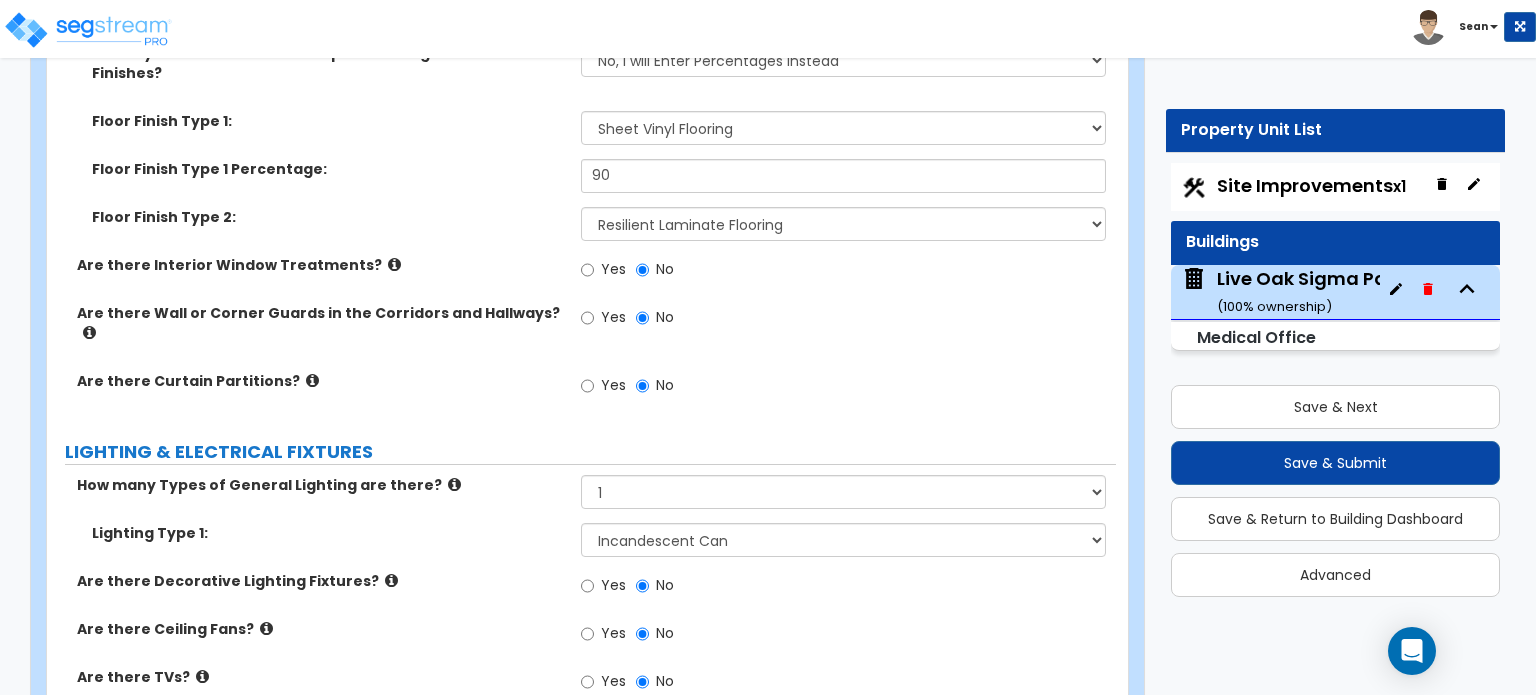 click at bounding box center [391, 580] 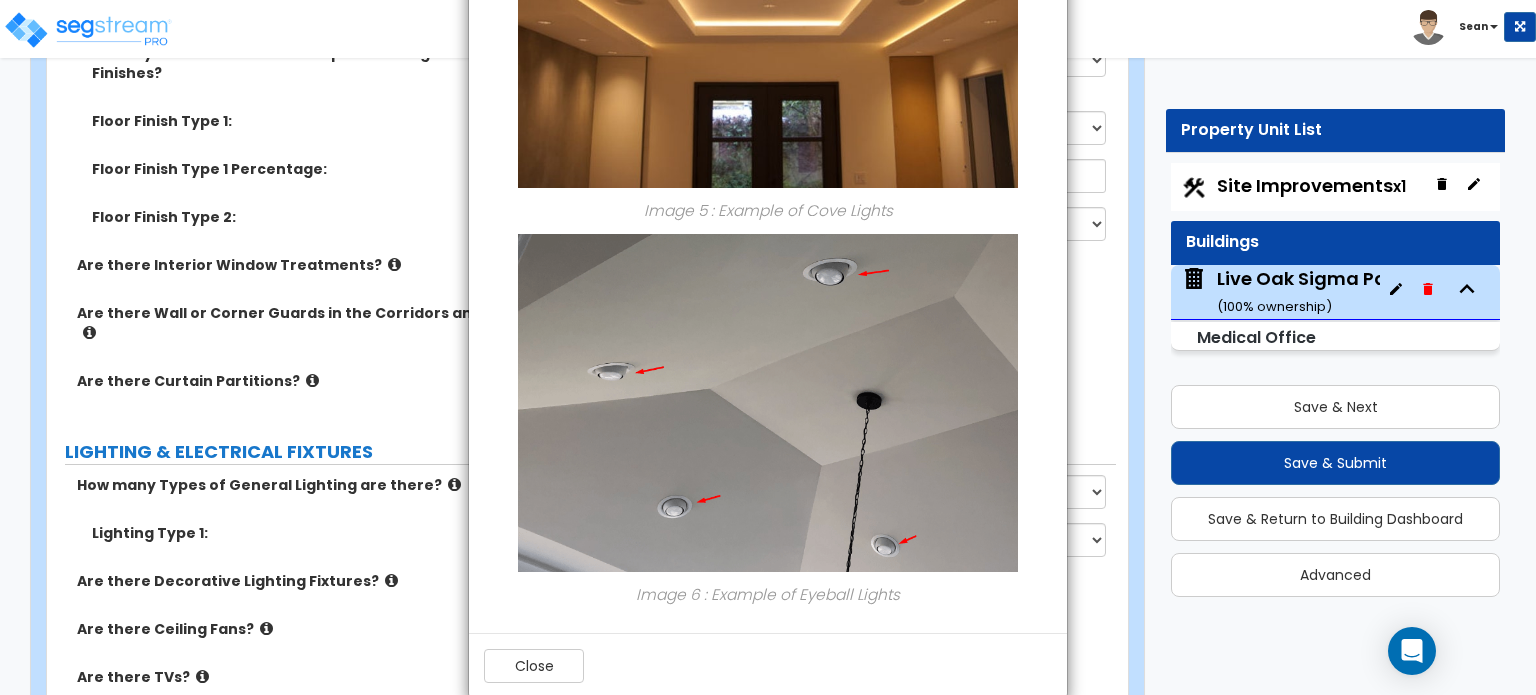 scroll, scrollTop: 2071, scrollLeft: 0, axis: vertical 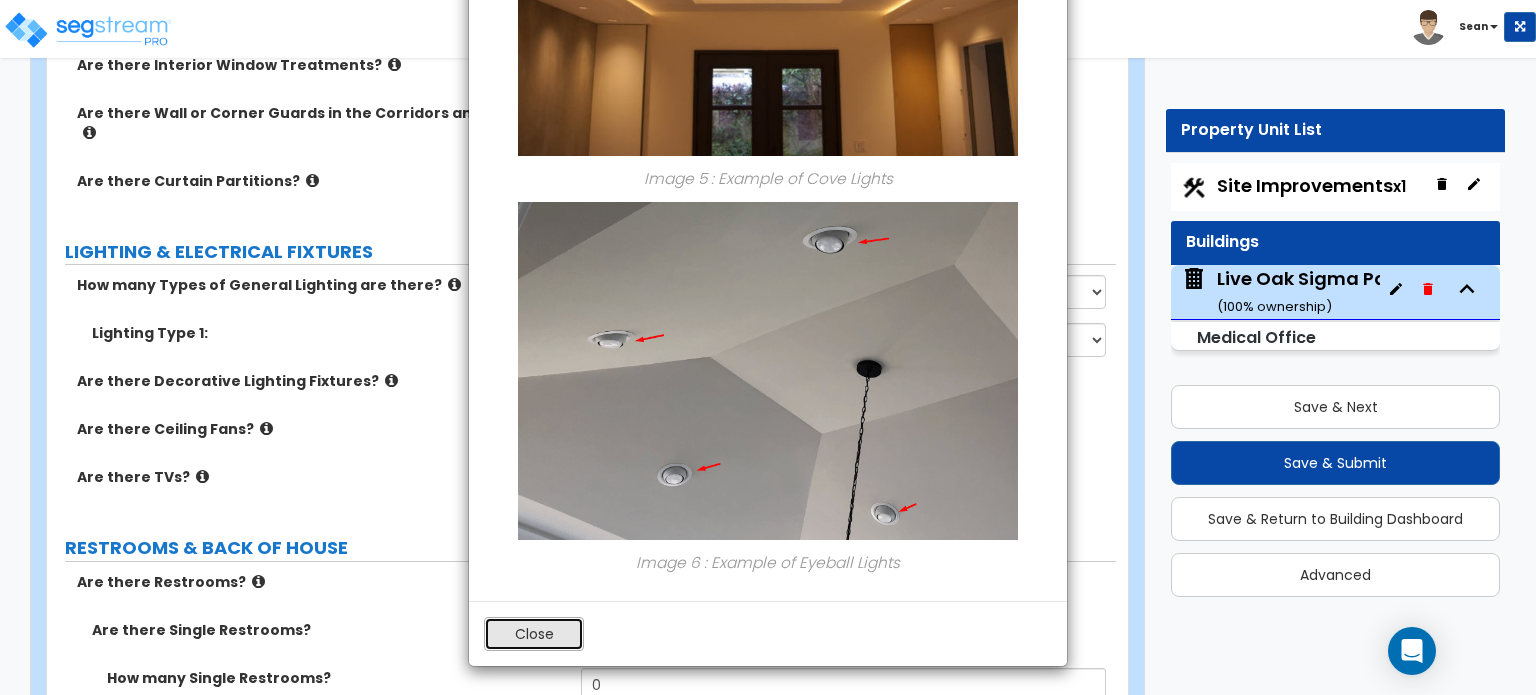 click on "Close" at bounding box center [534, 634] 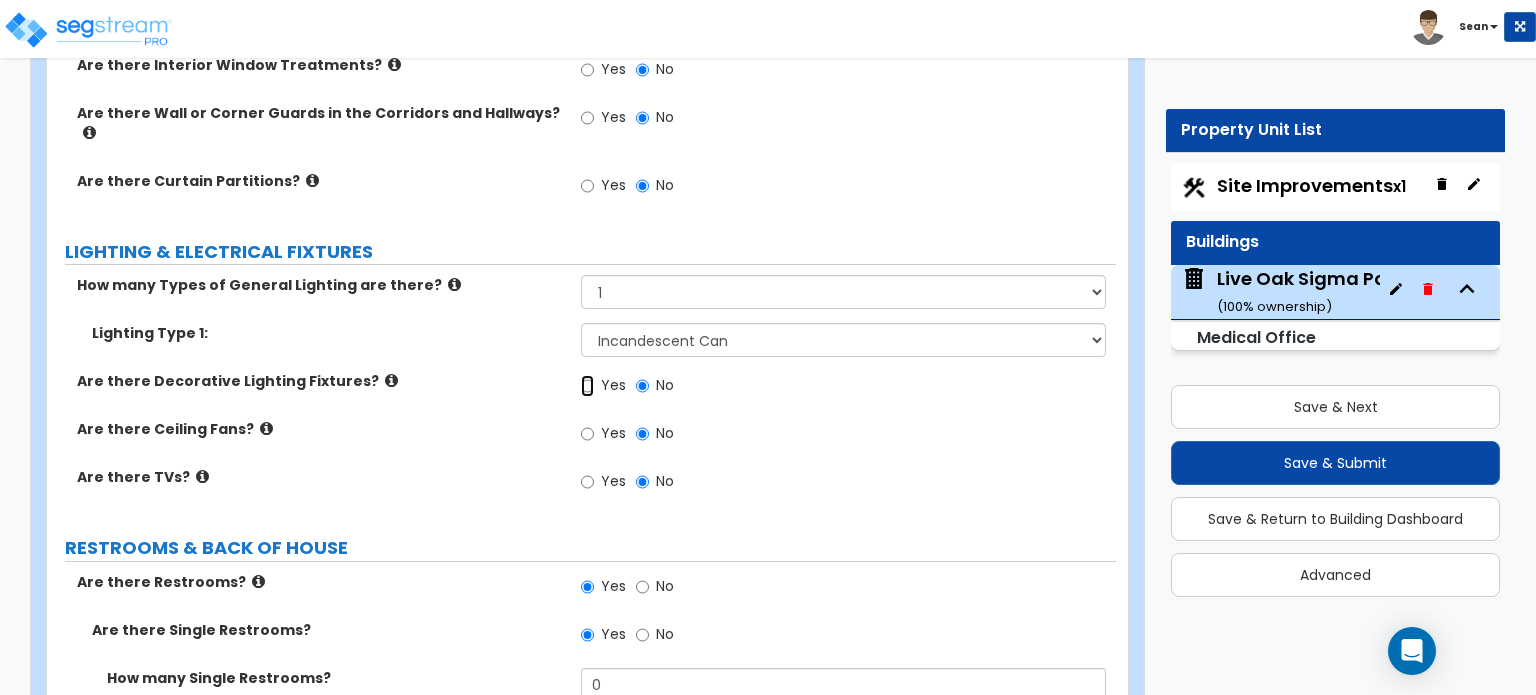 click on "Yes" at bounding box center [587, 386] 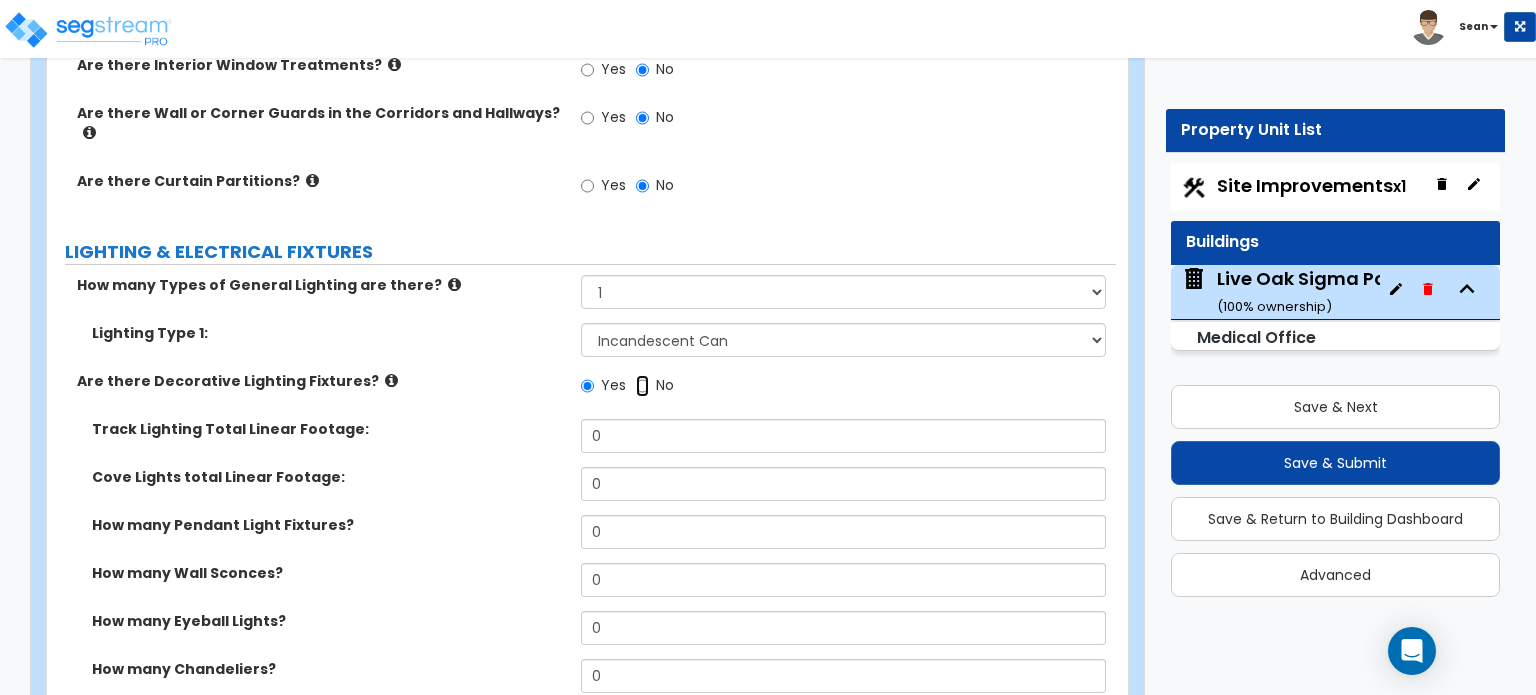 click on "No" at bounding box center (642, 386) 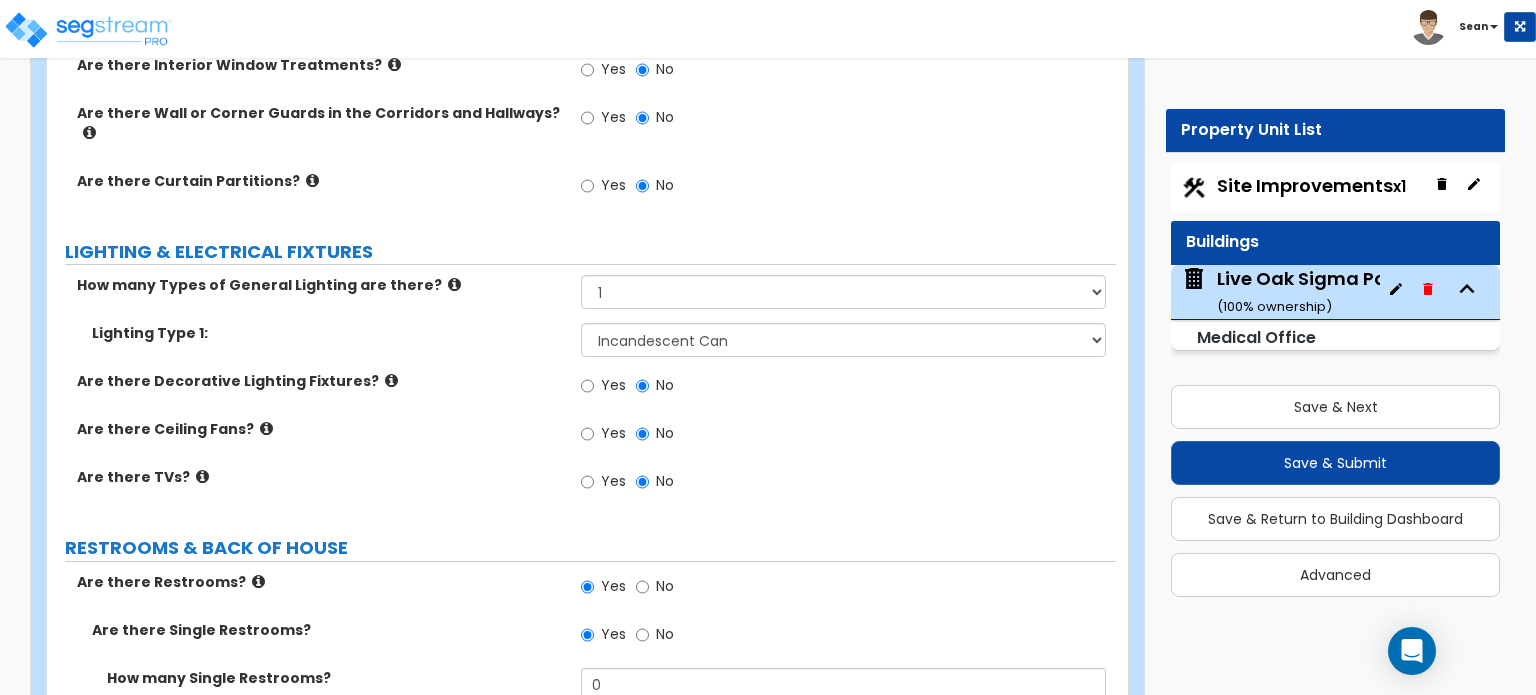 click at bounding box center (266, 428) 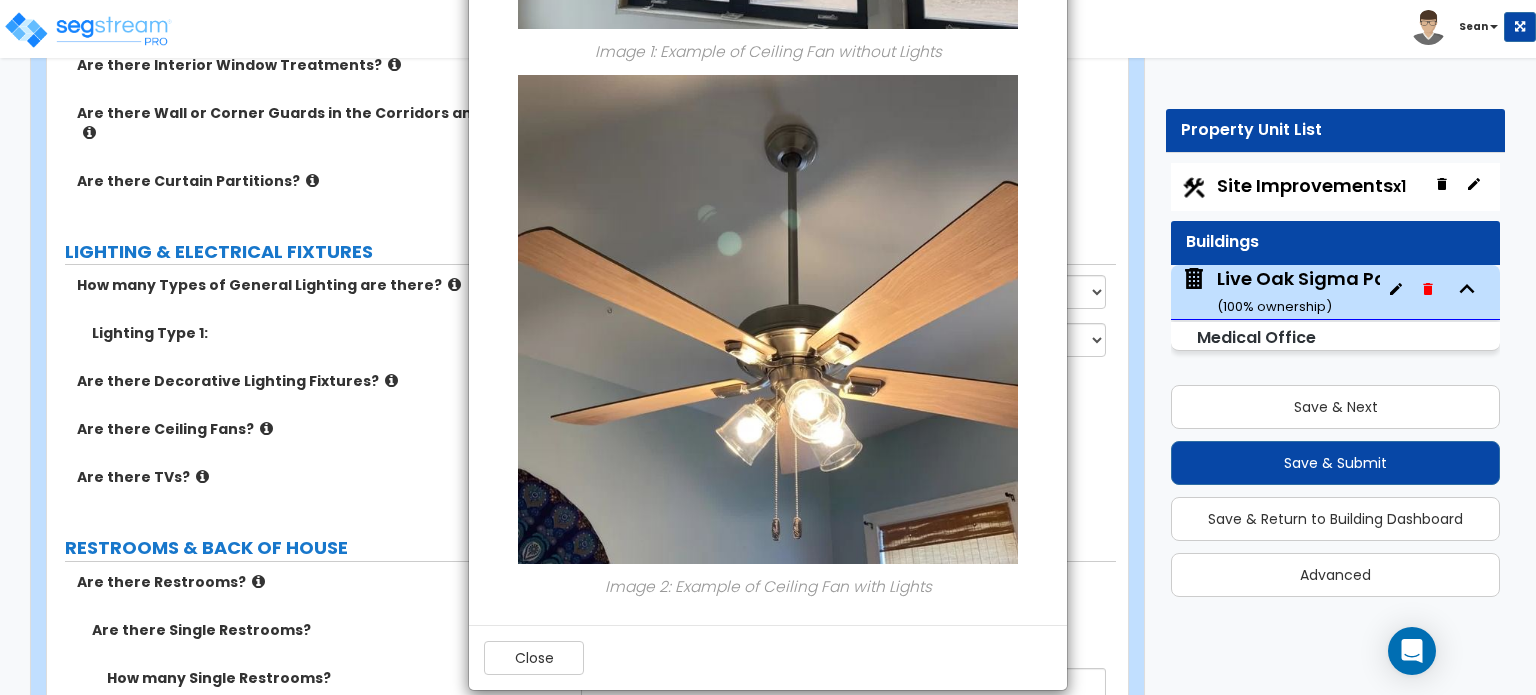 scroll, scrollTop: 624, scrollLeft: 0, axis: vertical 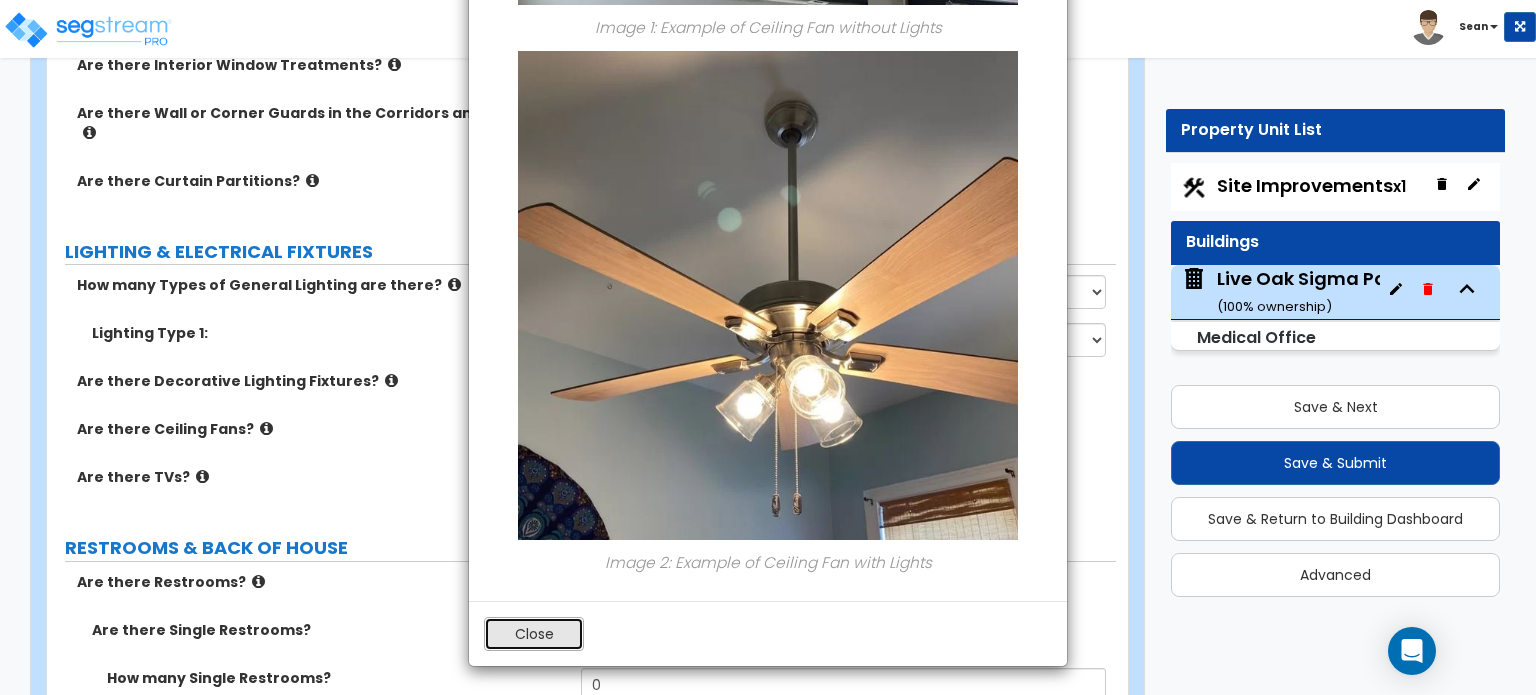 click on "Close" at bounding box center (534, 634) 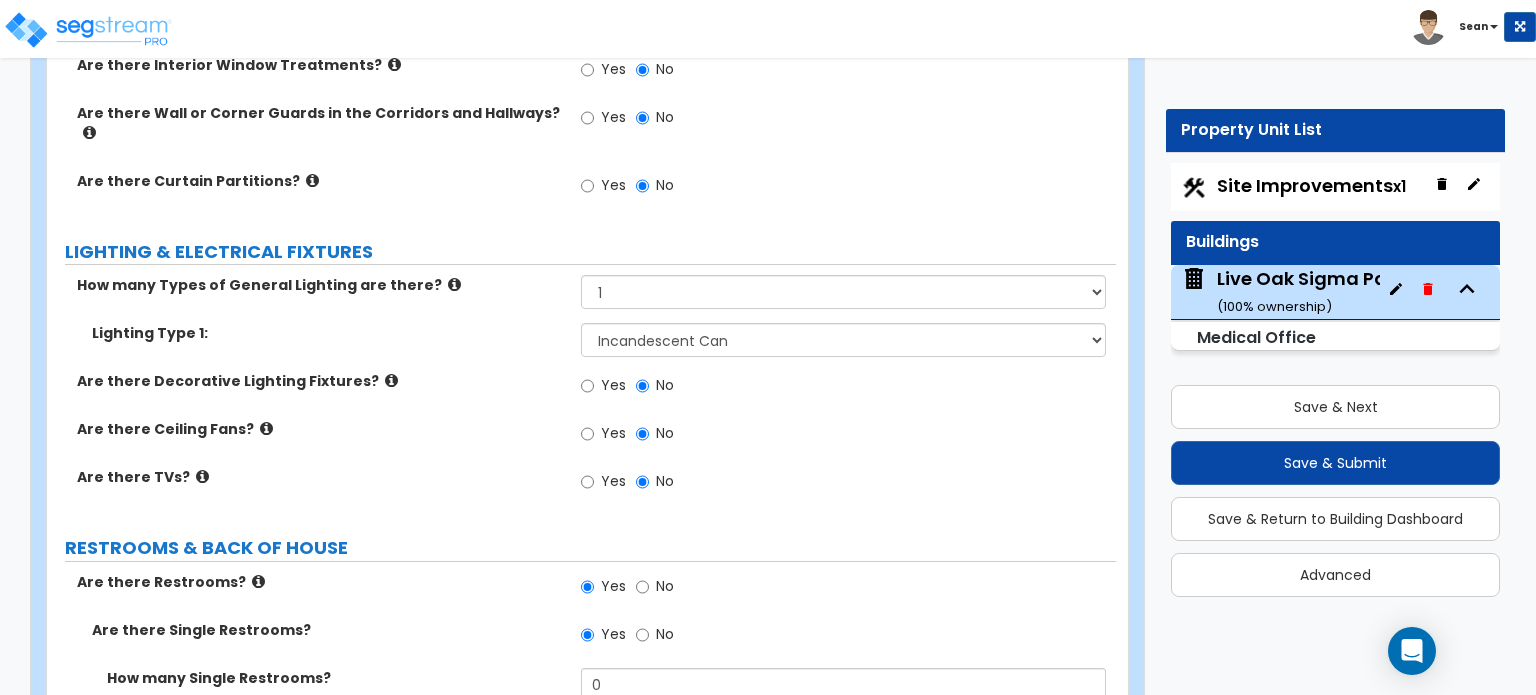 click at bounding box center (202, 476) 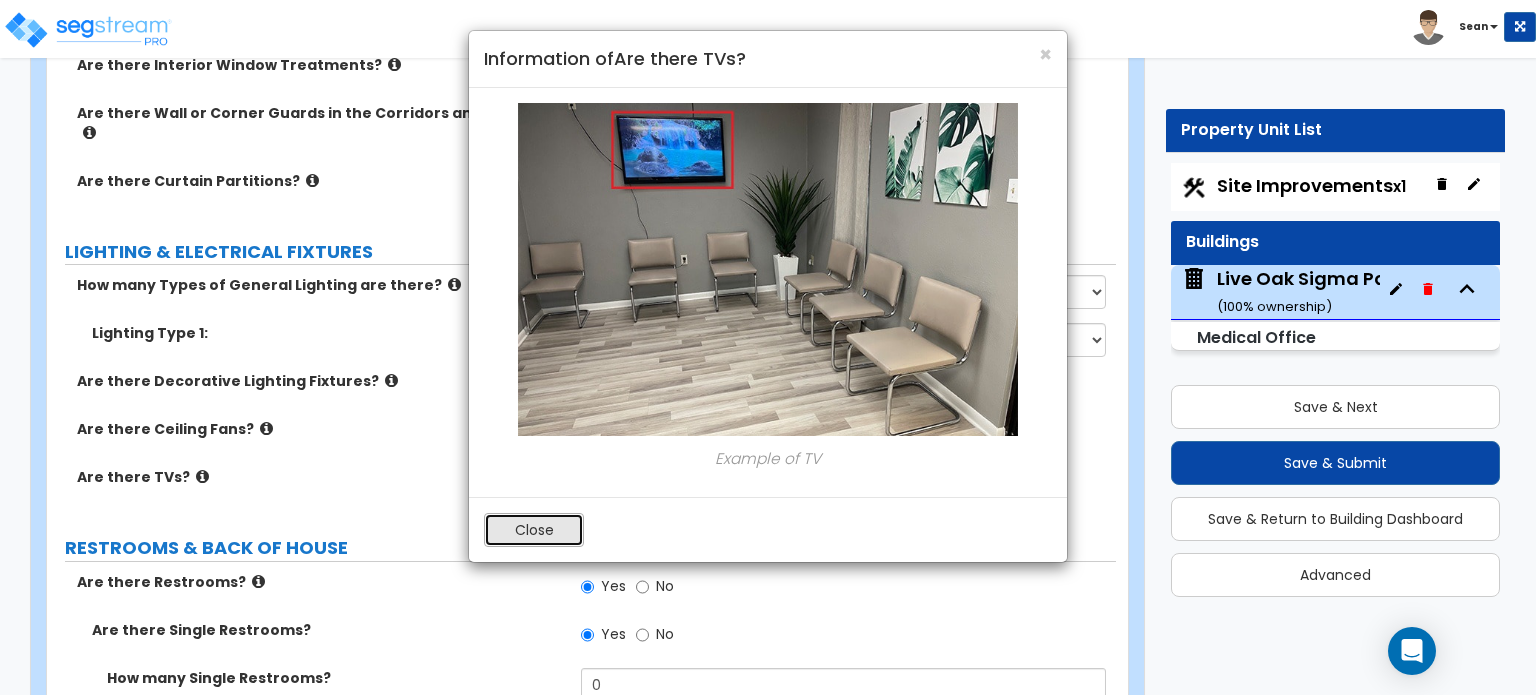 click on "Close" at bounding box center [534, 530] 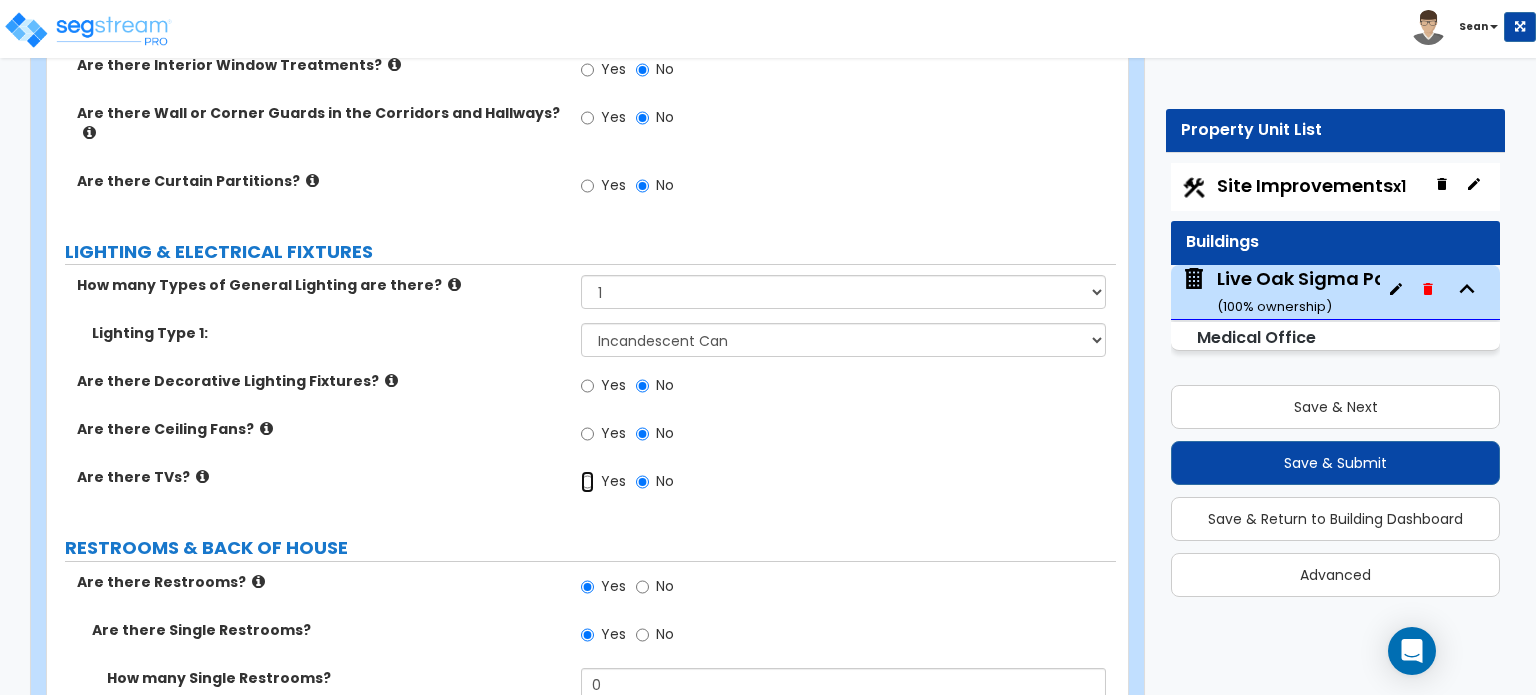 click on "Yes" at bounding box center (587, 482) 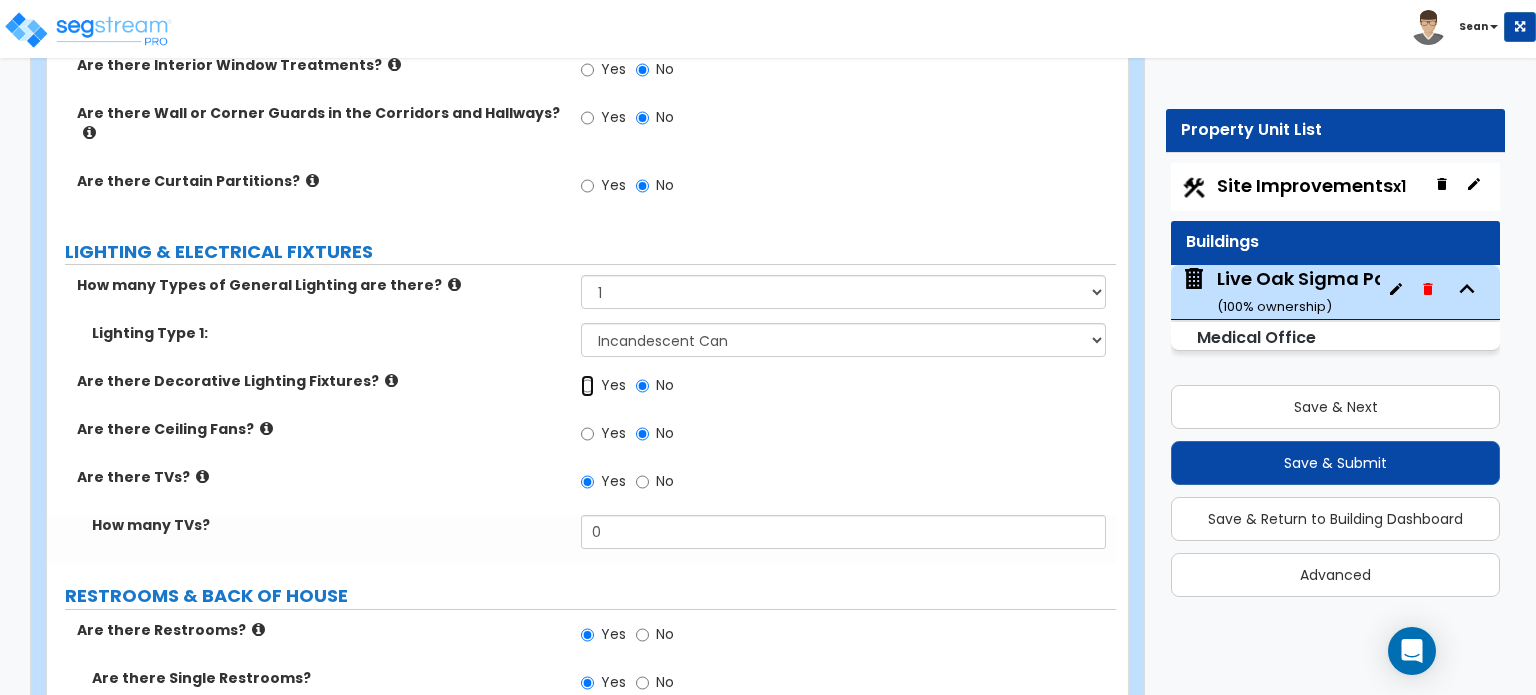 click on "Yes" at bounding box center [587, 386] 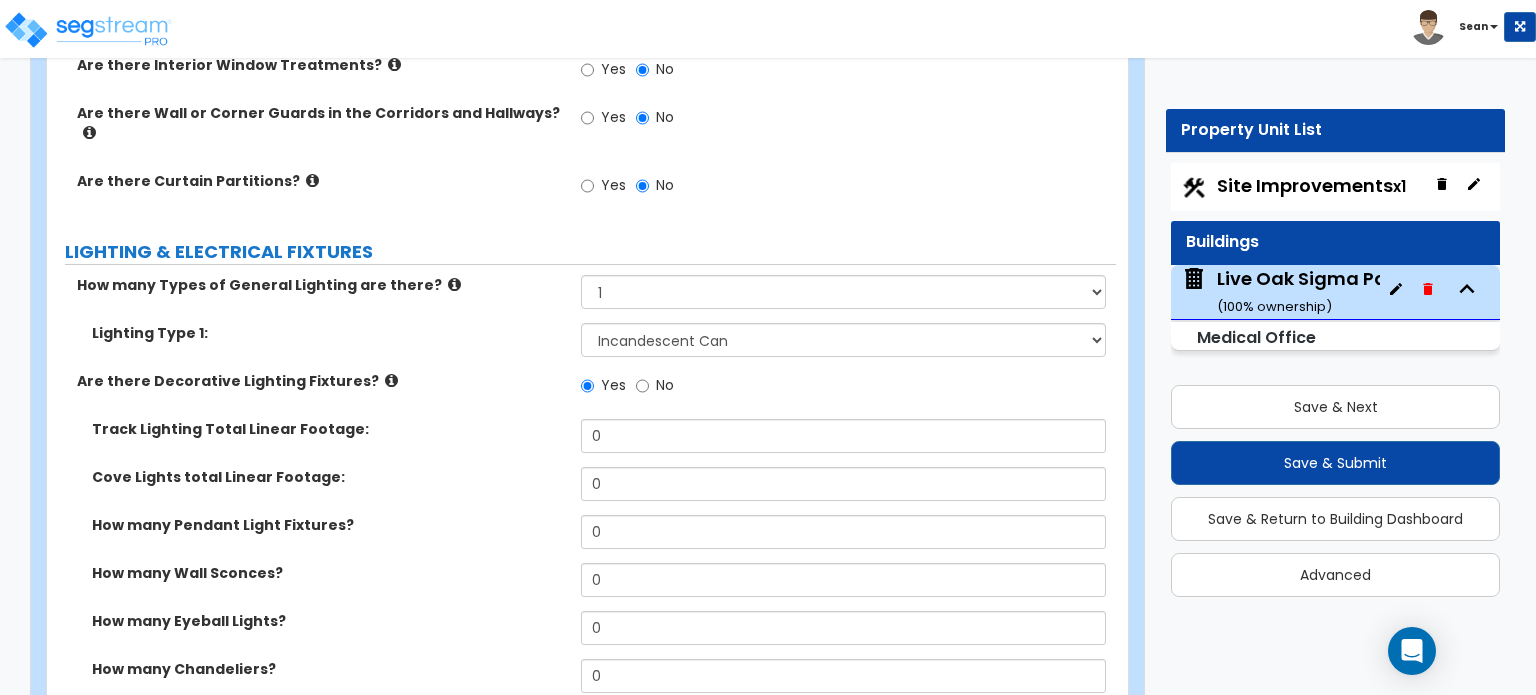 click at bounding box center [391, 380] 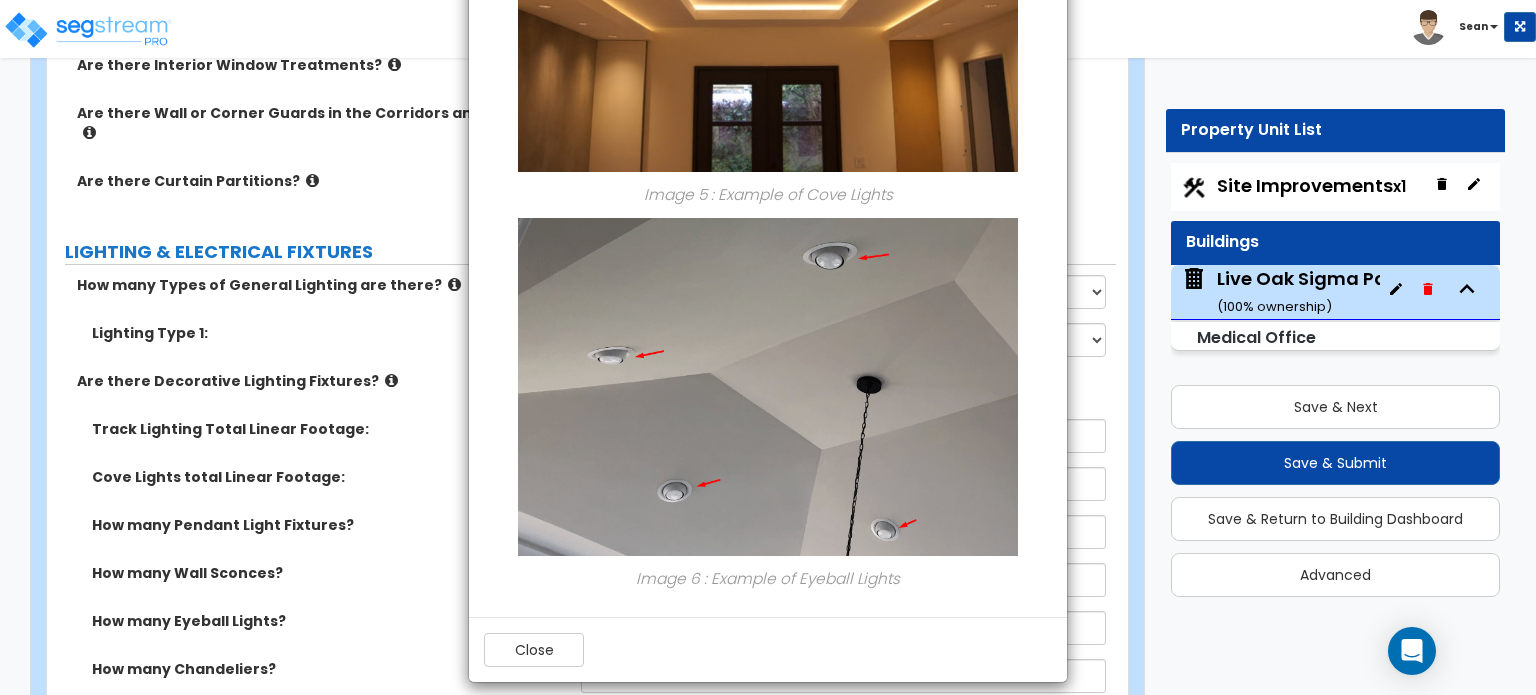 scroll, scrollTop: 2071, scrollLeft: 0, axis: vertical 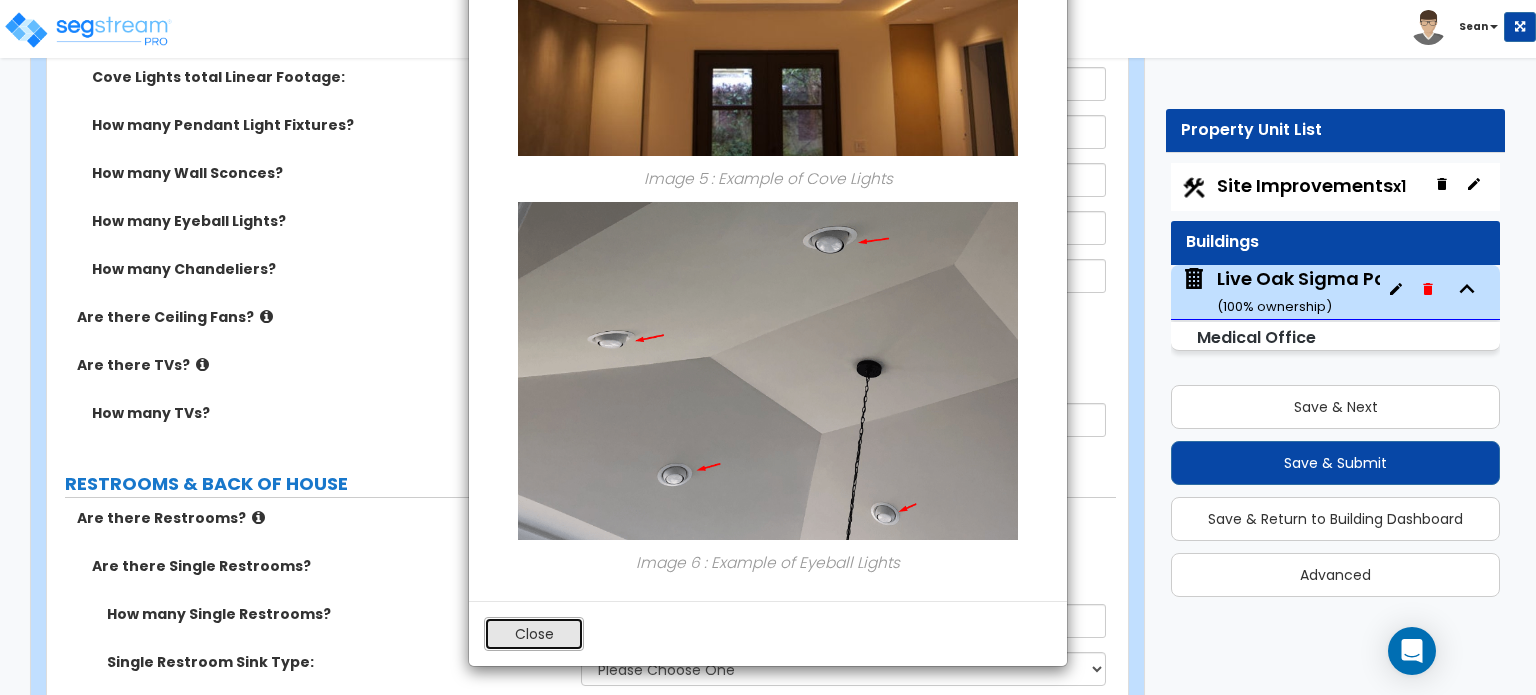click on "Close" at bounding box center [534, 634] 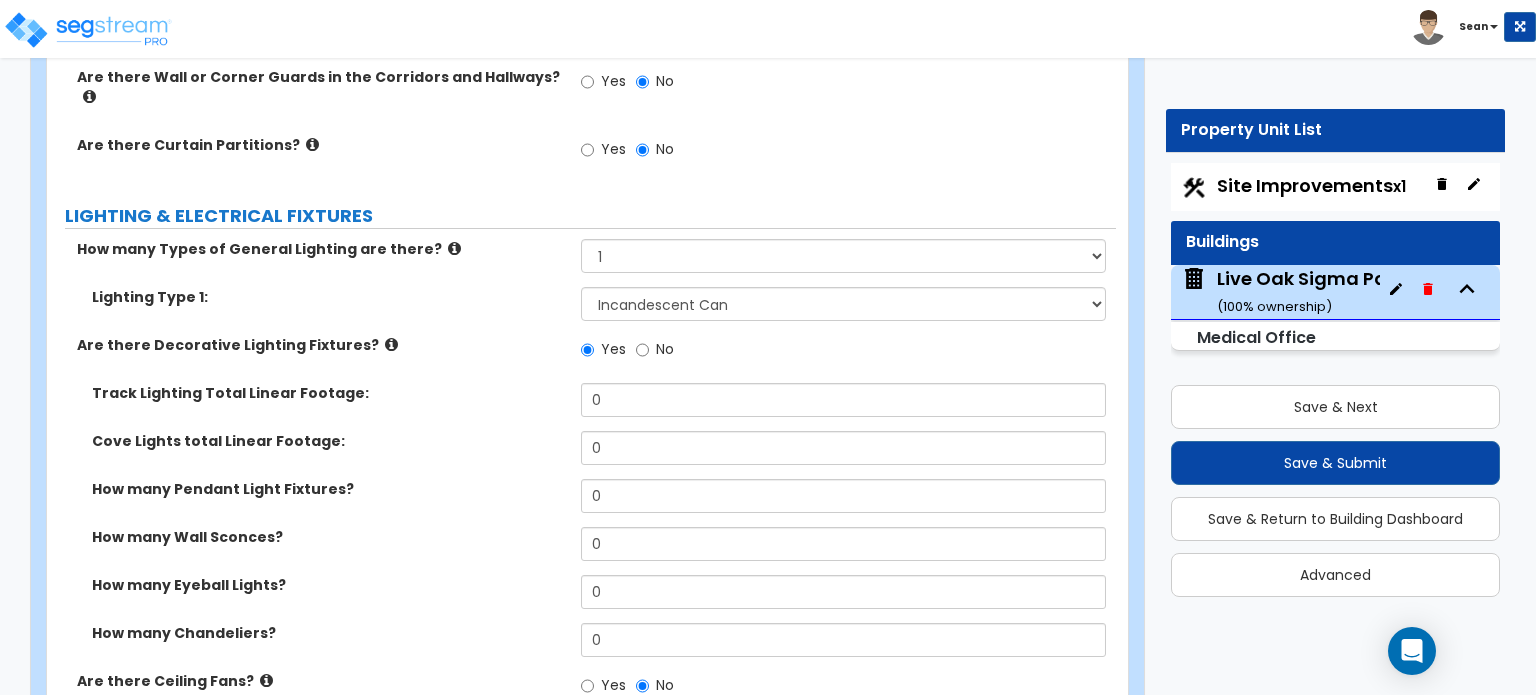 scroll, scrollTop: 6700, scrollLeft: 0, axis: vertical 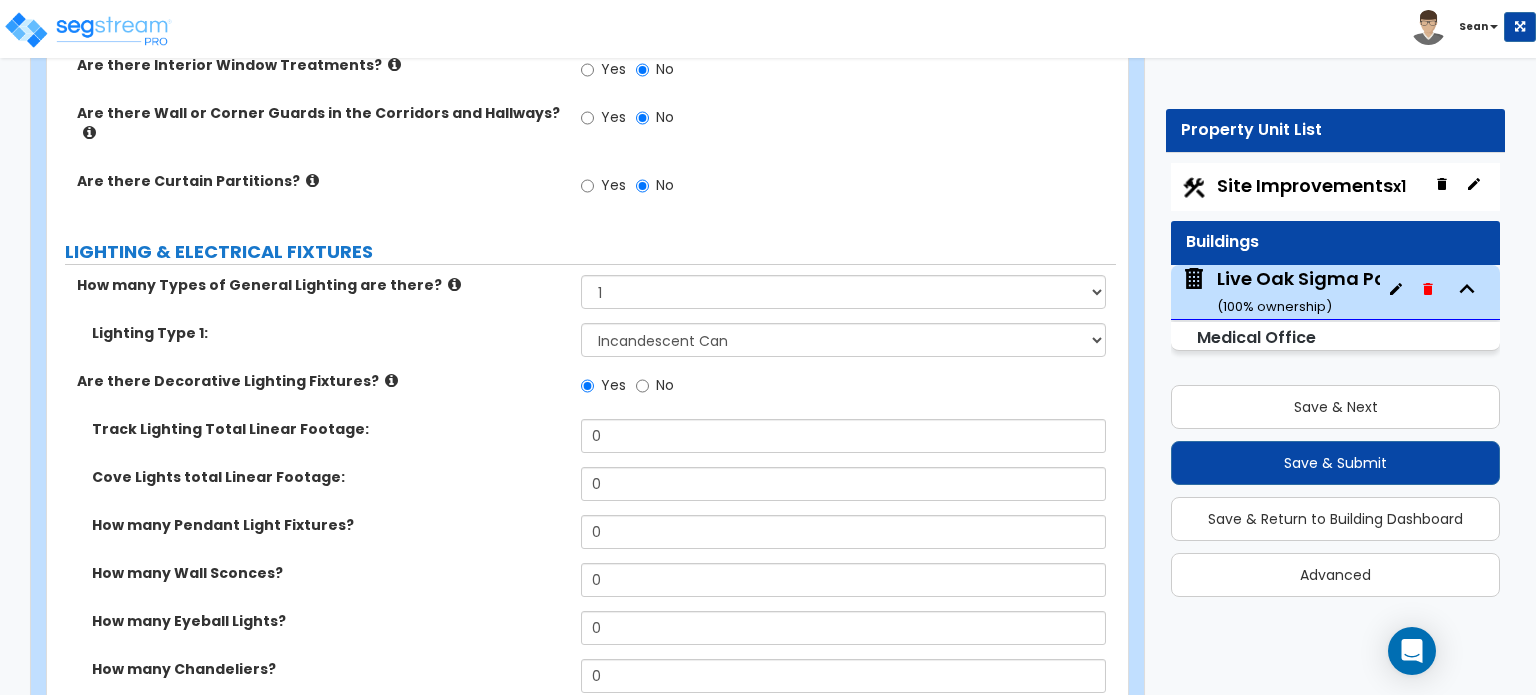 click at bounding box center [391, 380] 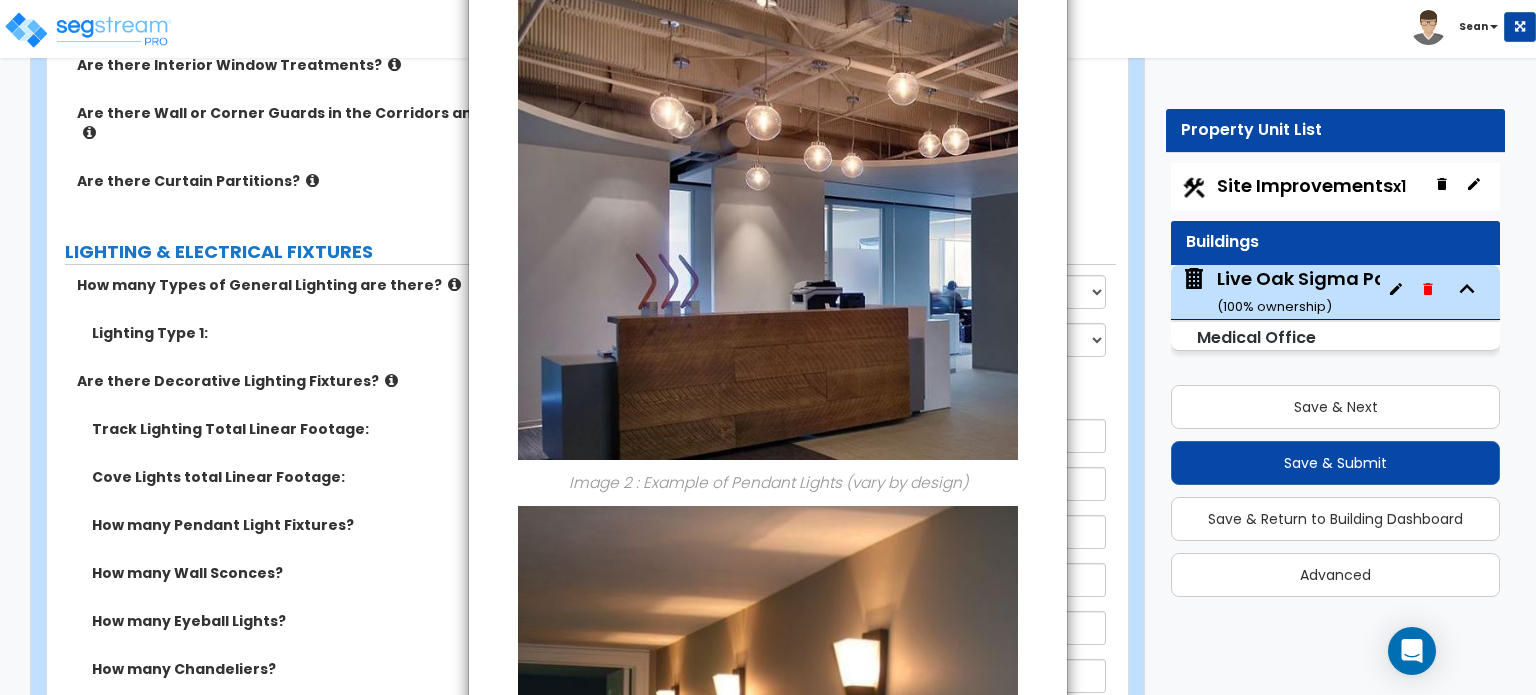 scroll, scrollTop: 0, scrollLeft: 0, axis: both 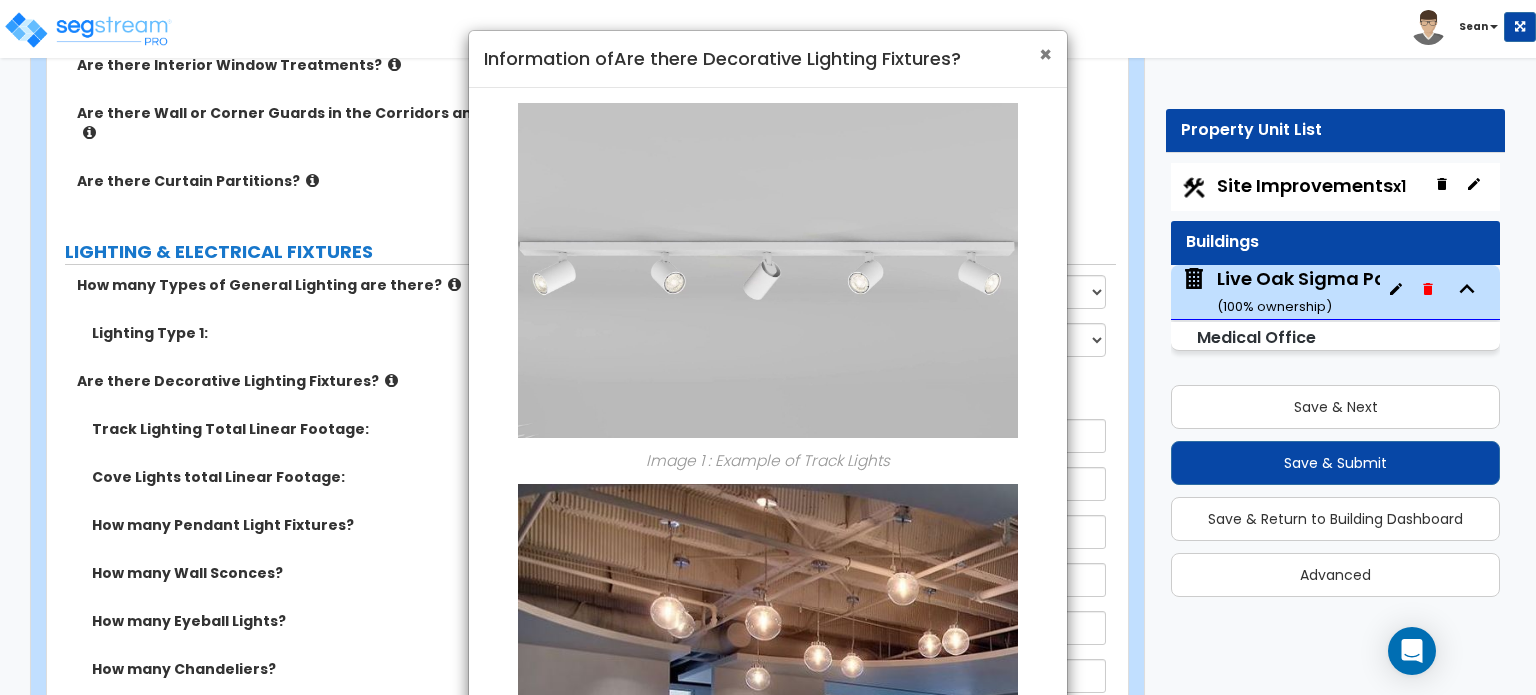 click on "×" at bounding box center (1045, 54) 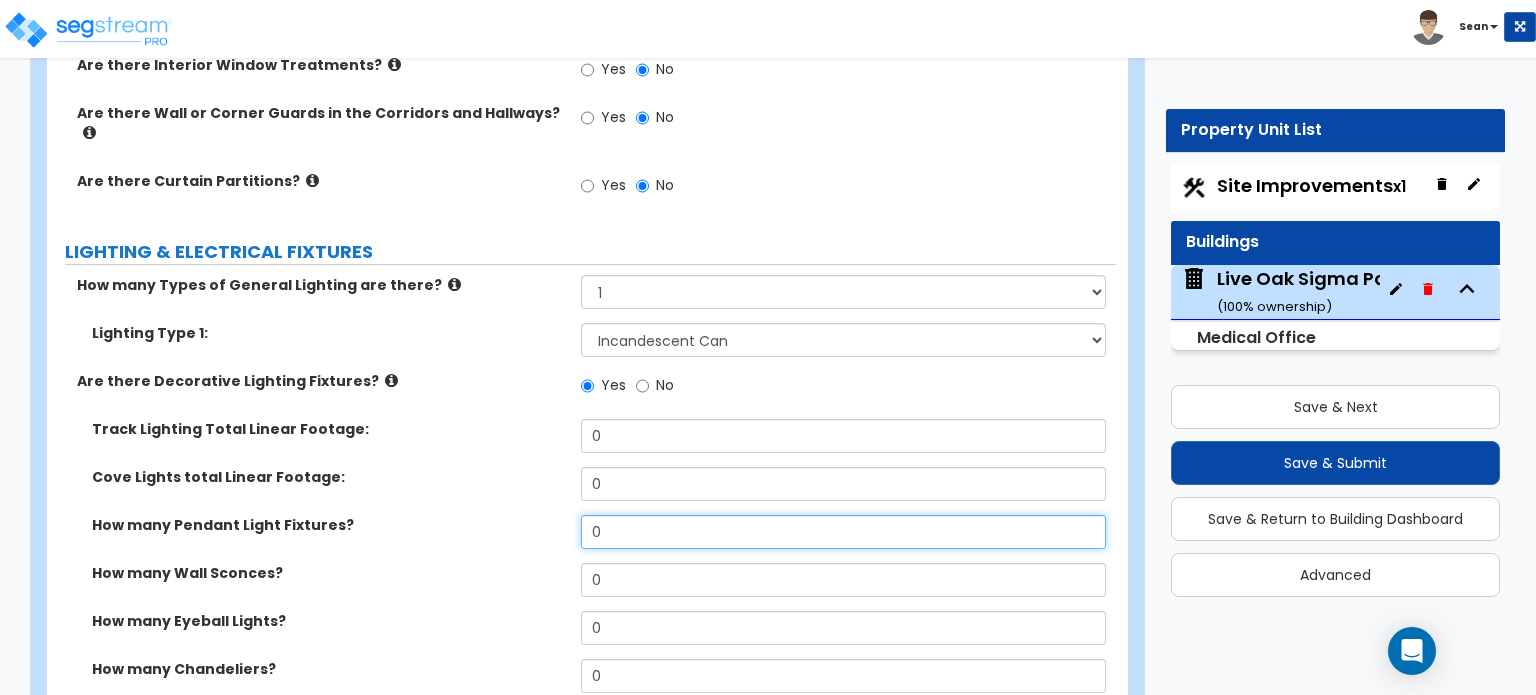 drag, startPoint x: 627, startPoint y: 453, endPoint x: 584, endPoint y: 458, distance: 43.289722 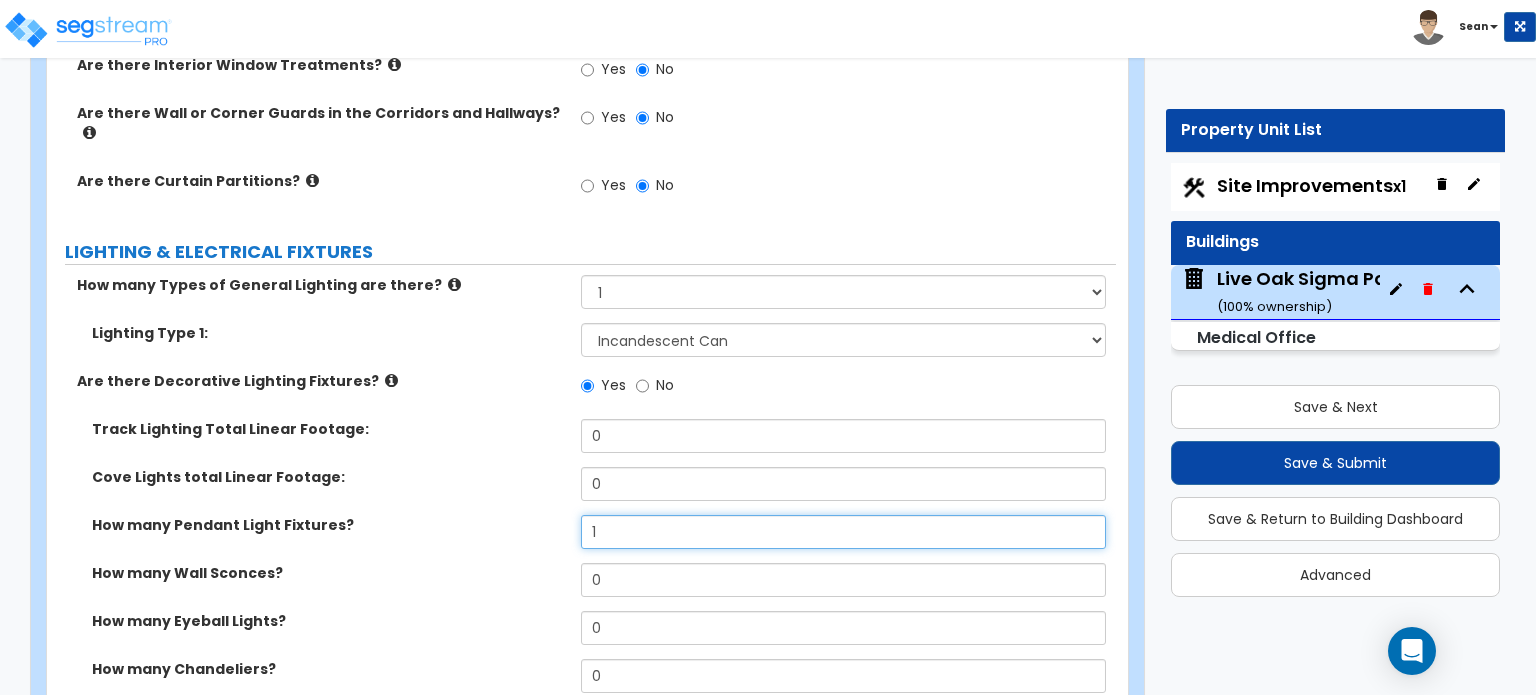 type on "1" 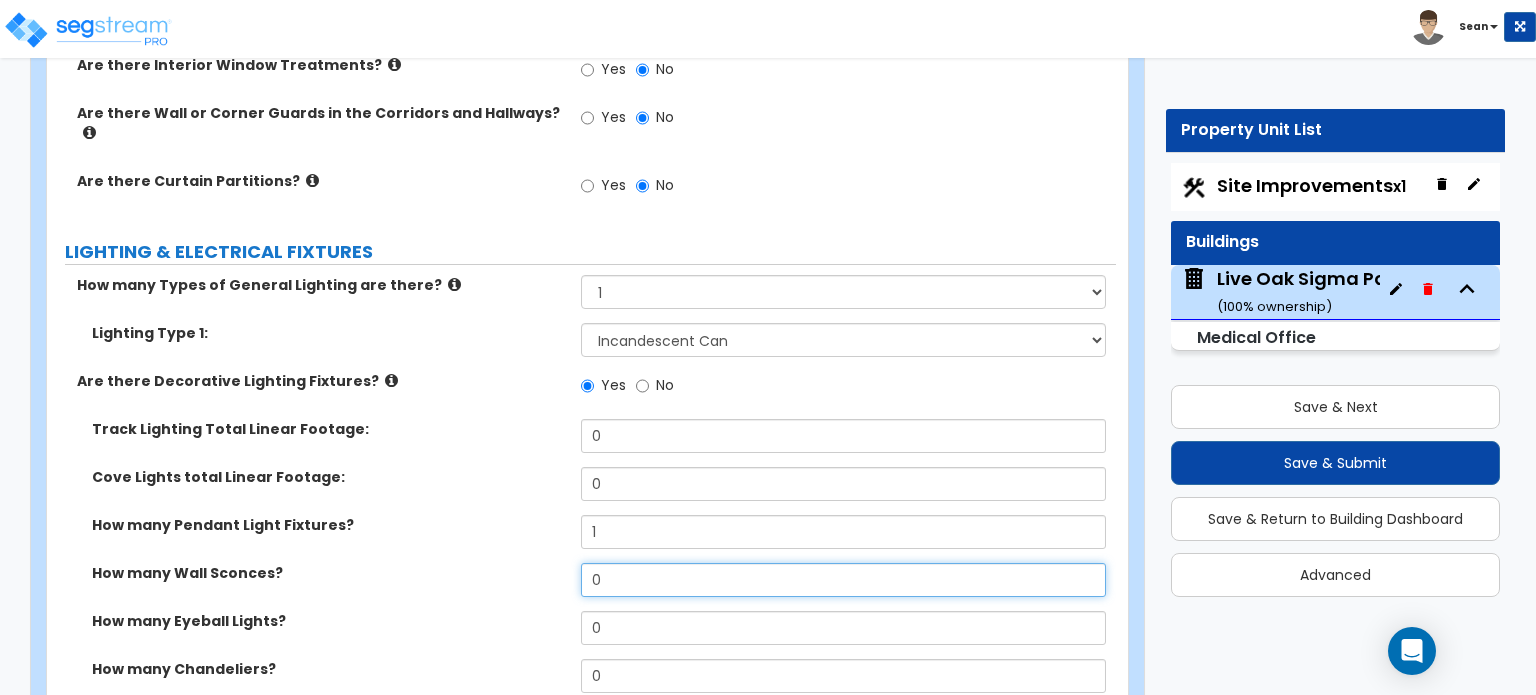 drag, startPoint x: 628, startPoint y: 502, endPoint x: 559, endPoint y: 502, distance: 69 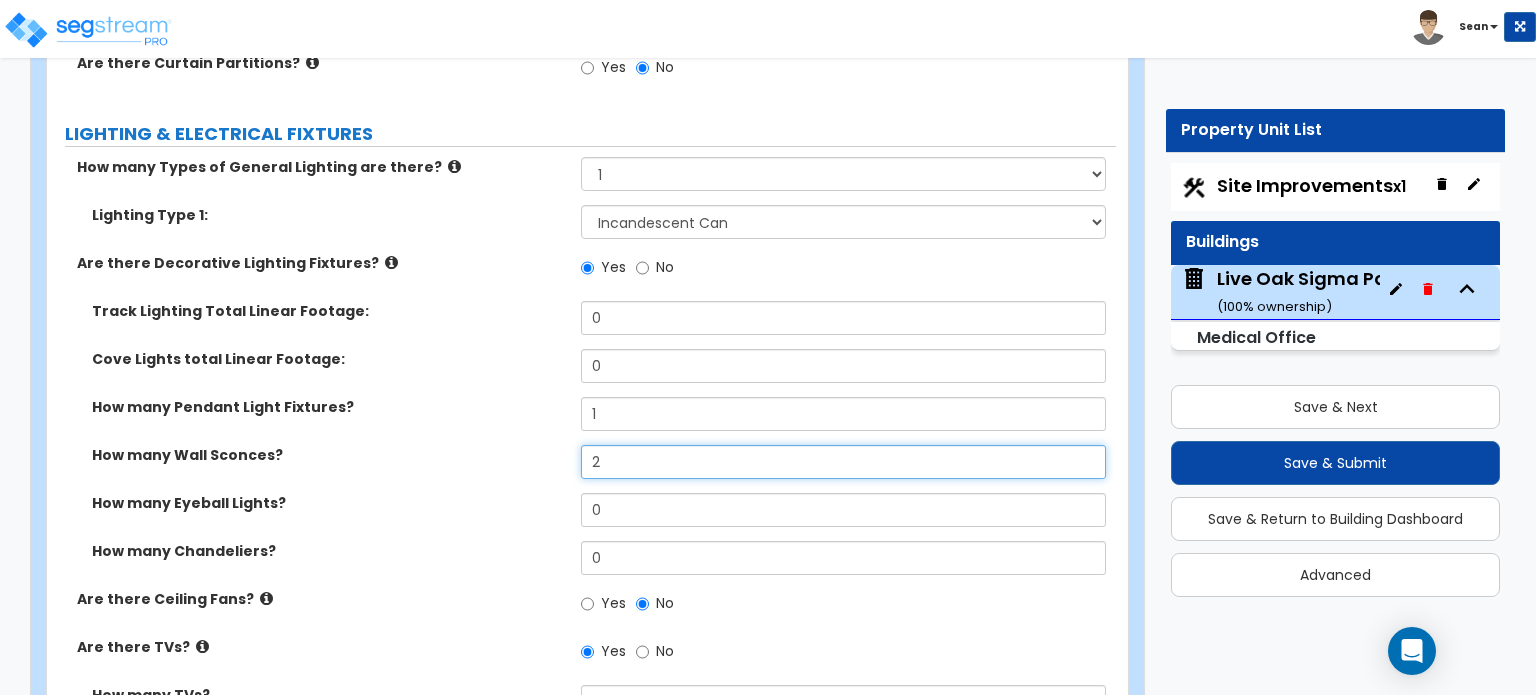 scroll, scrollTop: 6900, scrollLeft: 0, axis: vertical 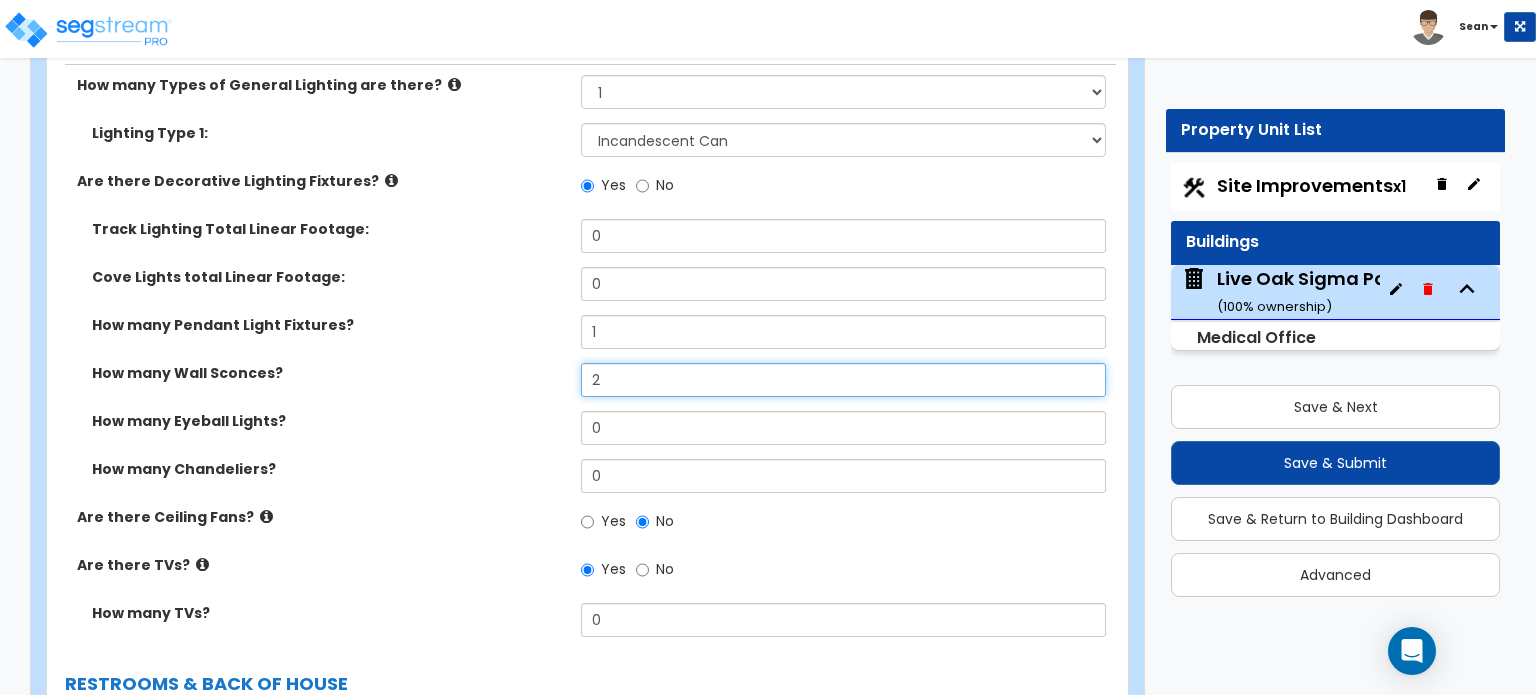 type on "2" 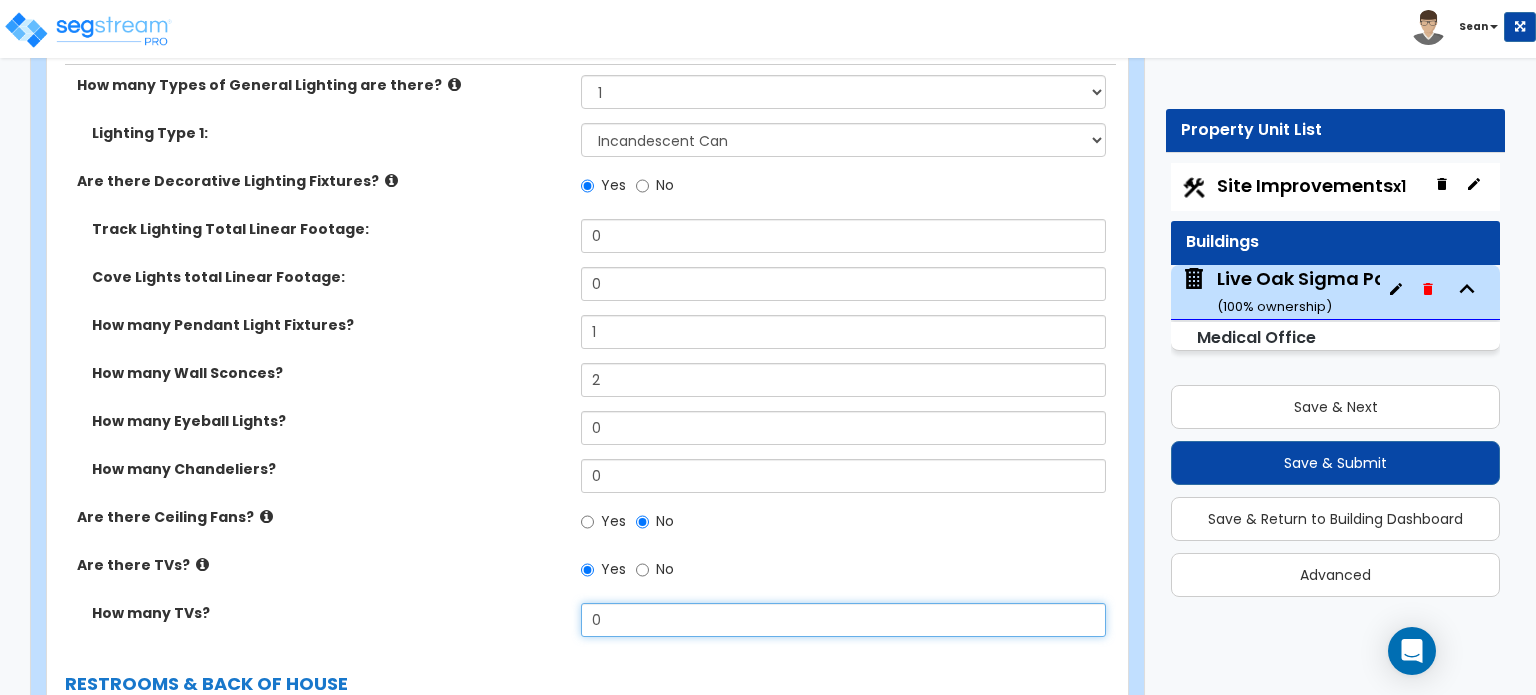 drag, startPoint x: 605, startPoint y: 535, endPoint x: 567, endPoint y: 536, distance: 38.013157 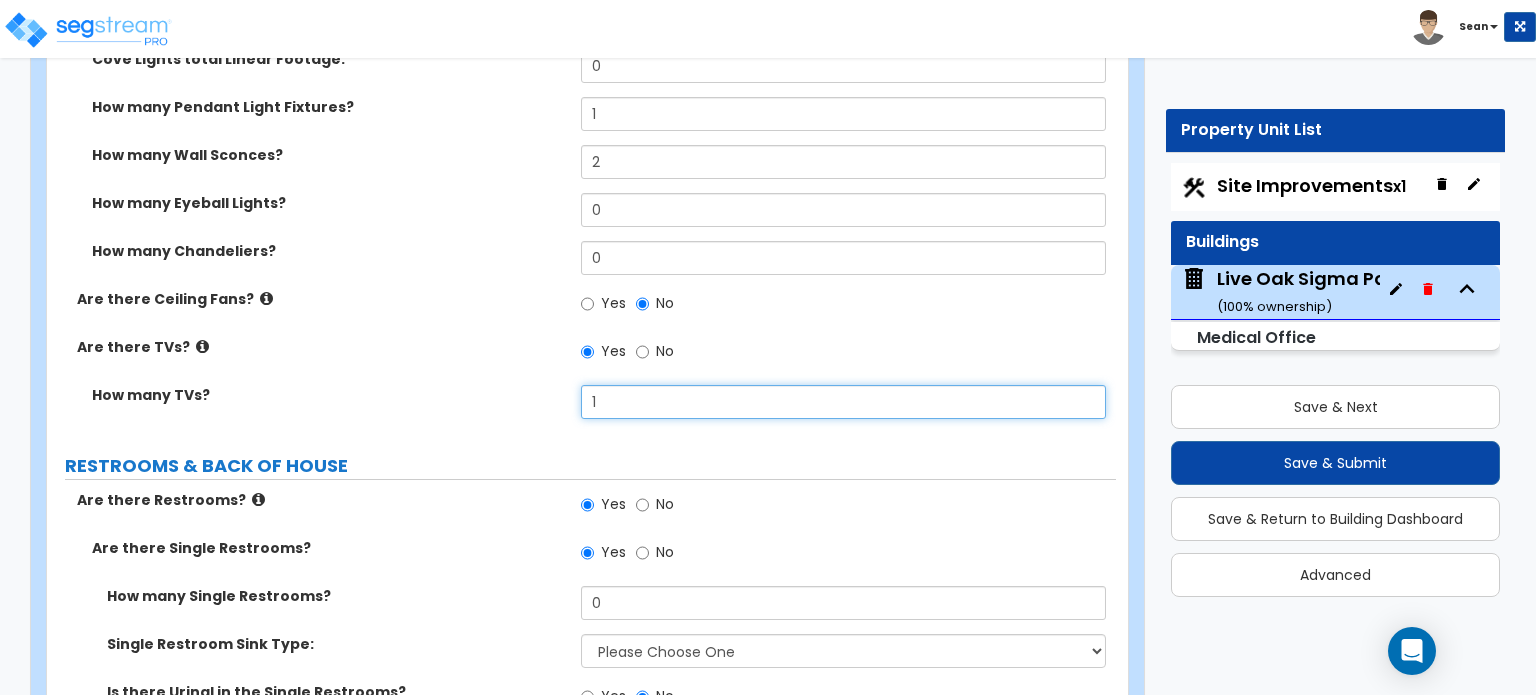 scroll, scrollTop: 7200, scrollLeft: 0, axis: vertical 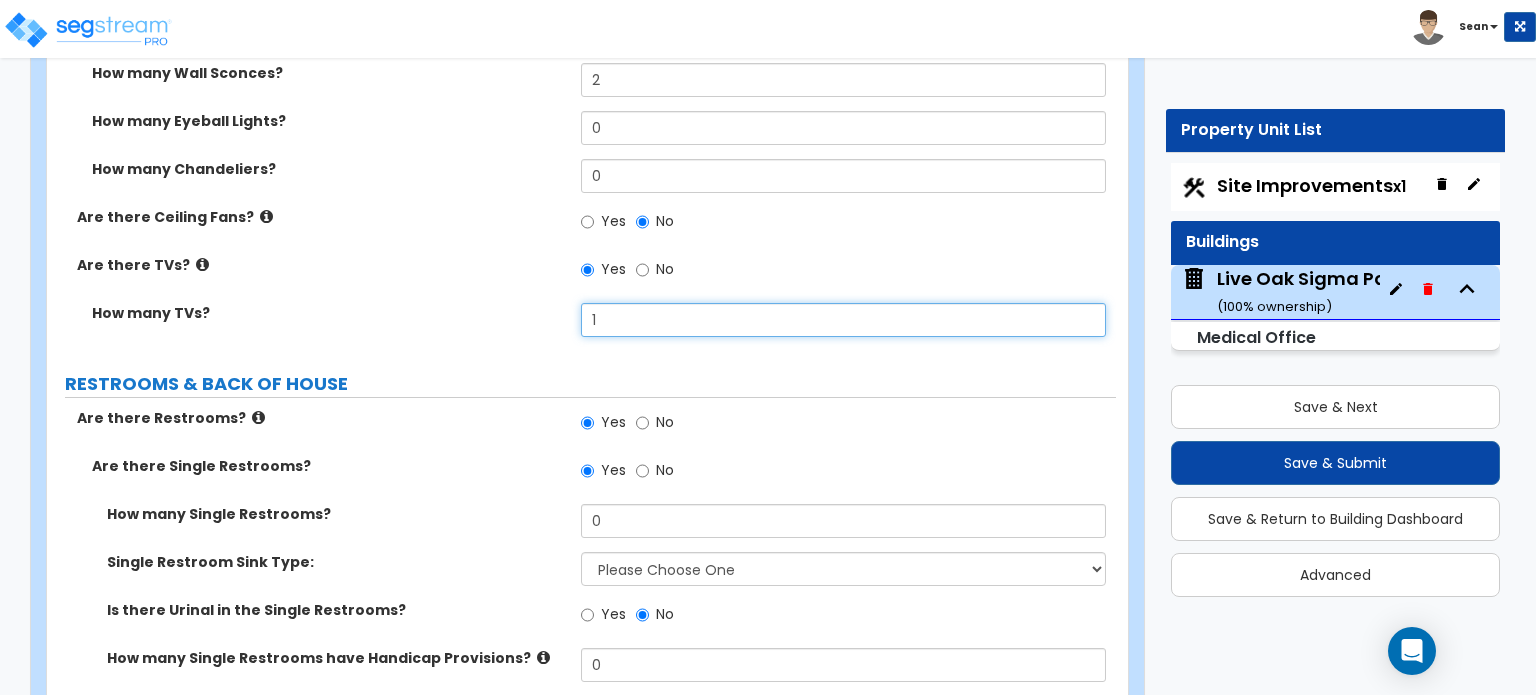 type on "1" 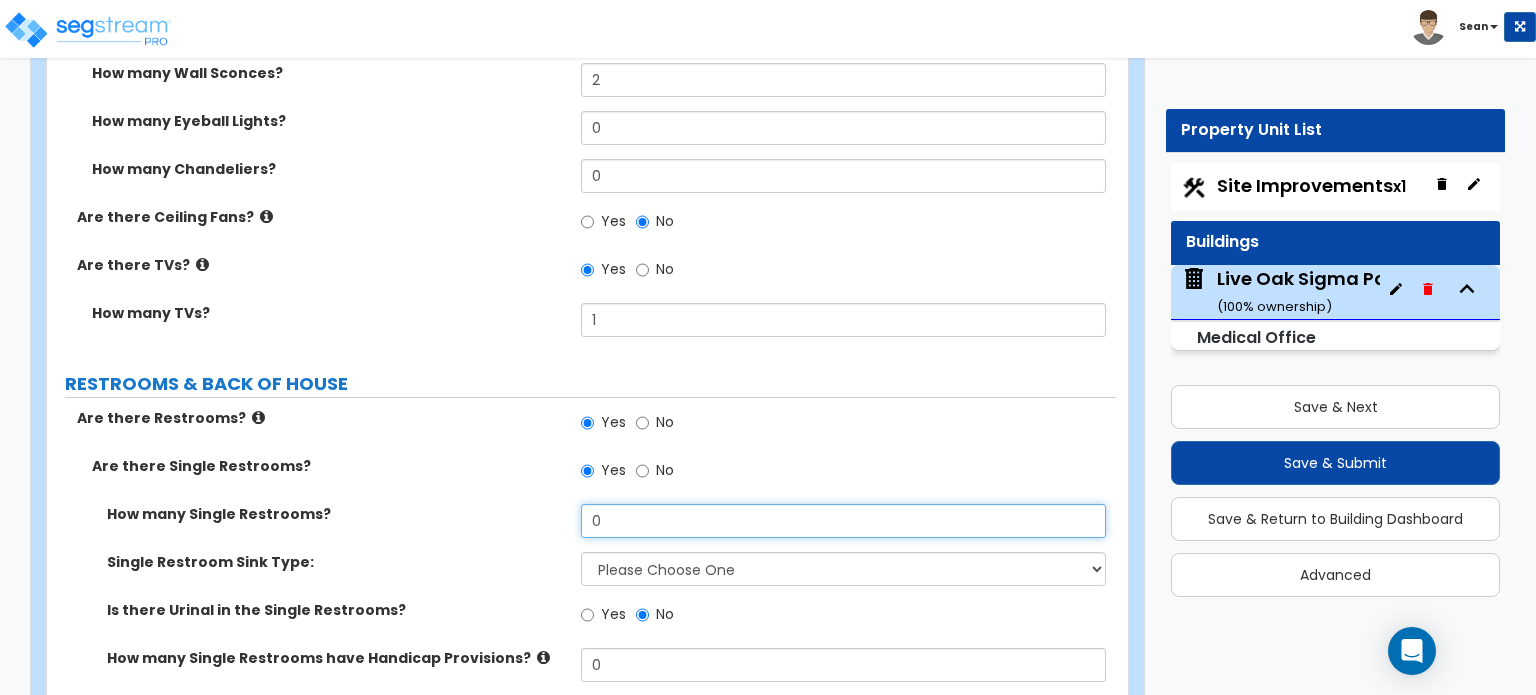 drag, startPoint x: 643, startPoint y: 431, endPoint x: 545, endPoint y: 443, distance: 98.731964 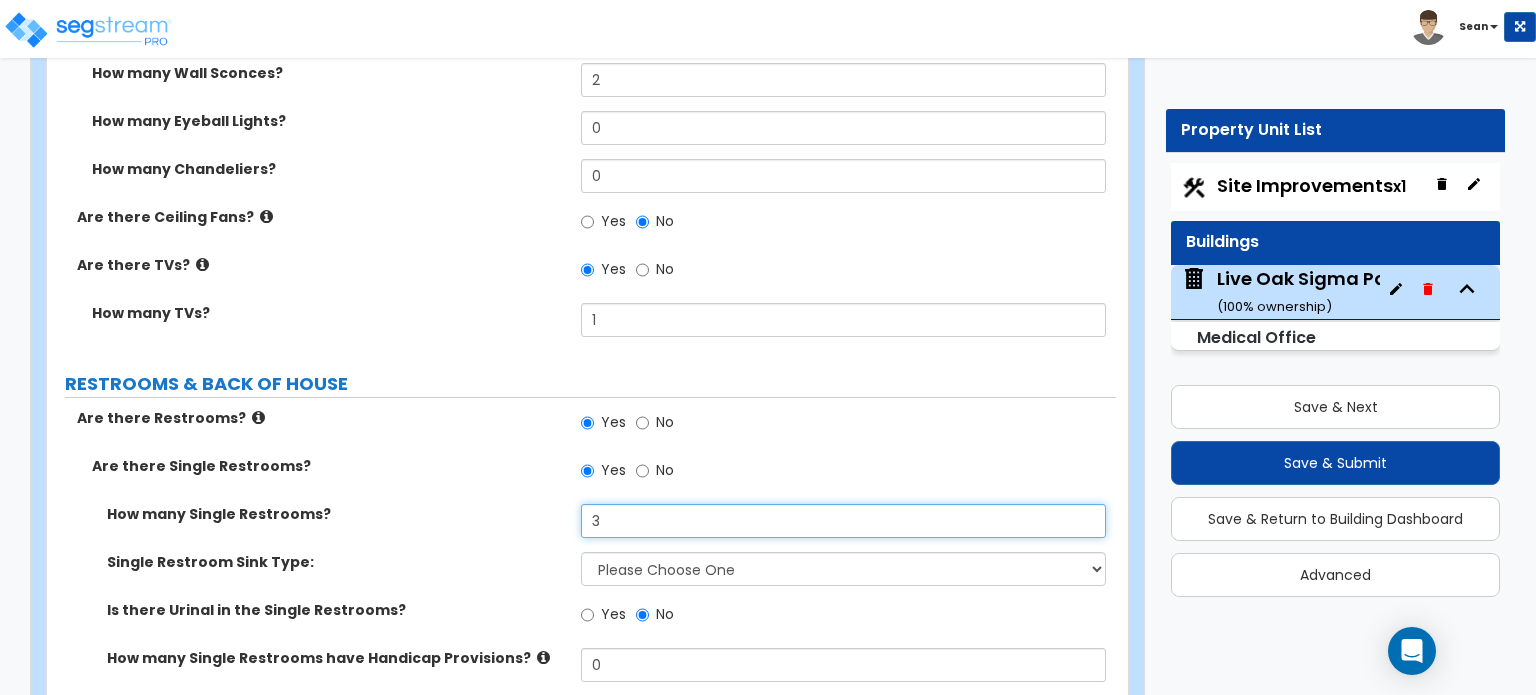 type on "3" 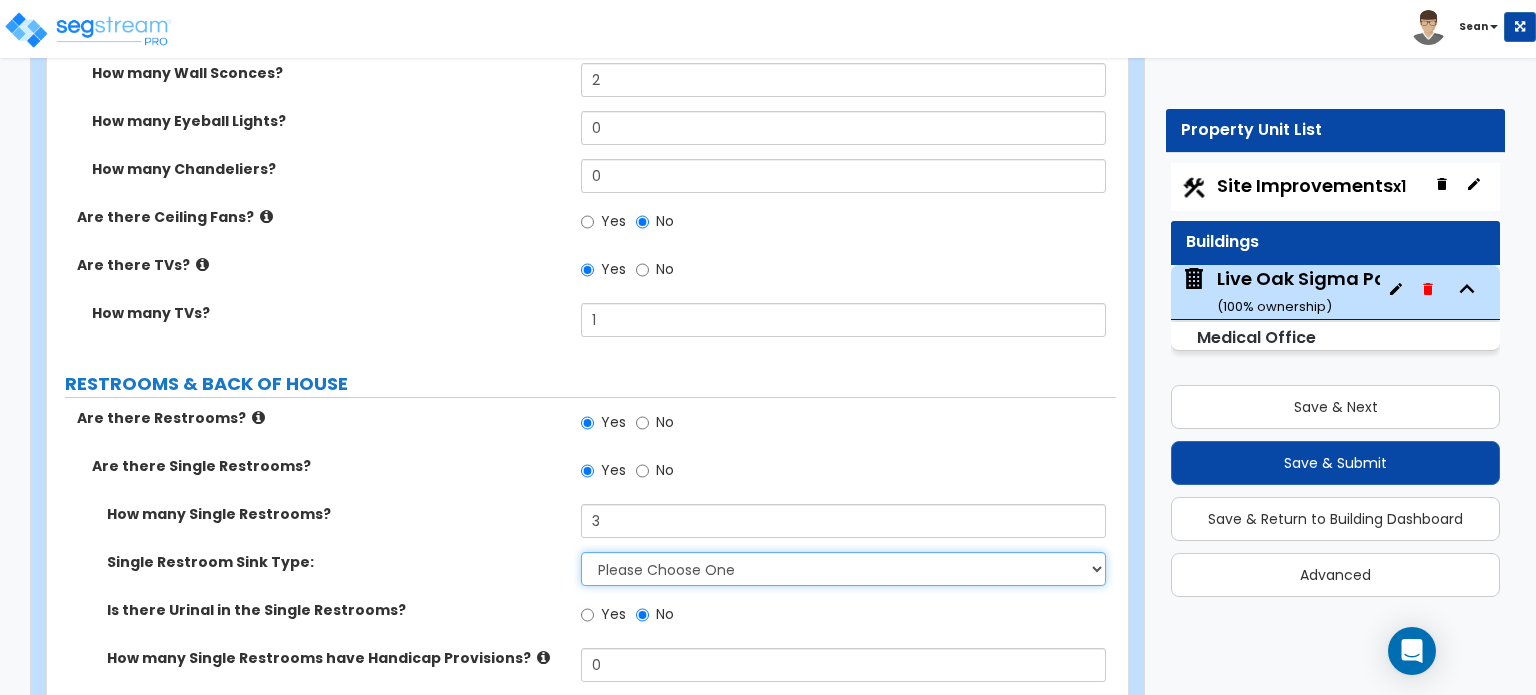 click on "Please Choose One Wall-mounted Vanity-mounted" at bounding box center [843, 569] 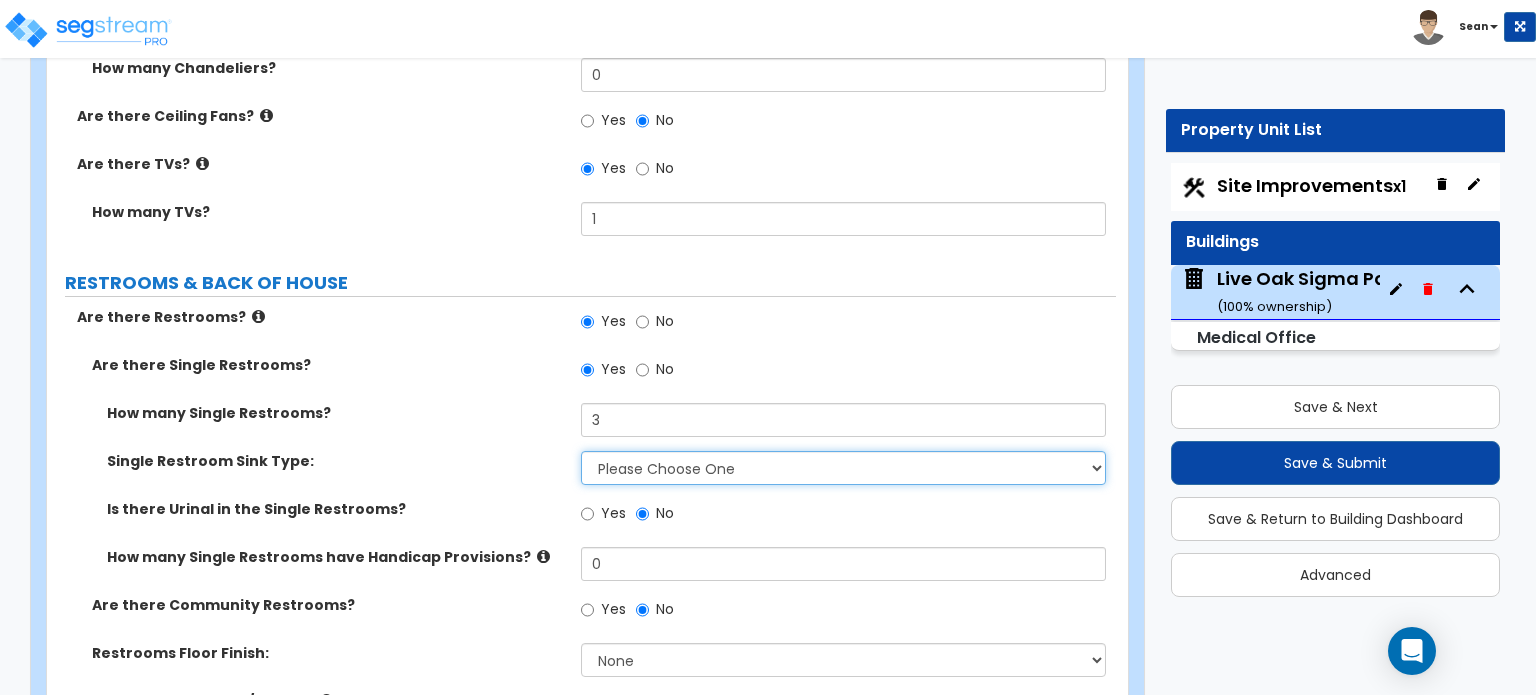 scroll, scrollTop: 7400, scrollLeft: 0, axis: vertical 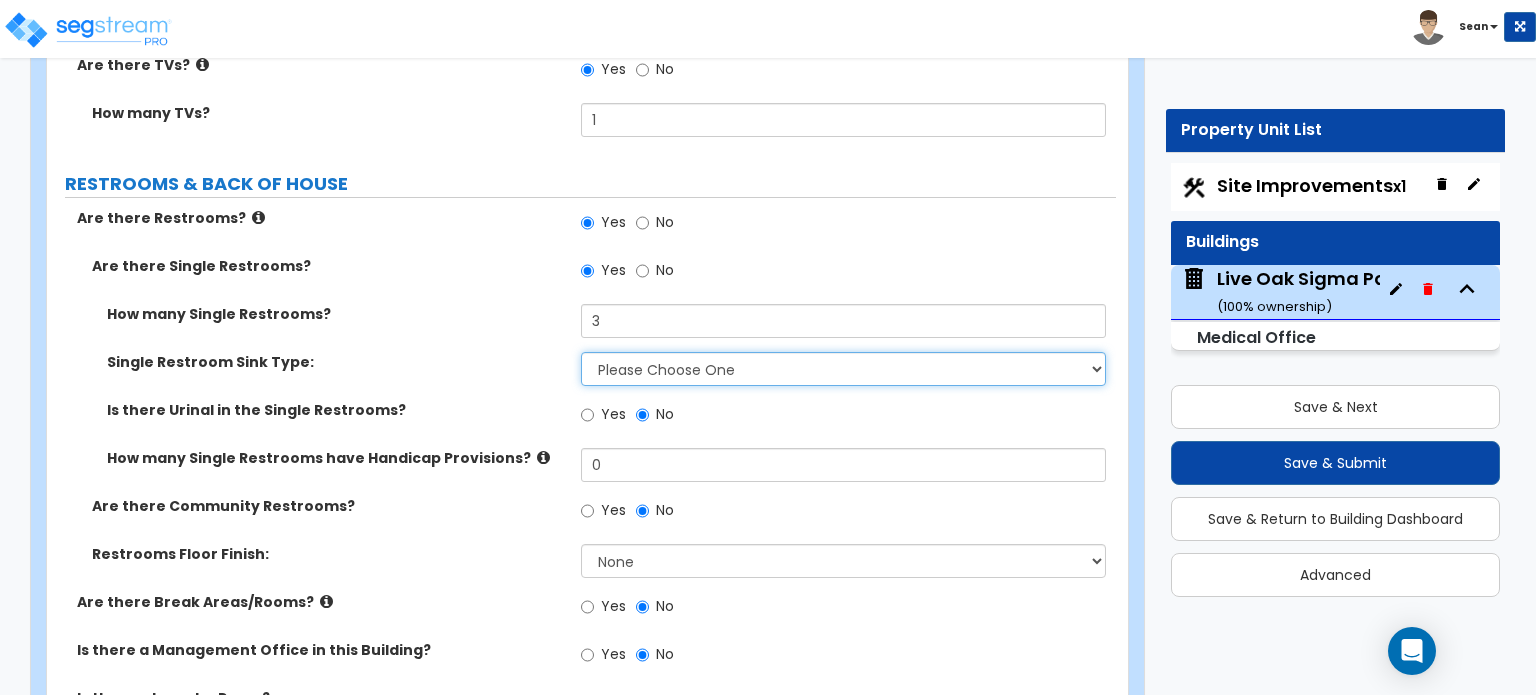 click on "Please Choose One Wall-mounted Vanity-mounted" at bounding box center [843, 369] 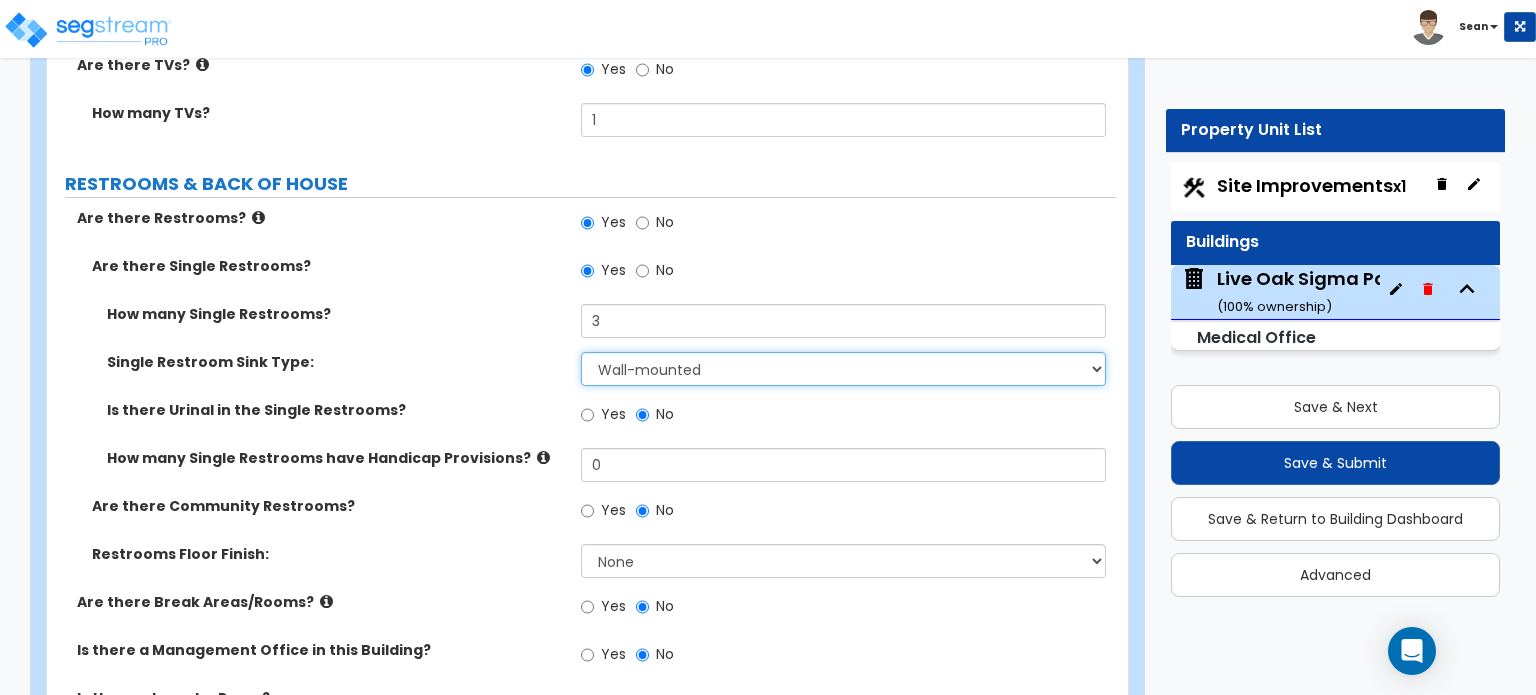 click on "Please Choose One Wall-mounted Vanity-mounted" at bounding box center [843, 369] 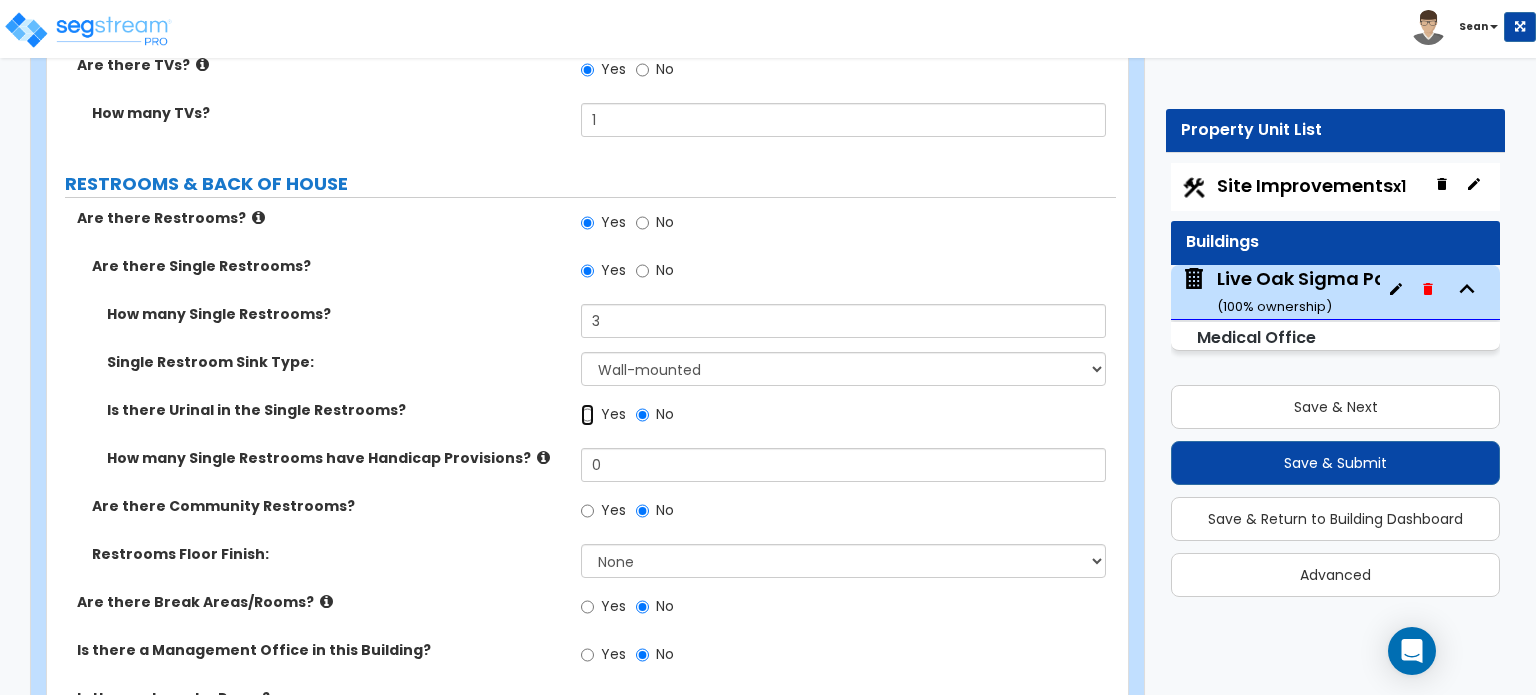 click on "Yes" at bounding box center (587, 415) 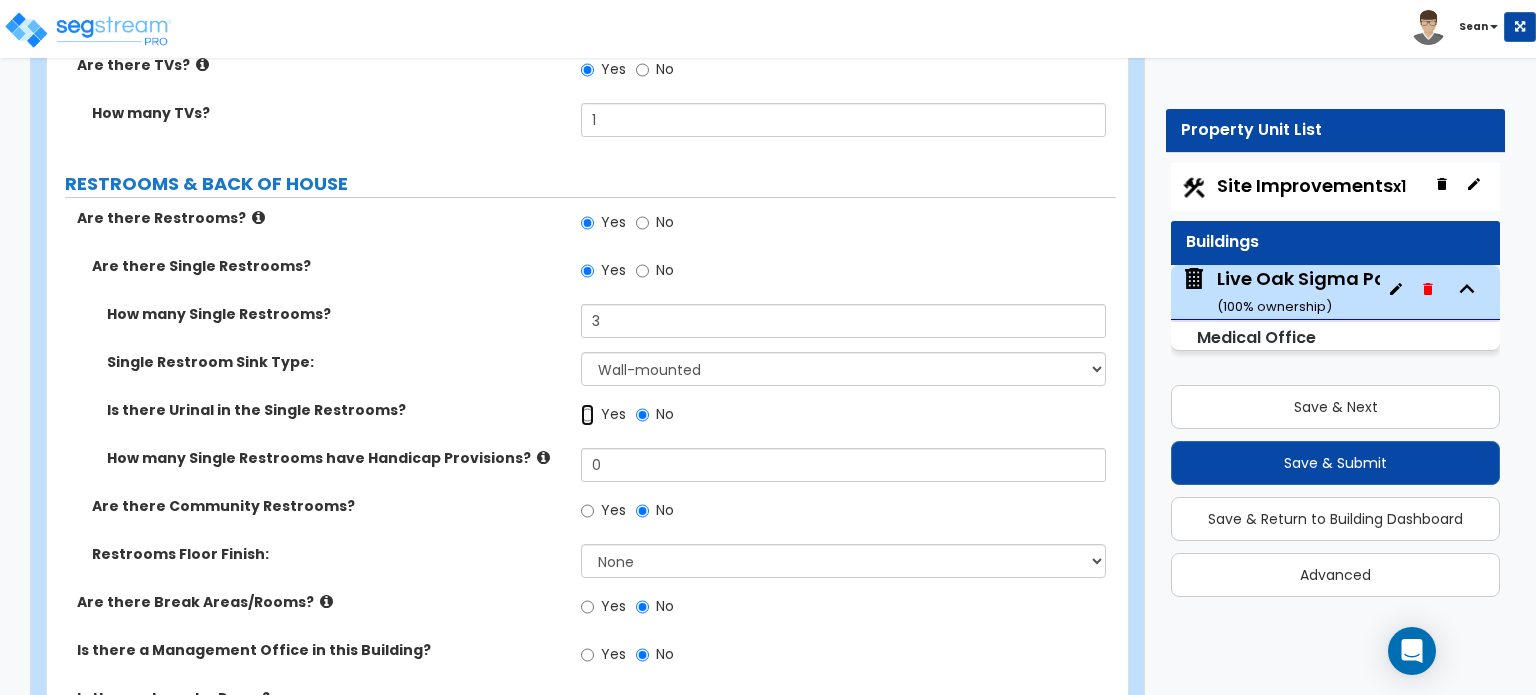 radio on "true" 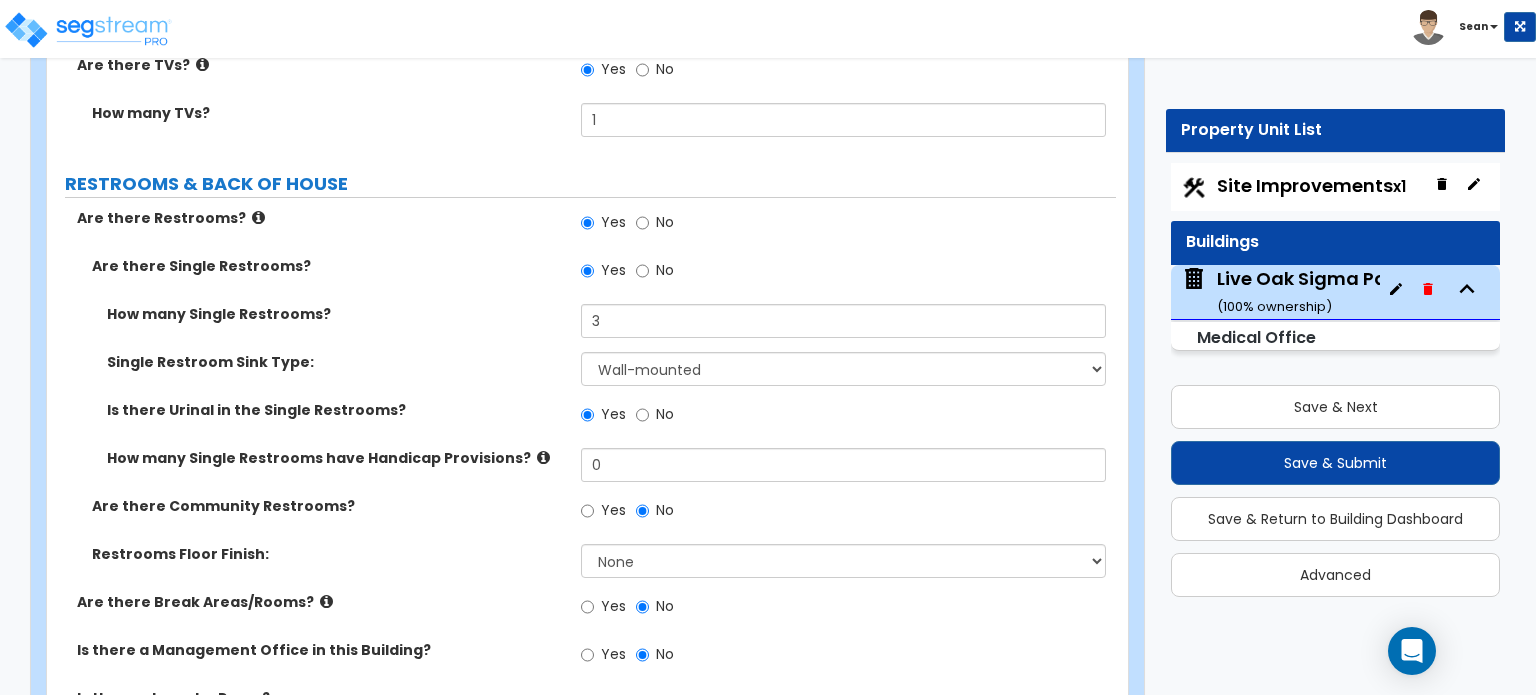 click at bounding box center [543, 457] 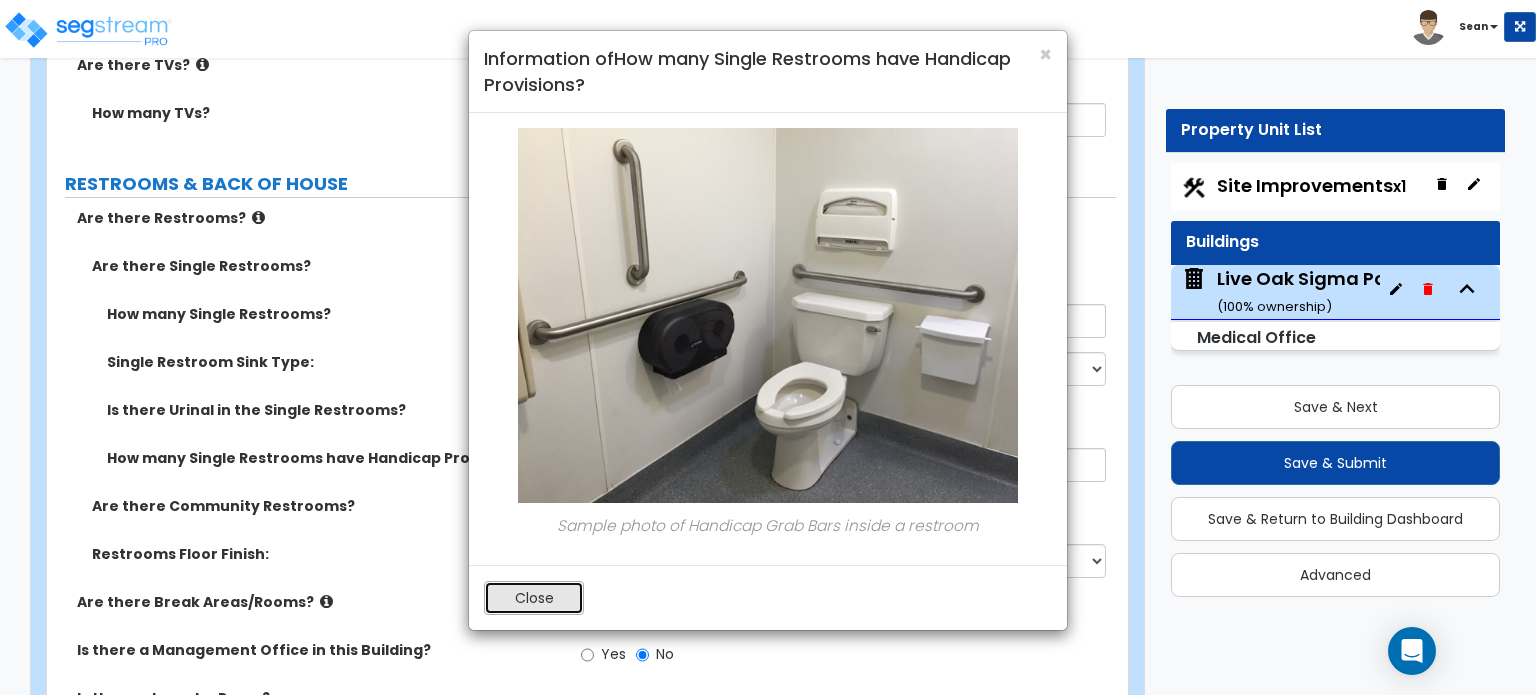 click on "Close" at bounding box center [534, 598] 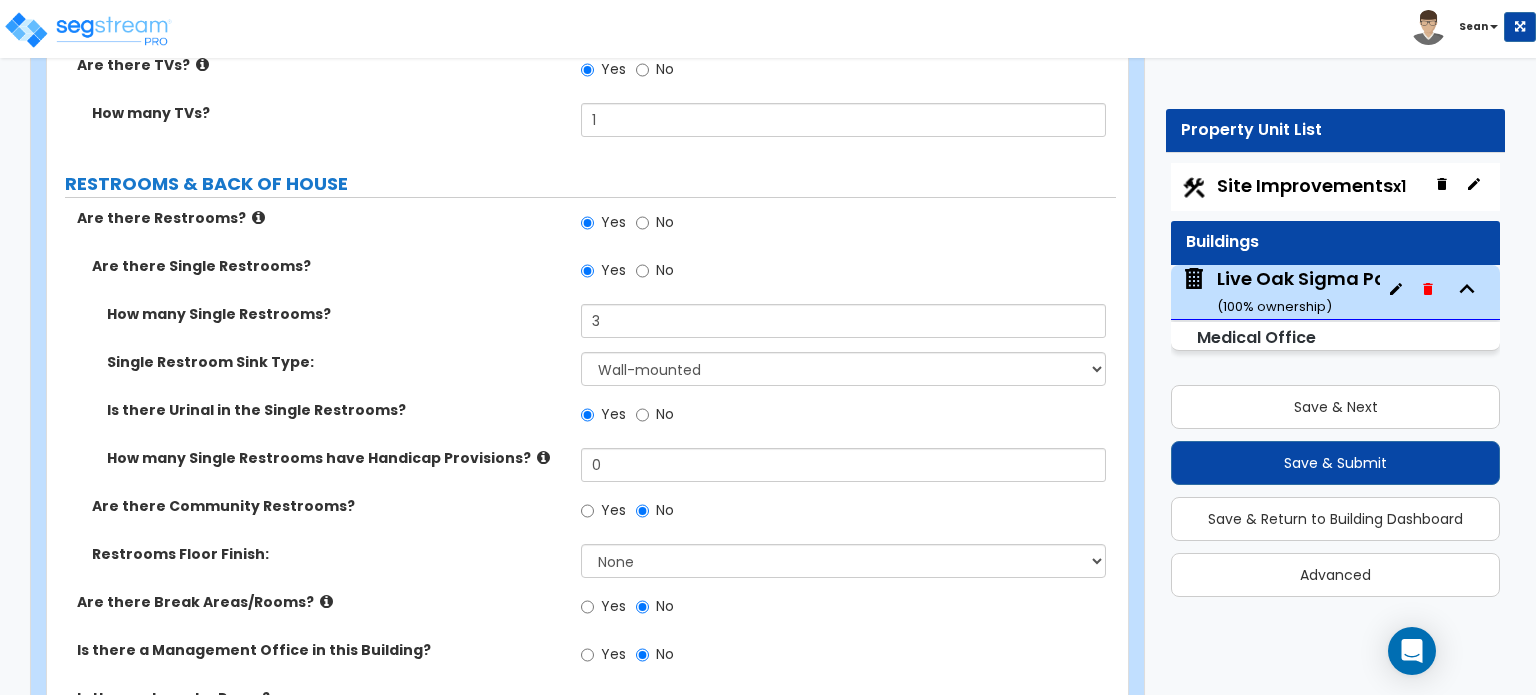 click at bounding box center (543, 457) 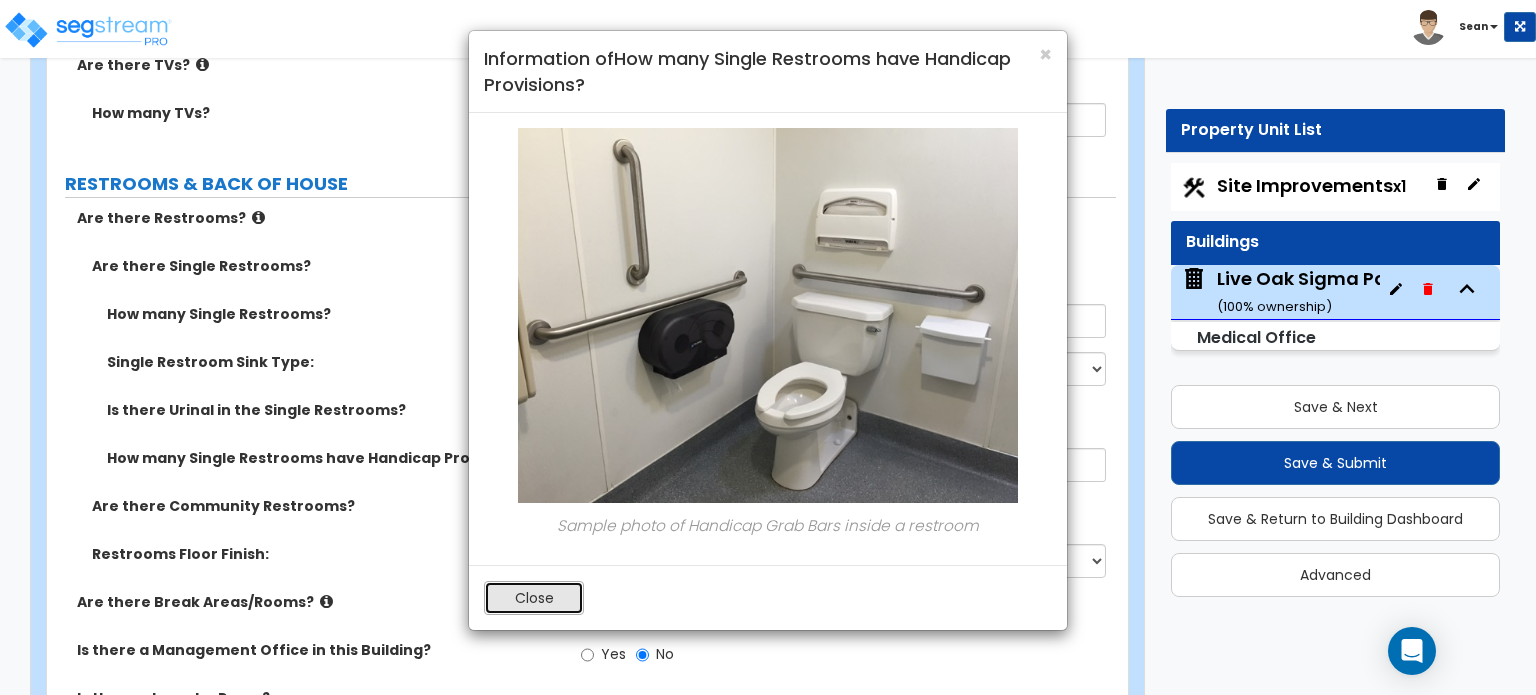 click on "Close" at bounding box center (534, 598) 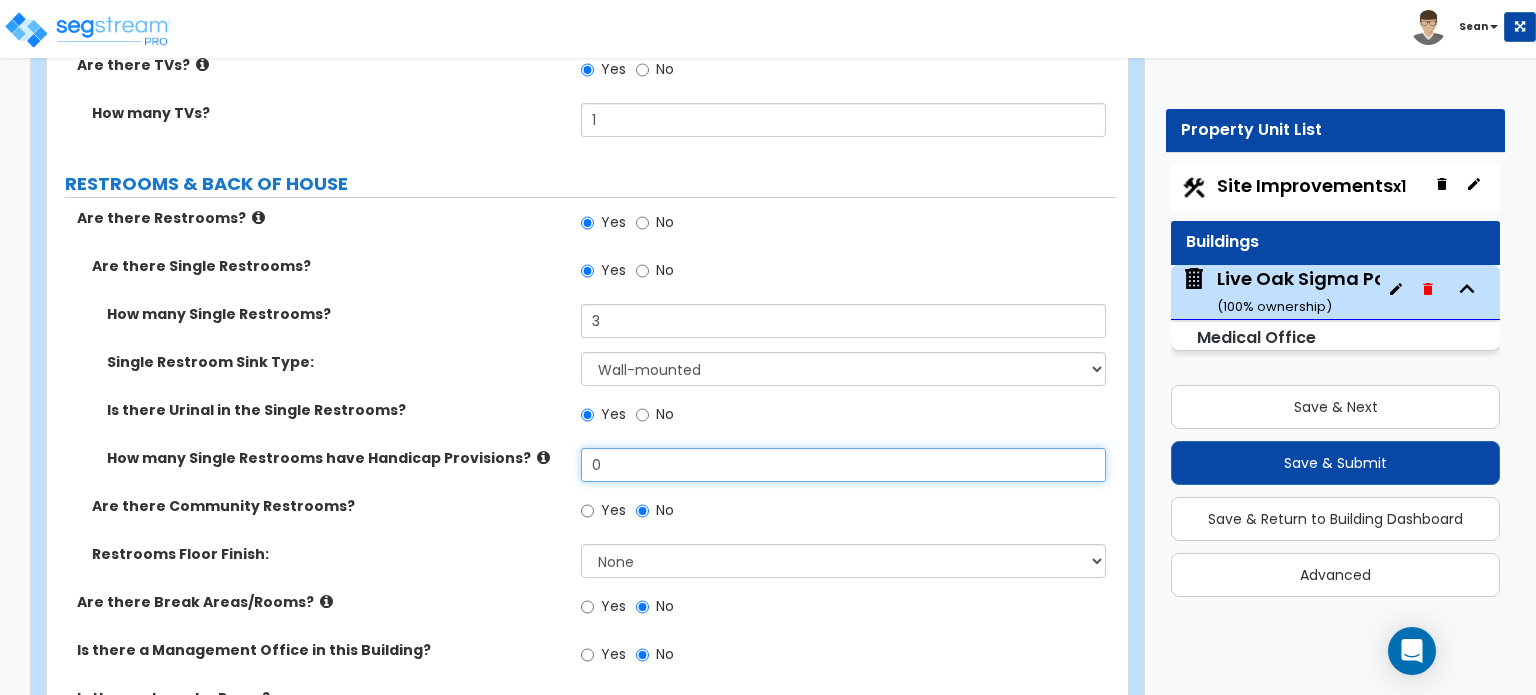 drag, startPoint x: 619, startPoint y: 378, endPoint x: 548, endPoint y: 383, distance: 71.17584 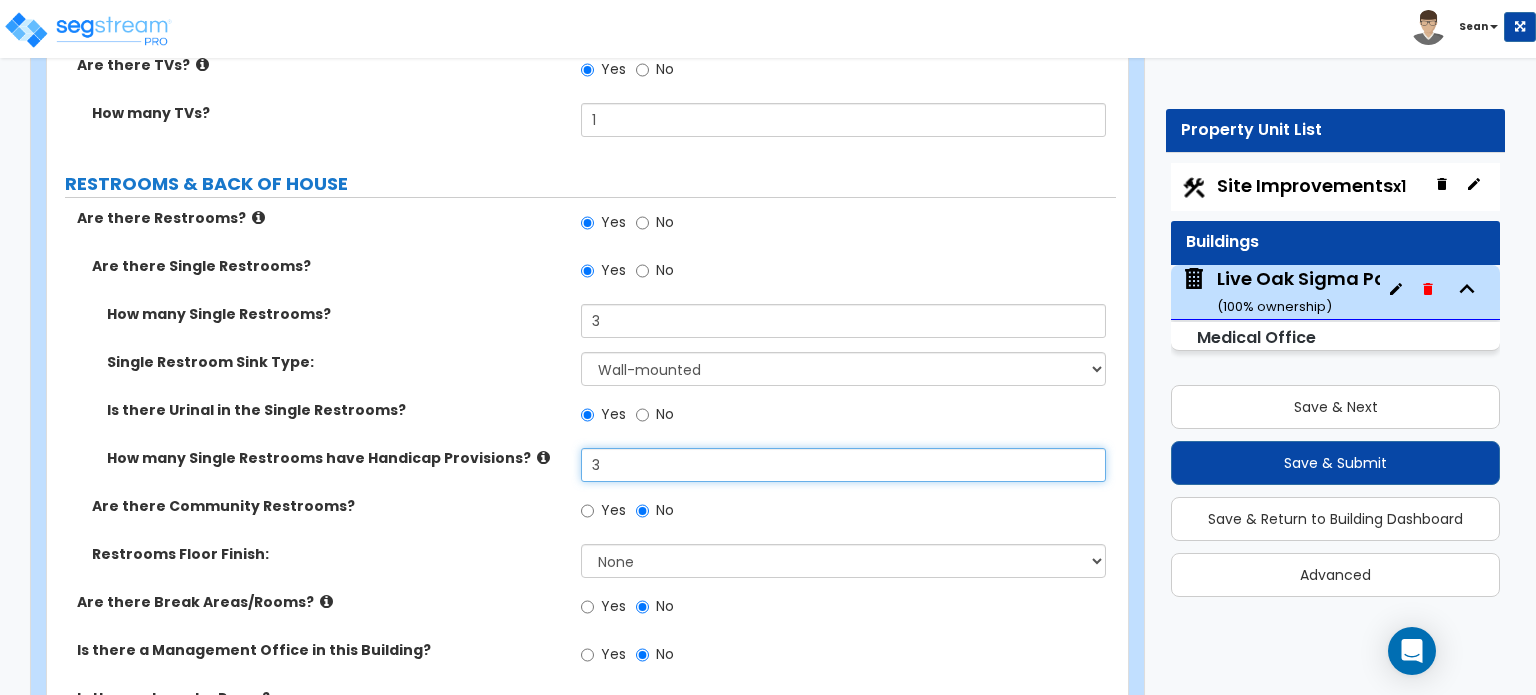 type on "3" 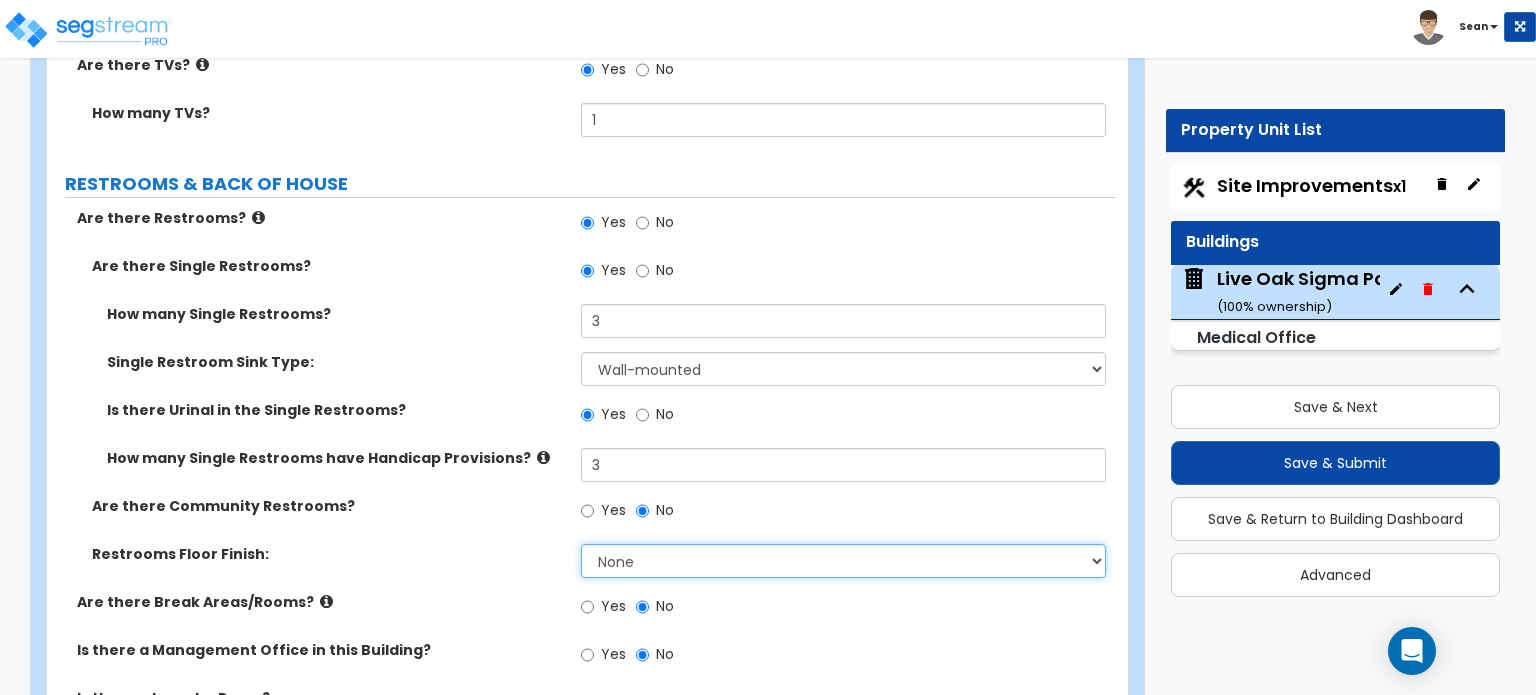 click on "None Tile Flooring Resilient Laminate Flooring VCT Flooring Sheet Vinyl Flooring" at bounding box center (843, 561) 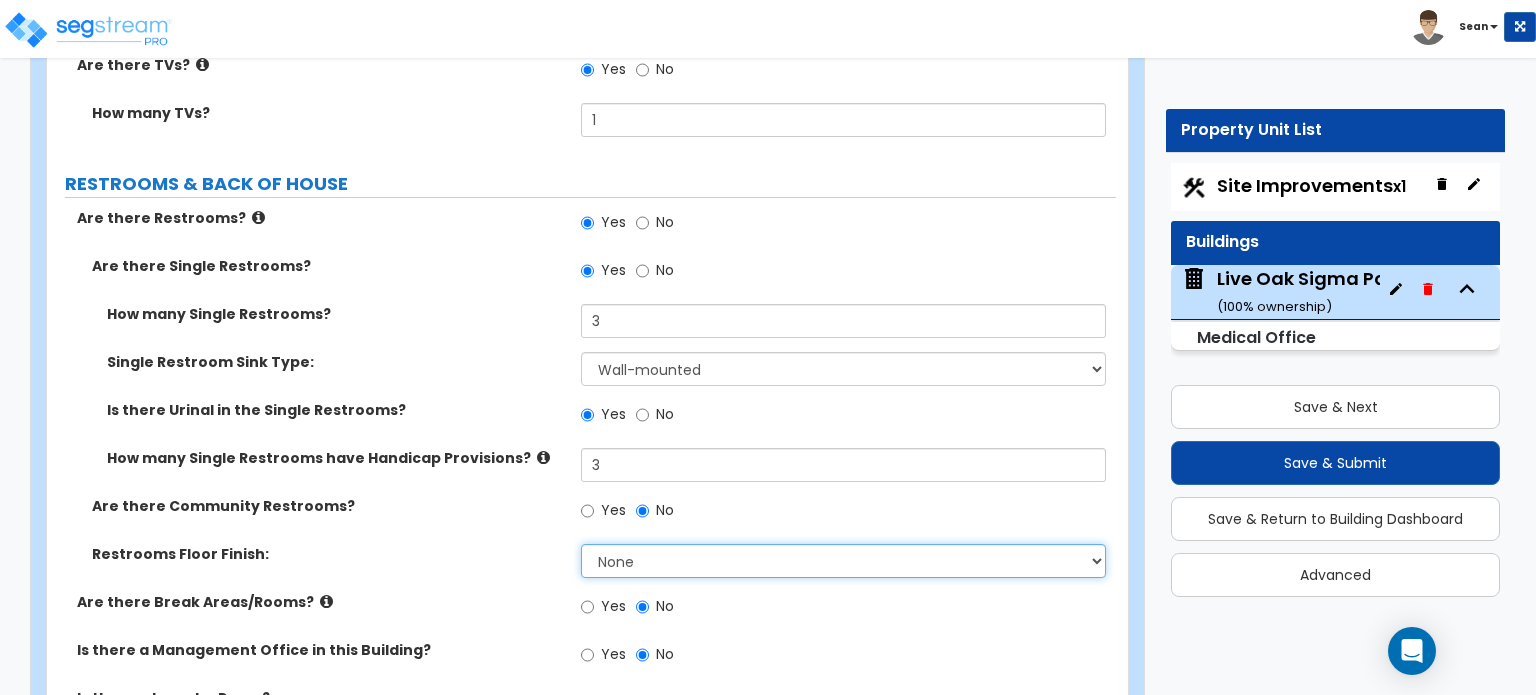 click on "None Tile Flooring Resilient Laminate Flooring VCT Flooring Sheet Vinyl Flooring" at bounding box center [843, 561] 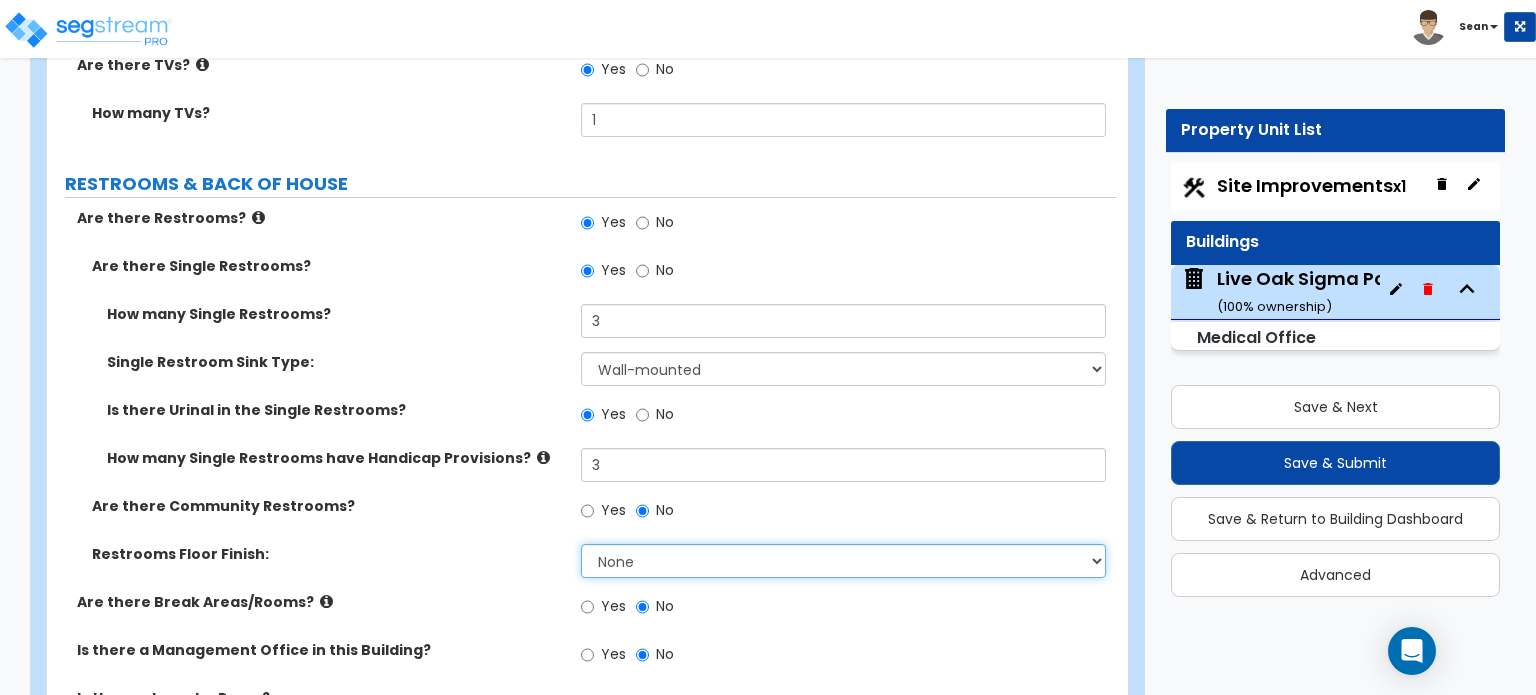 select on "1" 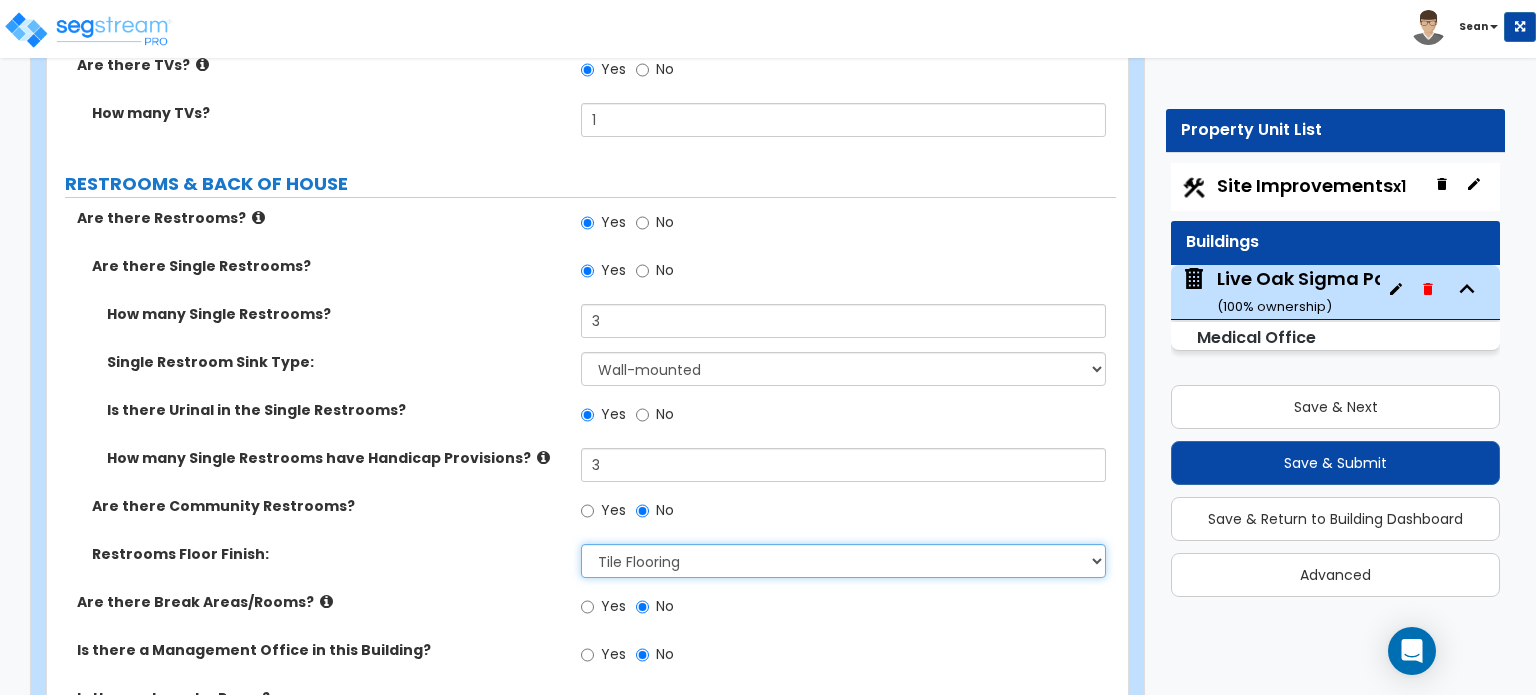 click on "None Tile Flooring Resilient Laminate Flooring VCT Flooring Sheet Vinyl Flooring" at bounding box center [843, 561] 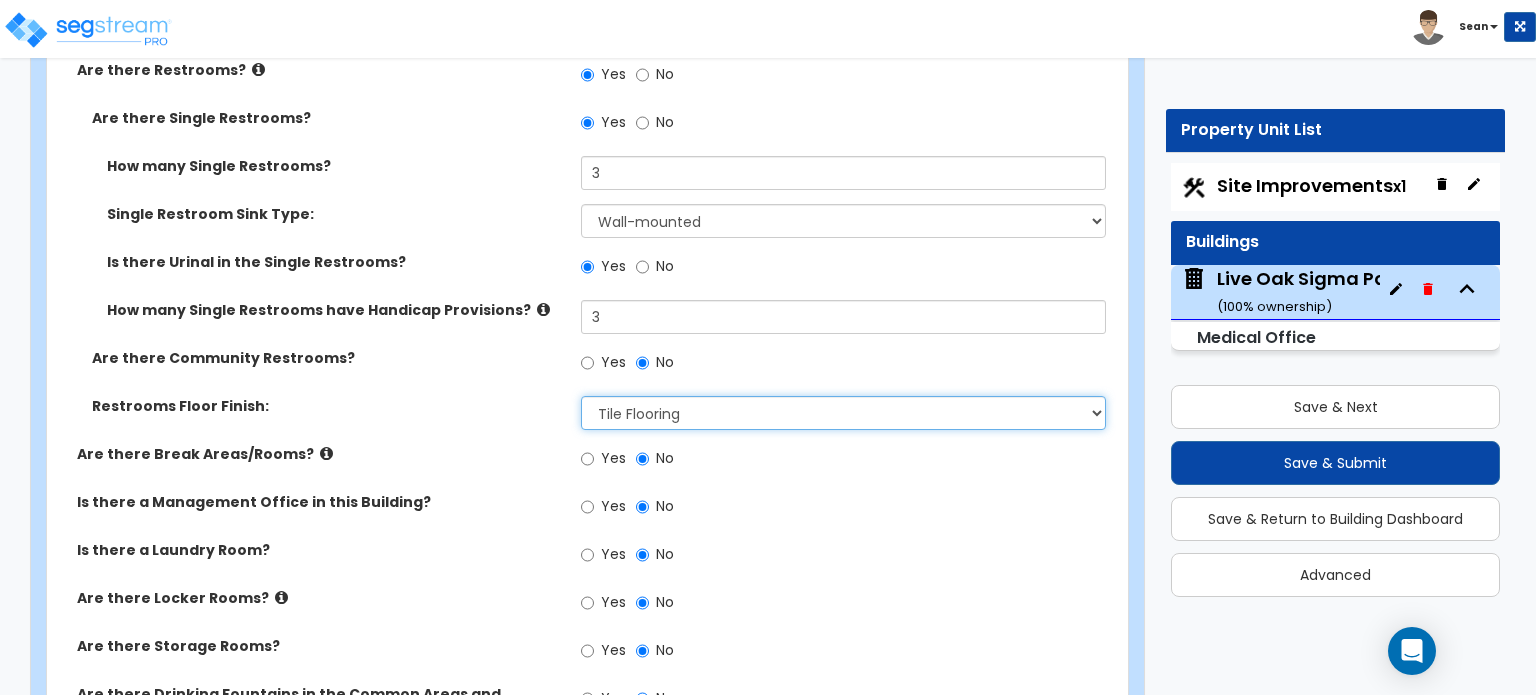 scroll, scrollTop: 7600, scrollLeft: 0, axis: vertical 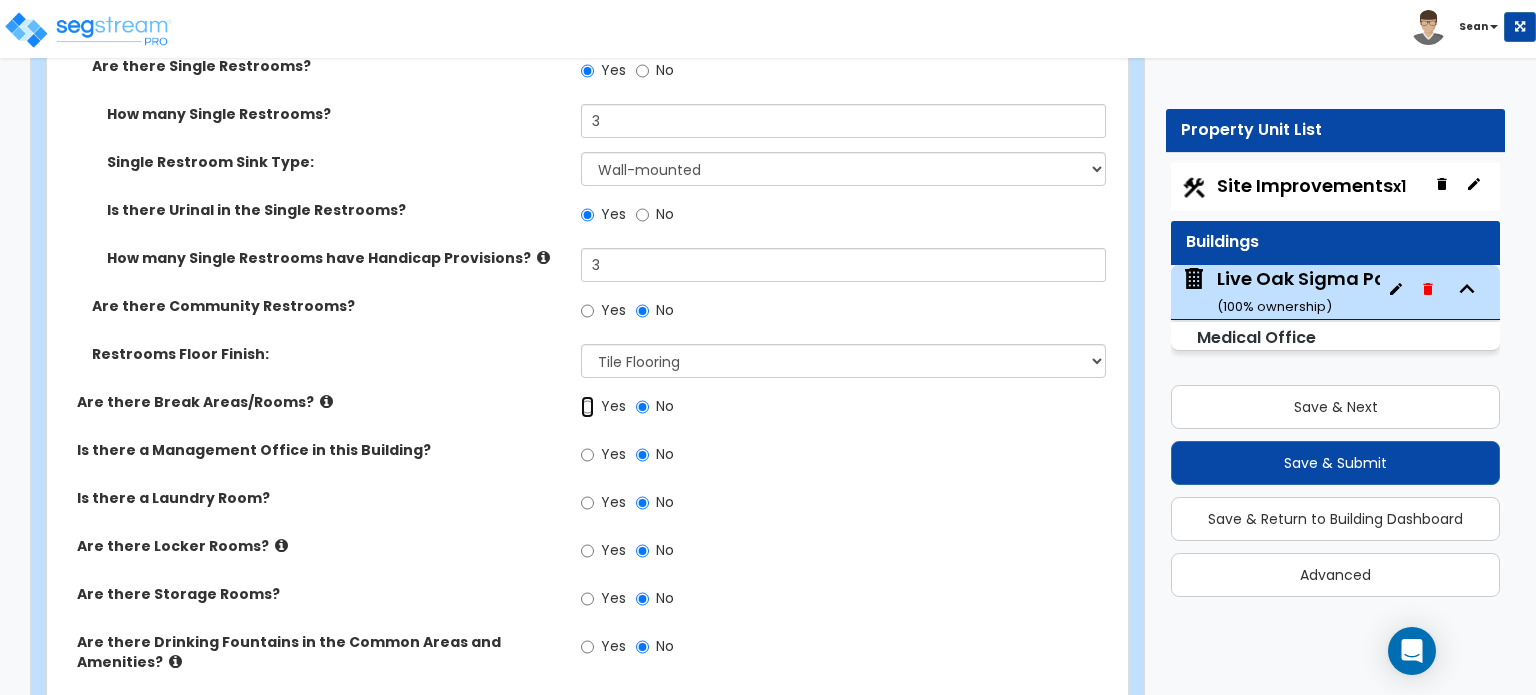click on "Yes" at bounding box center (587, 407) 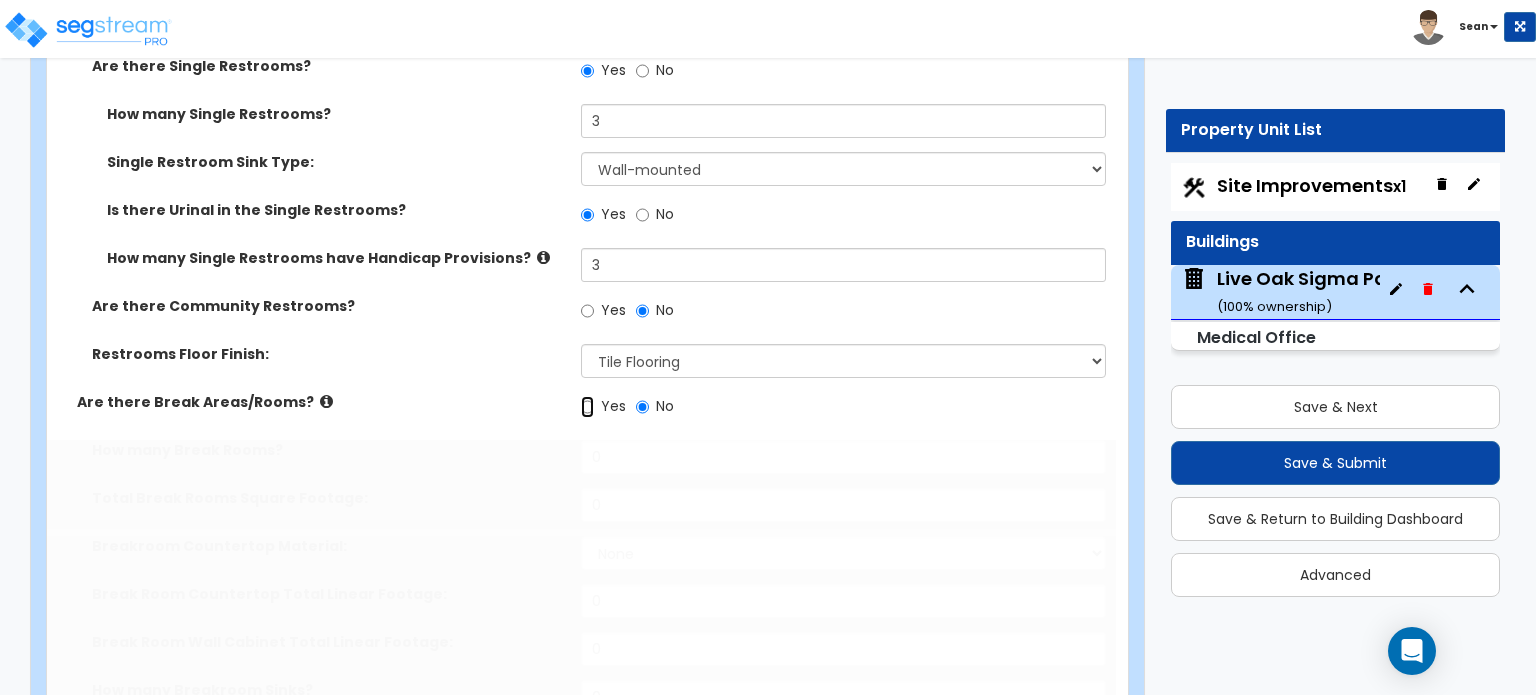 radio on "true" 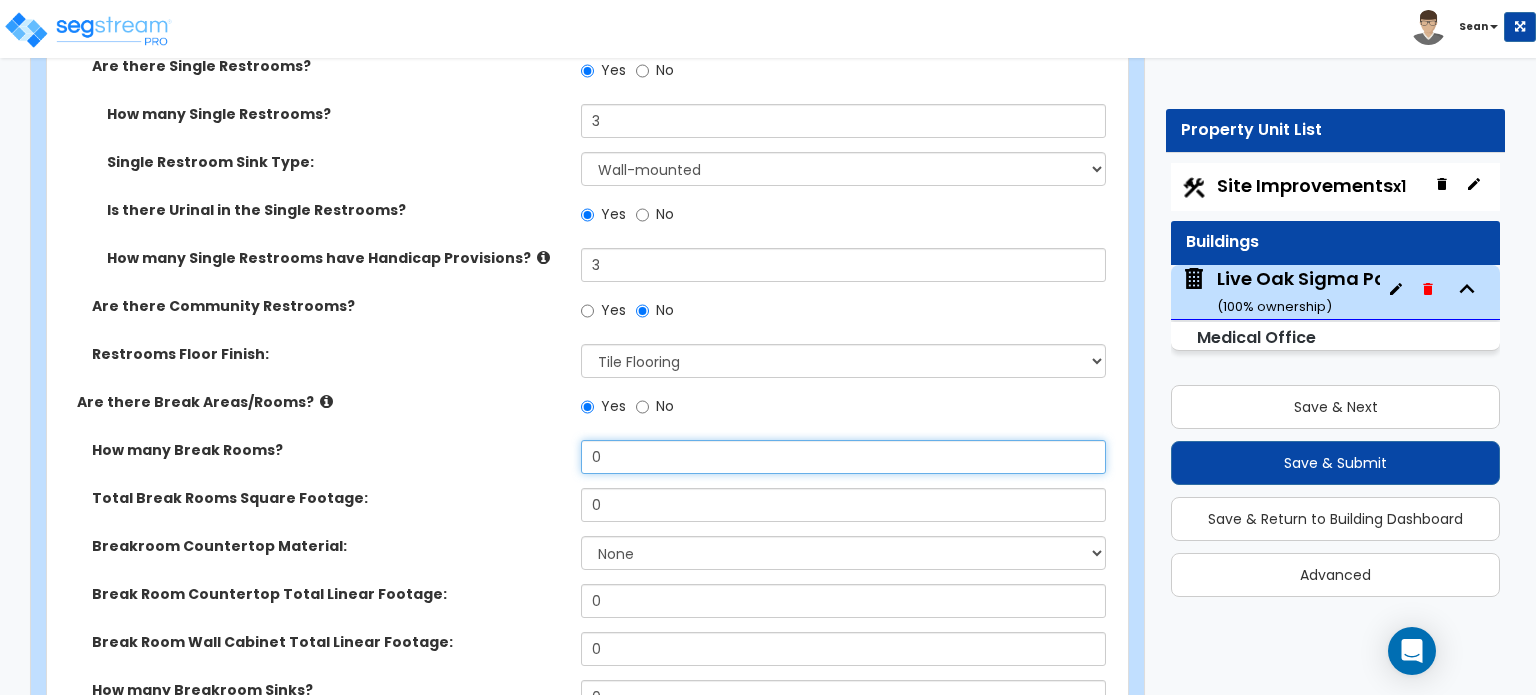 drag, startPoint x: 628, startPoint y: 381, endPoint x: 564, endPoint y: 380, distance: 64.00781 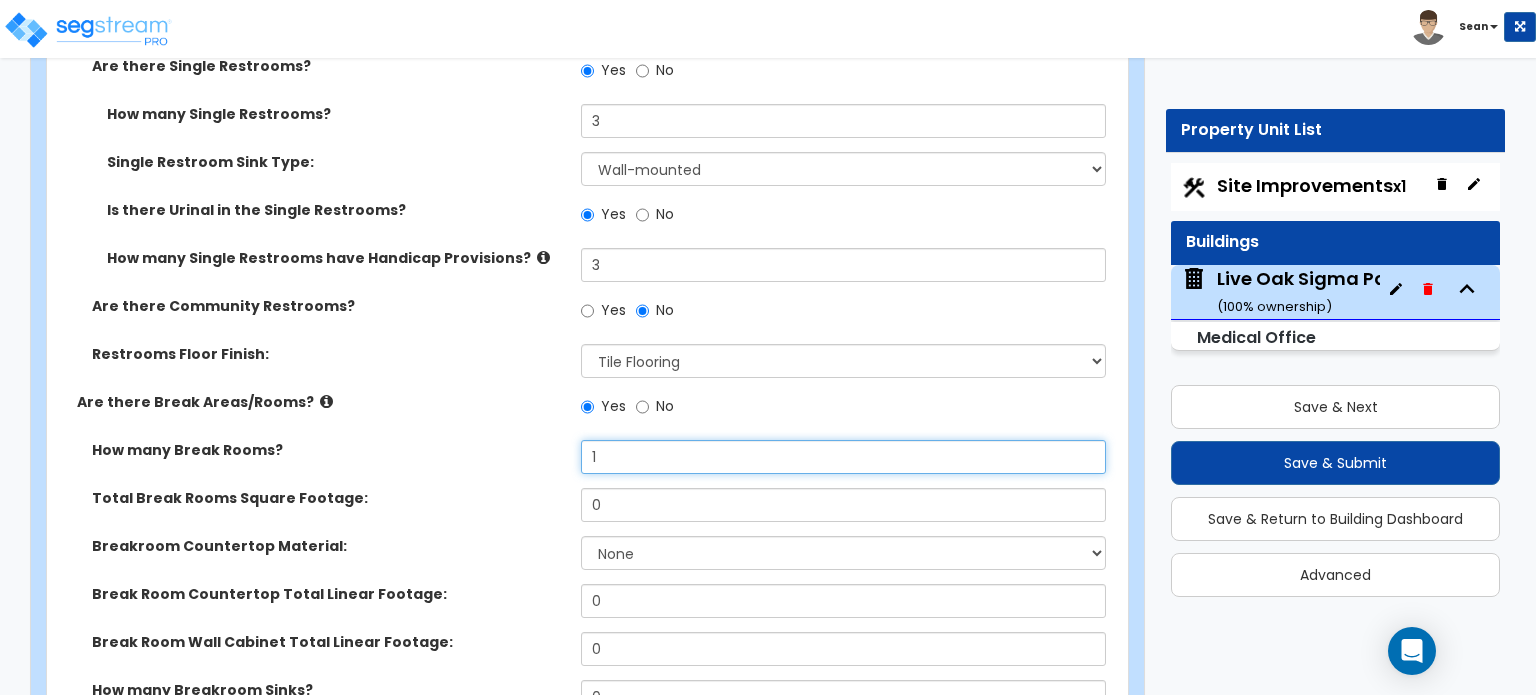 type on "1" 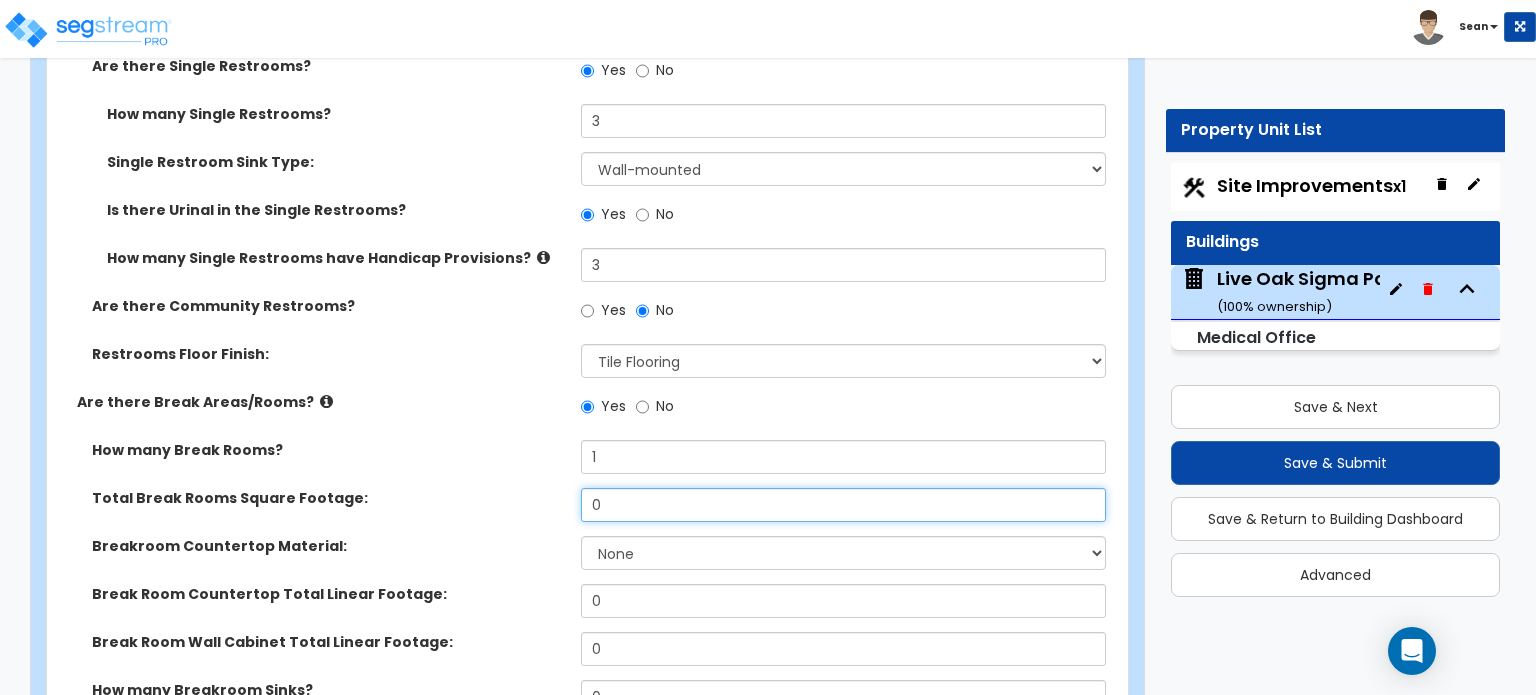 drag, startPoint x: 614, startPoint y: 419, endPoint x: 579, endPoint y: 419, distance: 35 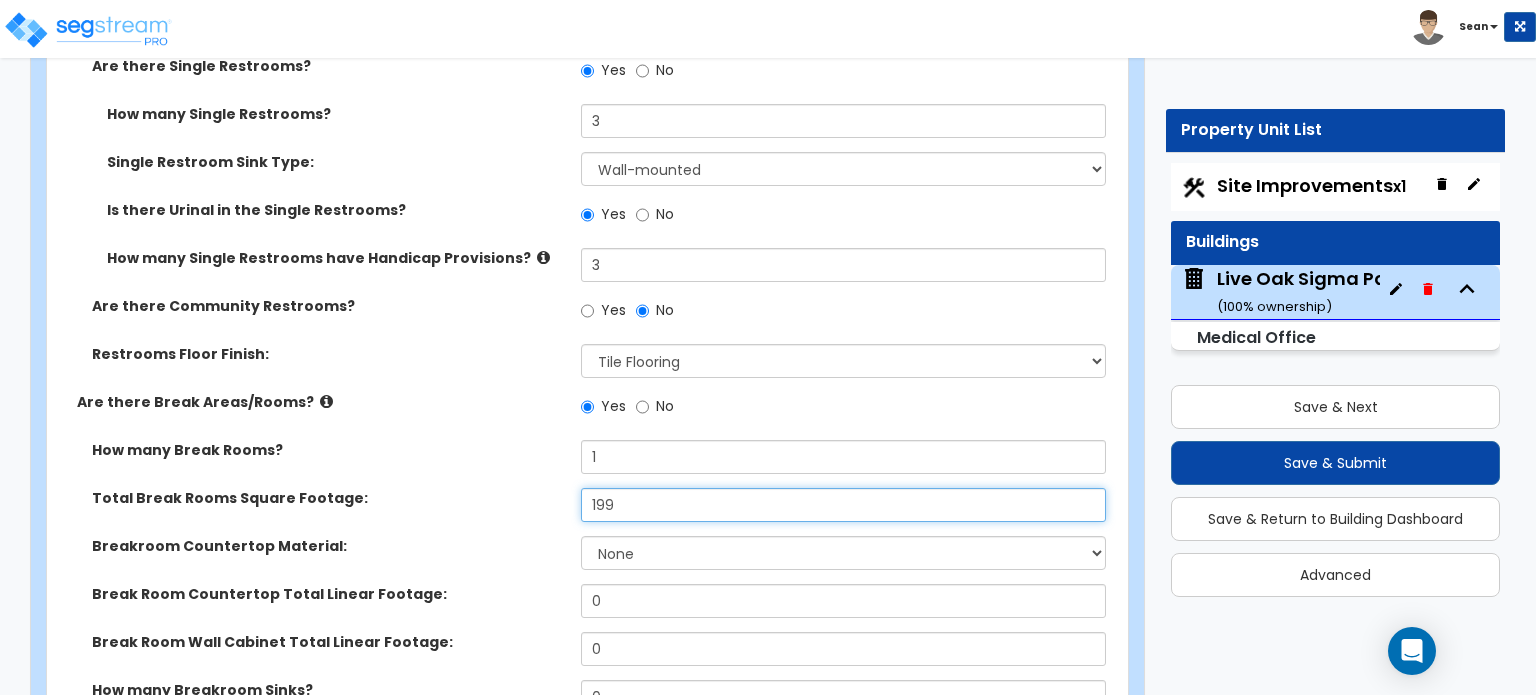 type on "199" 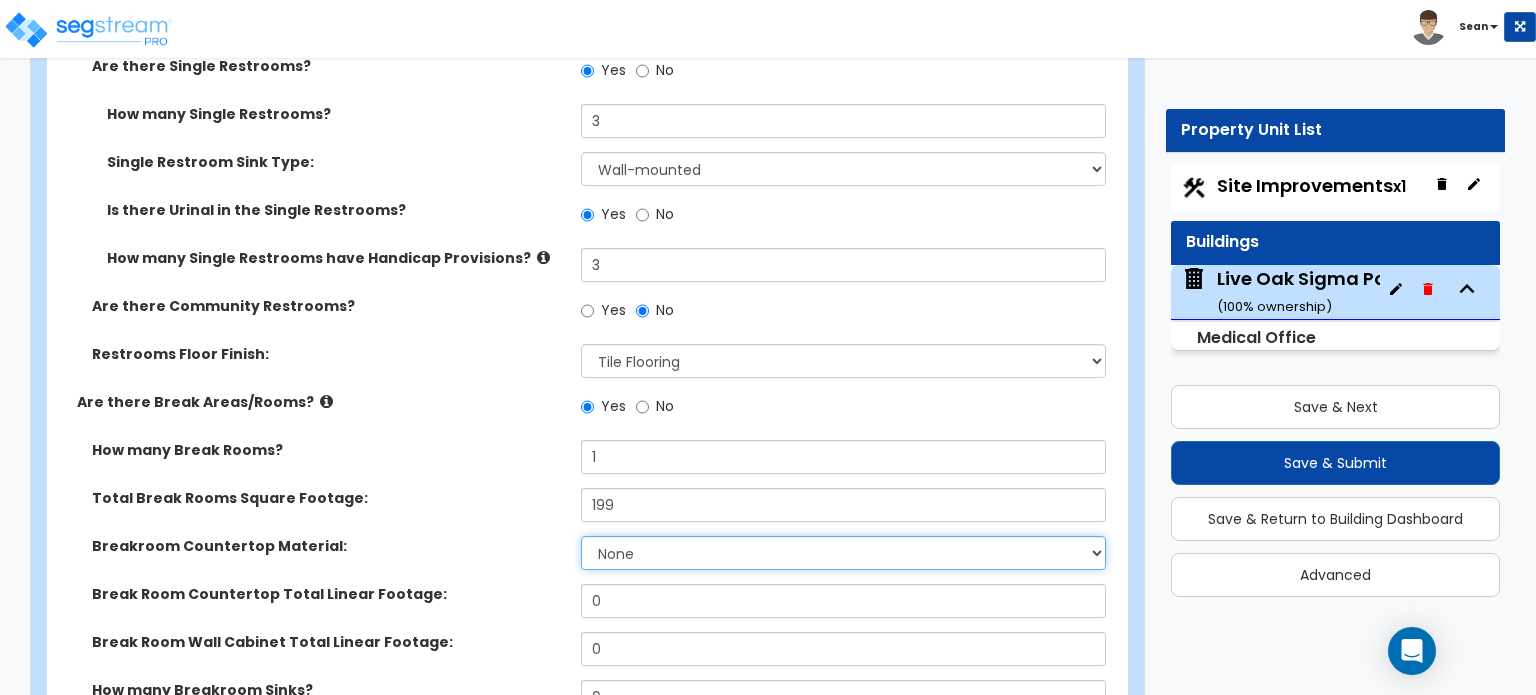 click on "None Plastic Laminate Solid Surface Stone Quartz Marble Tile Wood Stainless Steel" at bounding box center [843, 553] 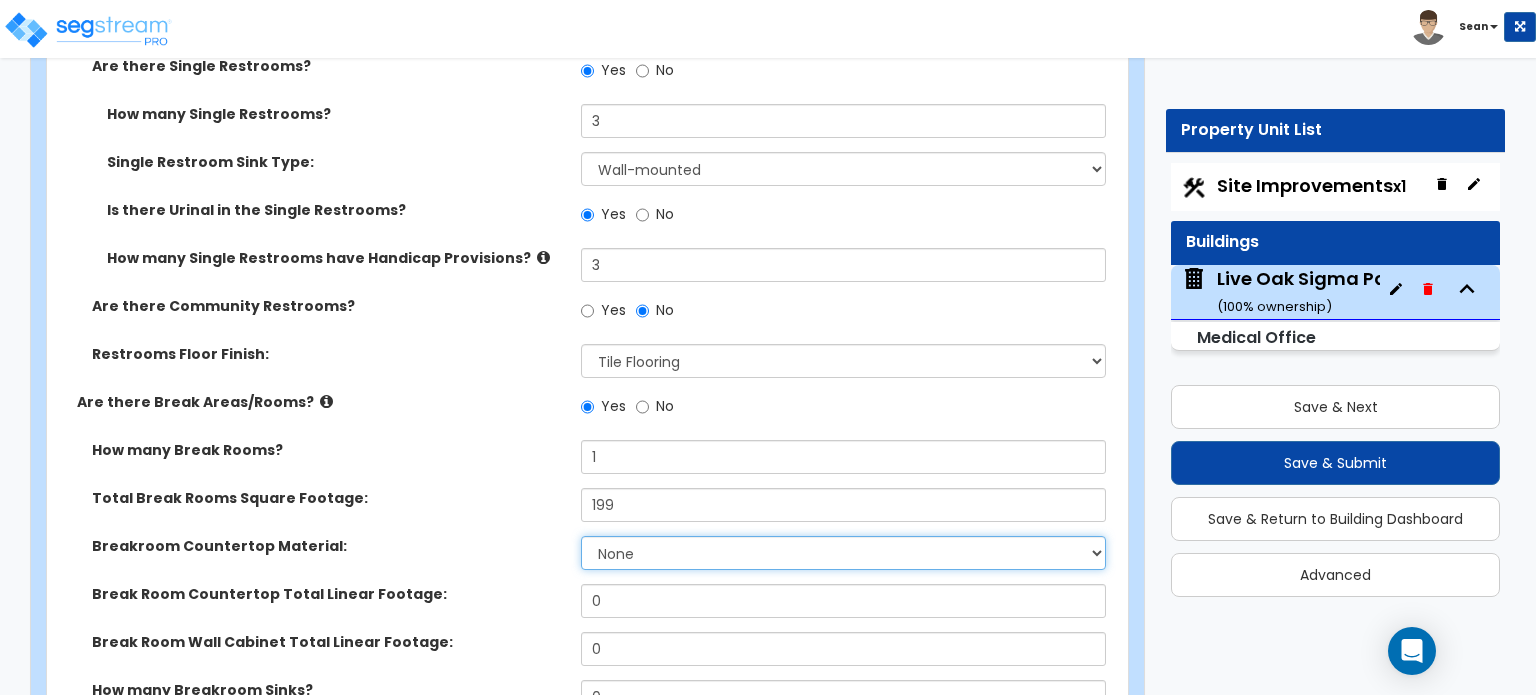 select on "7" 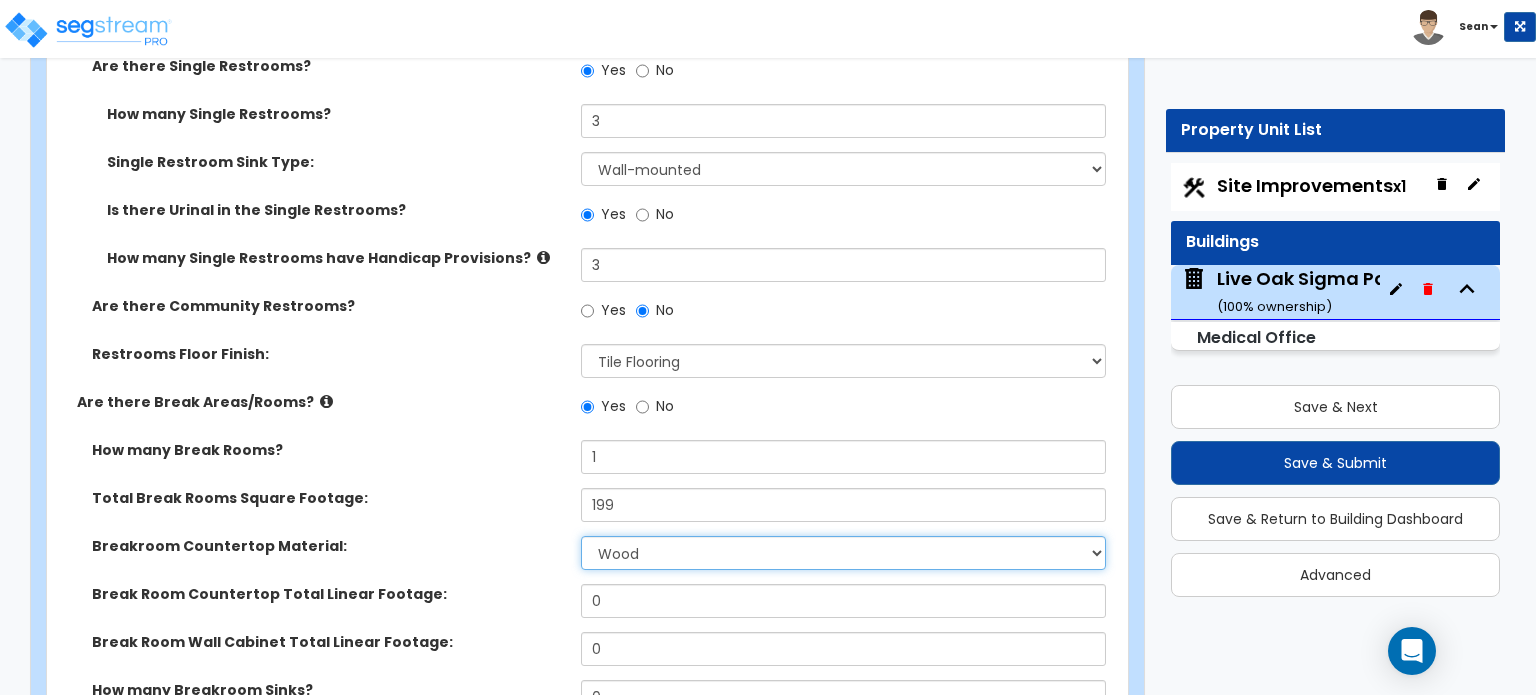 click on "None Plastic Laminate Solid Surface Stone Quartz Marble Tile Wood Stainless Steel" at bounding box center (843, 553) 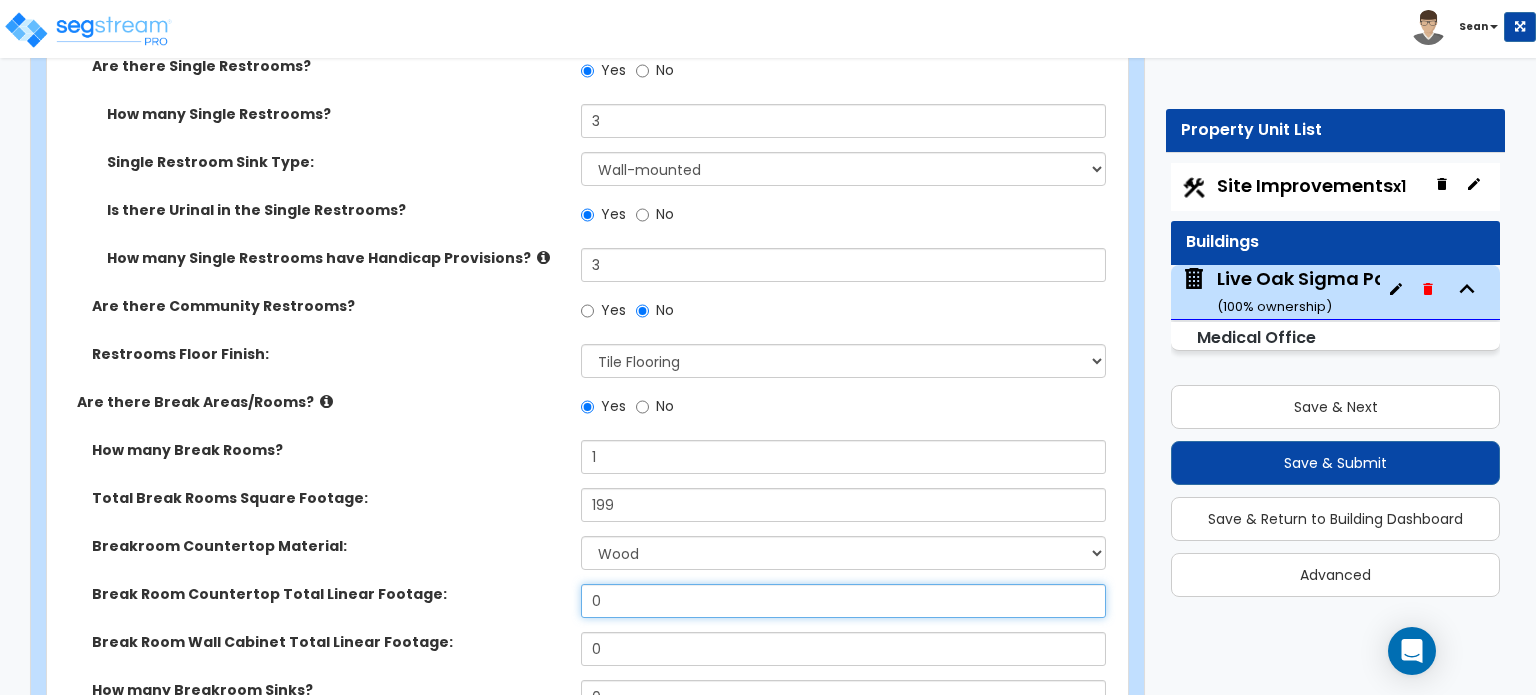 drag, startPoint x: 627, startPoint y: 515, endPoint x: 573, endPoint y: 519, distance: 54.147945 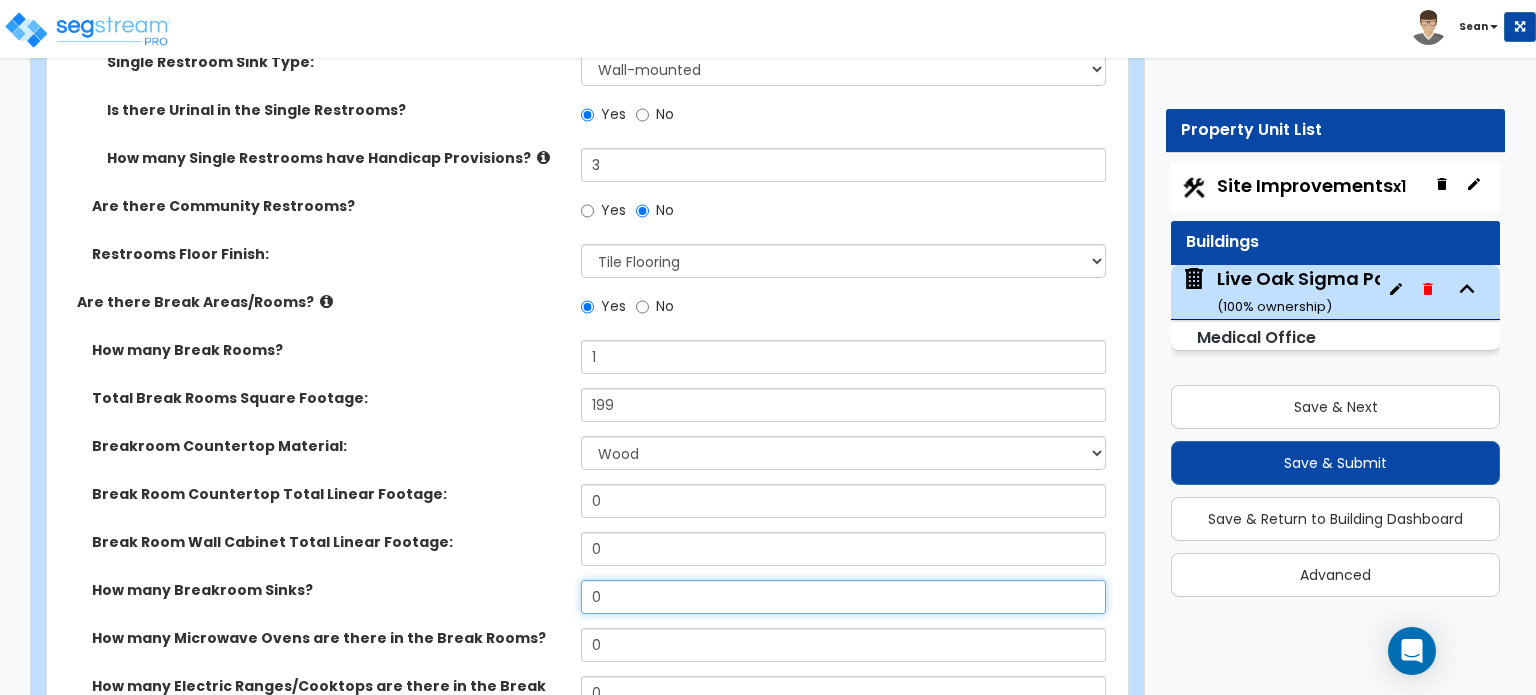 drag, startPoint x: 617, startPoint y: 519, endPoint x: 555, endPoint y: 519, distance: 62 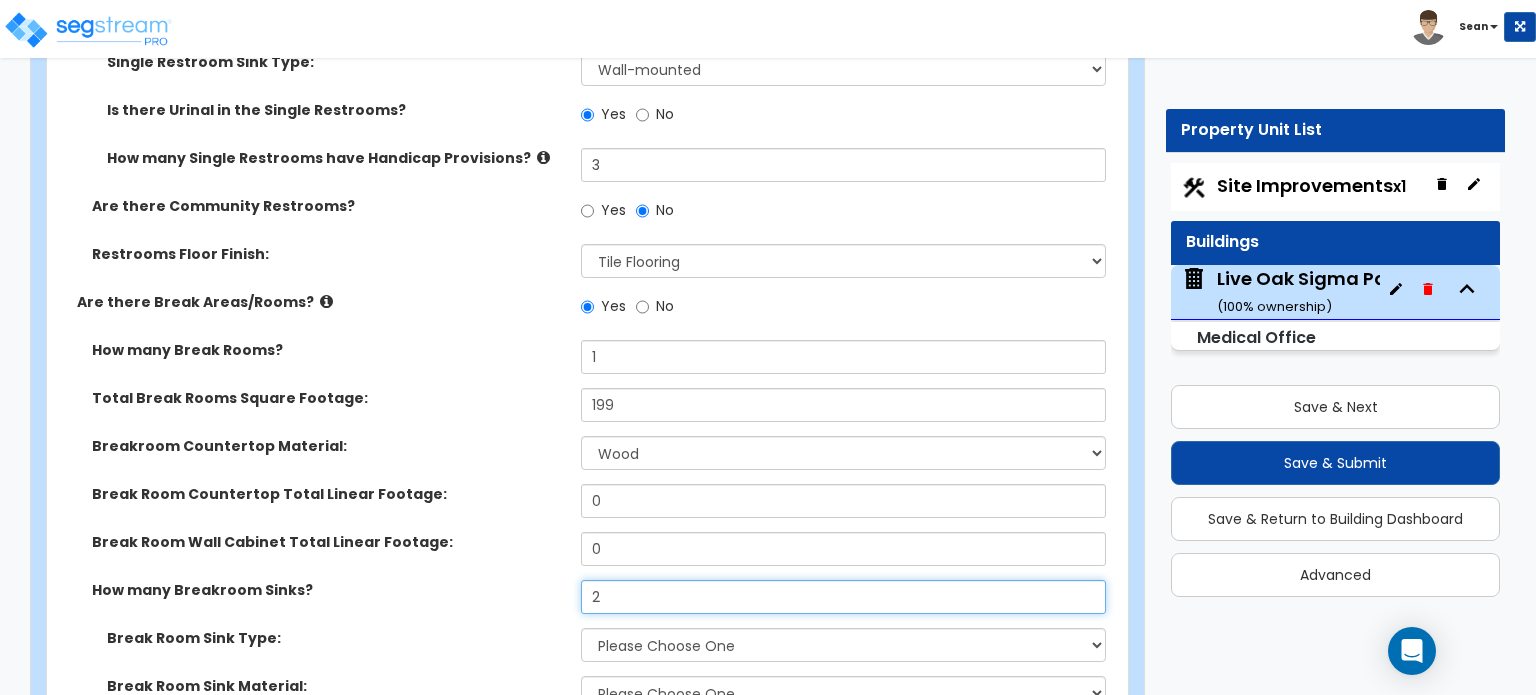type on "2" 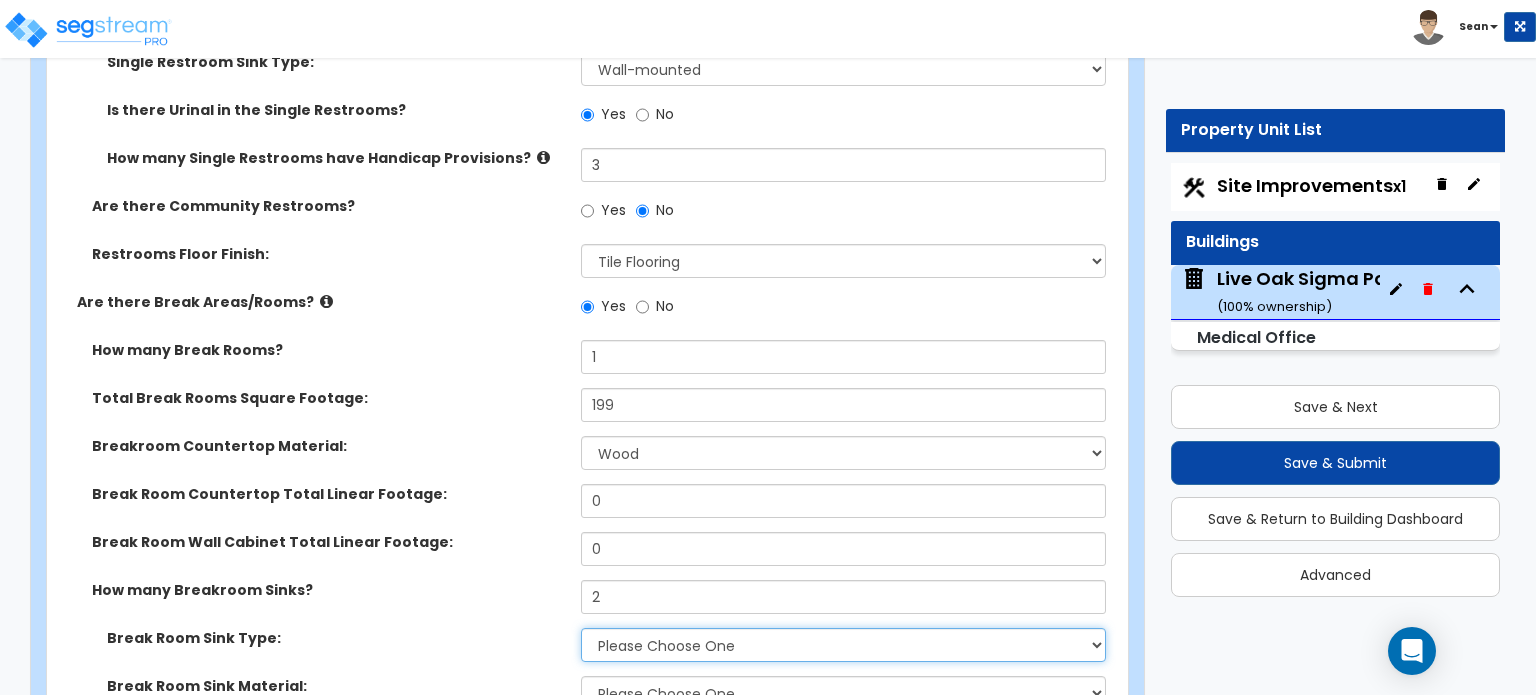 click on "Please Choose One Single Sink Double Sink" at bounding box center (843, 645) 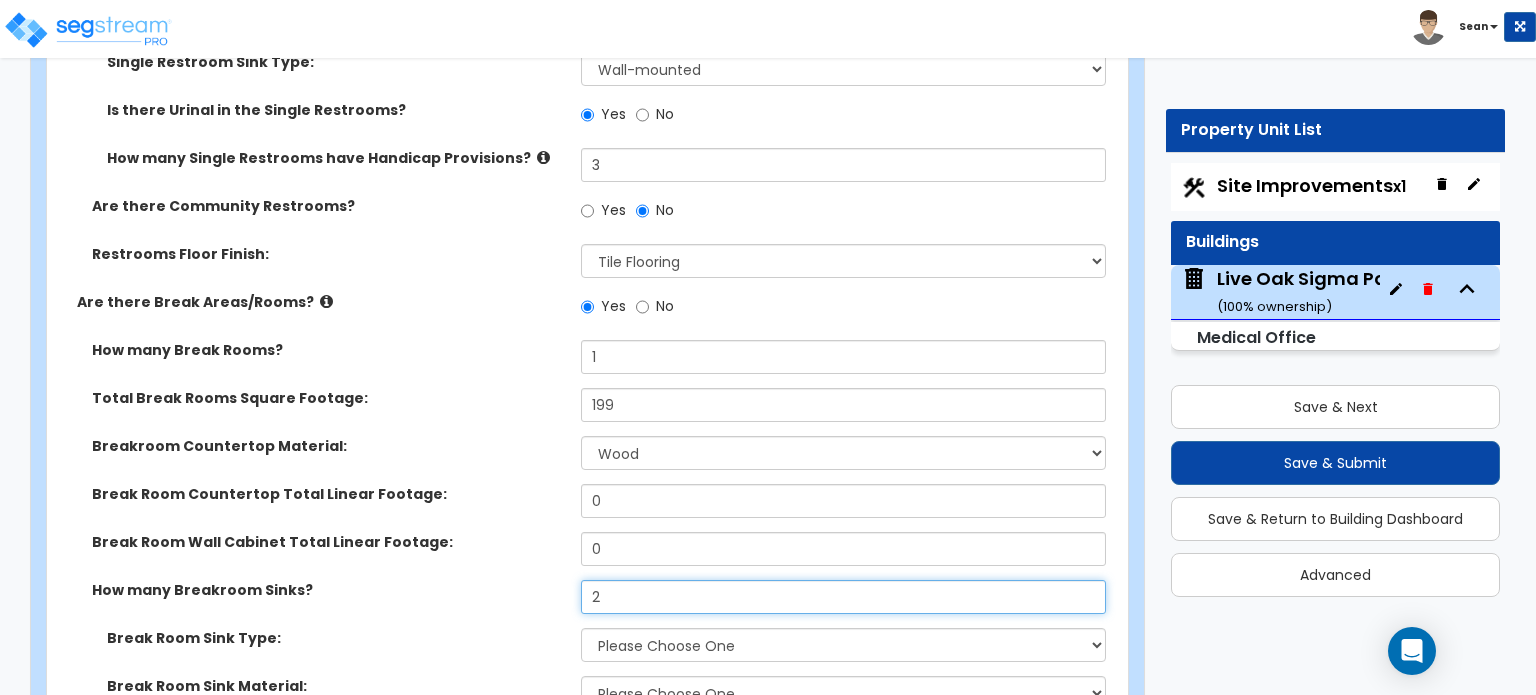 click on "2" at bounding box center (843, 597) 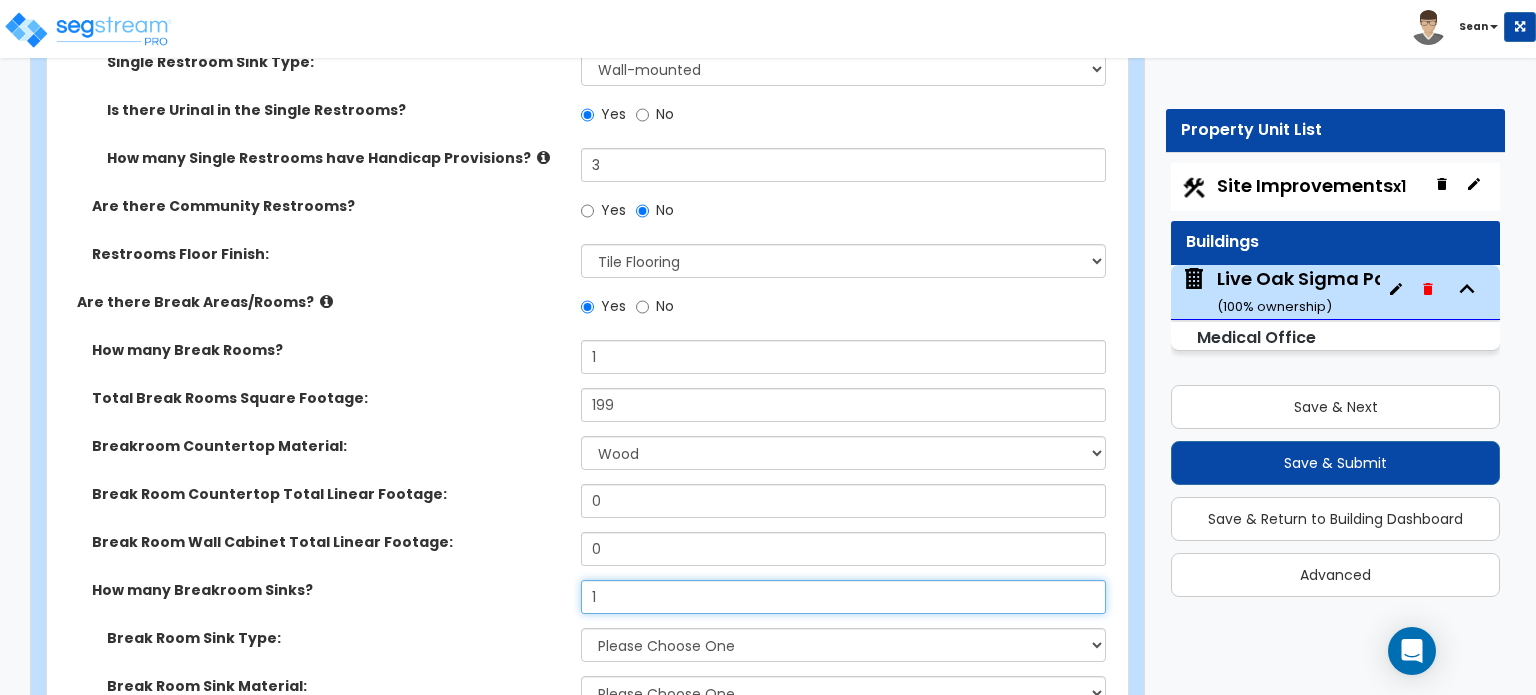 type on "1" 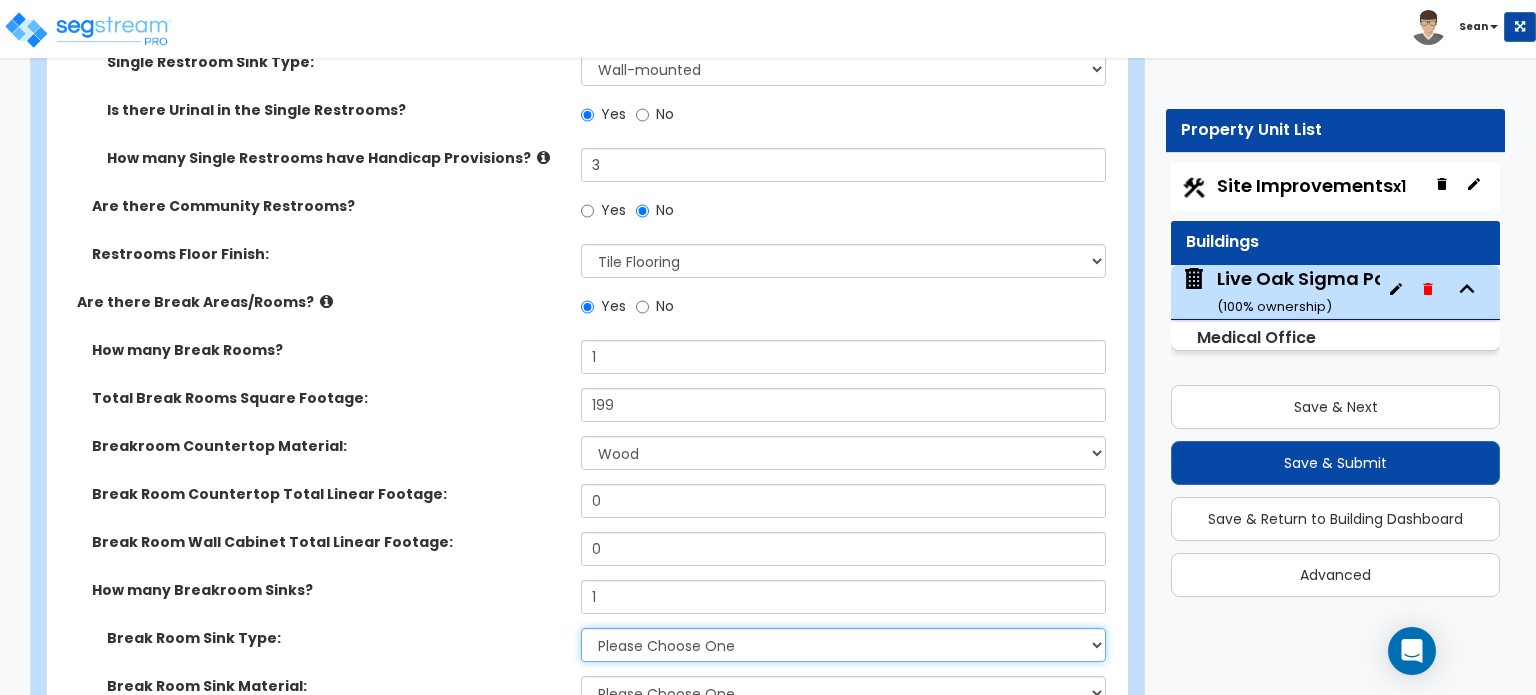 click on "Please Choose One Single Sink Double Sink" at bounding box center (843, 645) 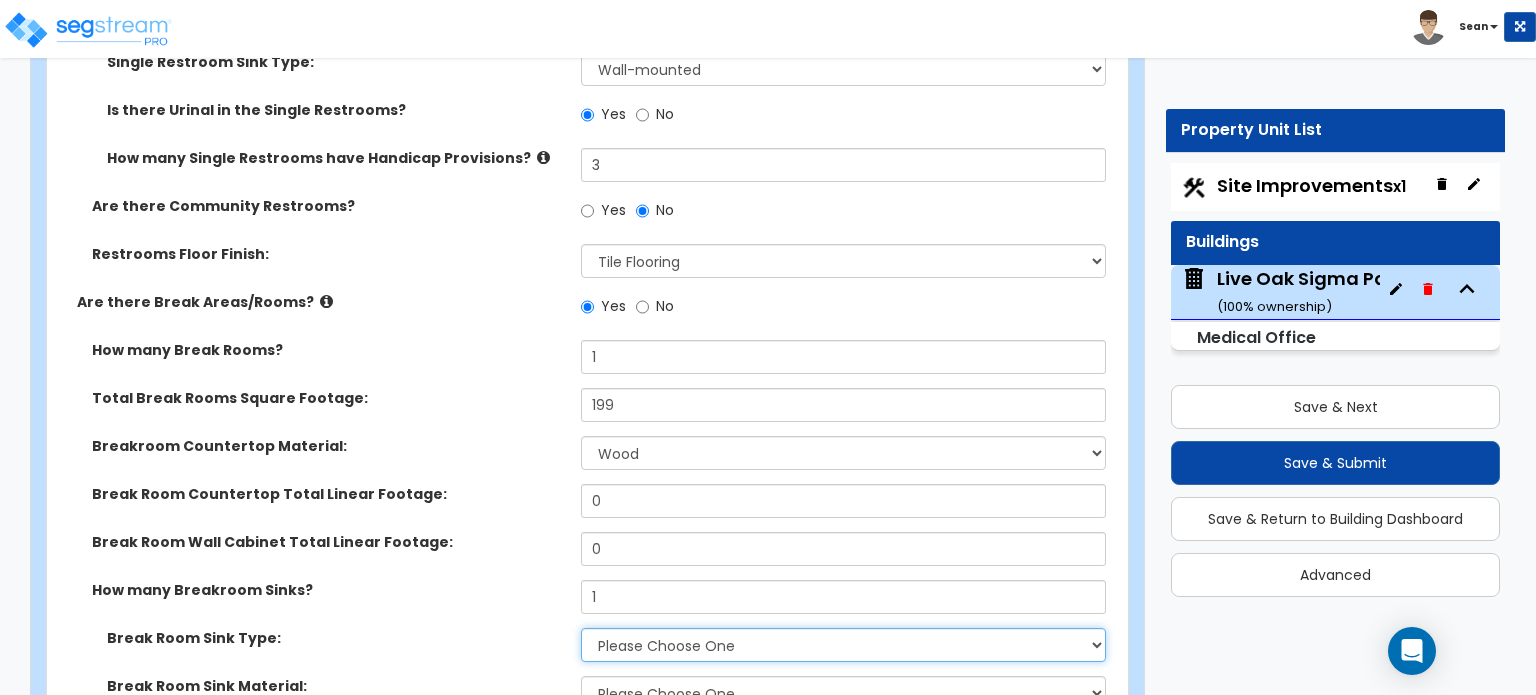 select on "2" 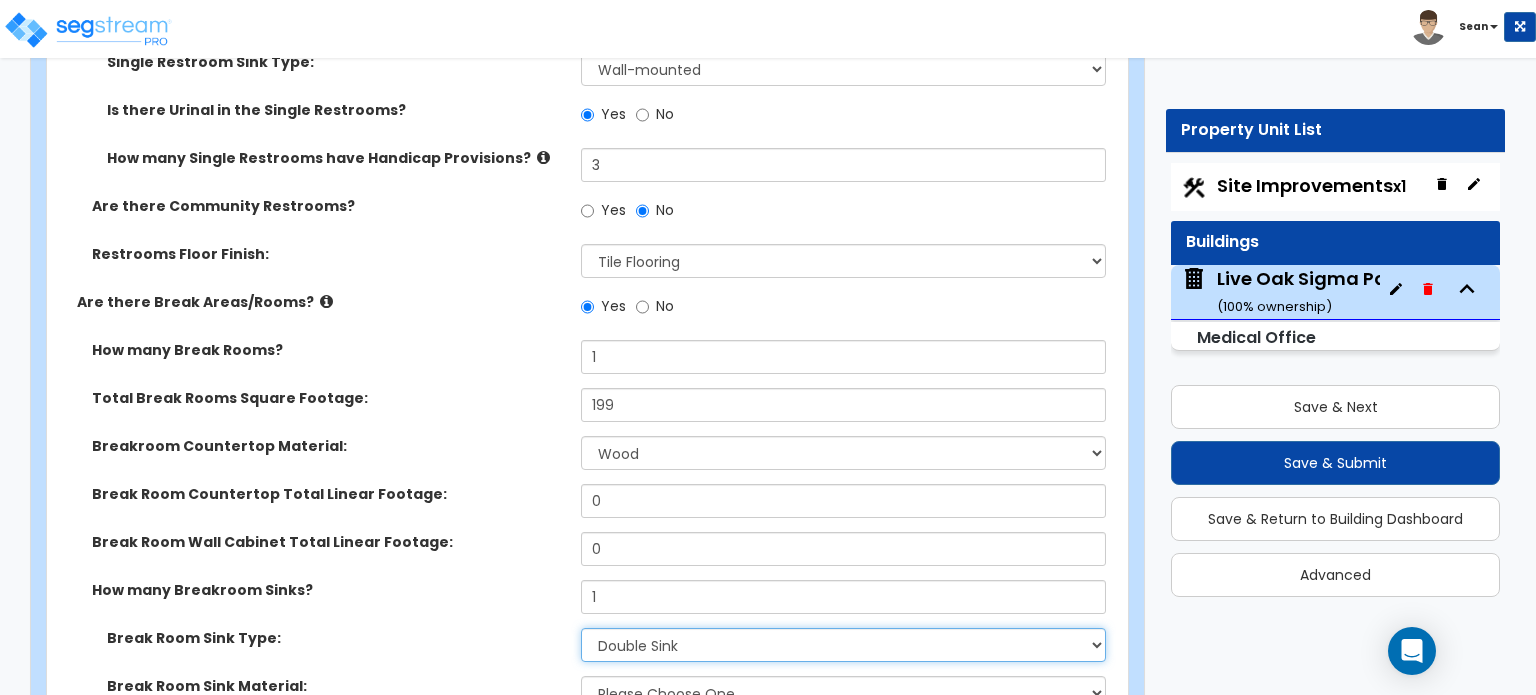 click on "Please Choose One Single Sink Double Sink" at bounding box center (843, 645) 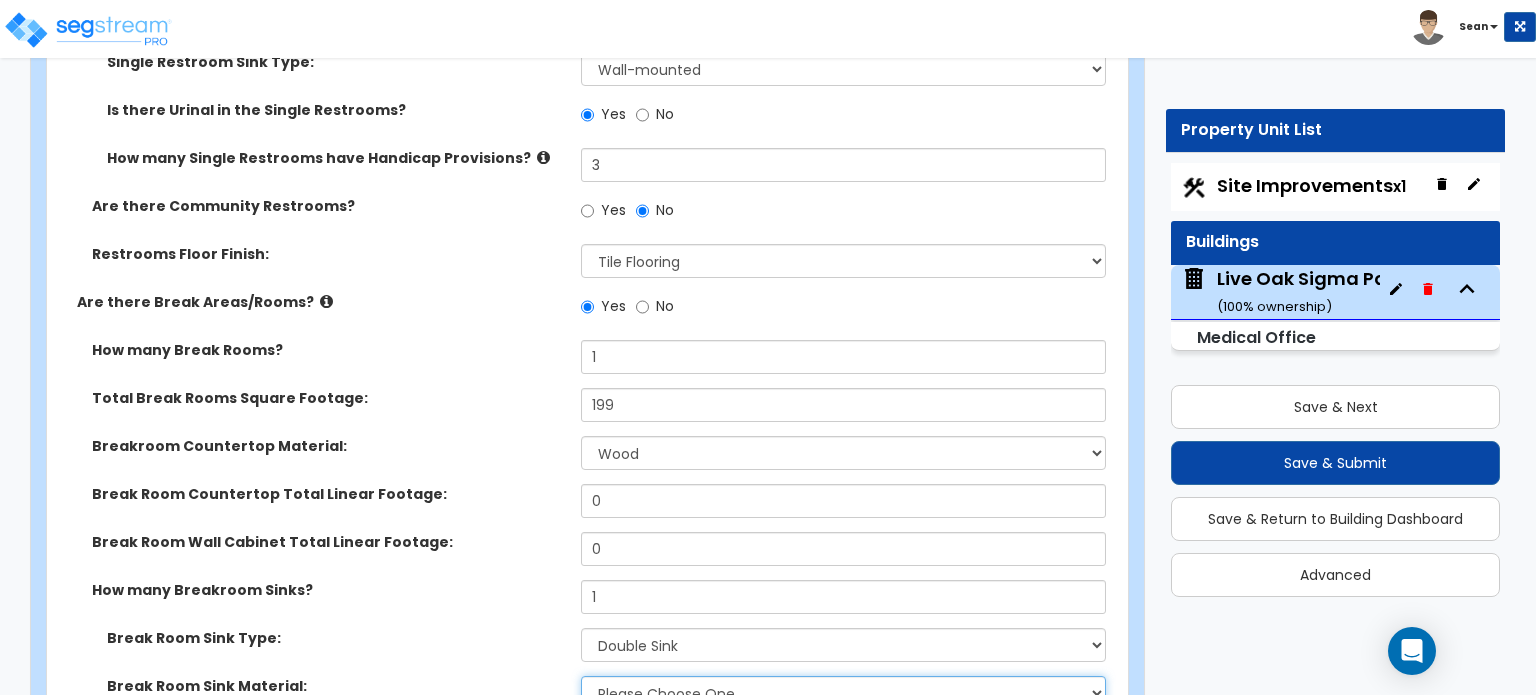 click on "Please Choose One Stainless Steel Porcelain Enamel Cast Iron" at bounding box center (843, 693) 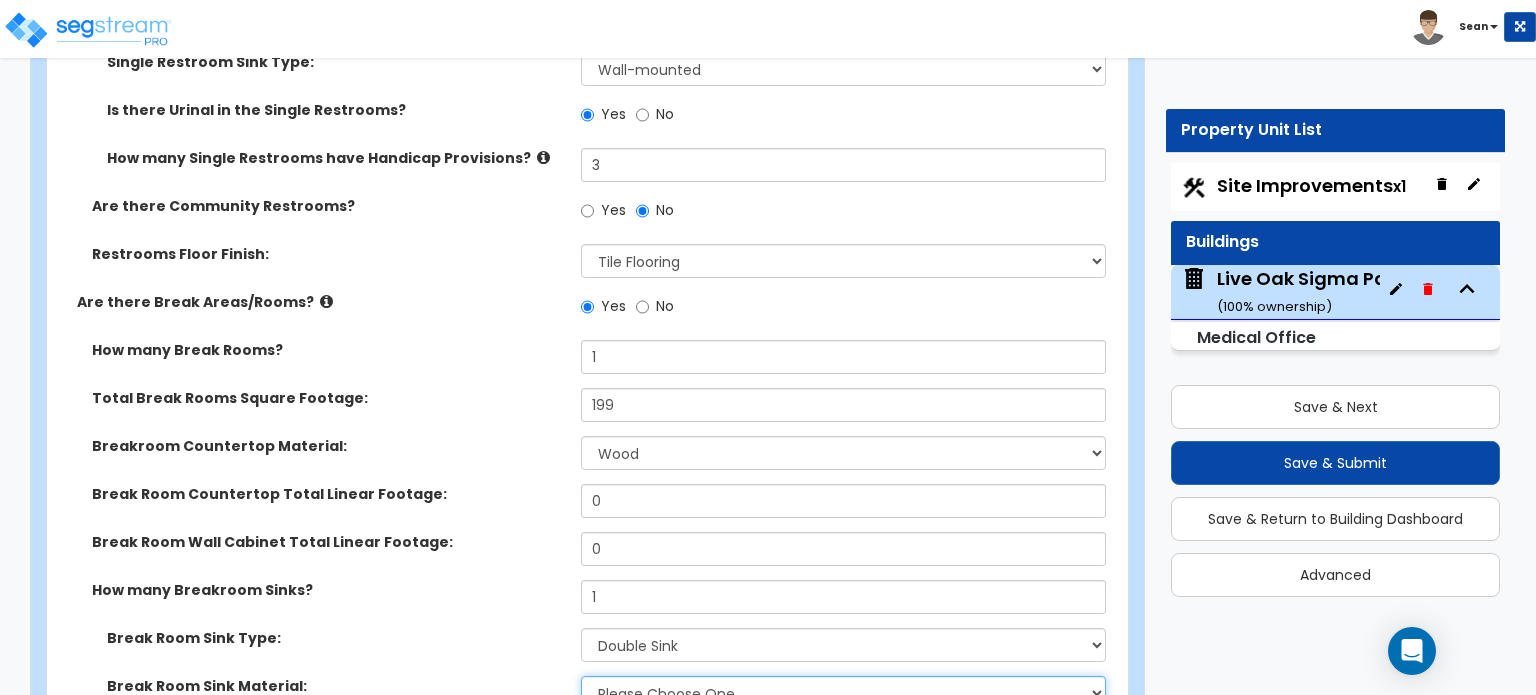select on "2" 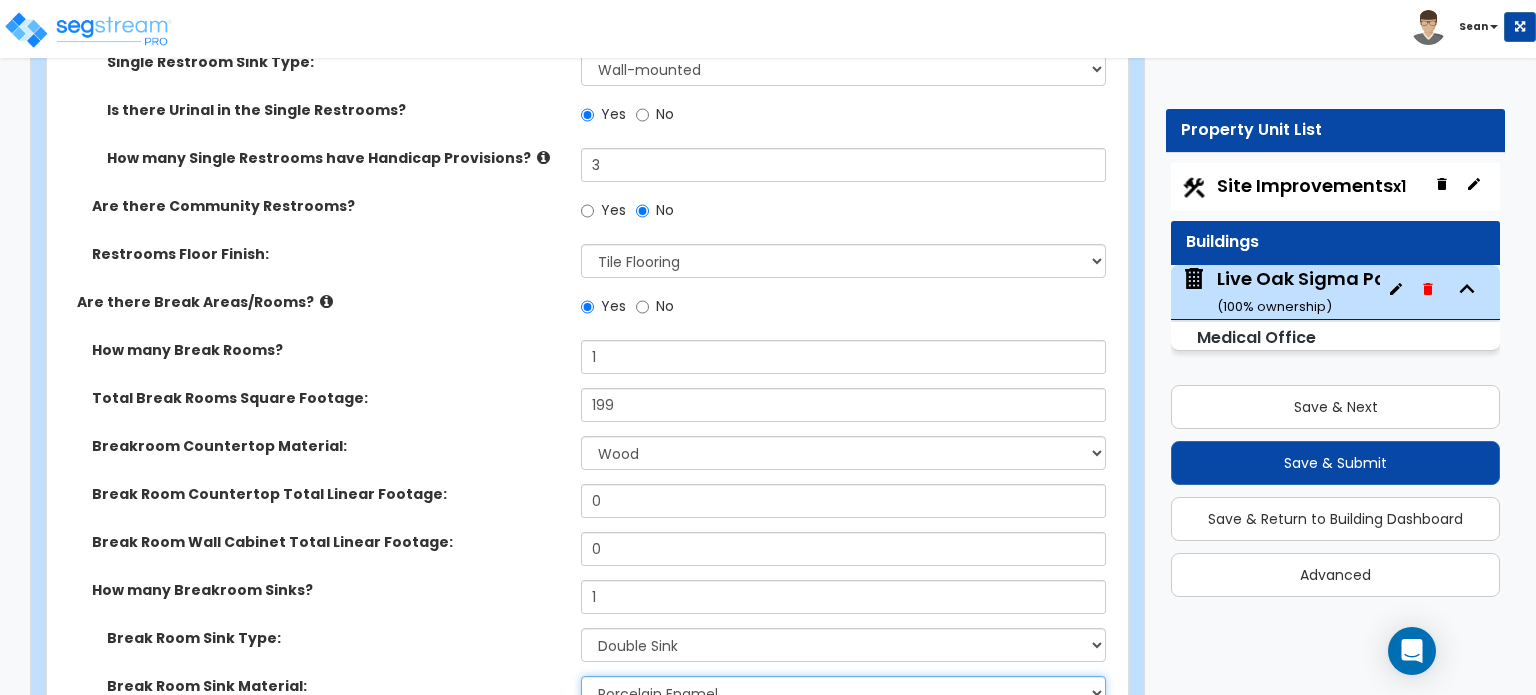 click on "Please Choose One Stainless Steel Porcelain Enamel Cast Iron" at bounding box center (843, 693) 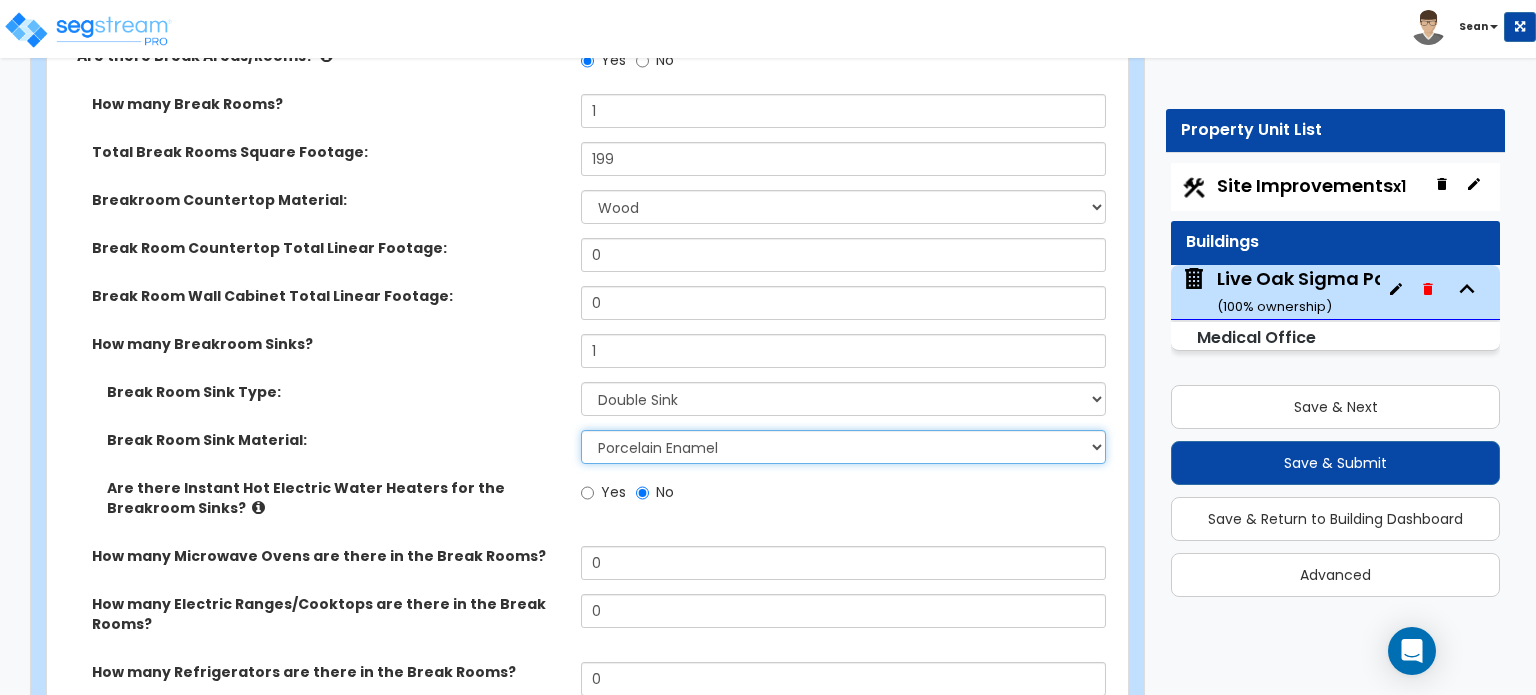 scroll, scrollTop: 8000, scrollLeft: 0, axis: vertical 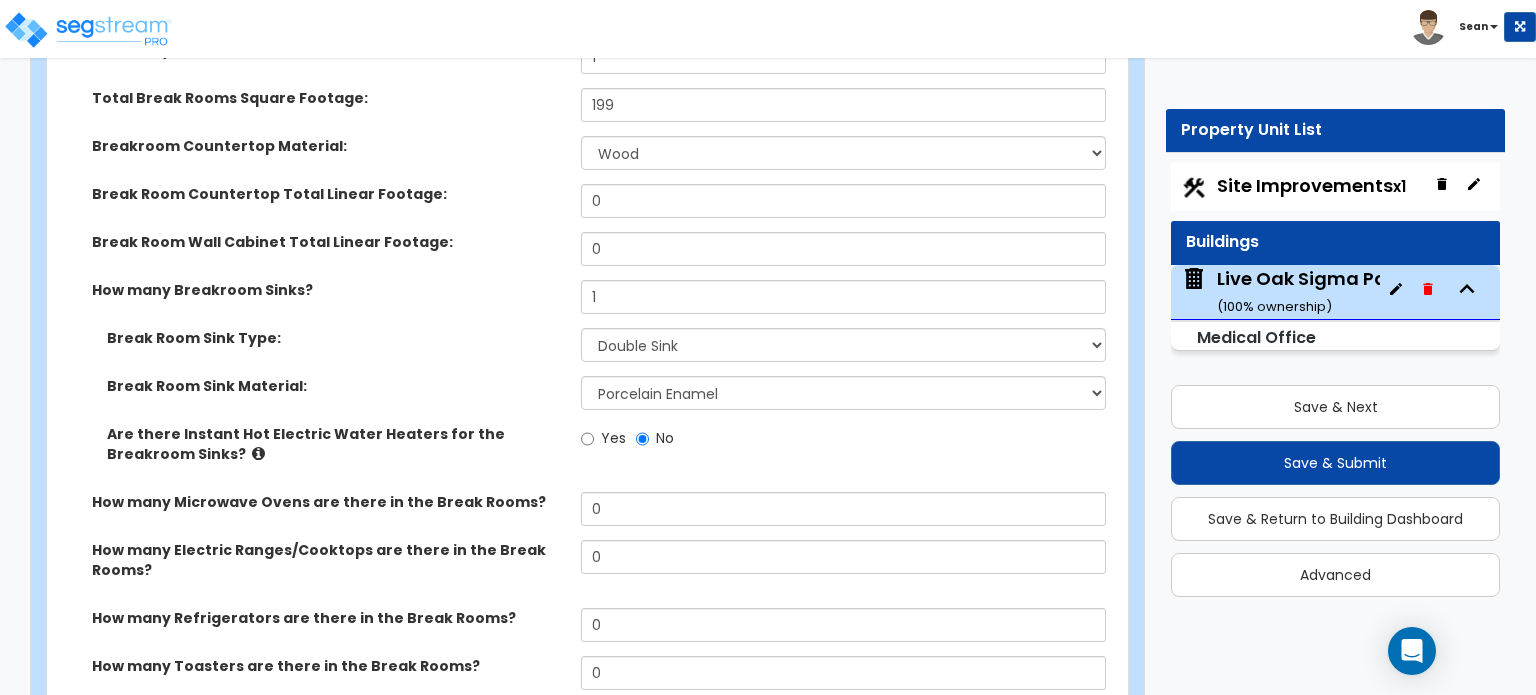 click at bounding box center [258, 453] 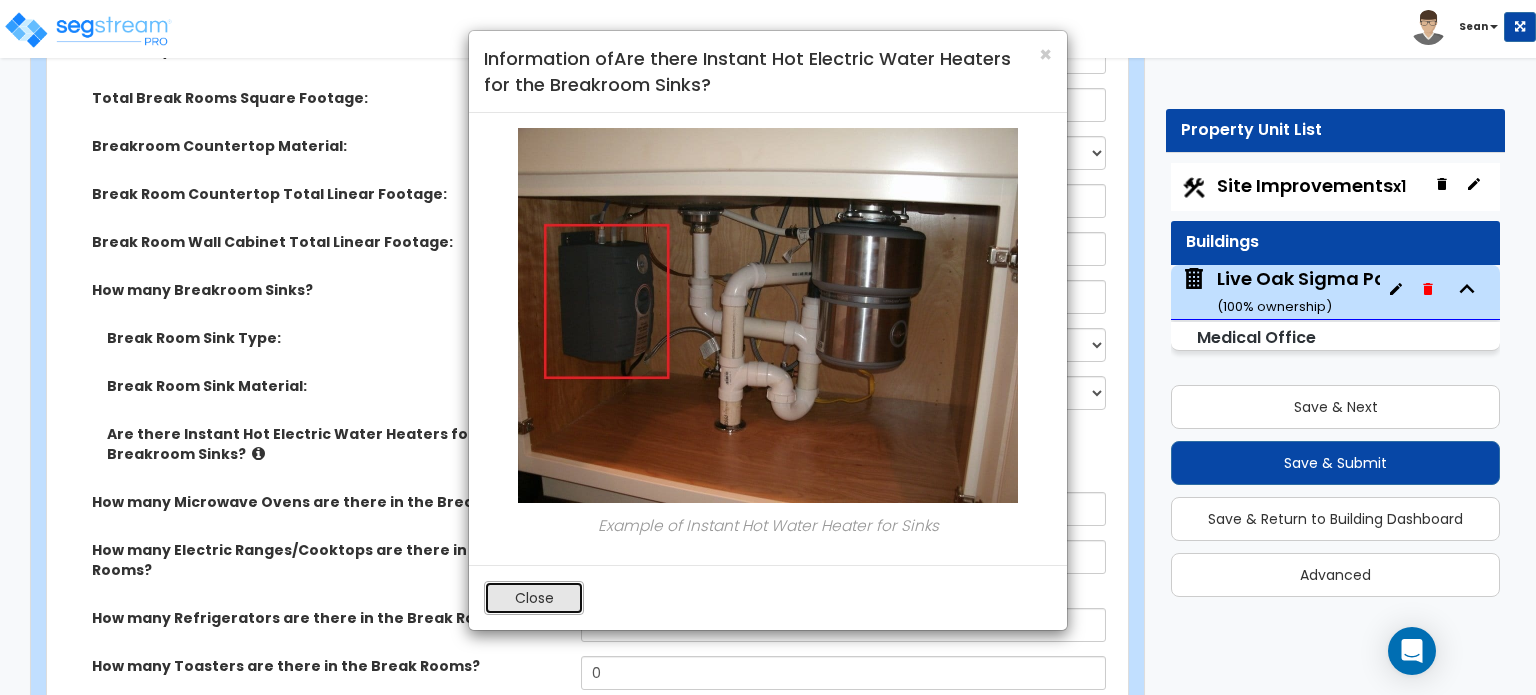 click on "Close" at bounding box center (534, 598) 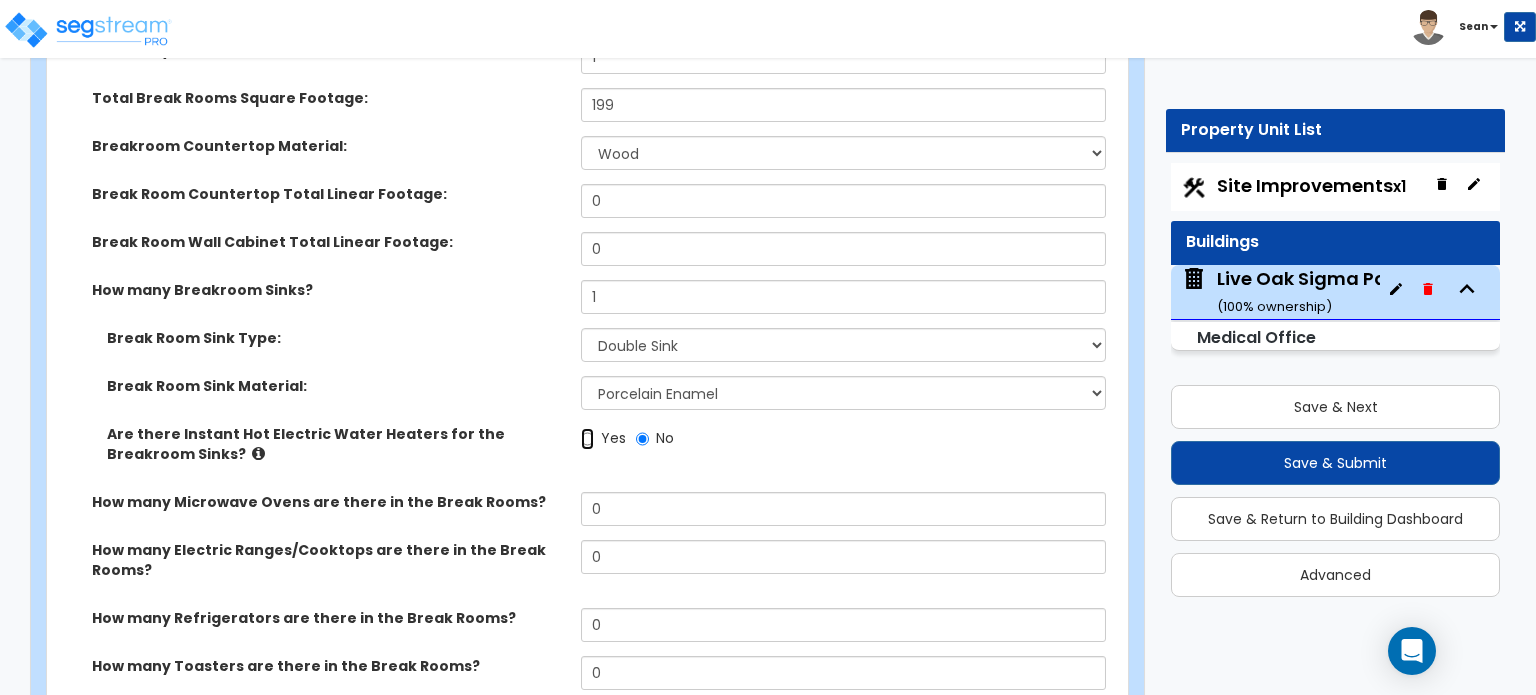 click on "Yes" at bounding box center [587, 439] 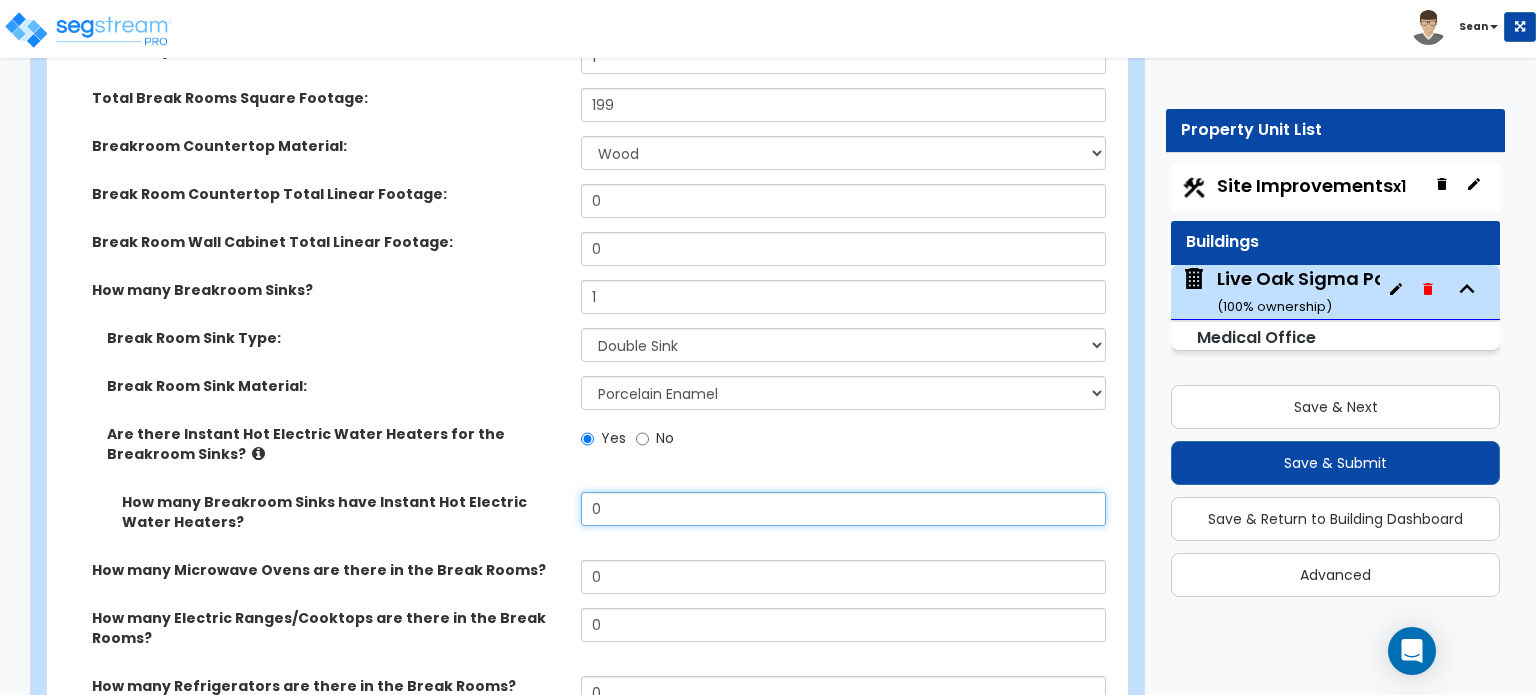 drag, startPoint x: 620, startPoint y: 429, endPoint x: 551, endPoint y: 440, distance: 69.87131 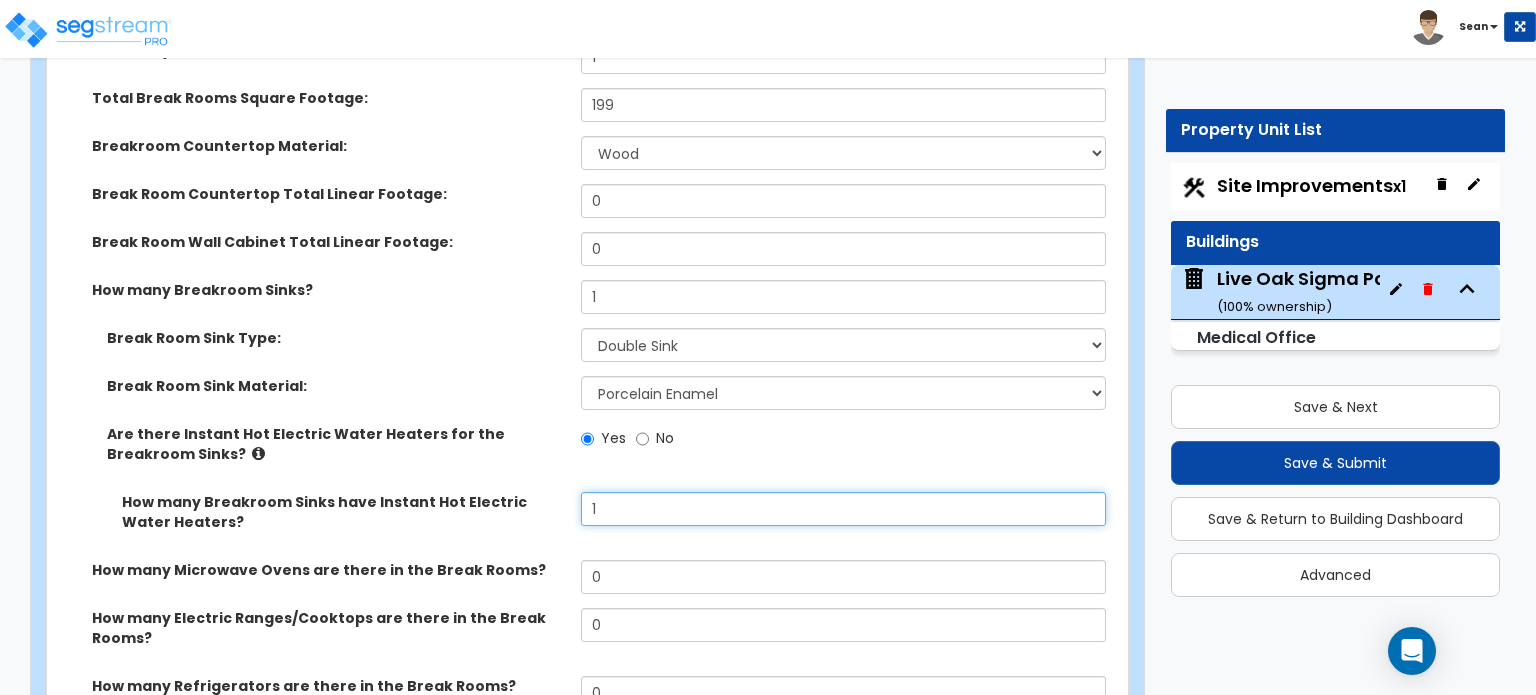 type on "1" 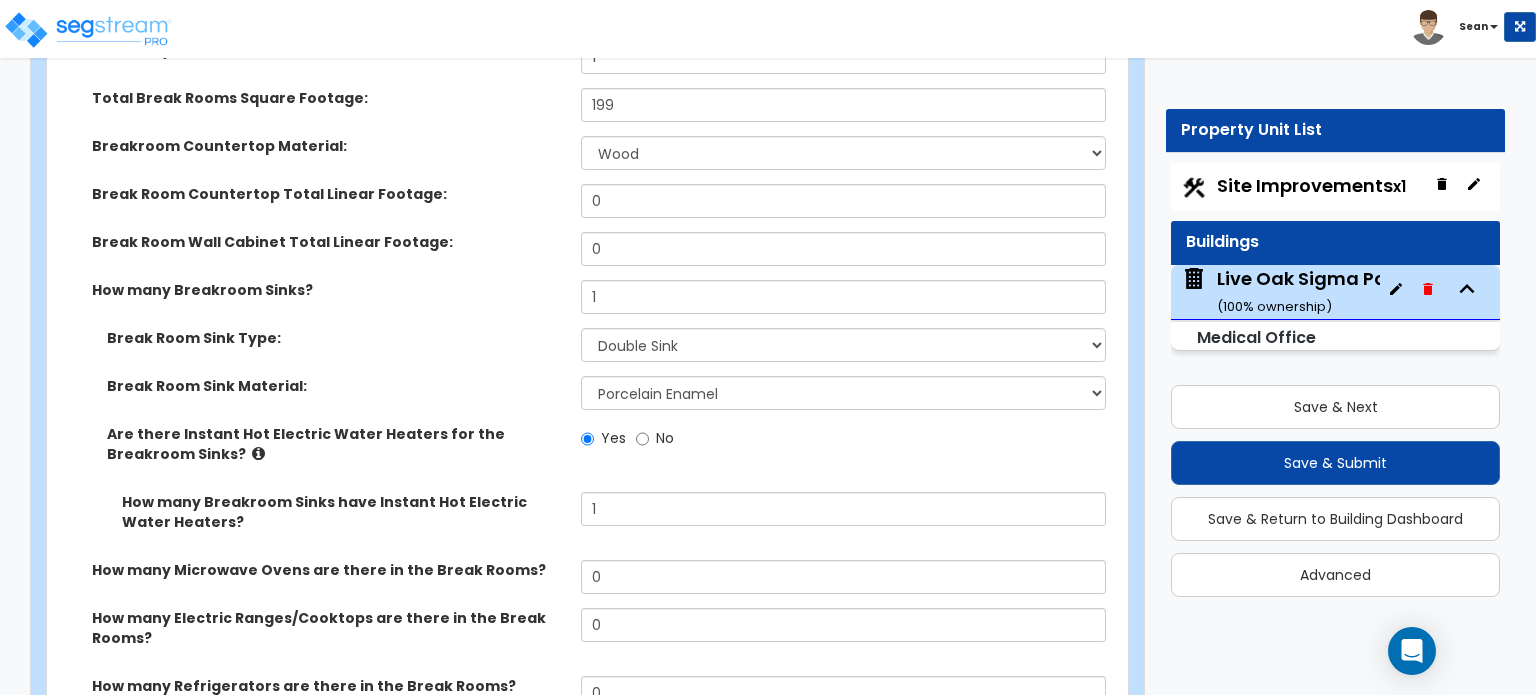 click on "How many Breakroom Sinks have Instant Hot Electric Water Heaters? 1" at bounding box center [581, 526] 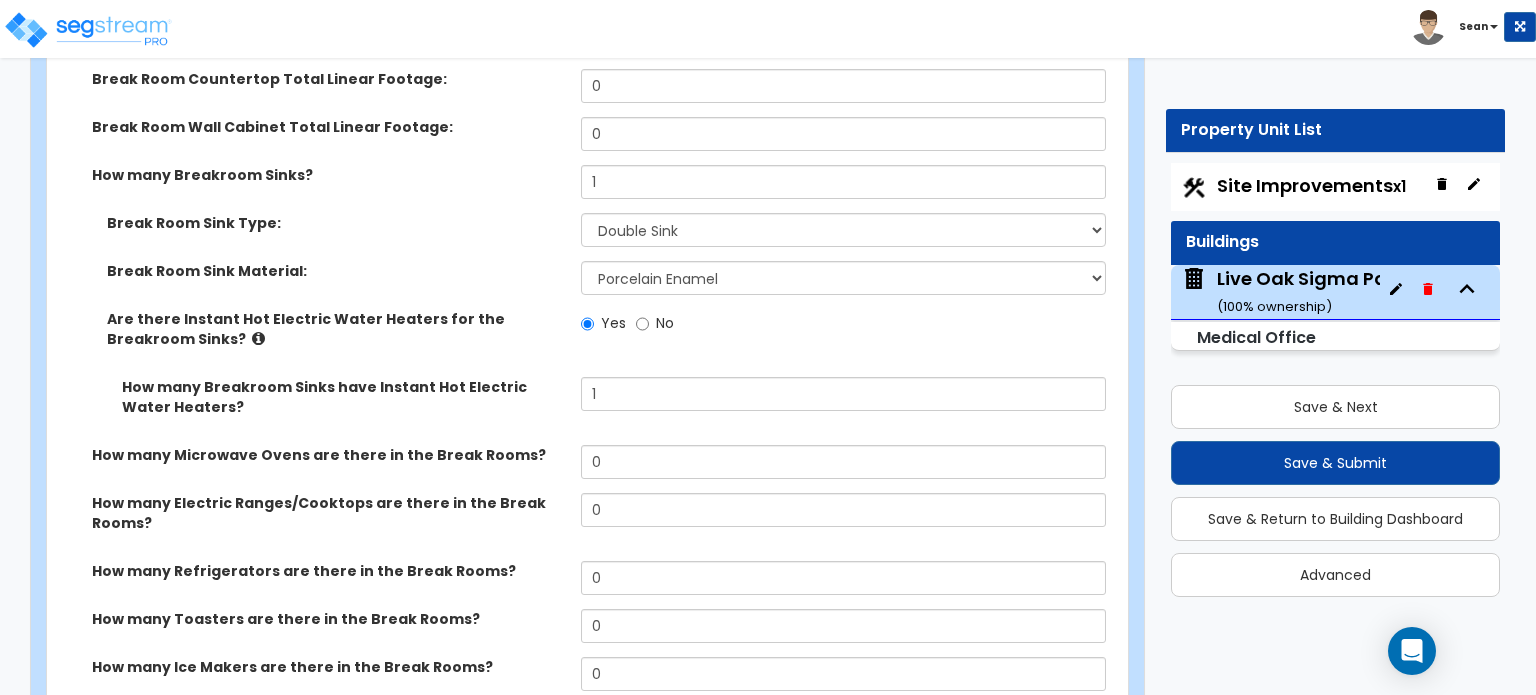scroll, scrollTop: 8200, scrollLeft: 0, axis: vertical 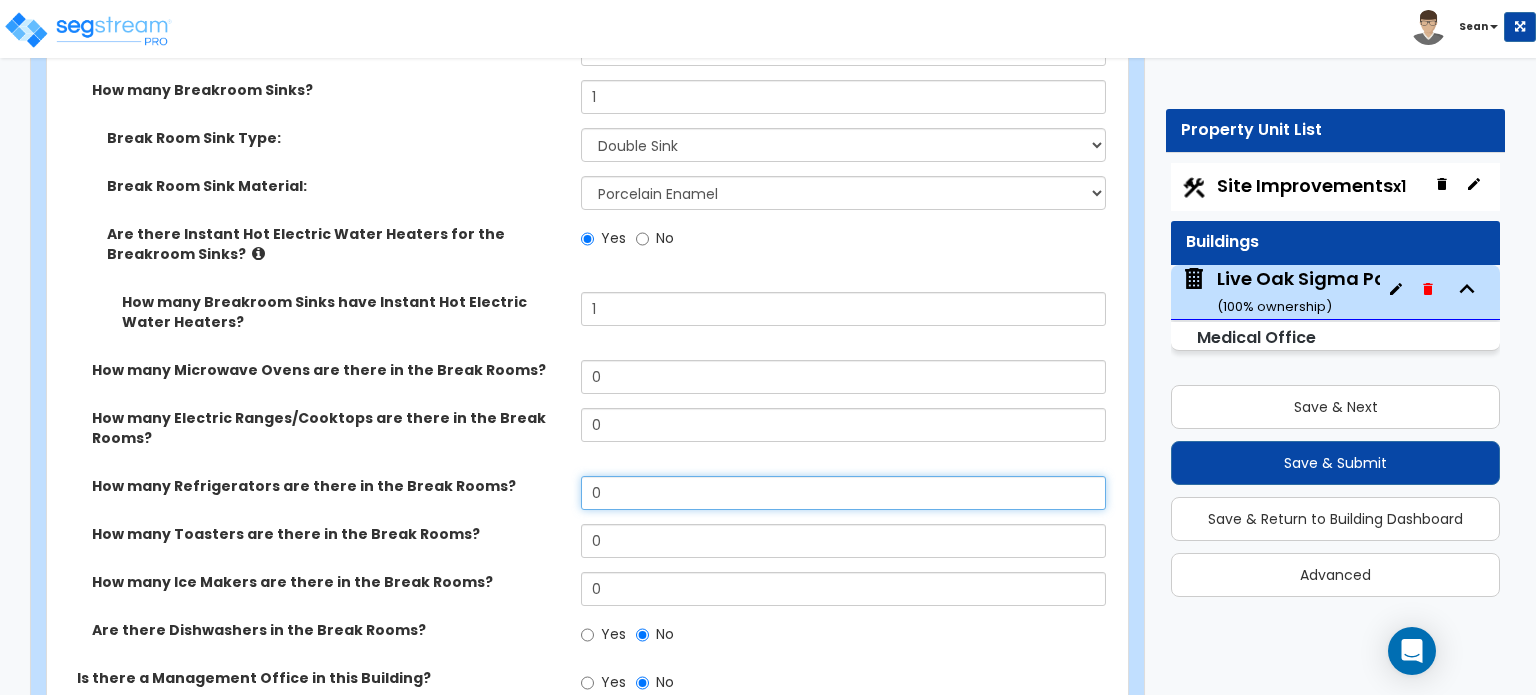 click on "0" at bounding box center (843, 493) 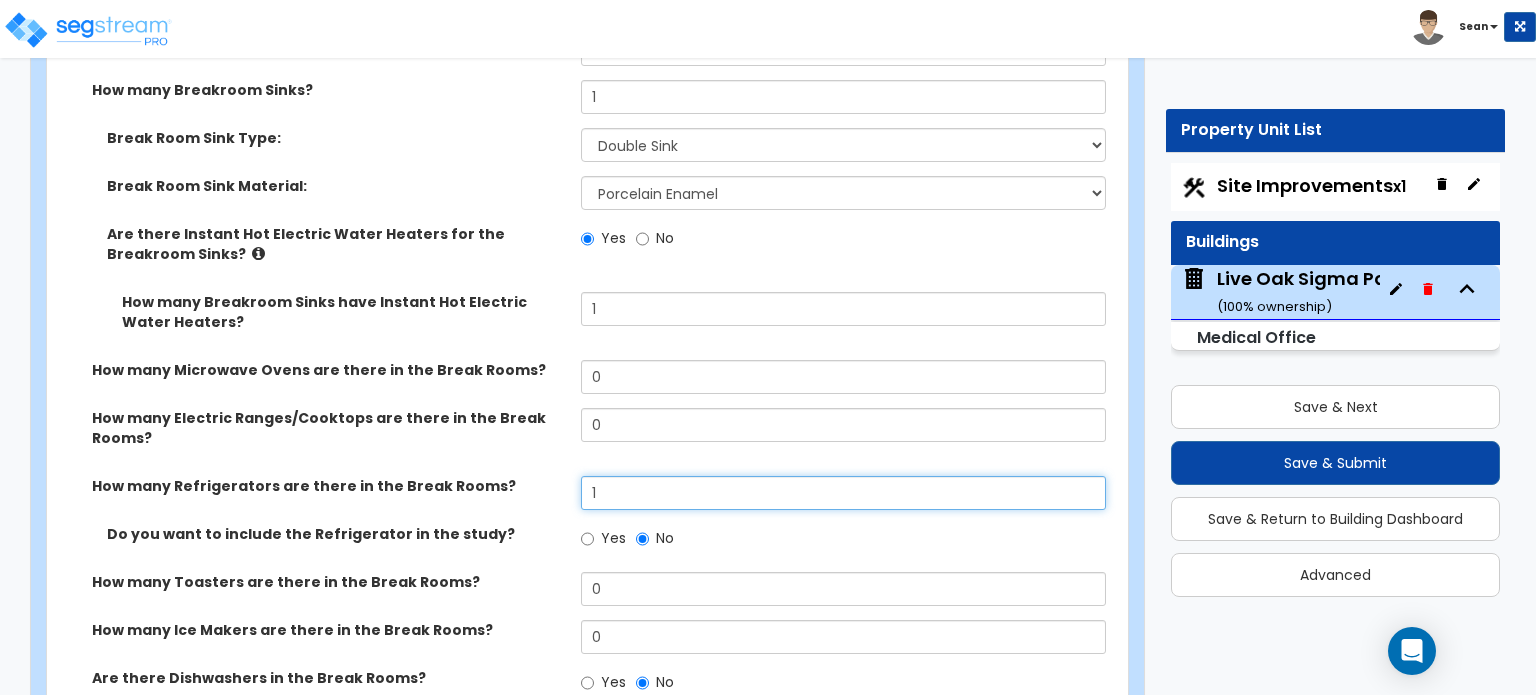 type on "1" 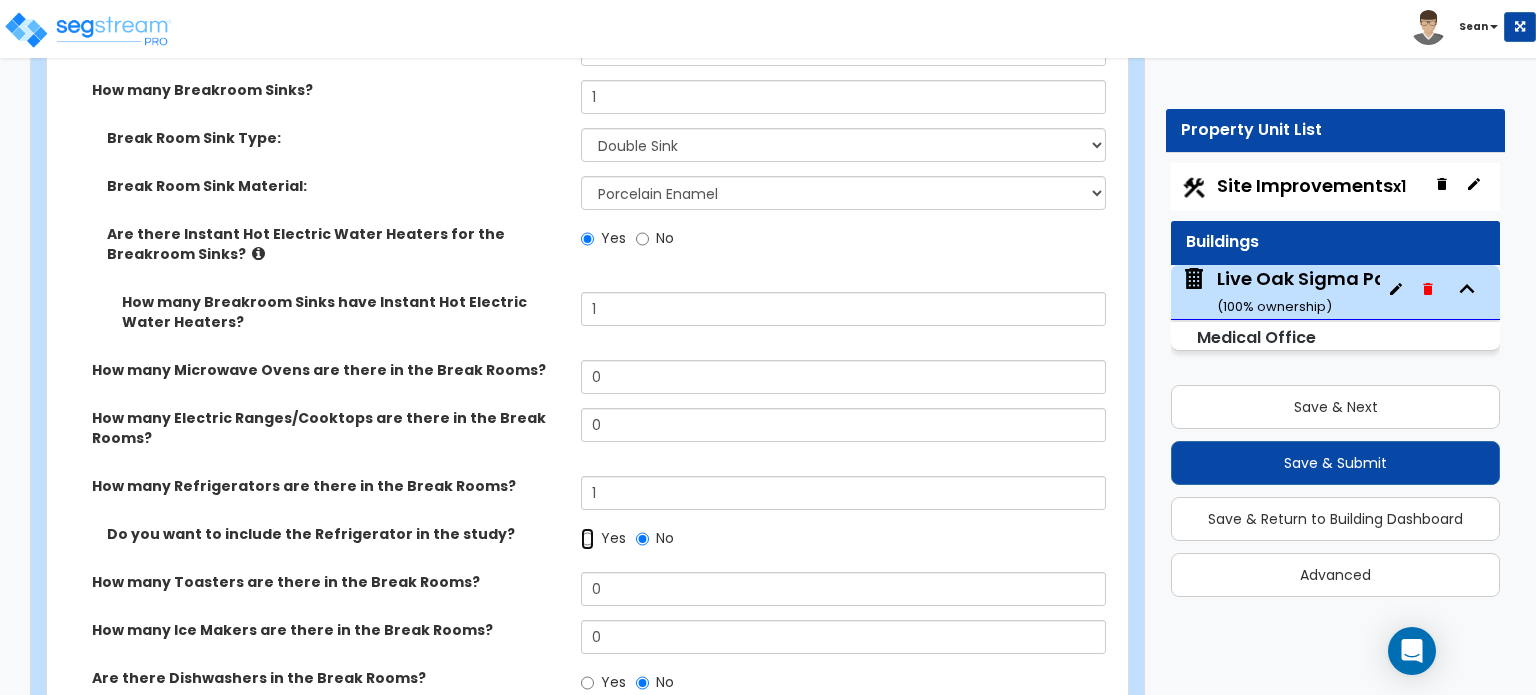 click on "Yes" at bounding box center [587, 539] 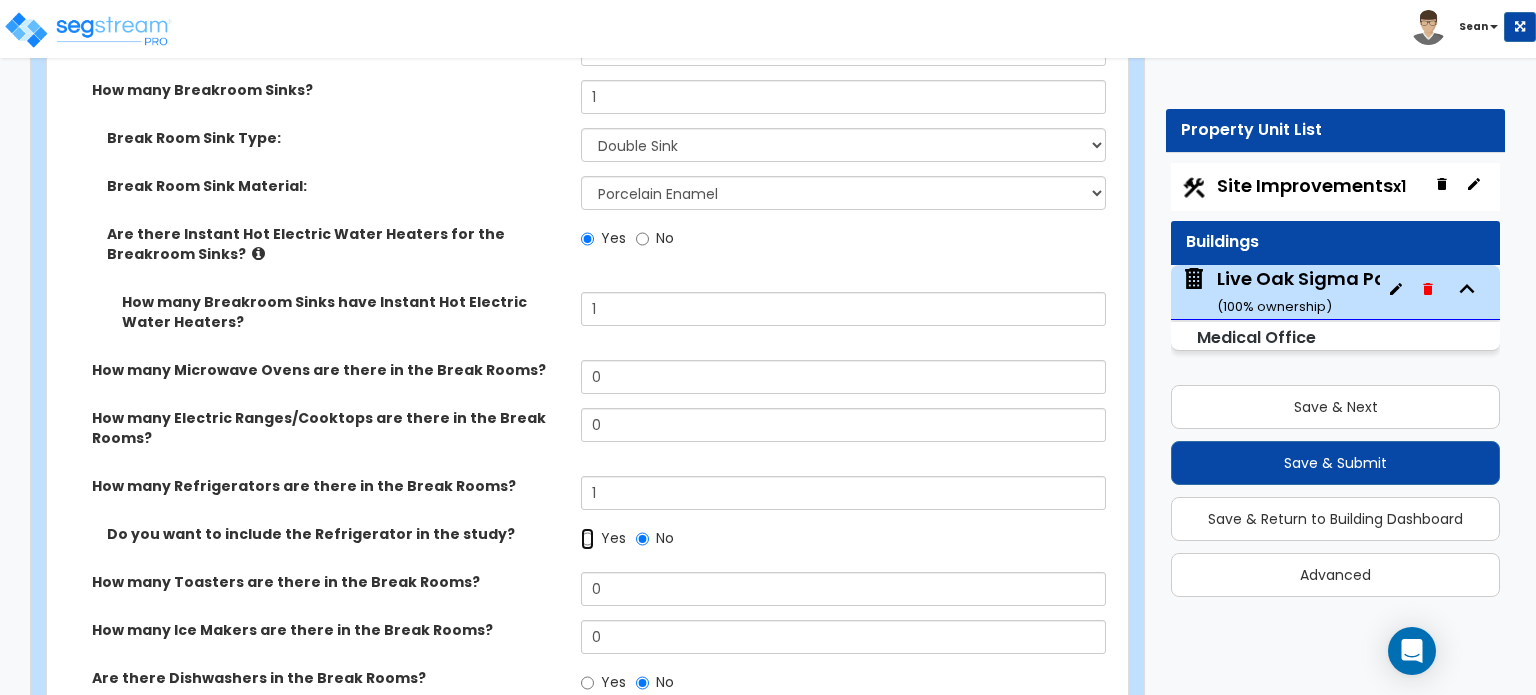 radio on "true" 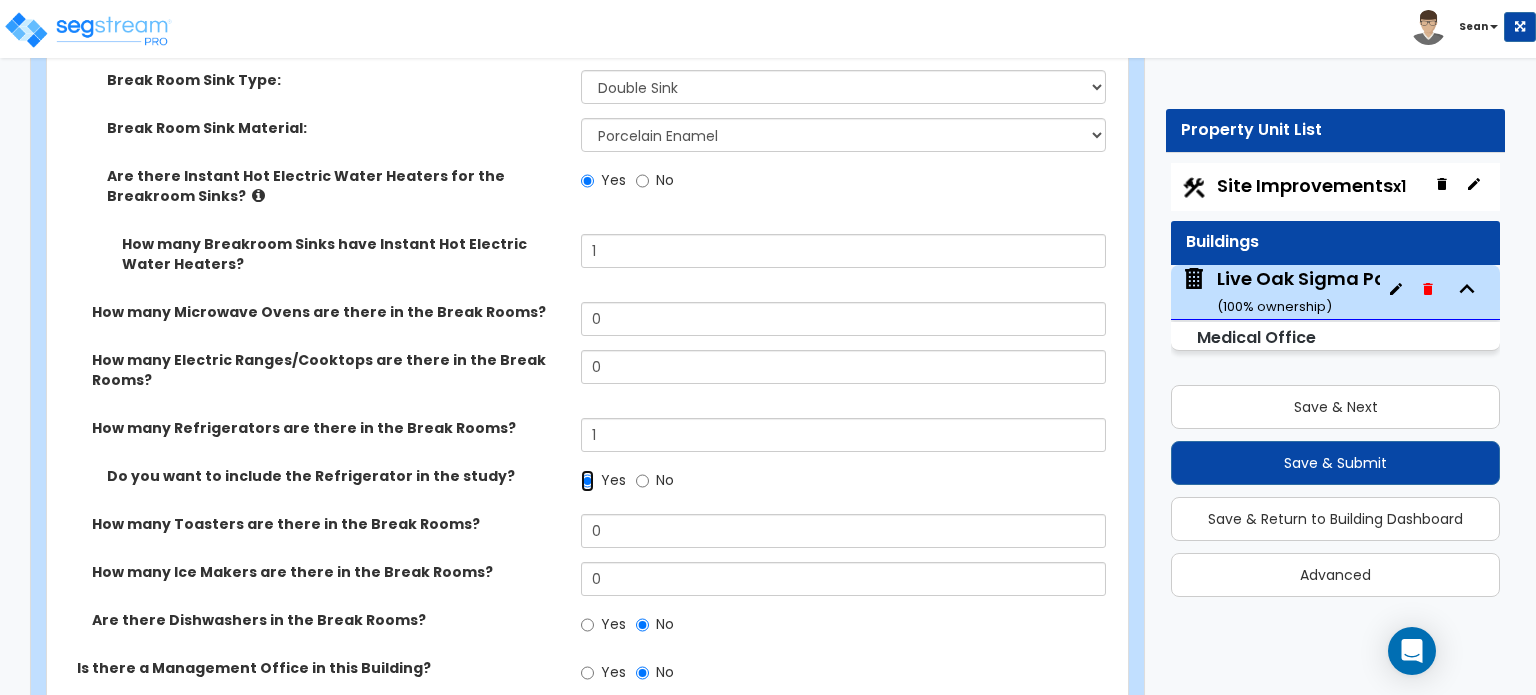 scroll, scrollTop: 8300, scrollLeft: 0, axis: vertical 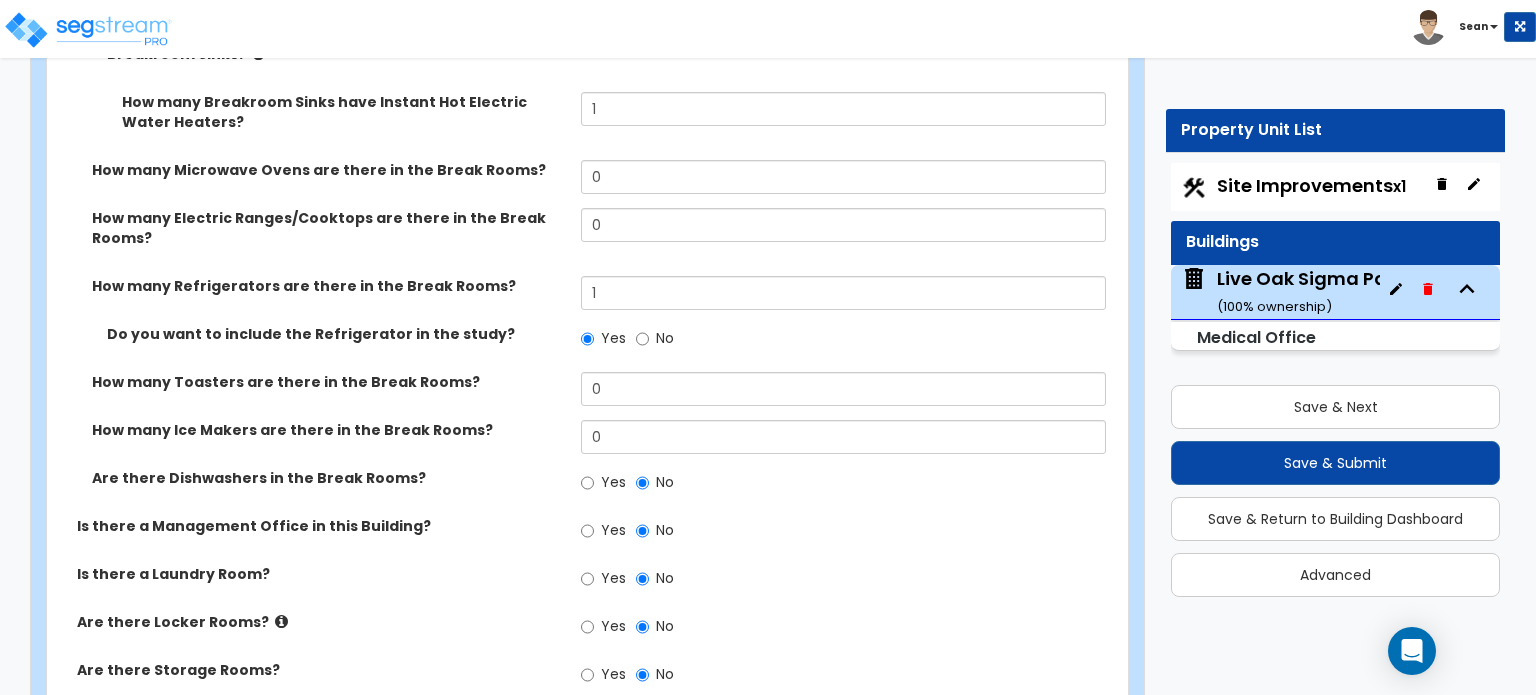 click at bounding box center (281, 621) 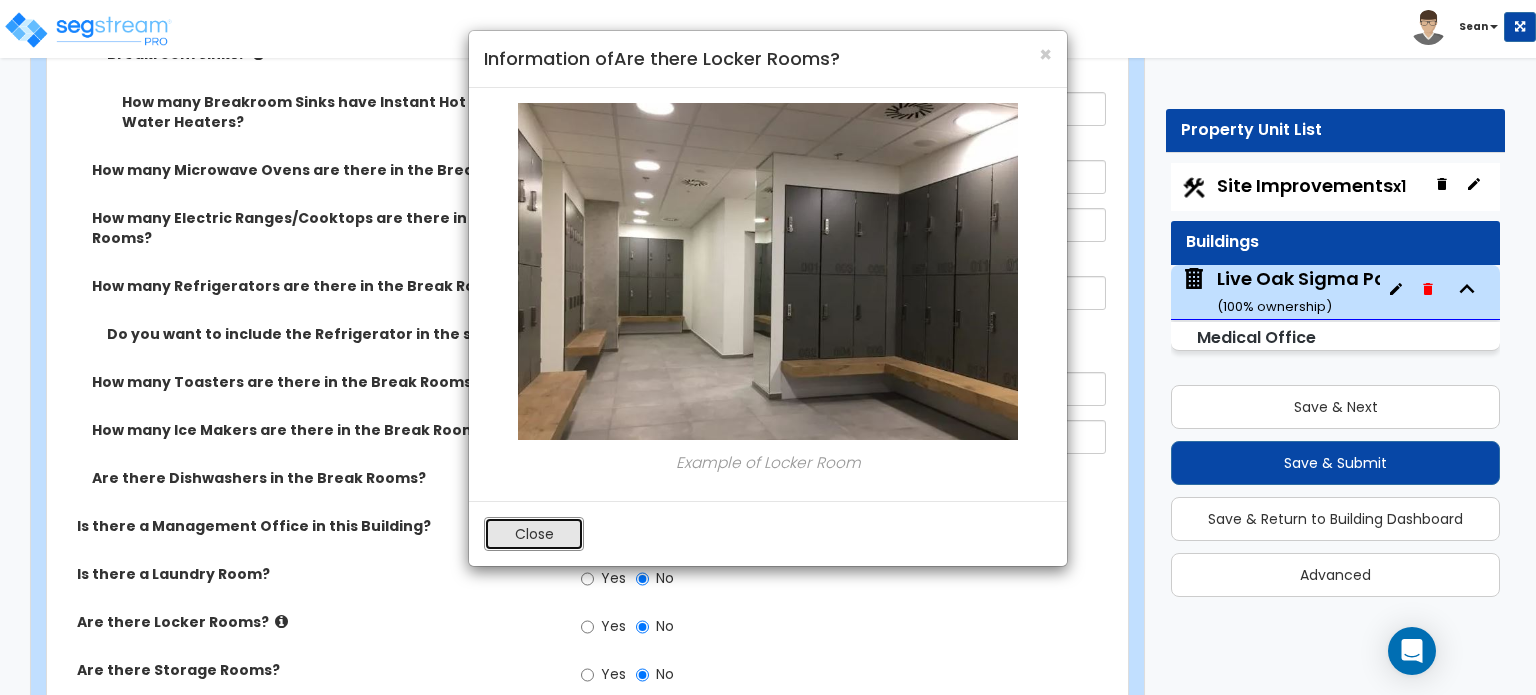 click on "Close" at bounding box center [534, 534] 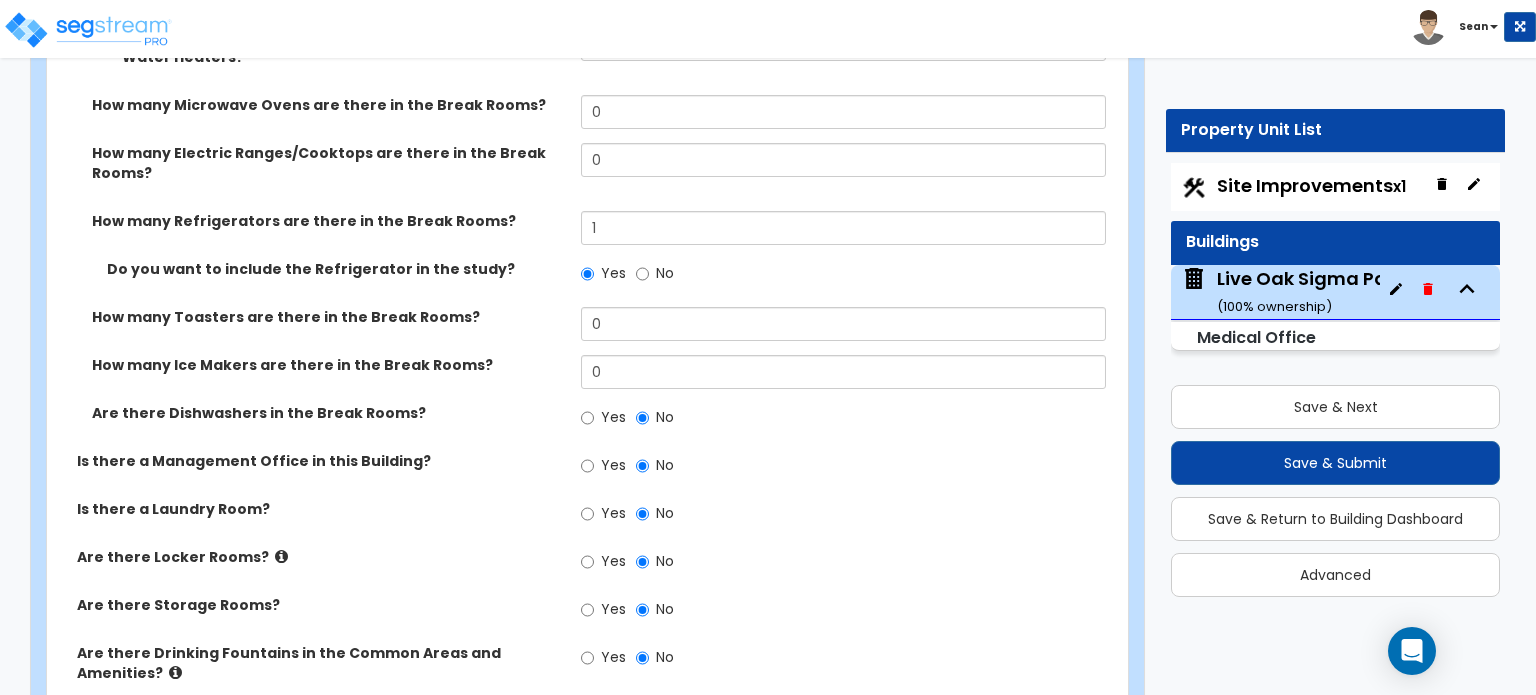 scroll, scrollTop: 8500, scrollLeft: 0, axis: vertical 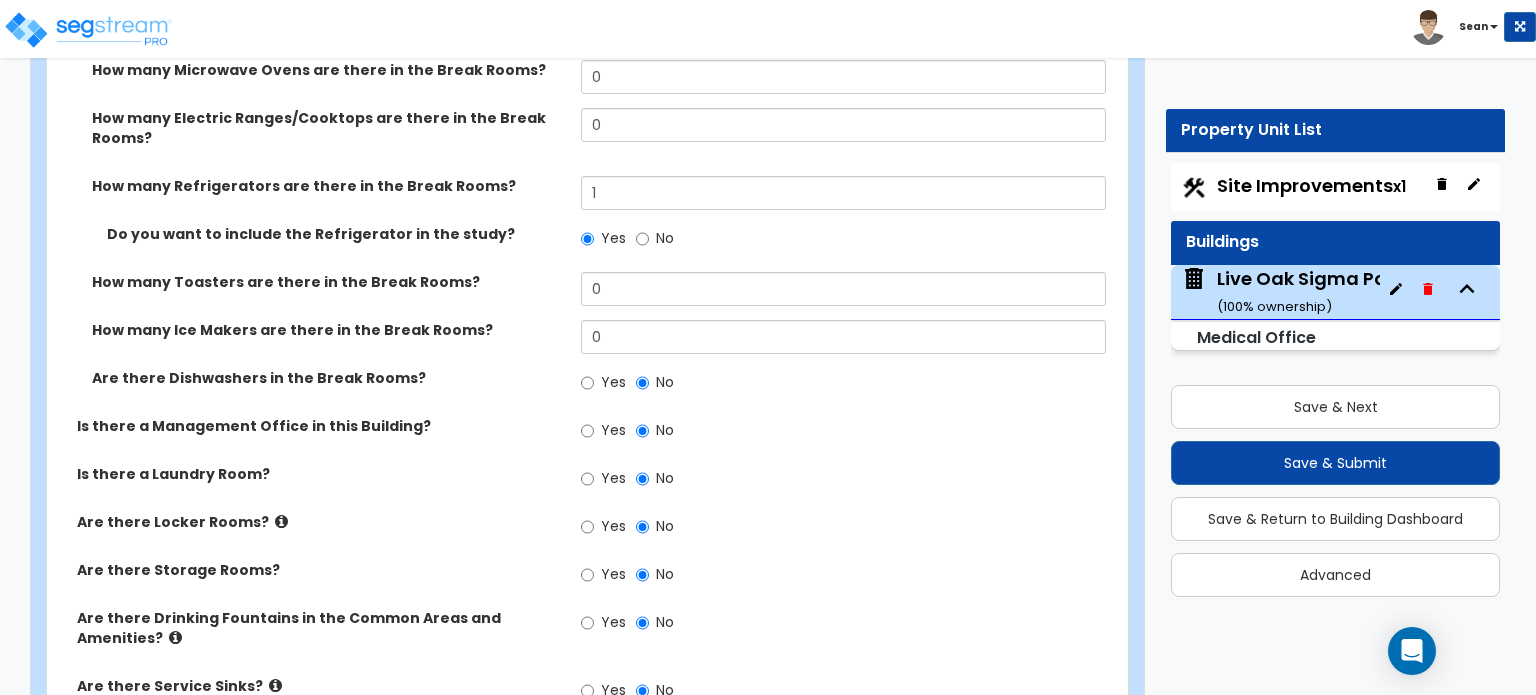 click at bounding box center [175, 637] 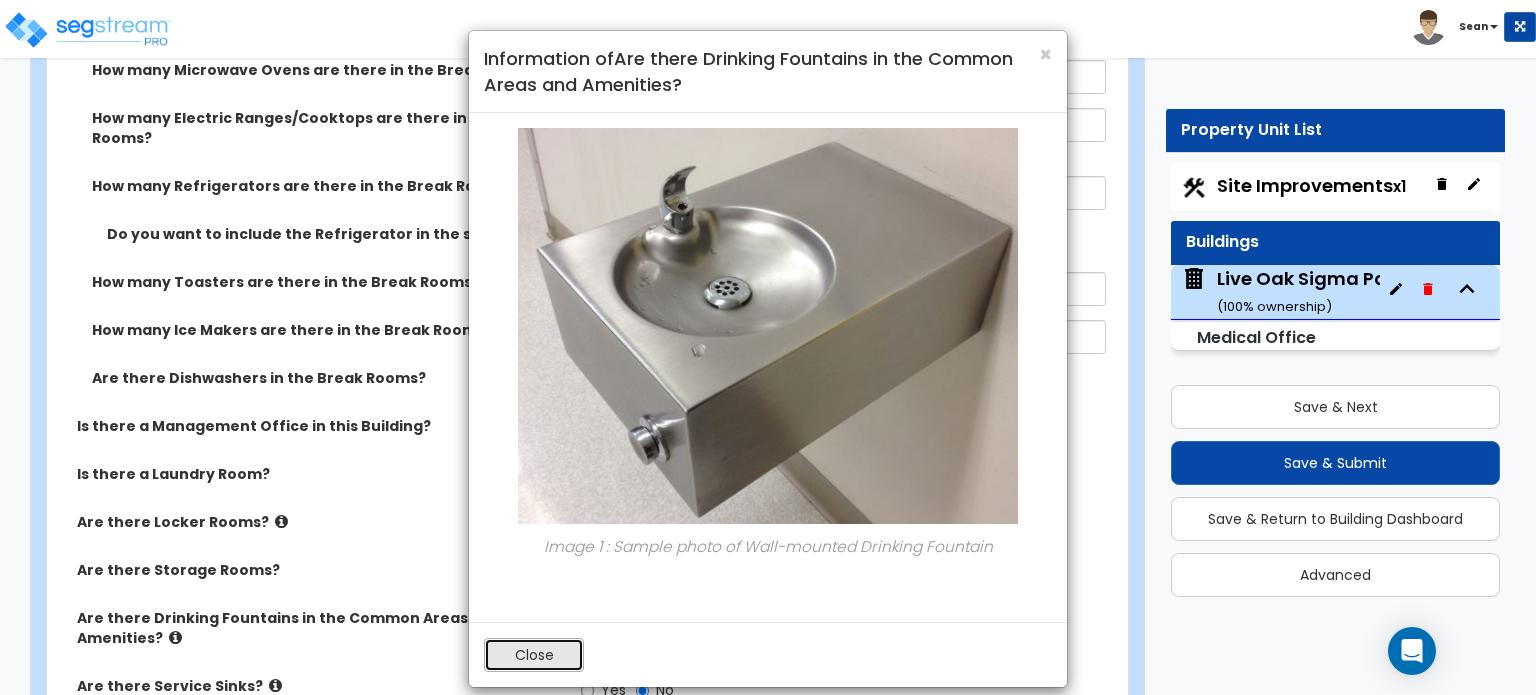 click on "Close" at bounding box center [534, 655] 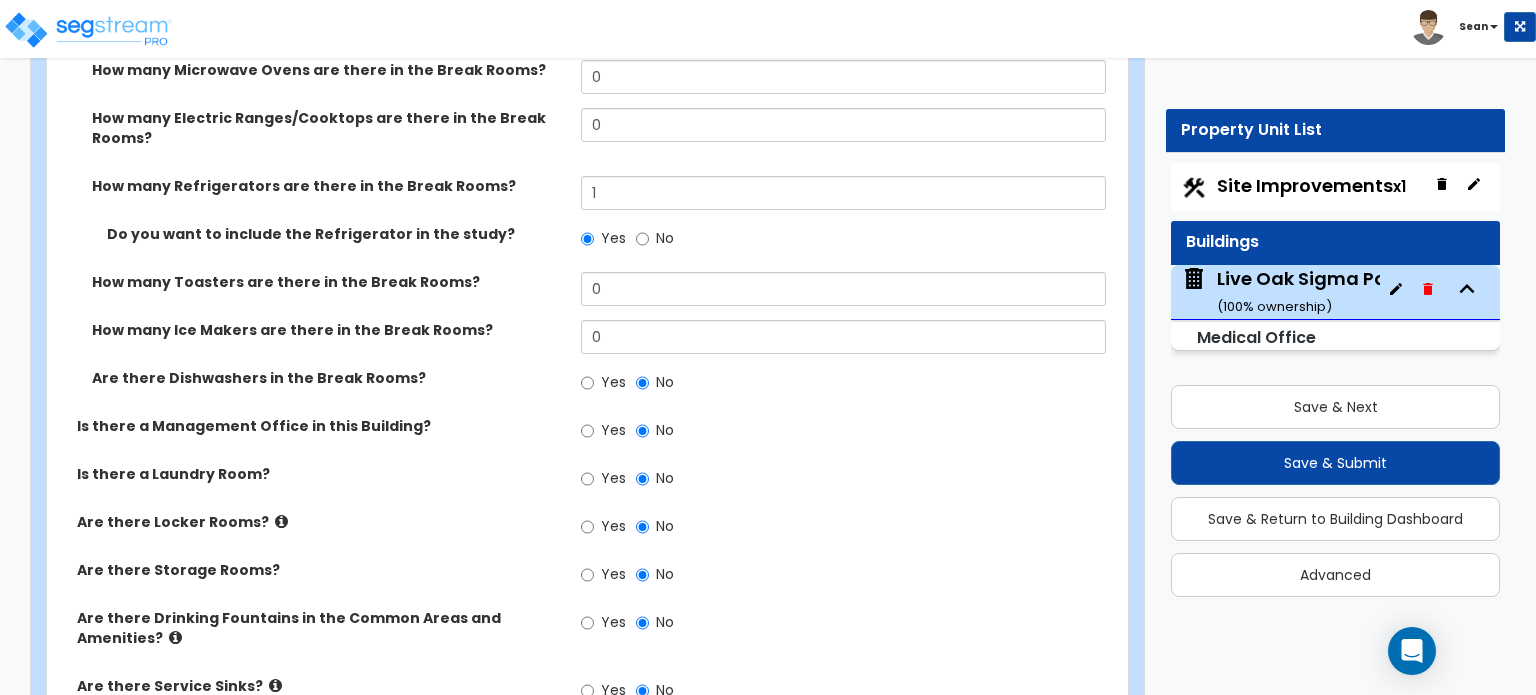 click at bounding box center [275, 685] 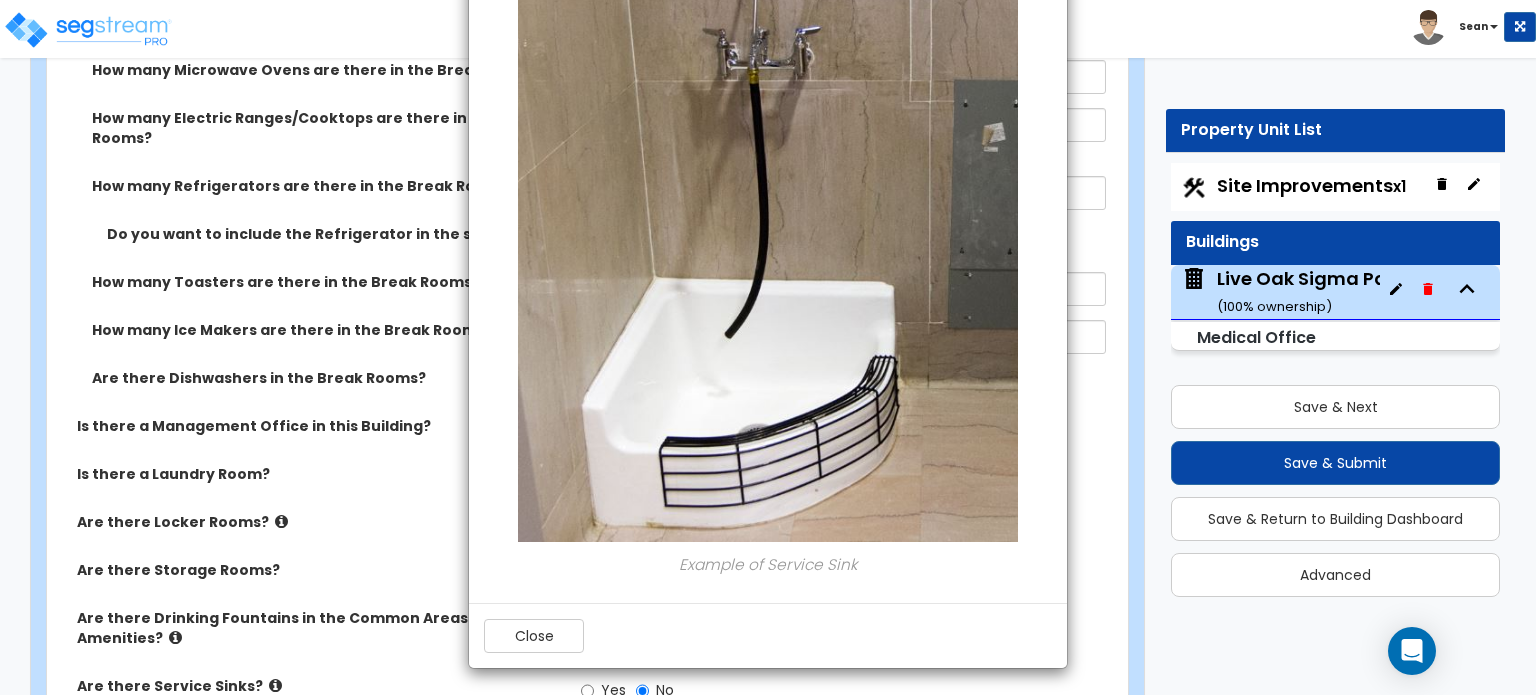 scroll, scrollTop: 154, scrollLeft: 0, axis: vertical 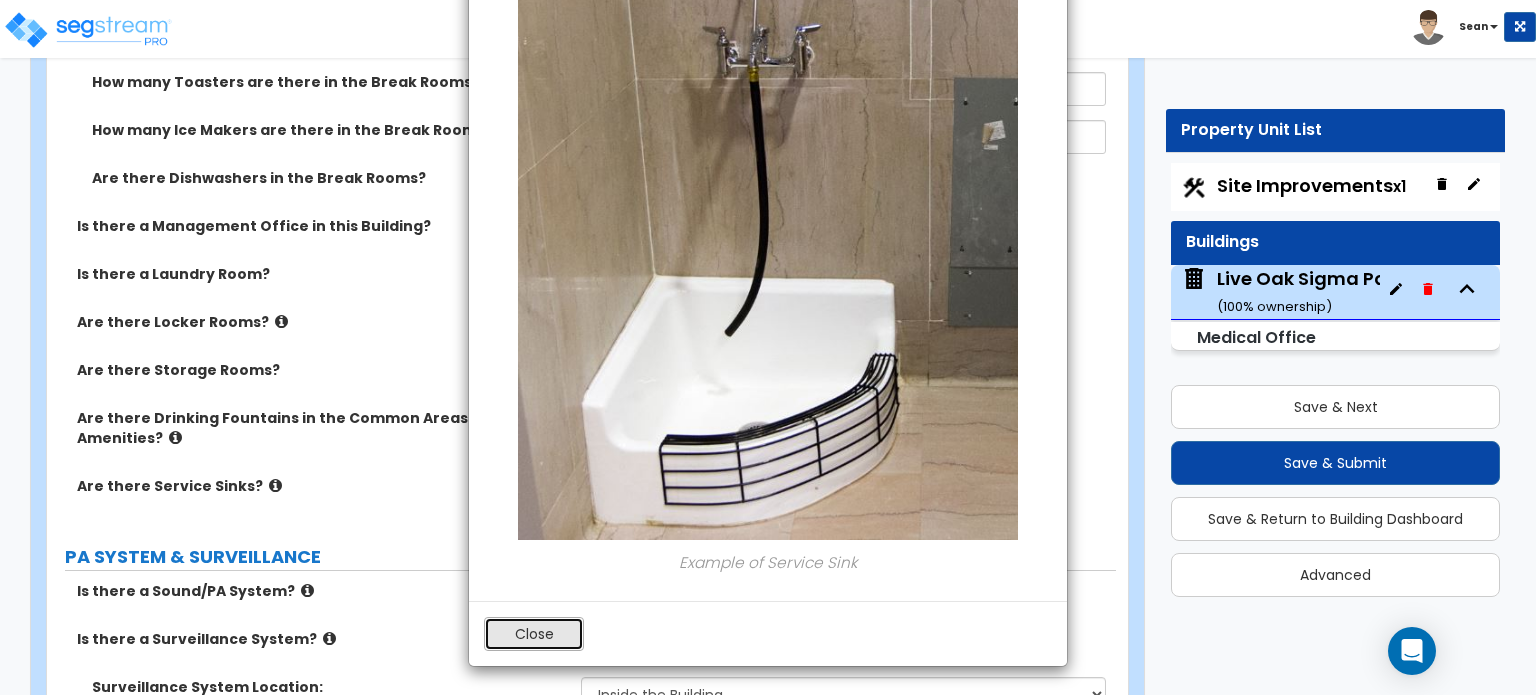 click on "Close" at bounding box center [534, 634] 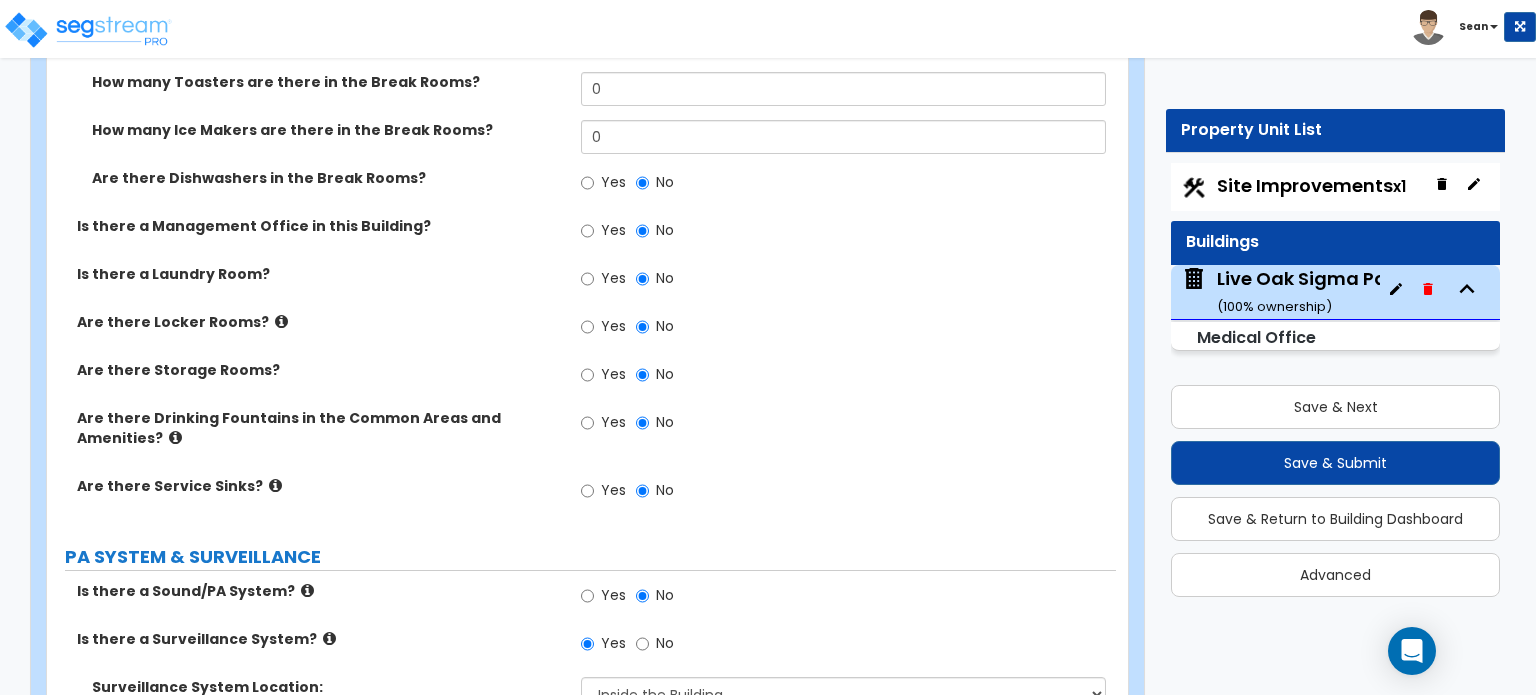 scroll, scrollTop: 8800, scrollLeft: 0, axis: vertical 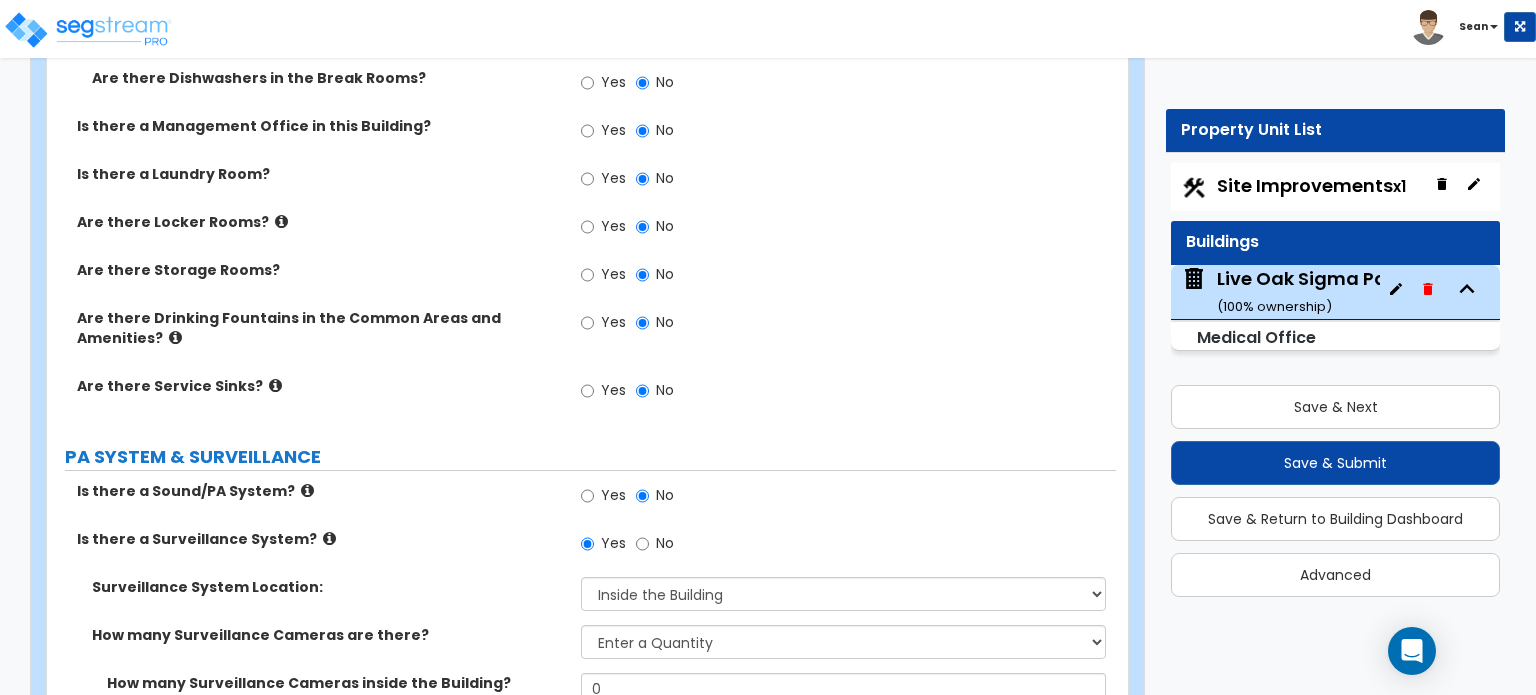click at bounding box center (307, 490) 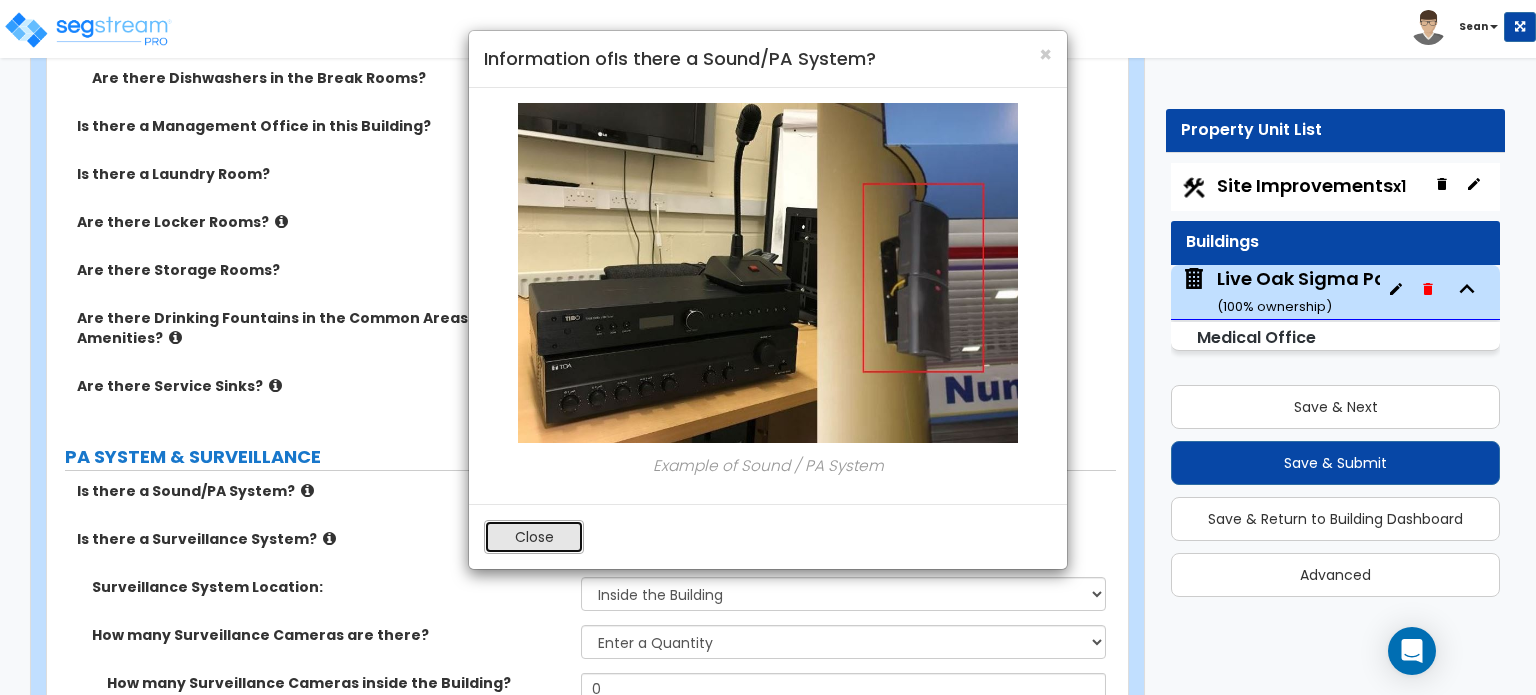 click on "Close" at bounding box center (534, 537) 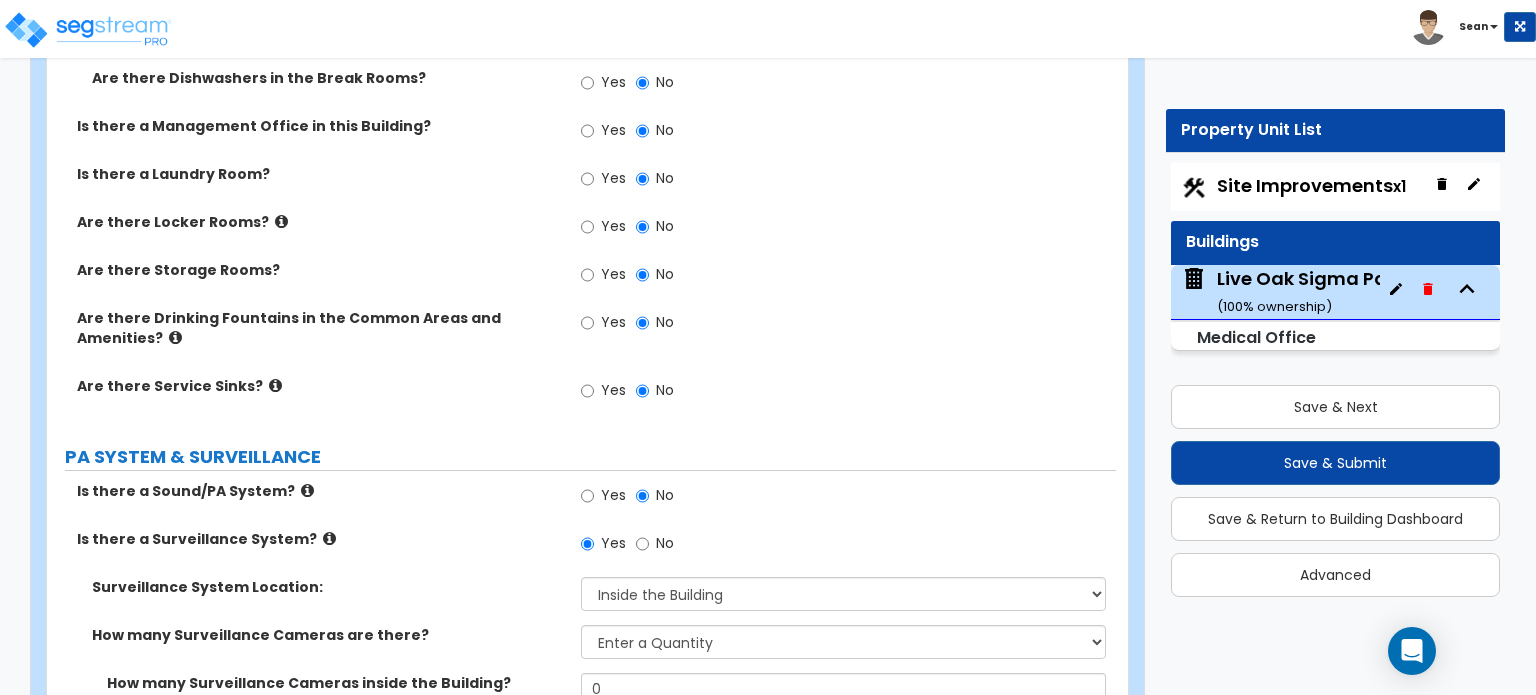 click at bounding box center [329, 538] 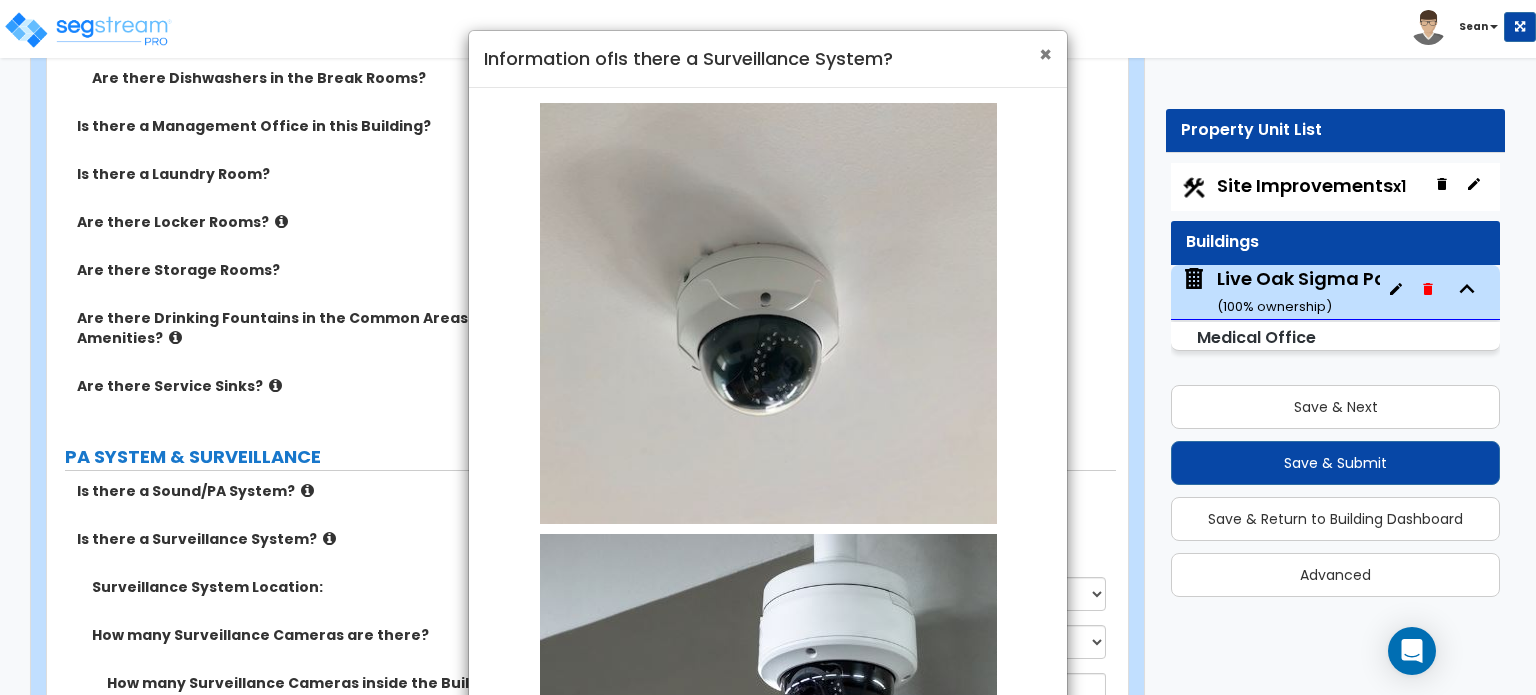 click on "×" at bounding box center [1045, 54] 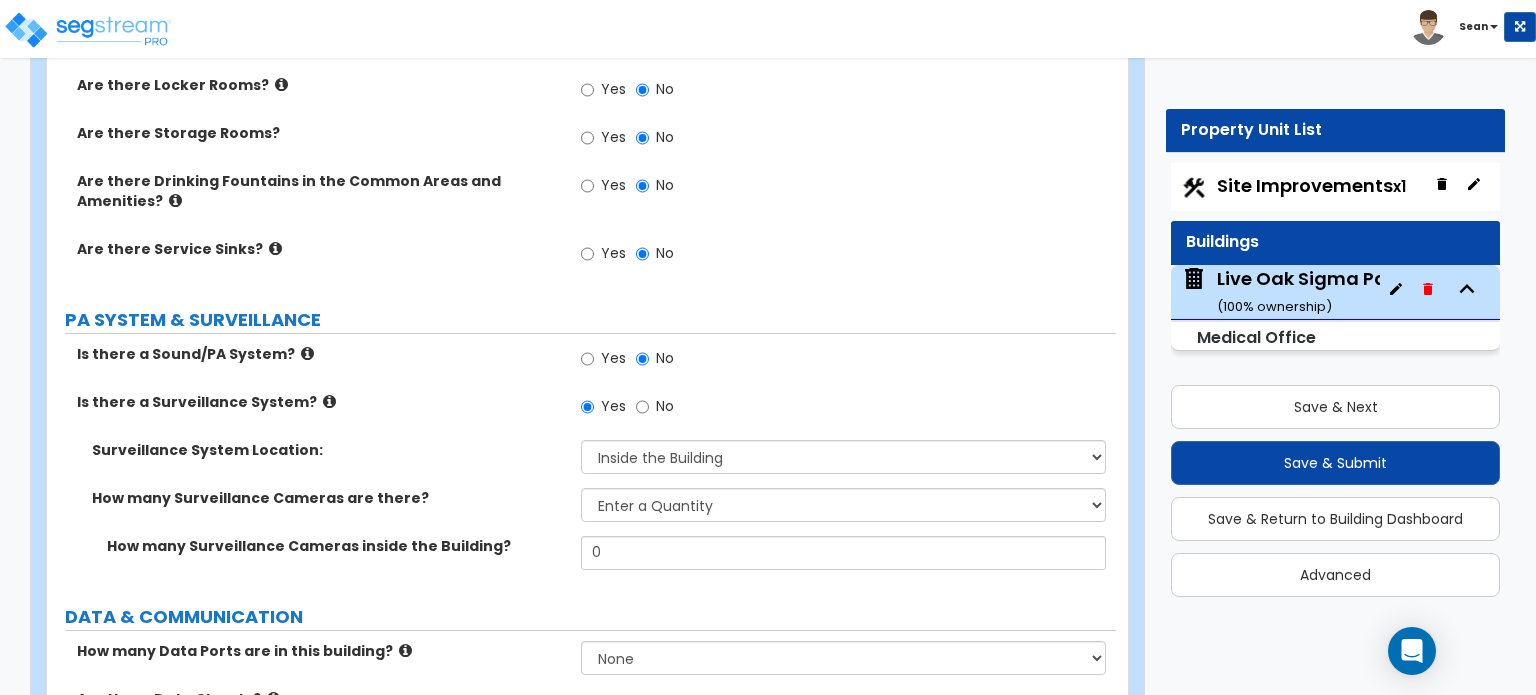scroll, scrollTop: 9000, scrollLeft: 0, axis: vertical 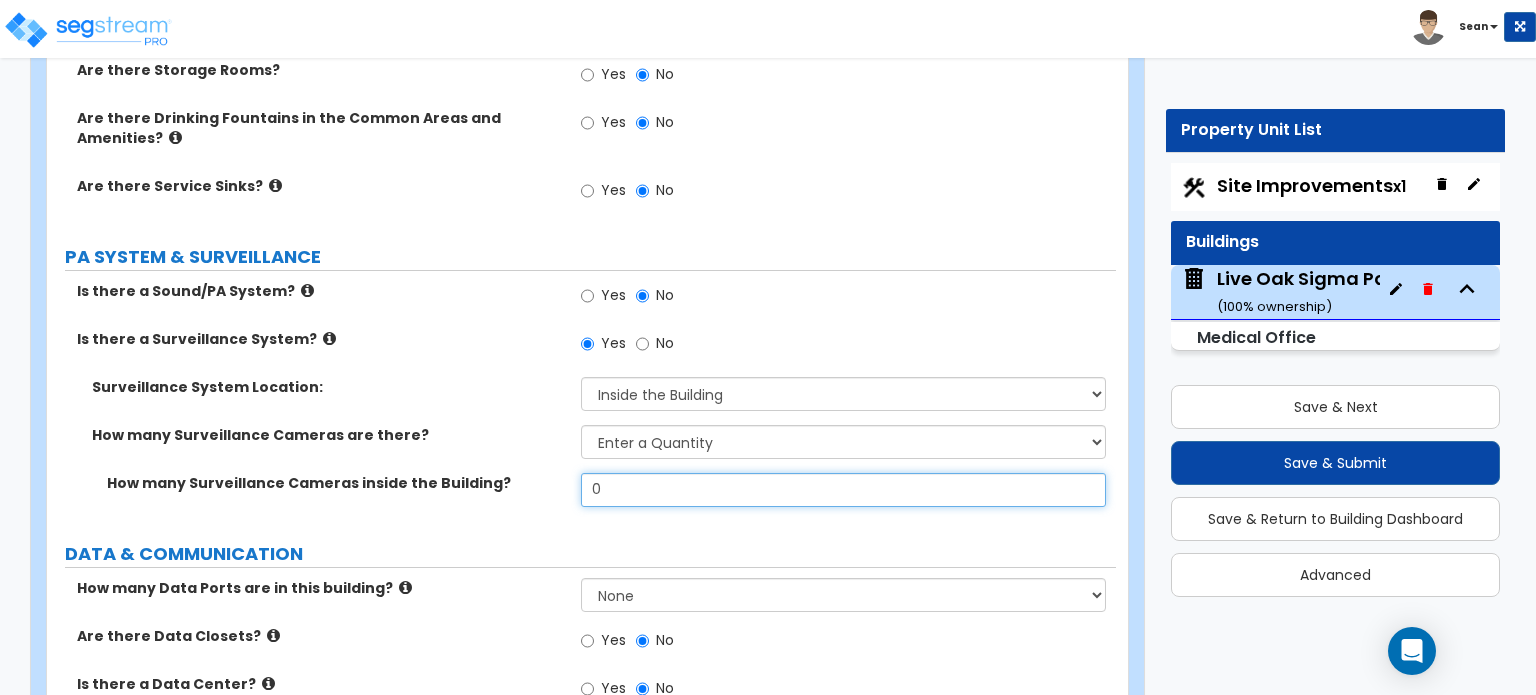 drag, startPoint x: 616, startPoint y: 405, endPoint x: 533, endPoint y: 405, distance: 83 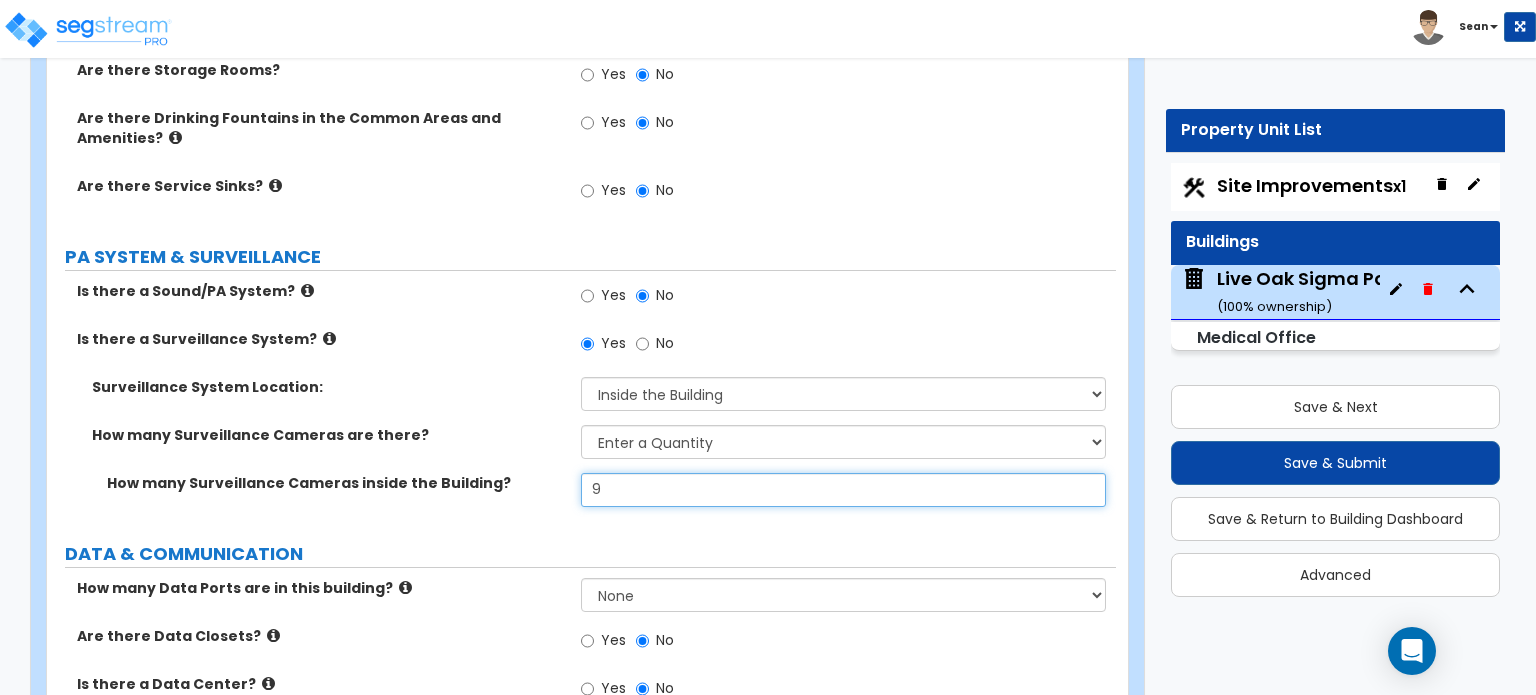 type on "9" 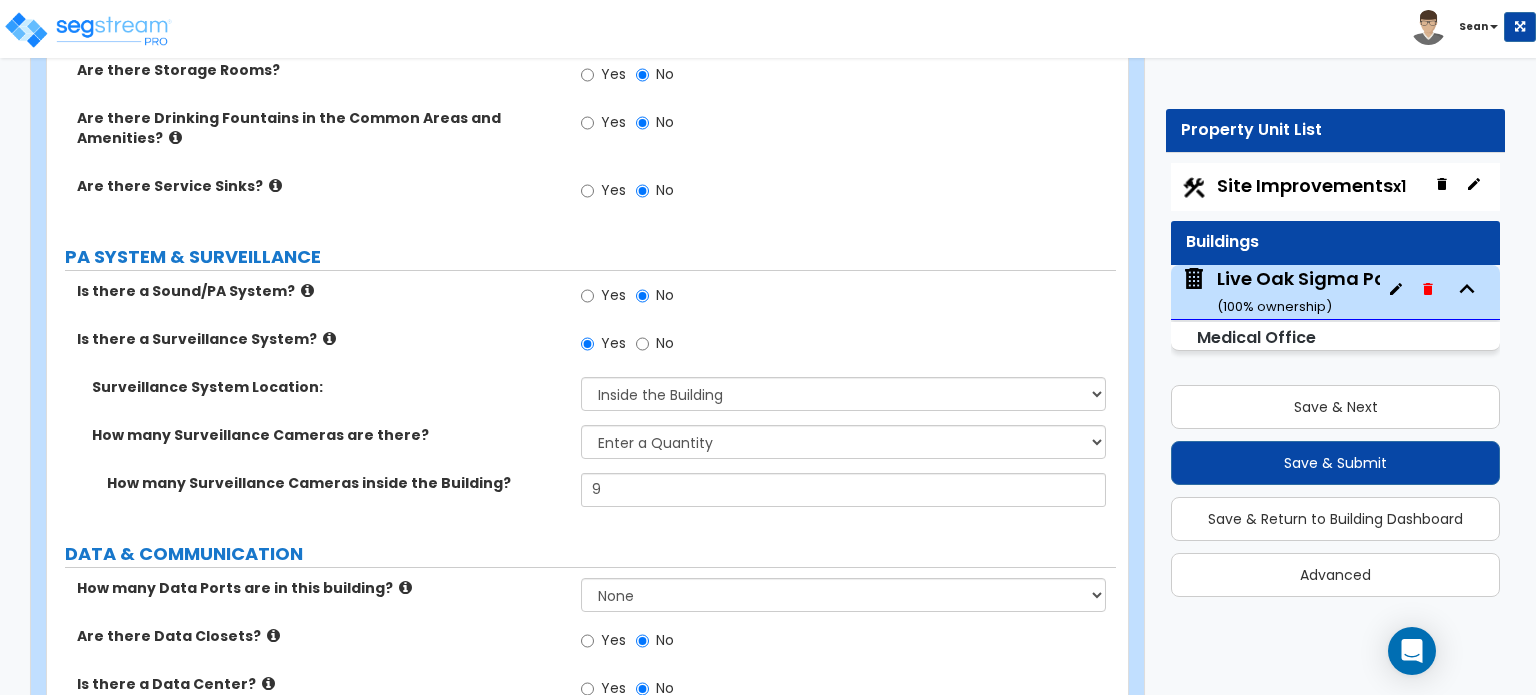 click on "PORTE COCHERE Is there a Porte Cochere? Yes No GENERAL BUILDING INFORMATION What is the Average Exterior Wall Height of this Building? 17 Length of the Center Line of the Bldg from End to End in feet: 94 Number of Building Stories: 1 2 3 4 5 Building Footprint Square Footage (Ground Floor SF): 9869 Are there Underground Floors in the building? Yes No Is there a Parking Garage inside the Footprint of the Building? Yes No Building Structural Composition: Please Choose One Tilt-up Wall Construction Reinforced Concrete Structural Steel Brick Masonry CMU Masonry Wood Stud Metal Stud Commercial Space Finish Quality: Low Average High EXTERIOR FINISHES How many Types of Exterior Wall Finishes? None 1 2 3 Exterior Wall Finish Type 1: Please Choose One No Finish/Shared Wall No Wall Brick Veneer Stone Veneer Wood Siding Vinyl Siding Metal Siding Stucco EIFS Finish Fiber Cement Siding Paint Finish Metal Composite Panels Glass Curtain Wall ROOF Roof Structure Type: Please Choose One Gable Roof Flat Roof Metal Wood Yes No" at bounding box center [581, -3723] 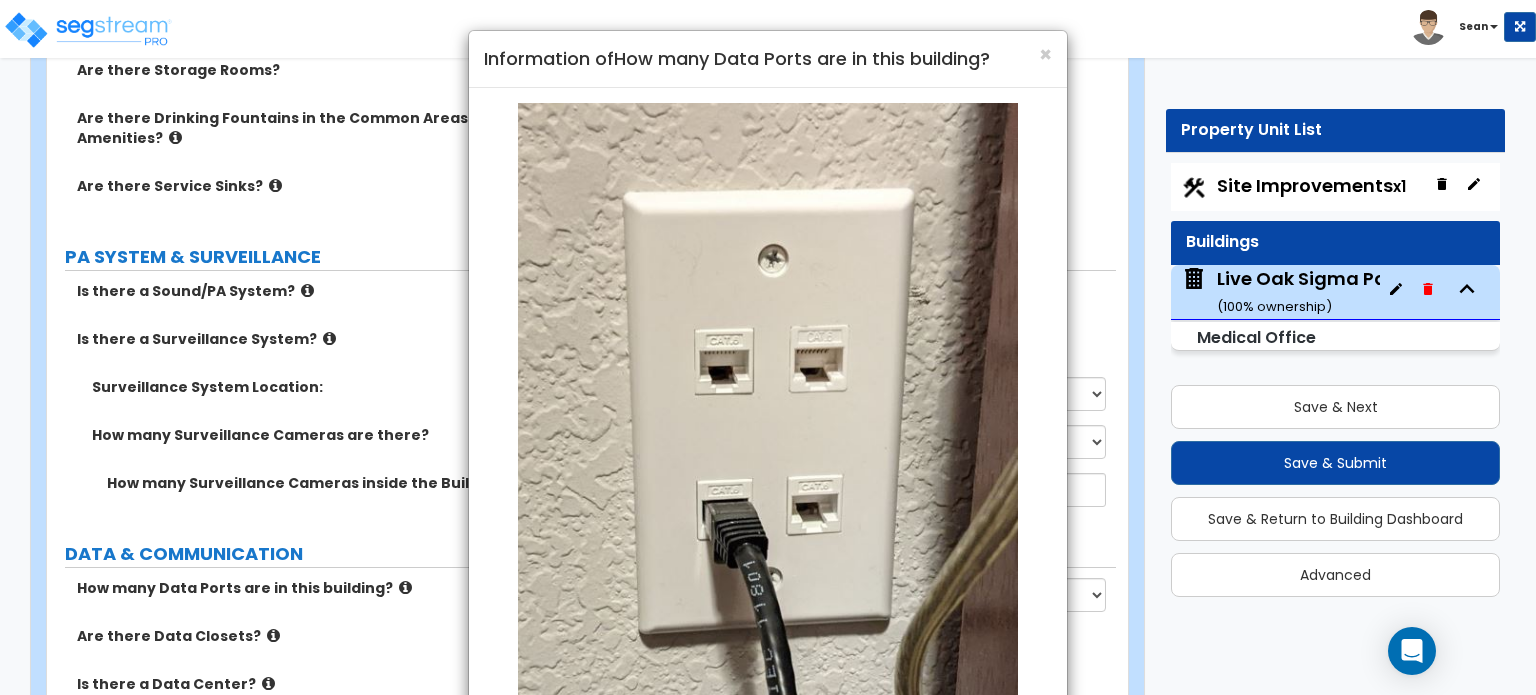 scroll, scrollTop: 176, scrollLeft: 0, axis: vertical 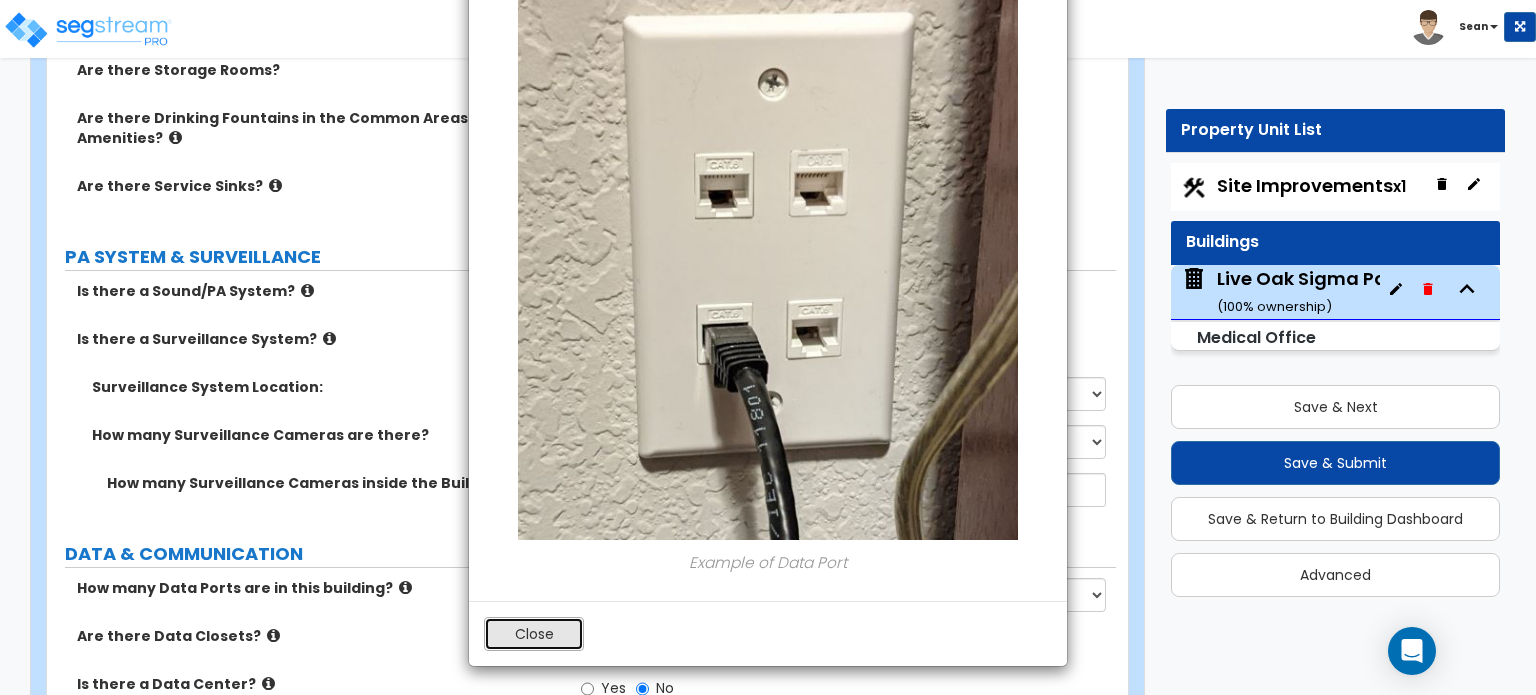 click on "Close" at bounding box center [534, 634] 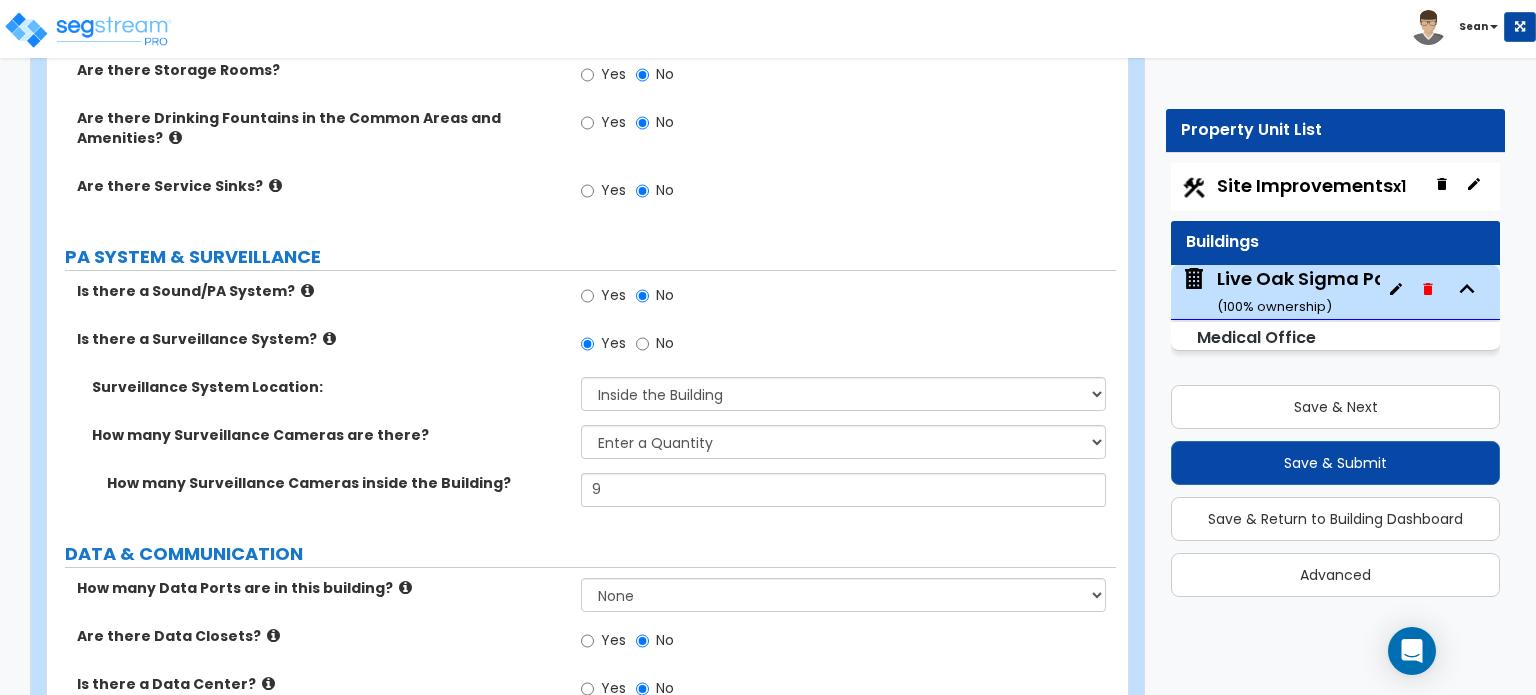 click at bounding box center [273, 635] 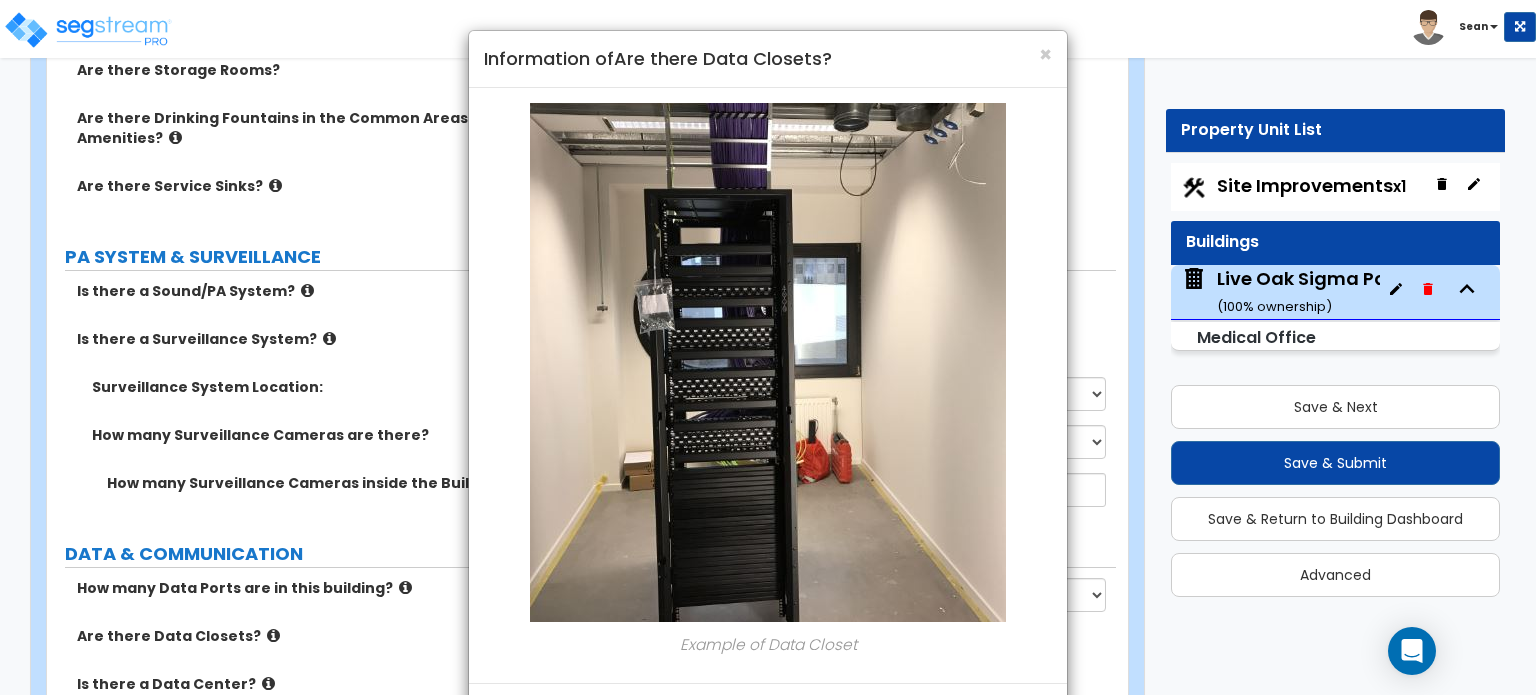 scroll, scrollTop: 82, scrollLeft: 0, axis: vertical 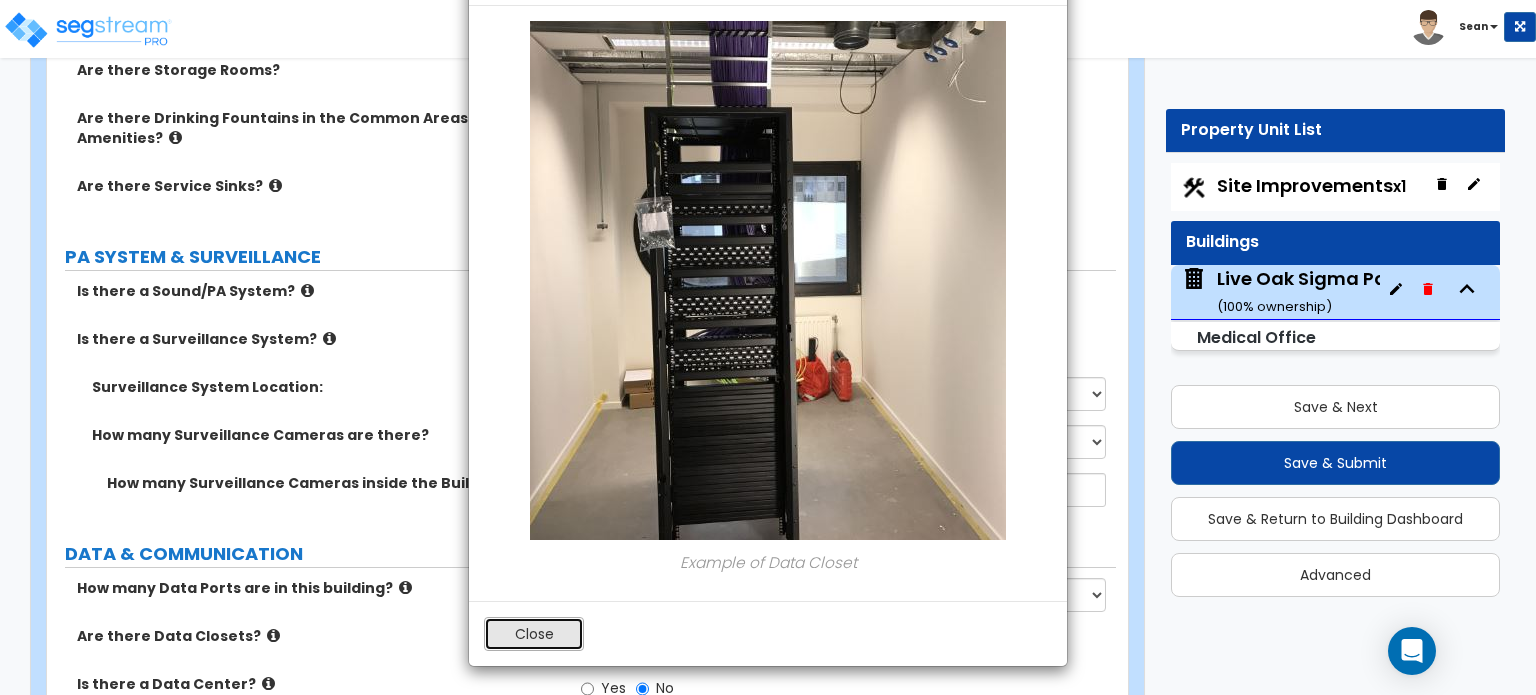 click on "Close" at bounding box center (534, 634) 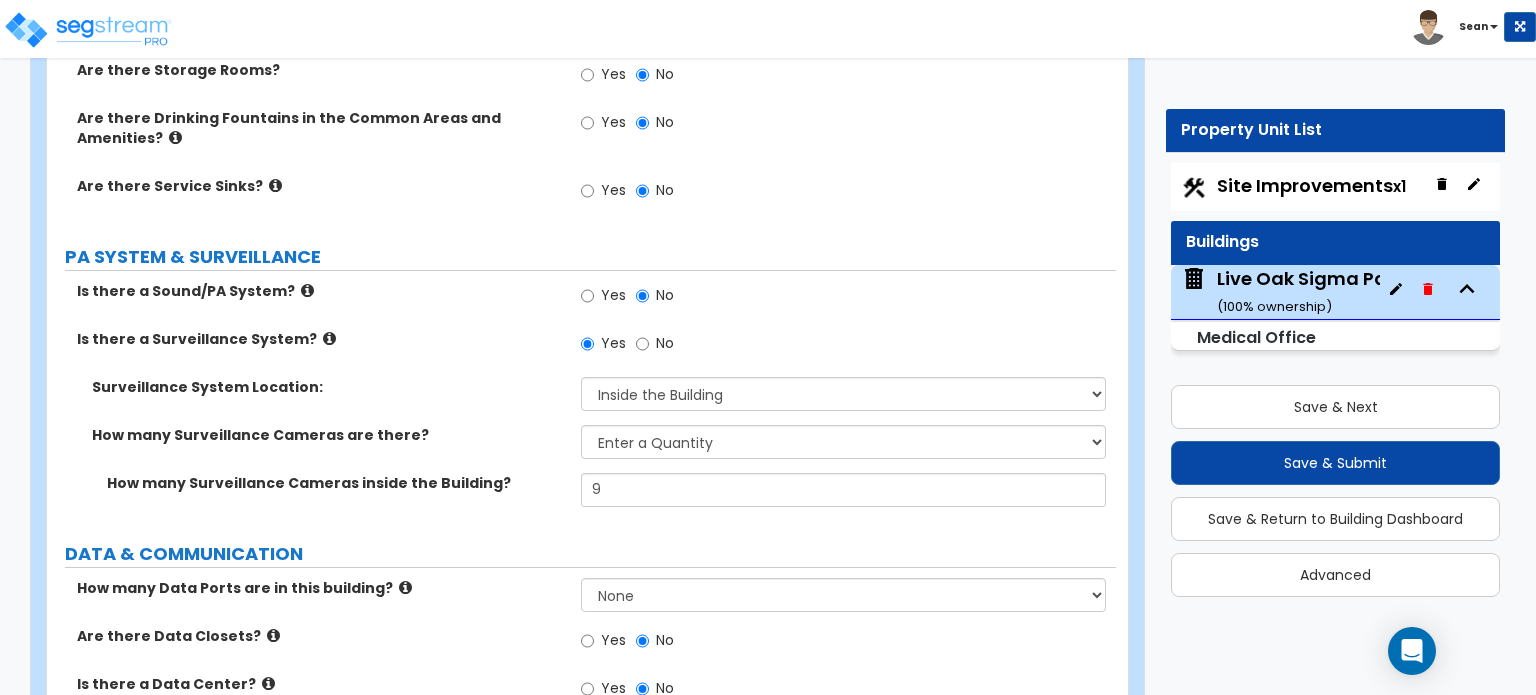 click at bounding box center (268, 683) 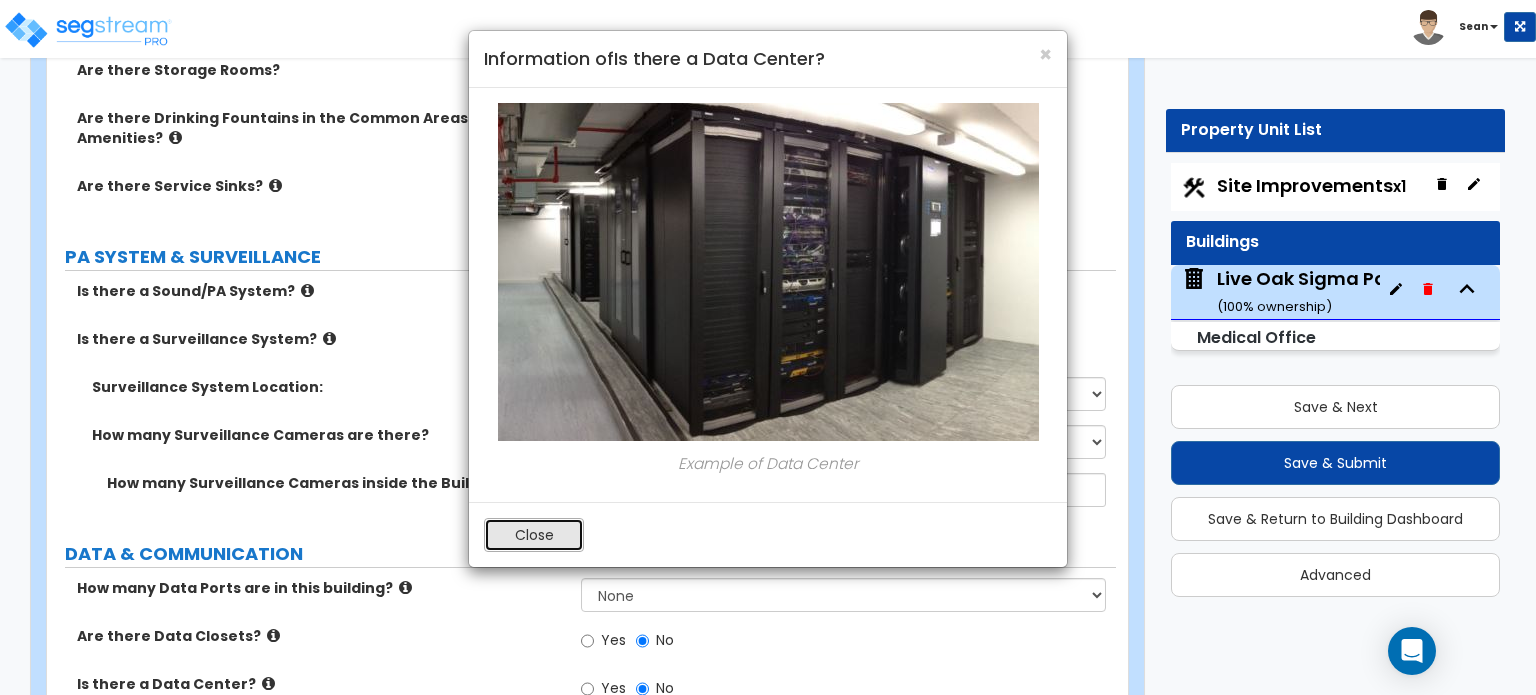click on "Close" at bounding box center (534, 535) 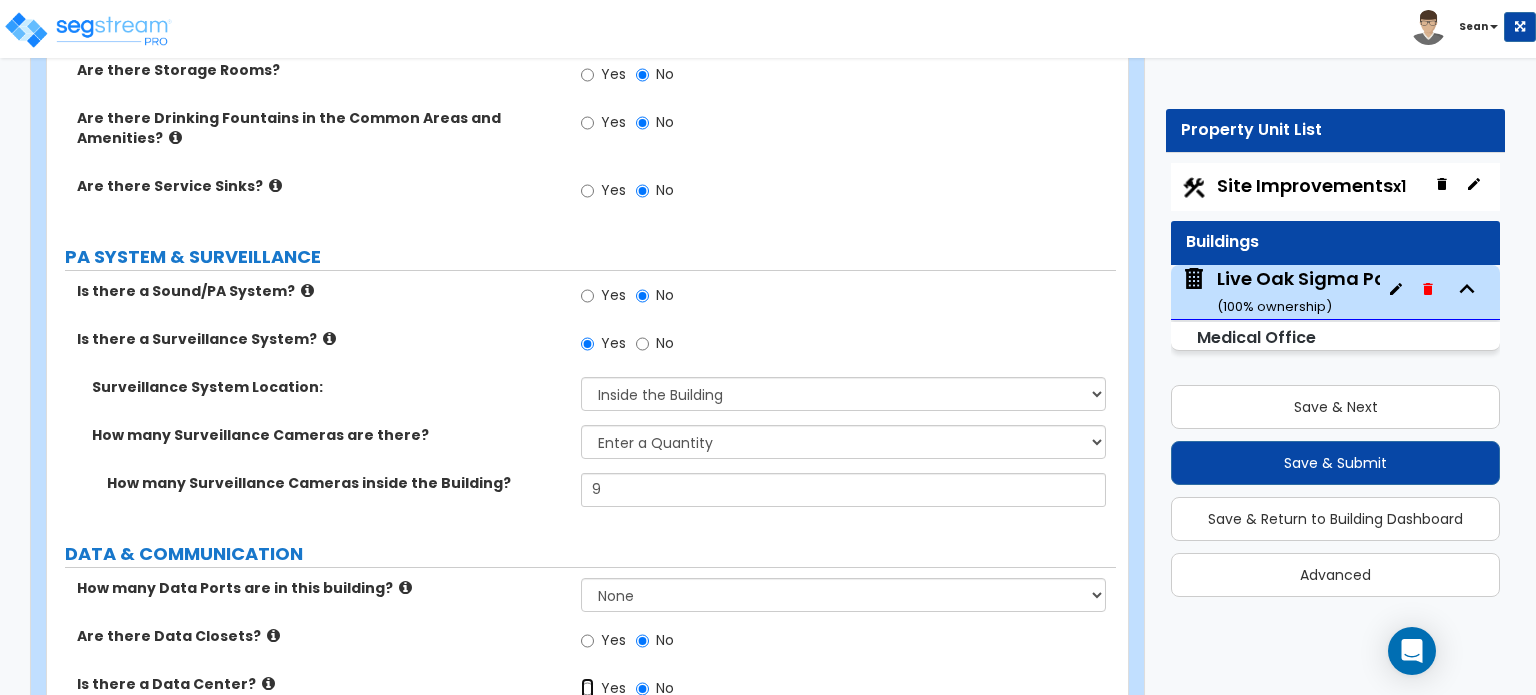 drag, startPoint x: 584, startPoint y: 603, endPoint x: 583, endPoint y: 571, distance: 32.01562 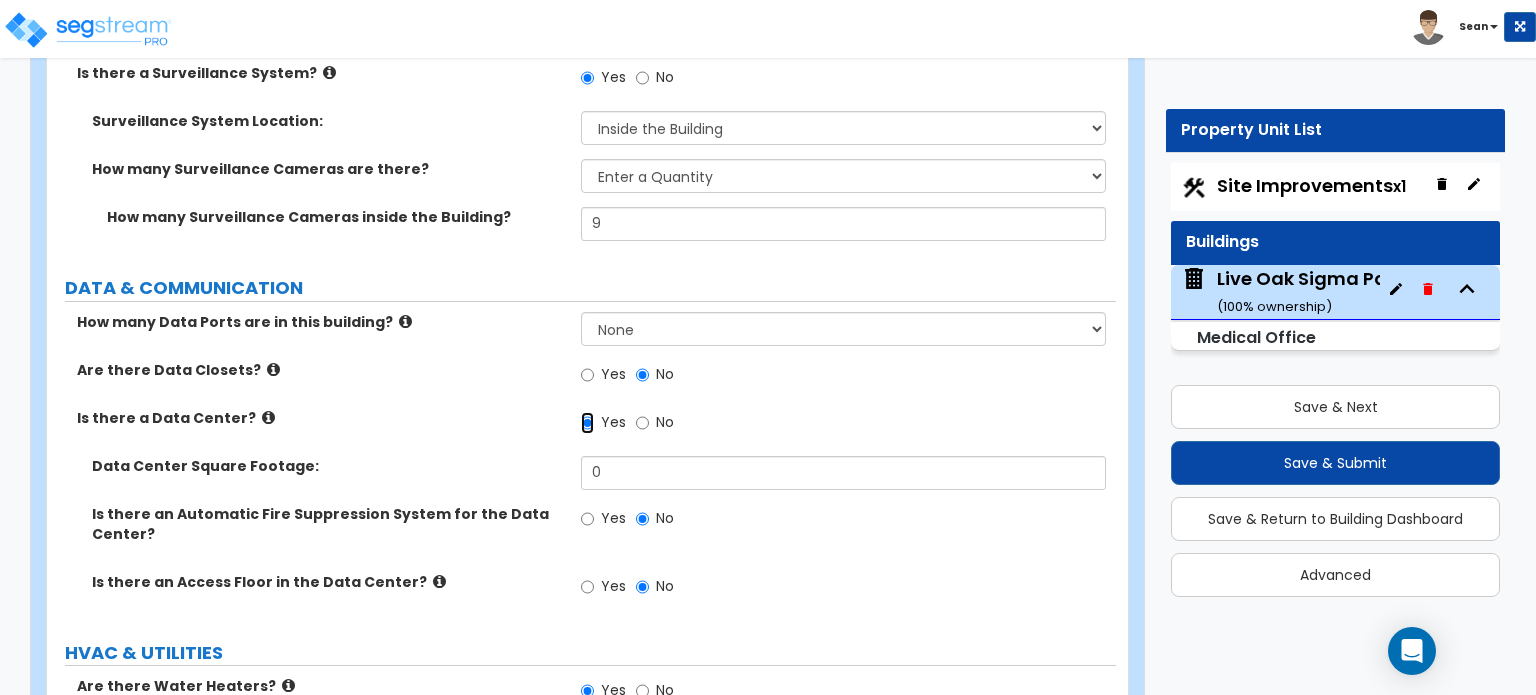 scroll, scrollTop: 9300, scrollLeft: 0, axis: vertical 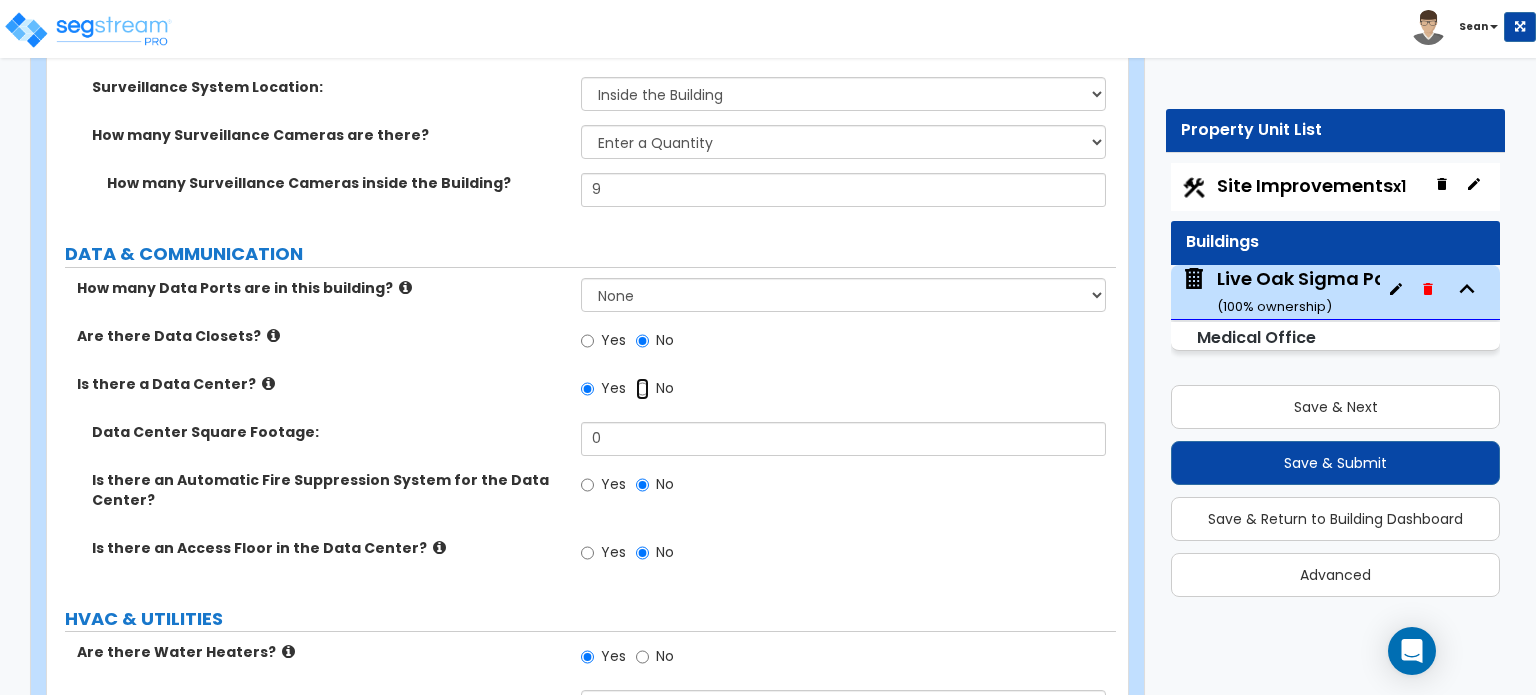click on "No" at bounding box center [642, 389] 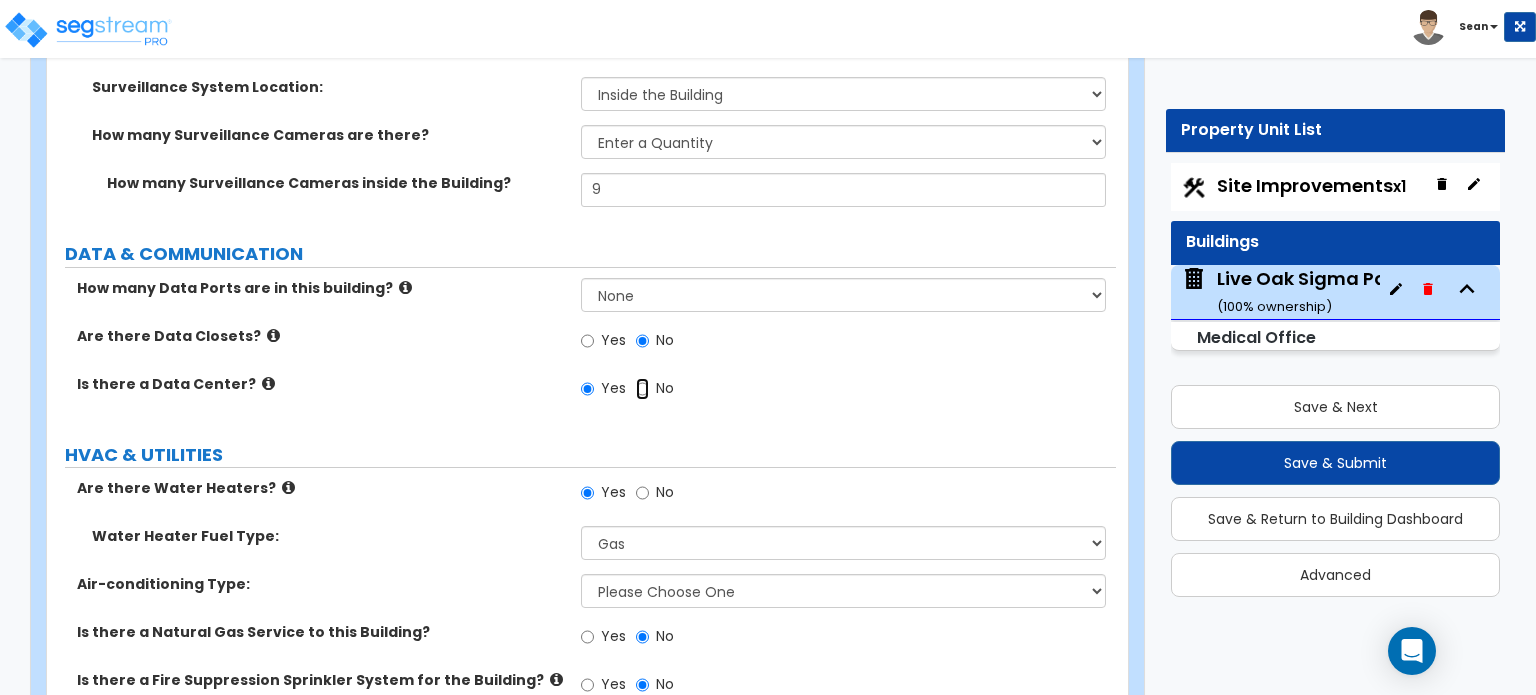 radio on "false" 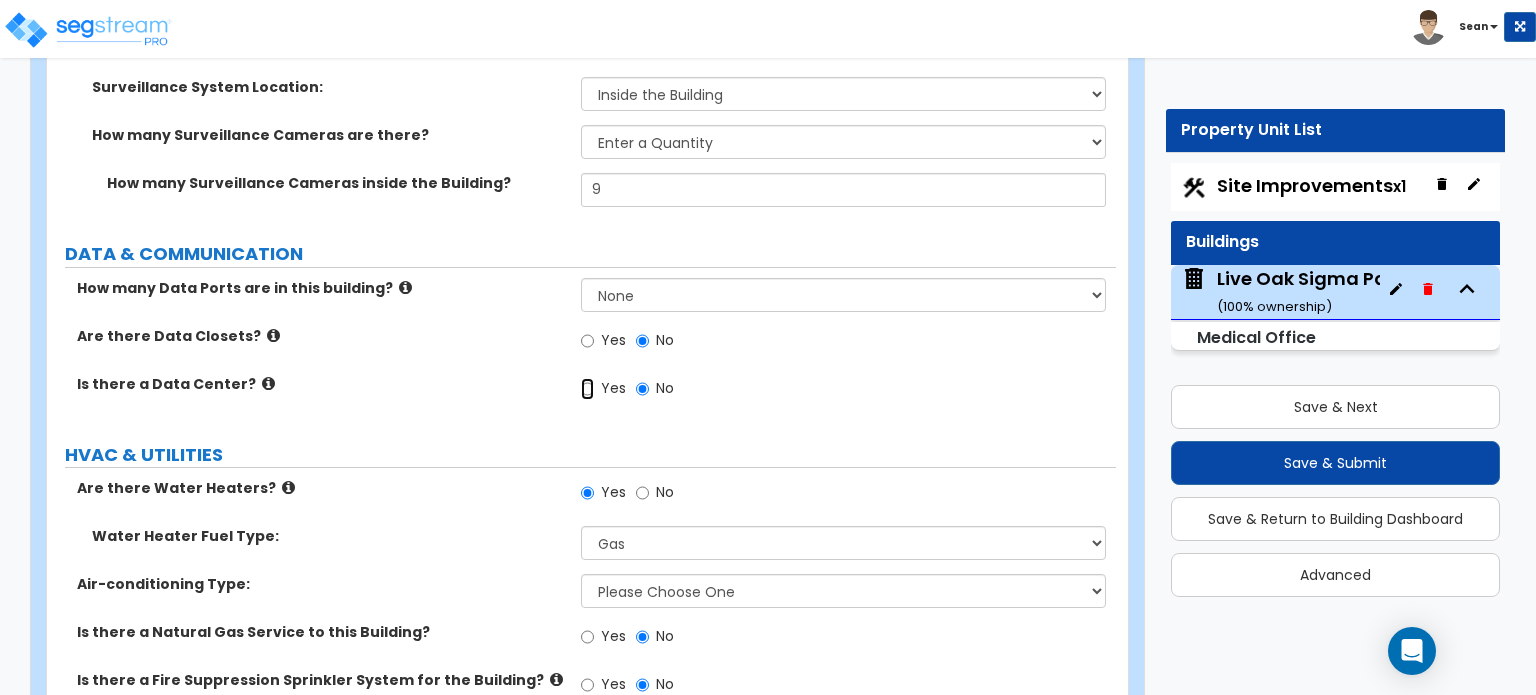 click on "Yes" at bounding box center (587, 389) 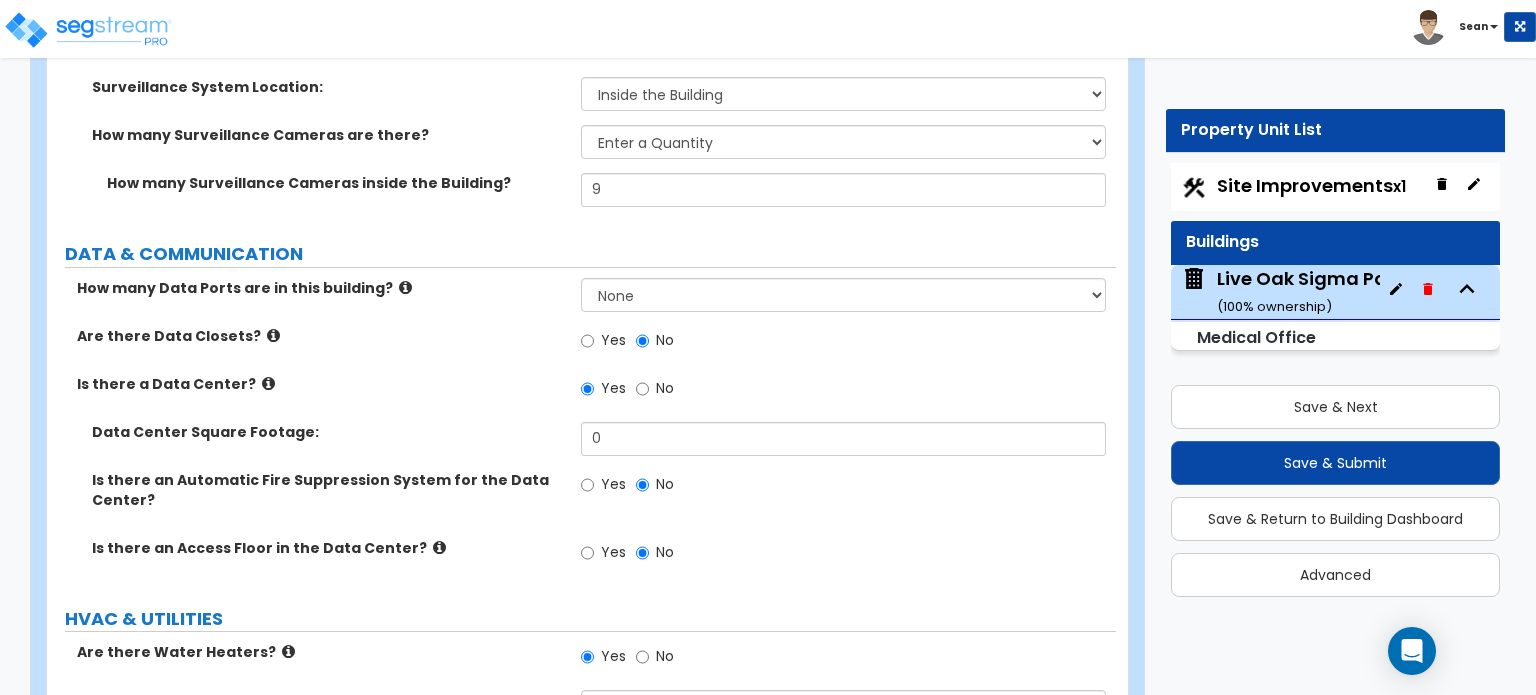 click at bounding box center [439, 547] 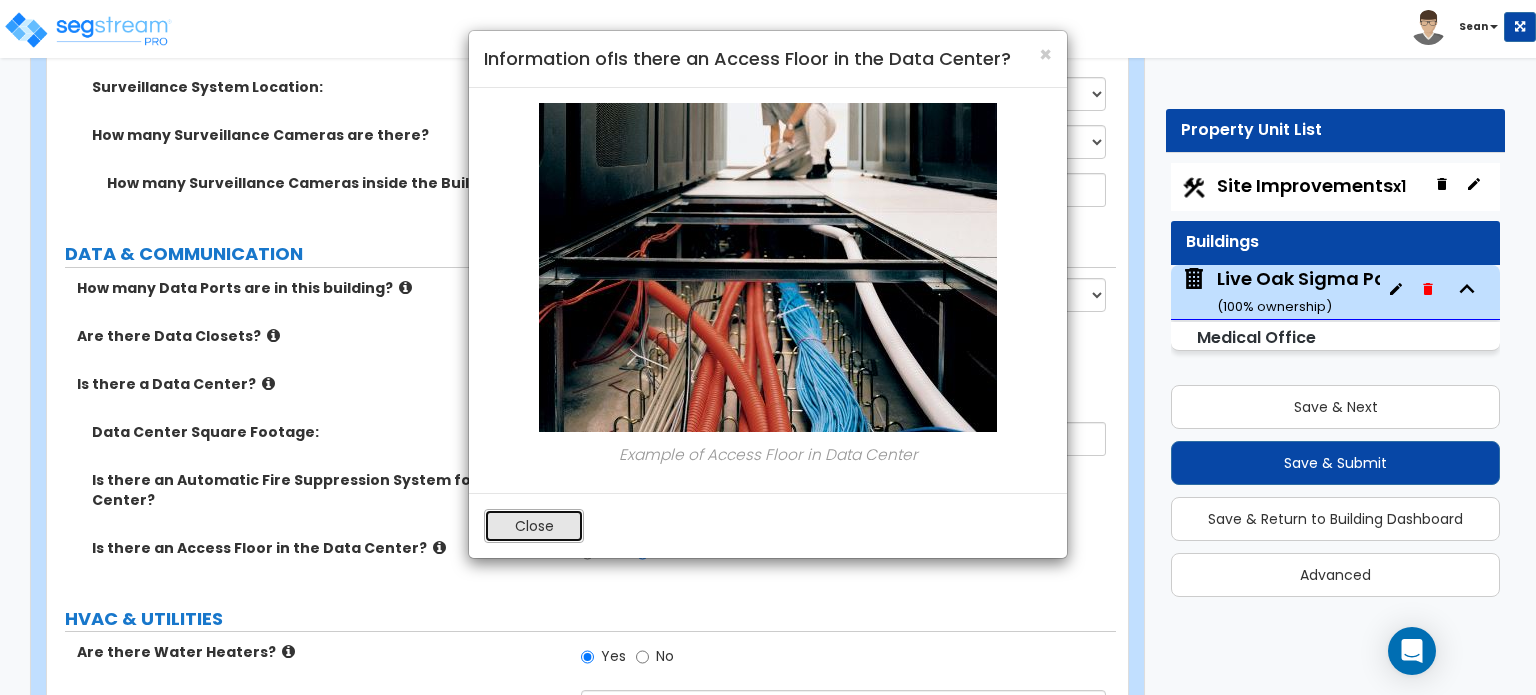 click on "Close" at bounding box center [534, 526] 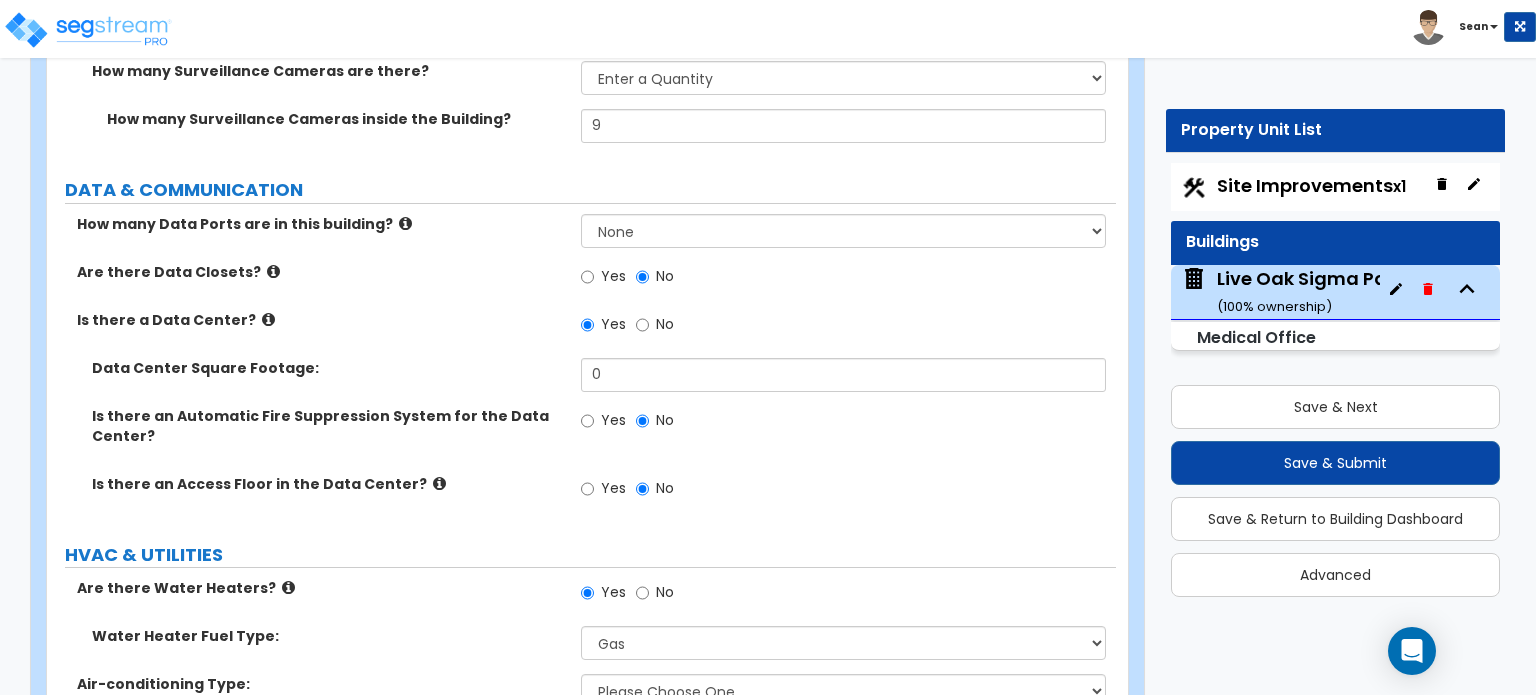 scroll, scrollTop: 9400, scrollLeft: 0, axis: vertical 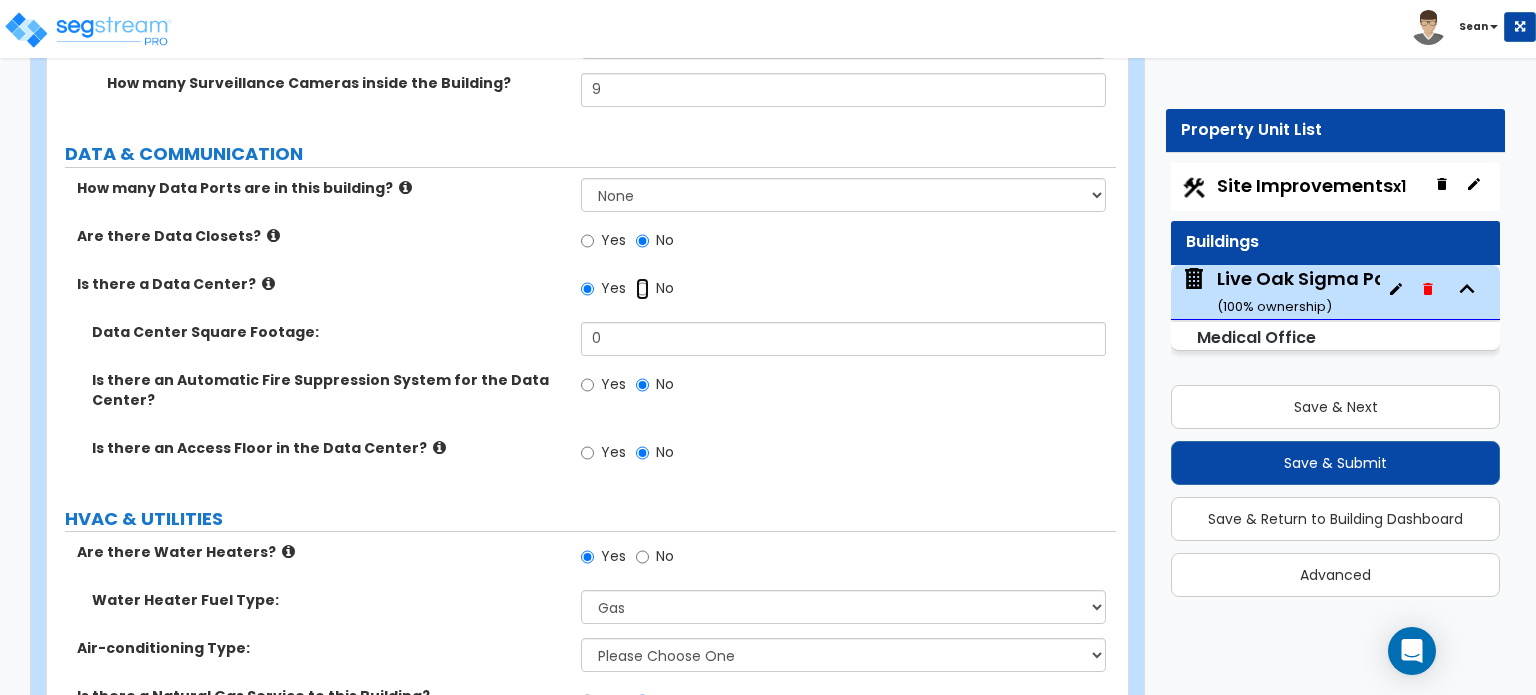 click on "No" at bounding box center [642, 289] 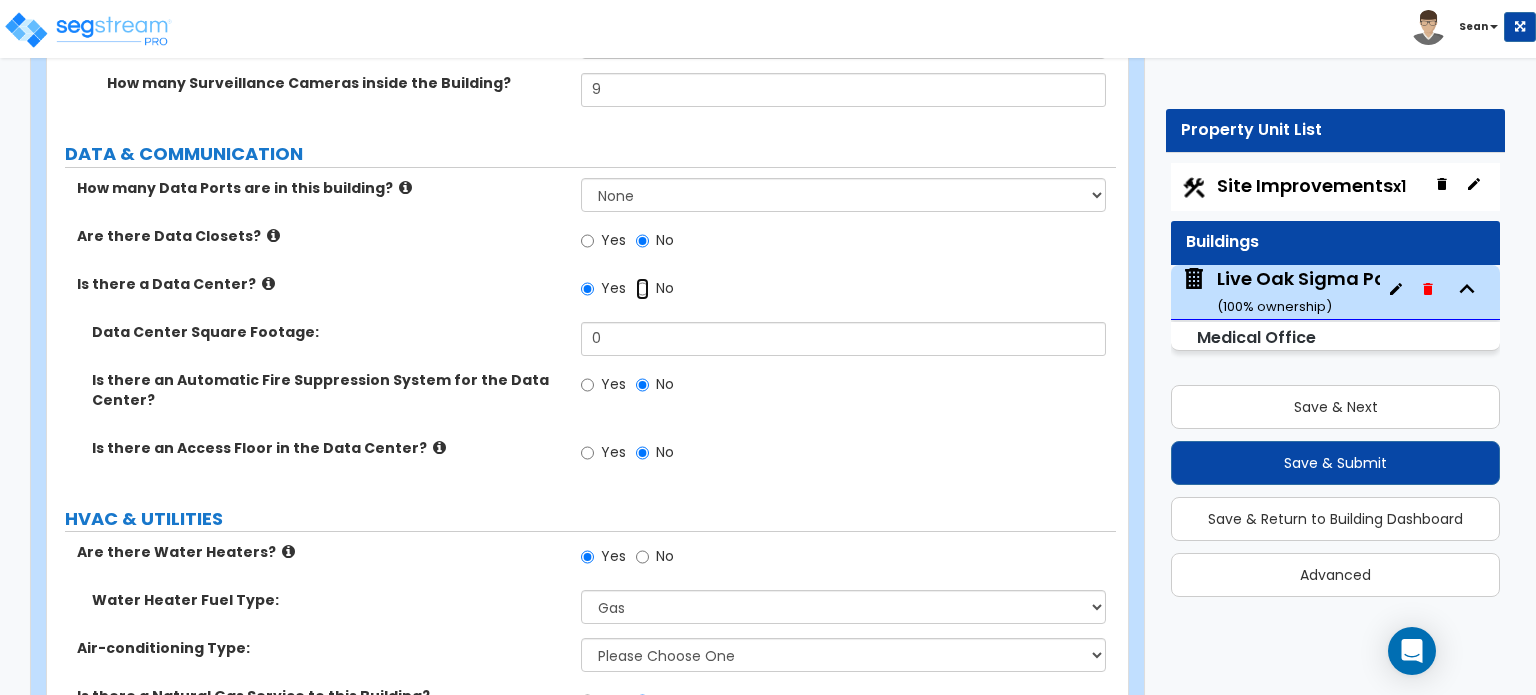 radio on "false" 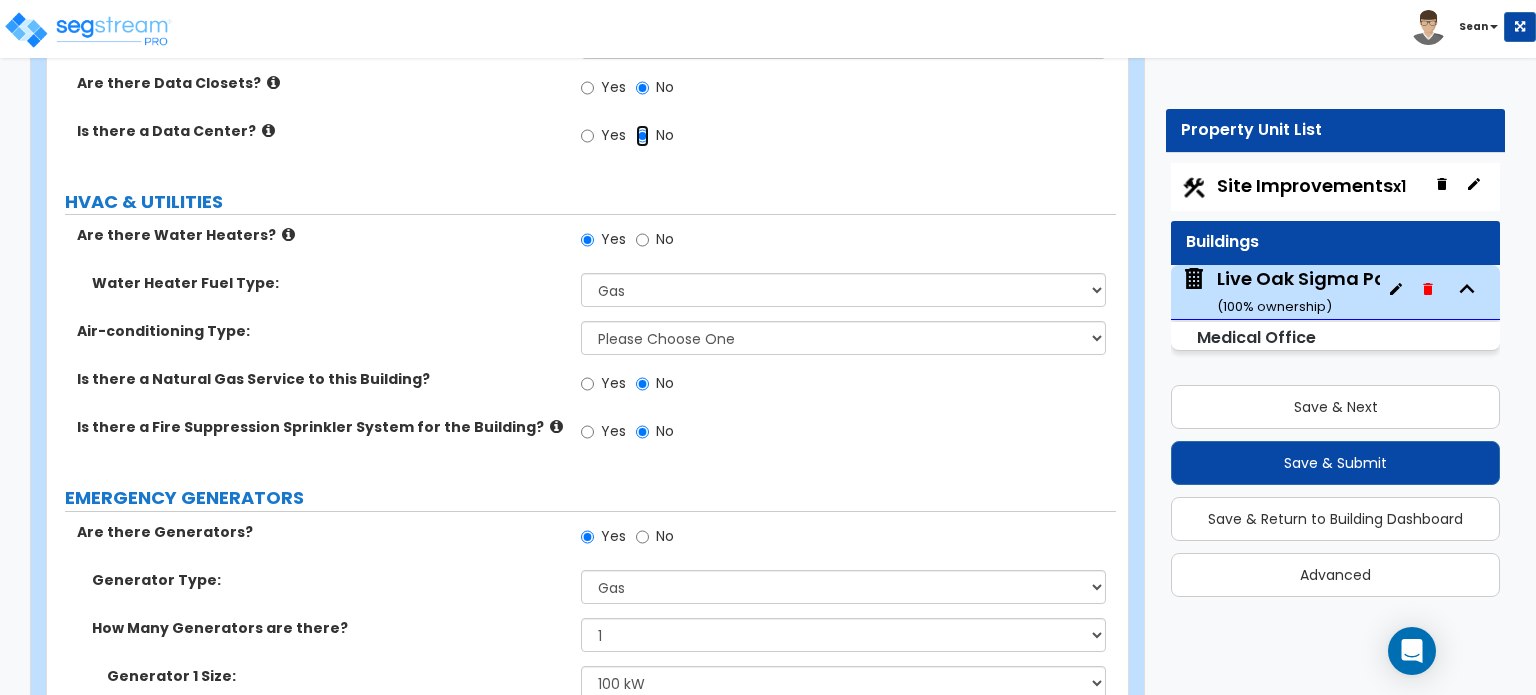 scroll, scrollTop: 9579, scrollLeft: 0, axis: vertical 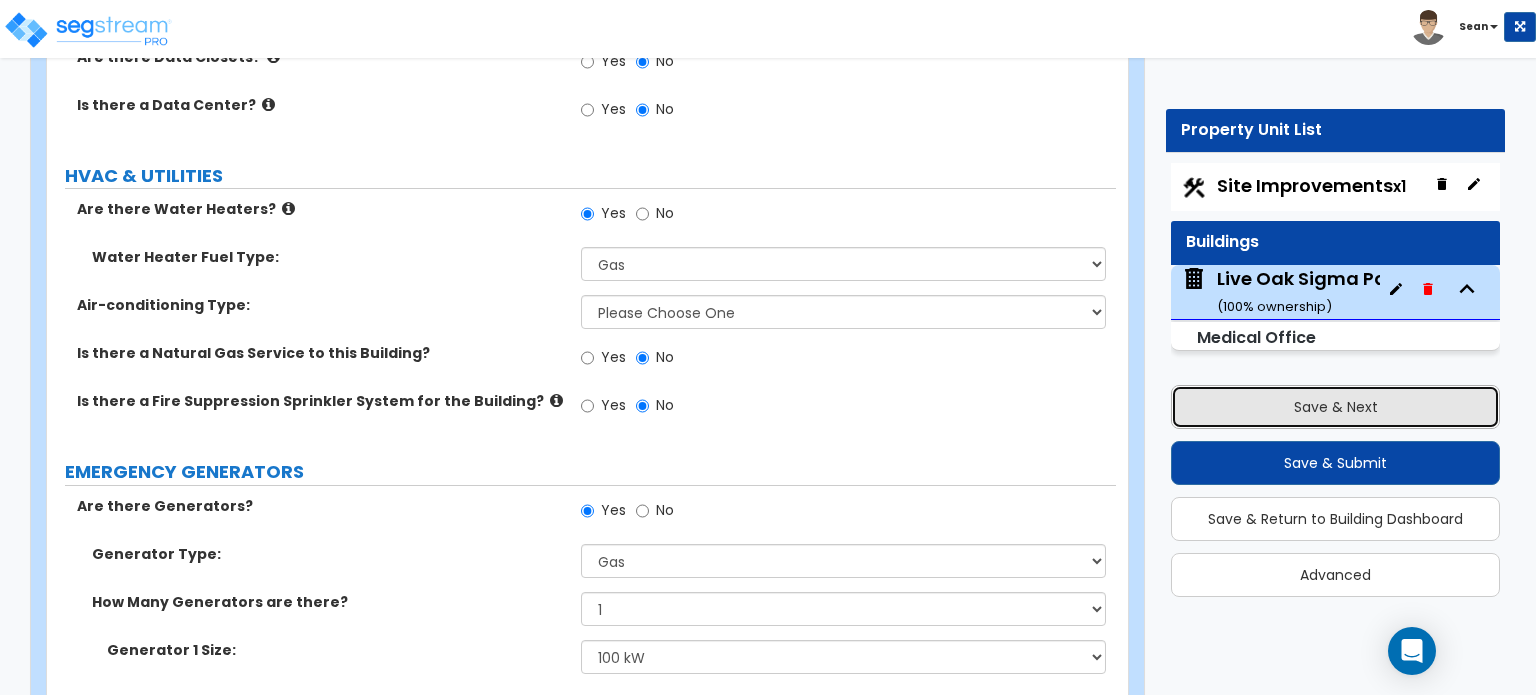 click on "Save & Next" at bounding box center (1335, 407) 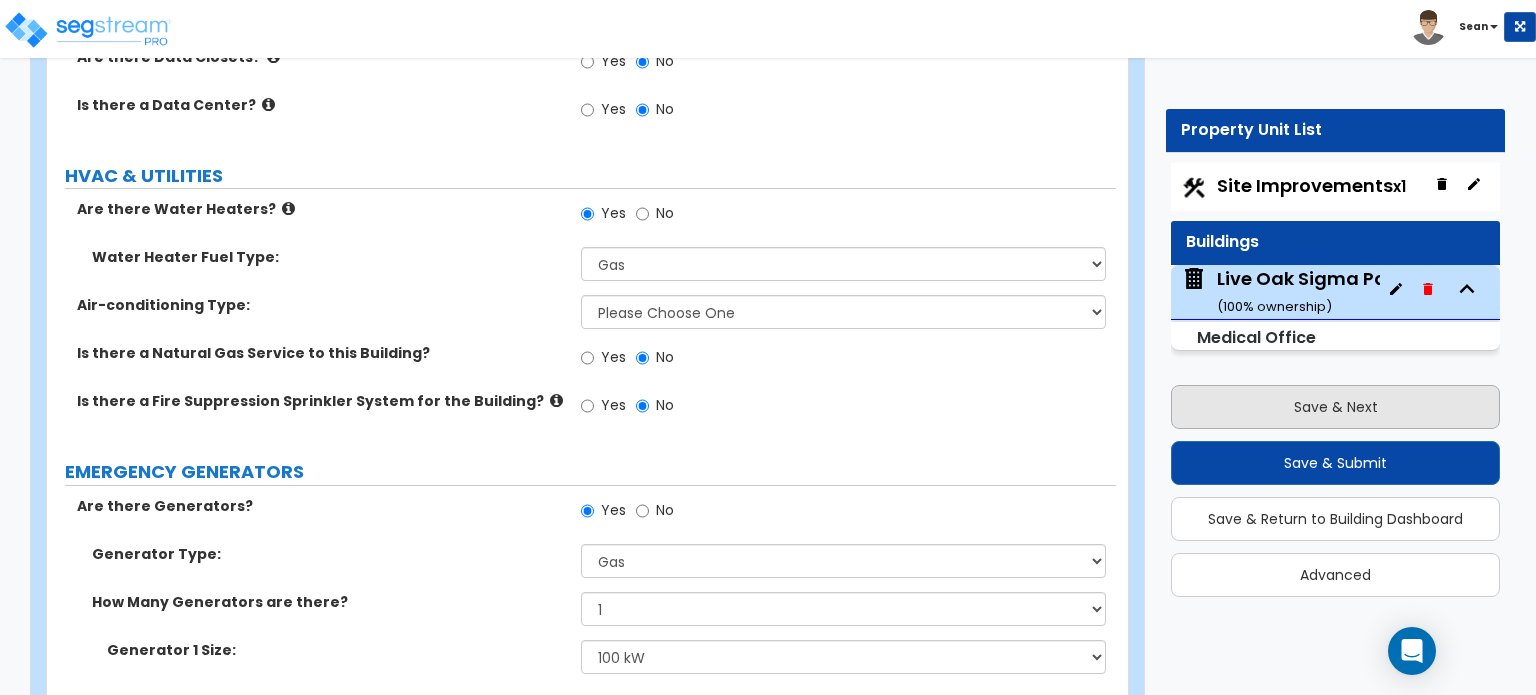 select on "2" 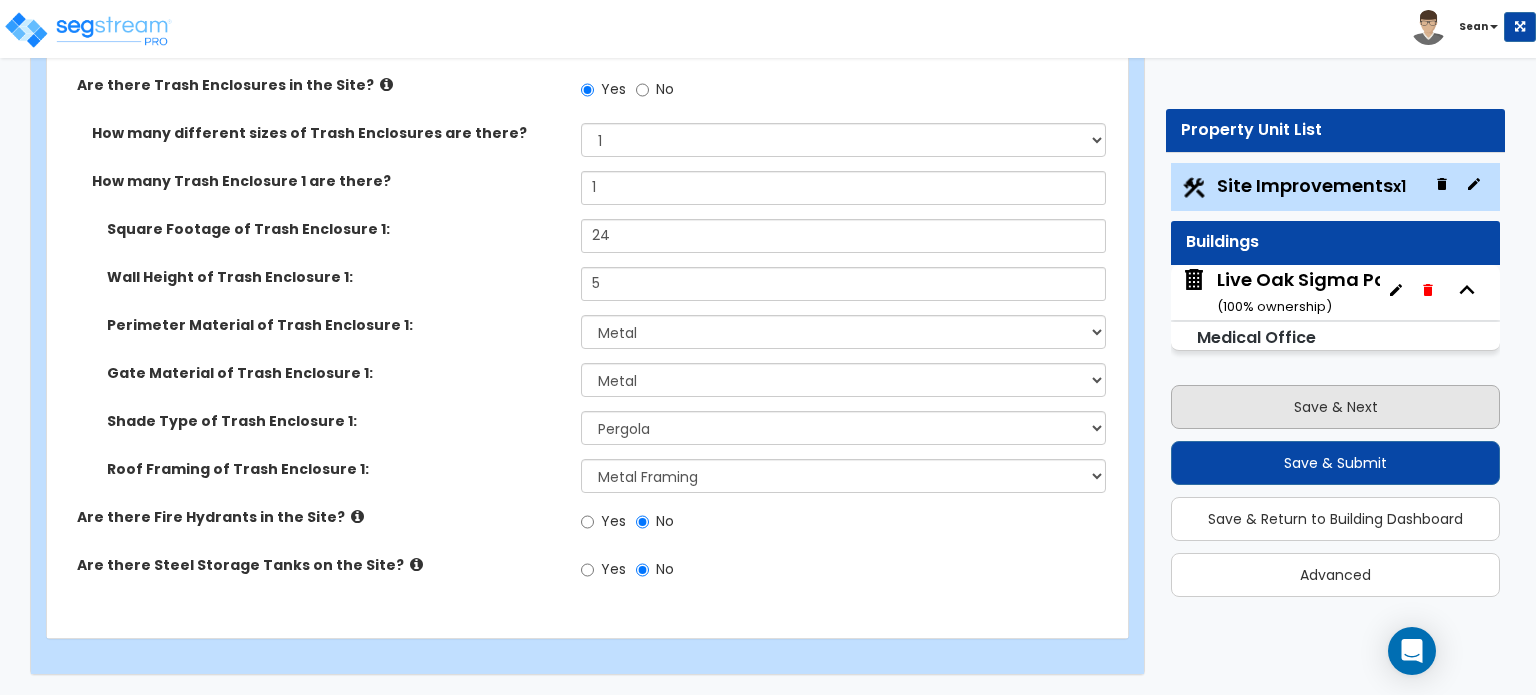 scroll, scrollTop: 4661, scrollLeft: 0, axis: vertical 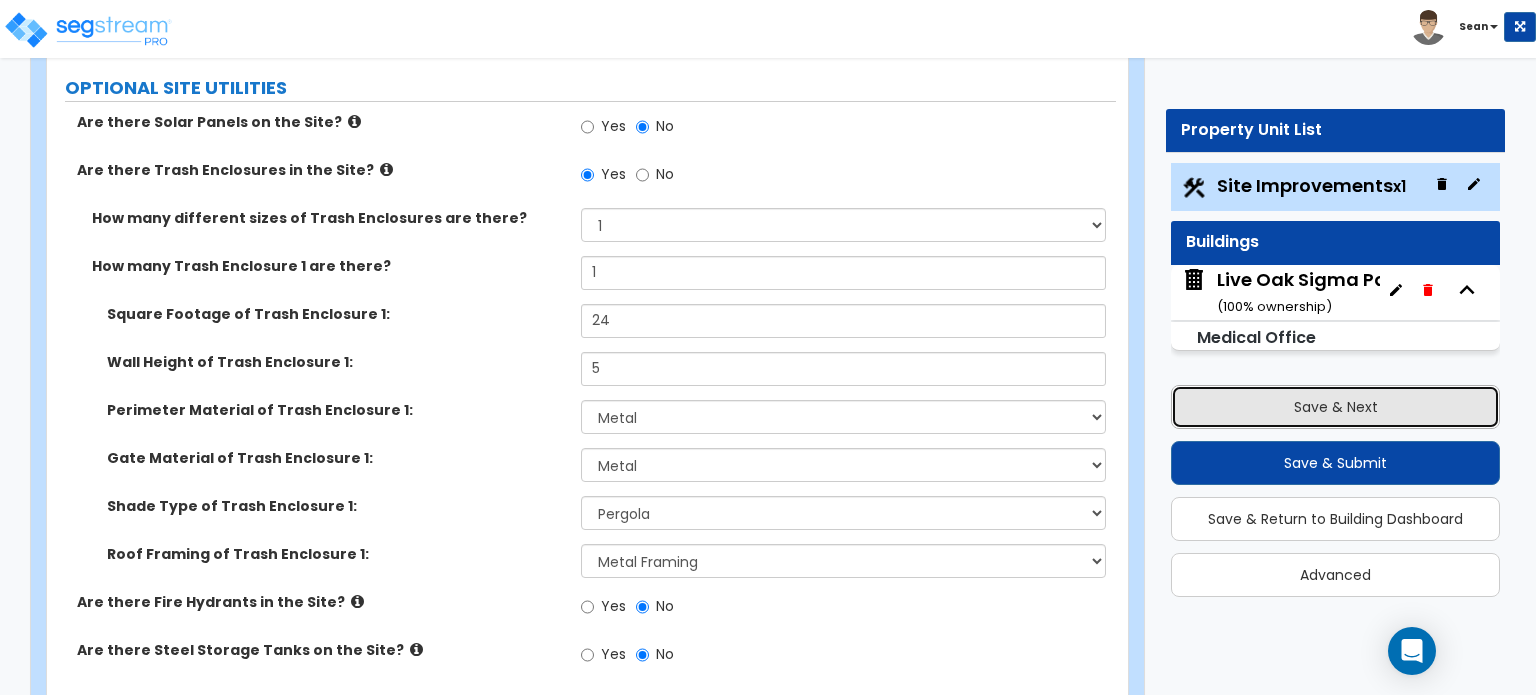 click on "Save & Next" at bounding box center (1335, 407) 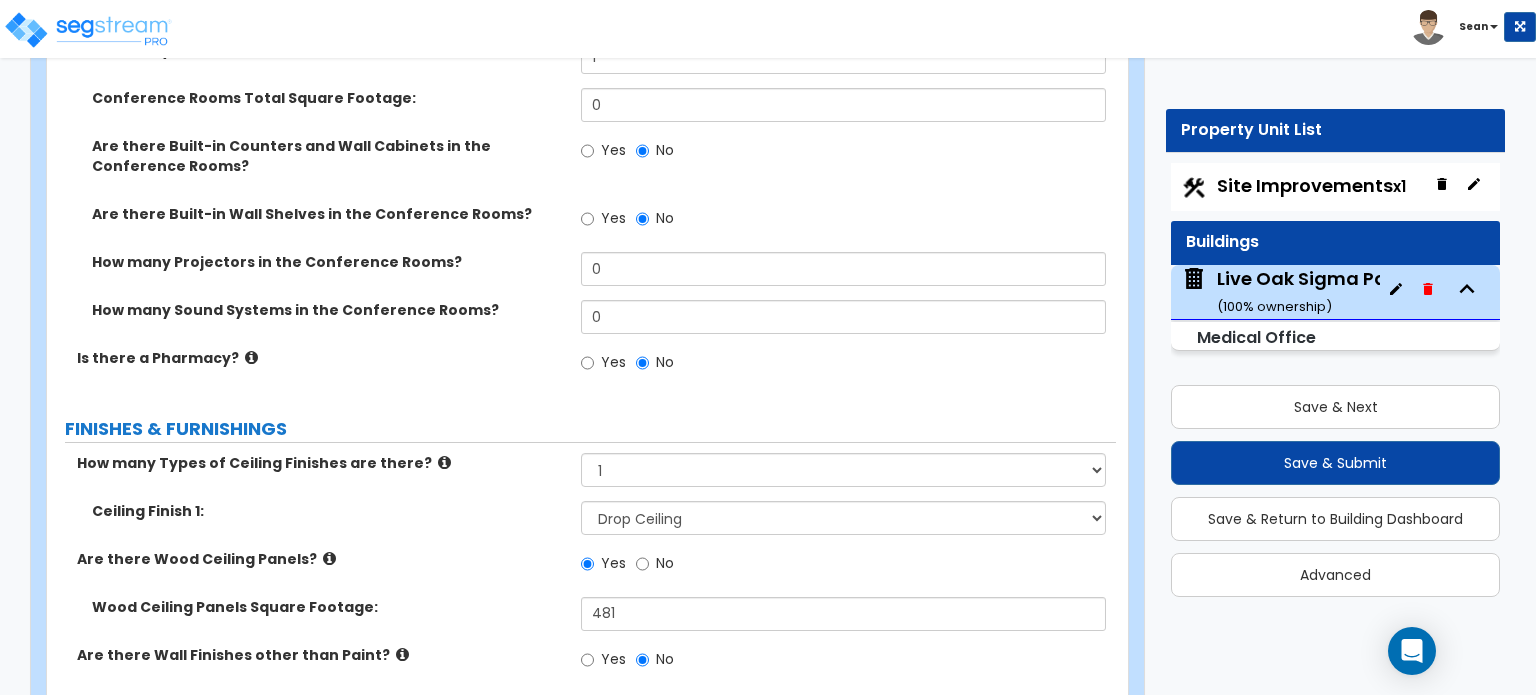 scroll, scrollTop: 5664, scrollLeft: 0, axis: vertical 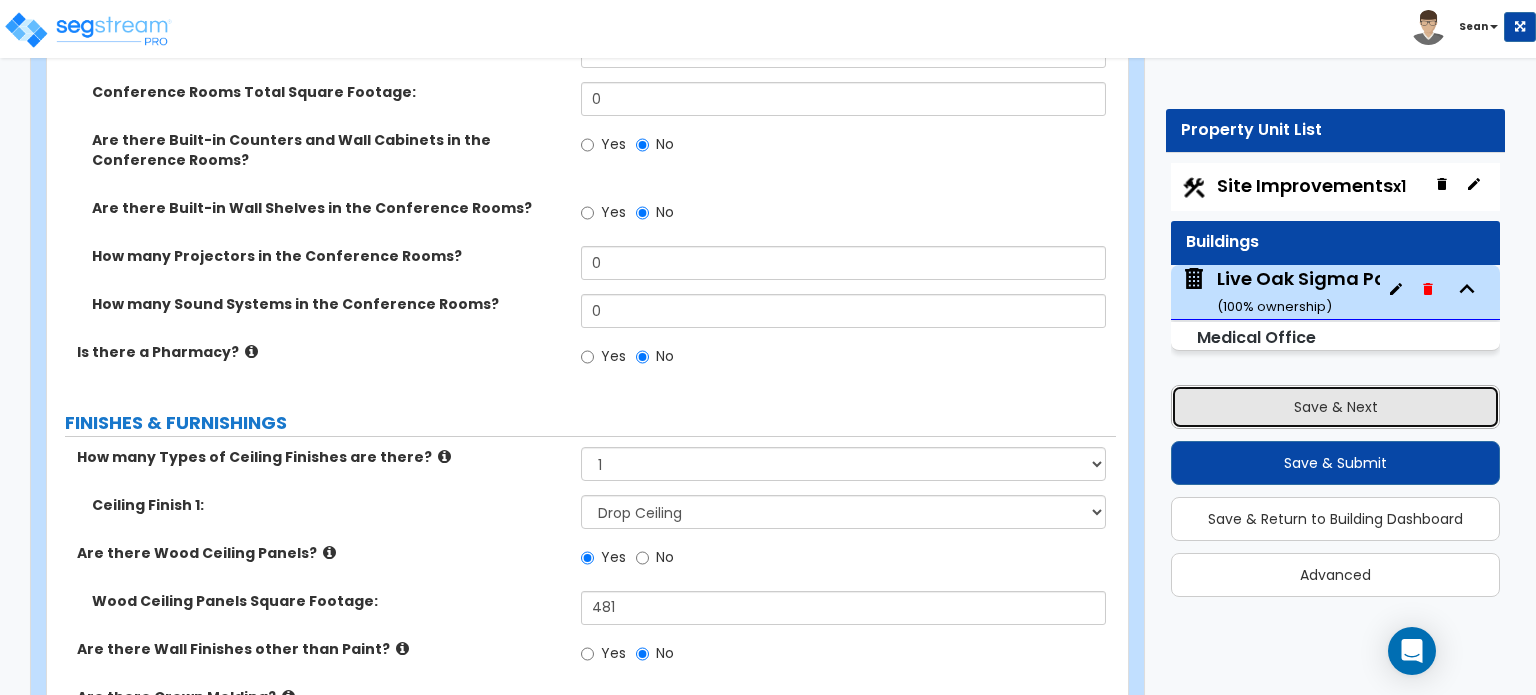 click on "Save & Next" at bounding box center [1335, 407] 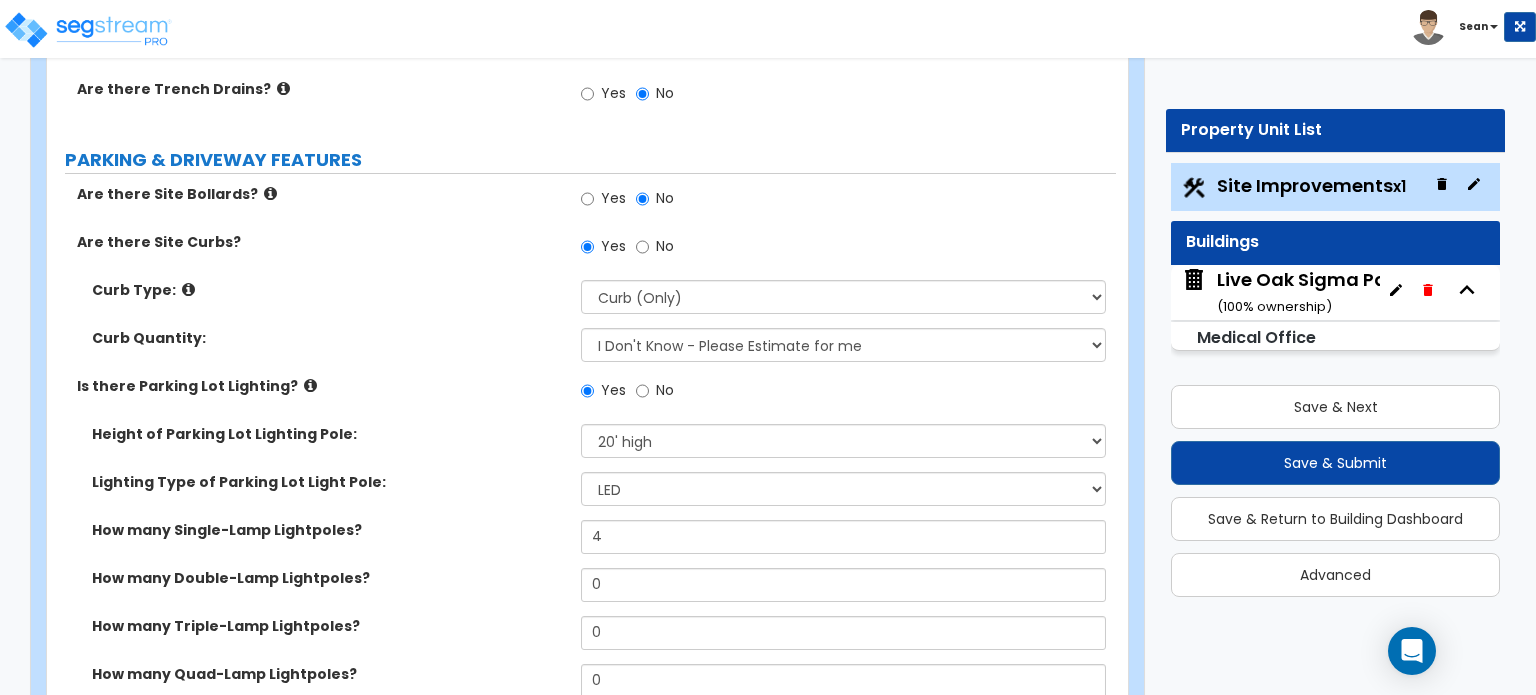 scroll, scrollTop: 861, scrollLeft: 0, axis: vertical 